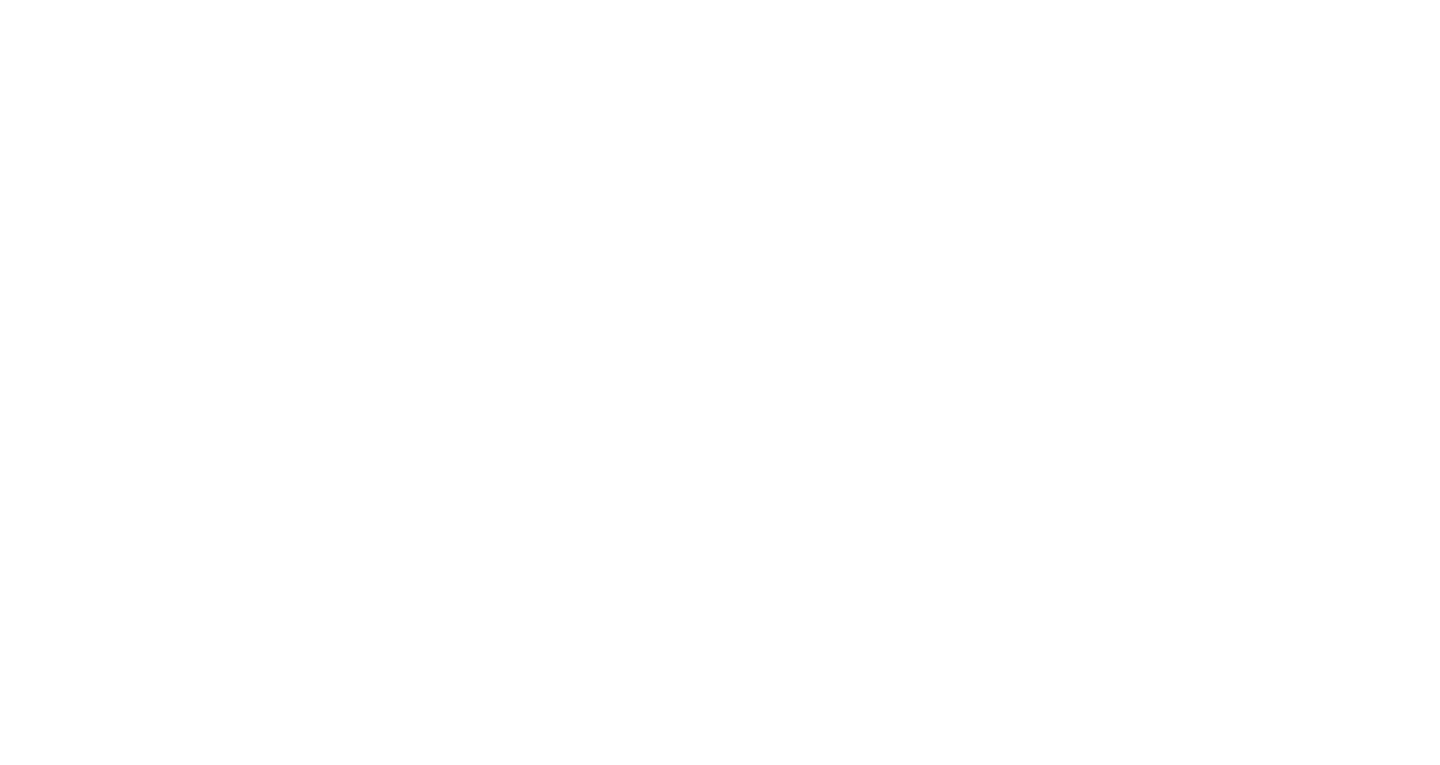 scroll, scrollTop: 0, scrollLeft: 0, axis: both 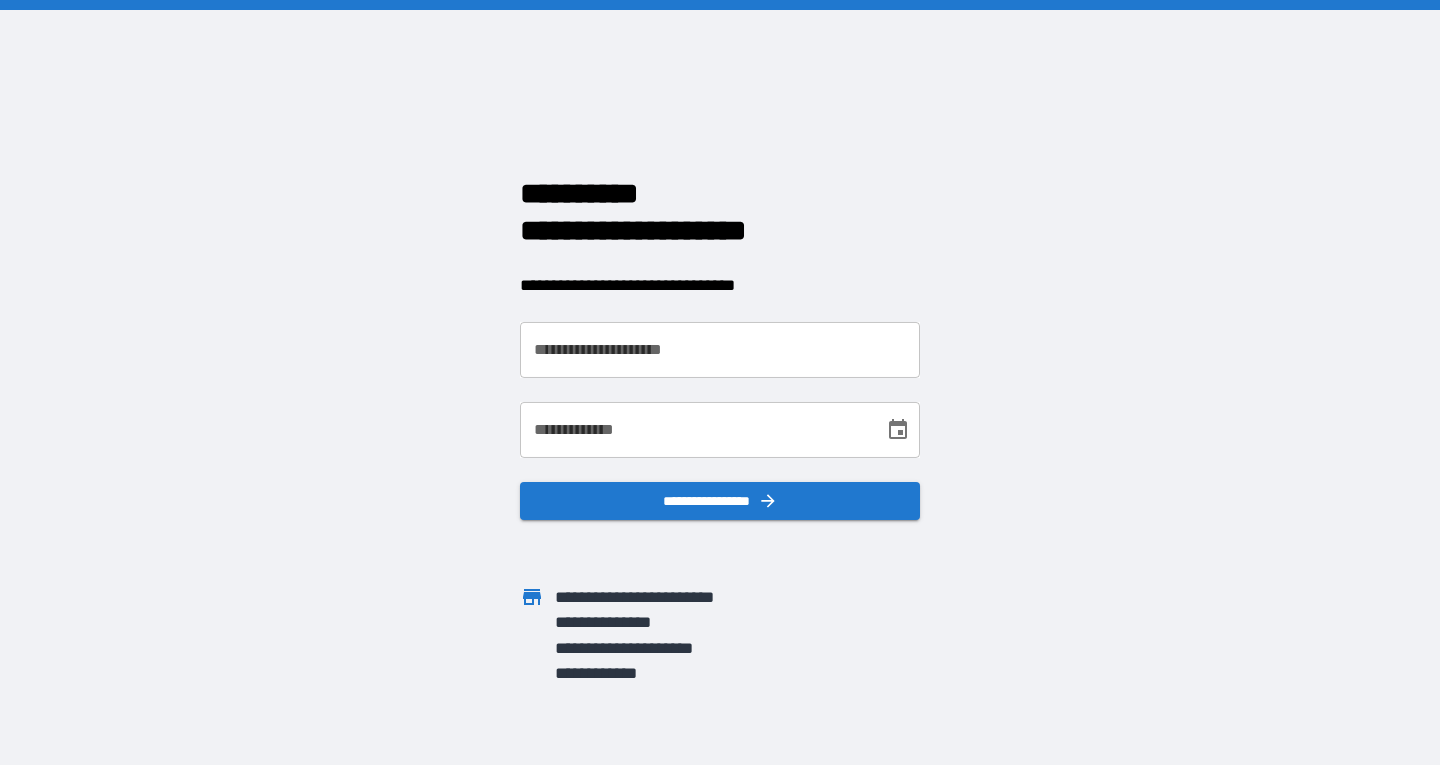 click on "**********" at bounding box center [720, 350] 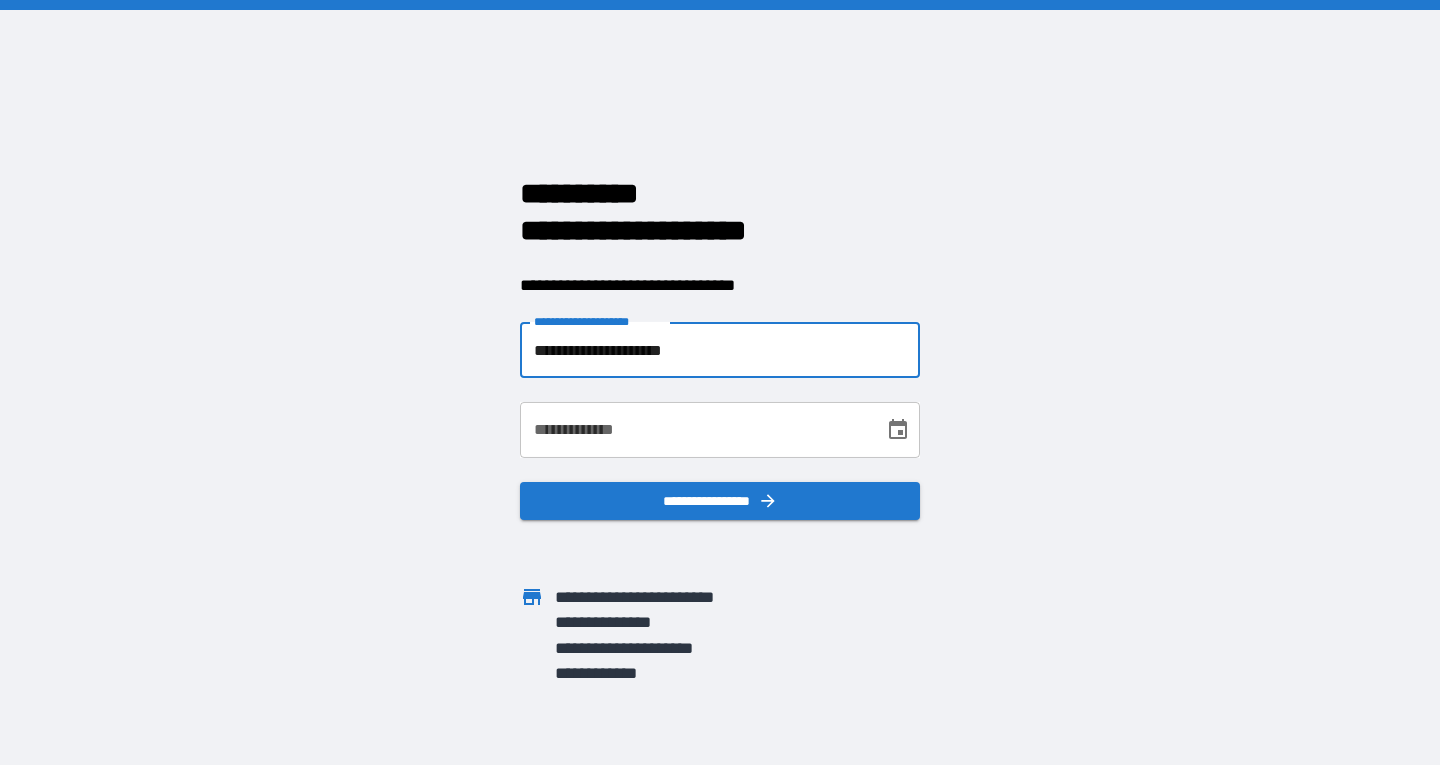 type on "**********" 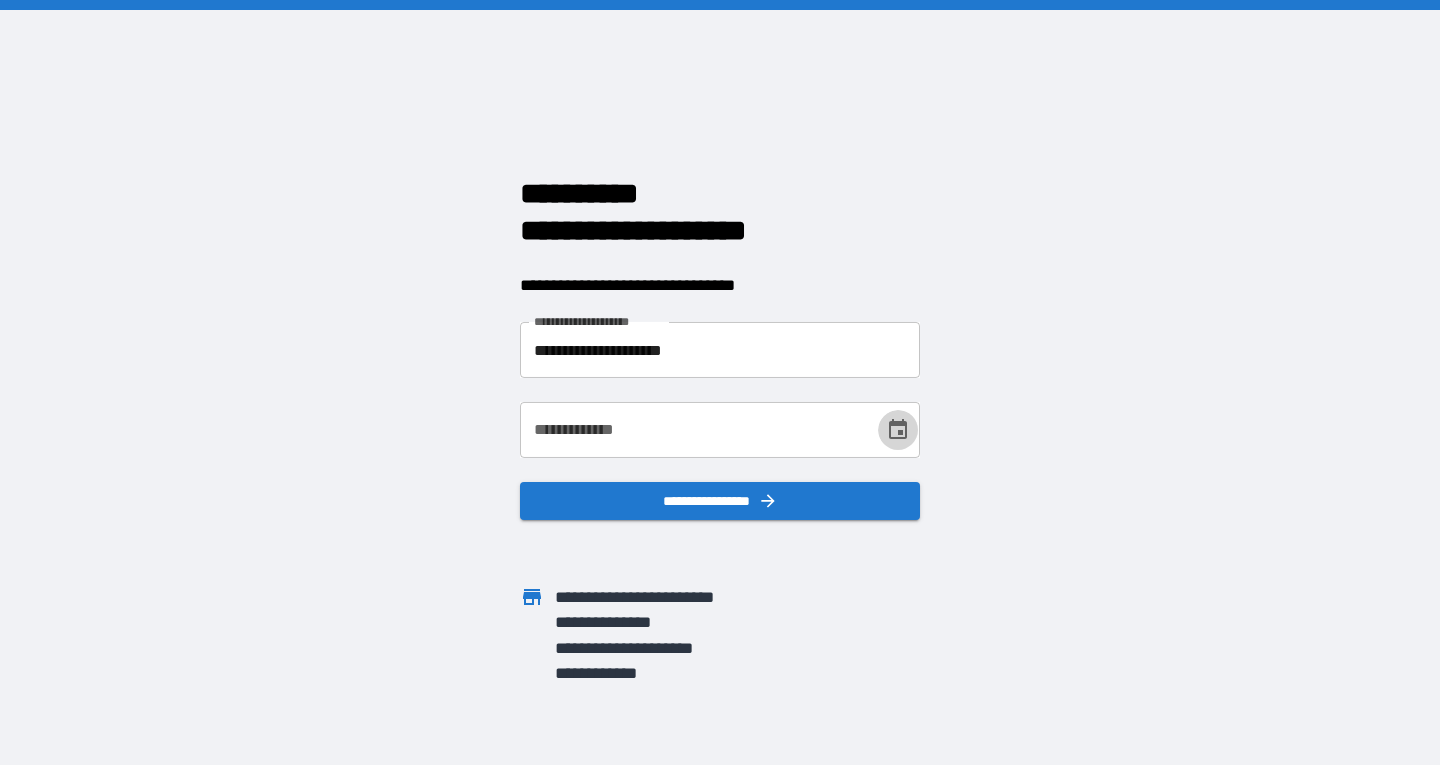 click 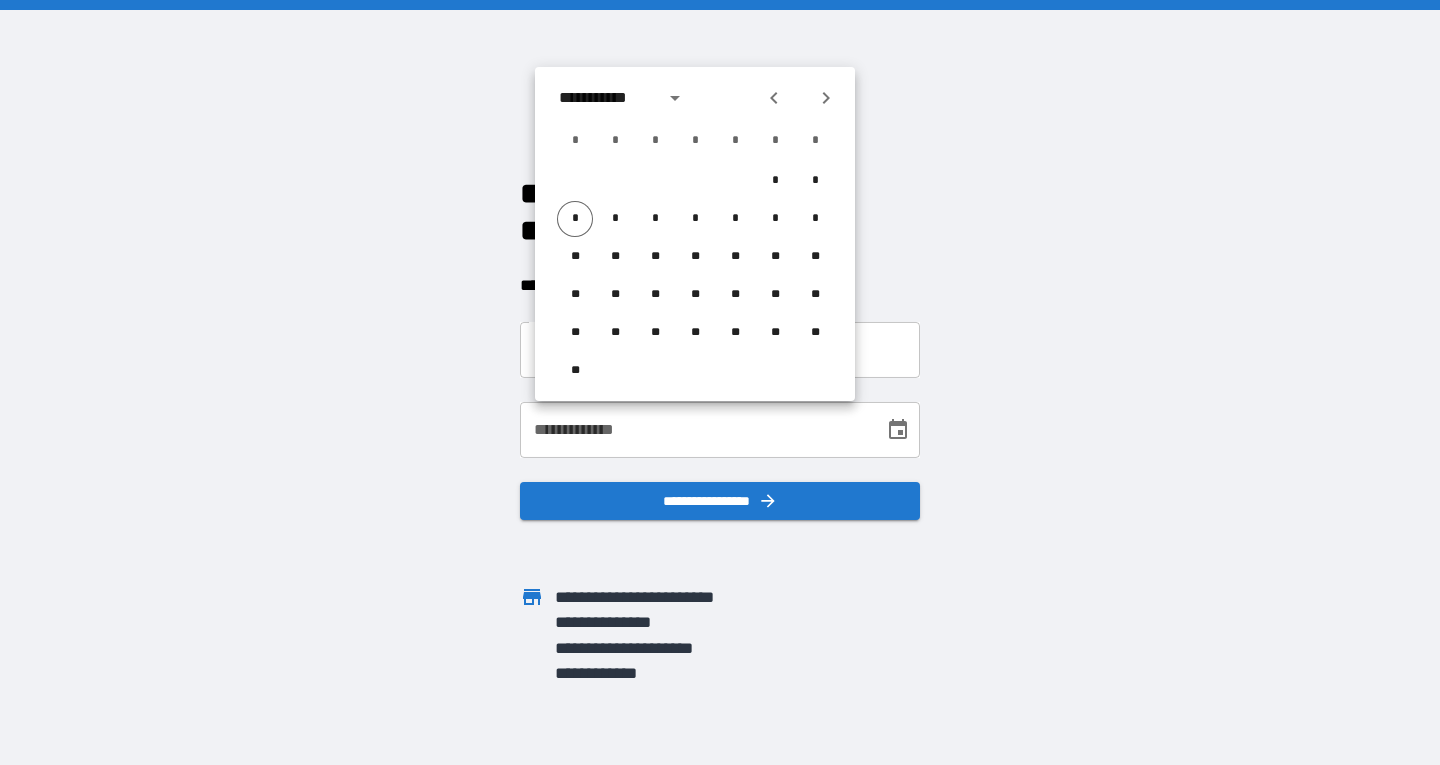 click 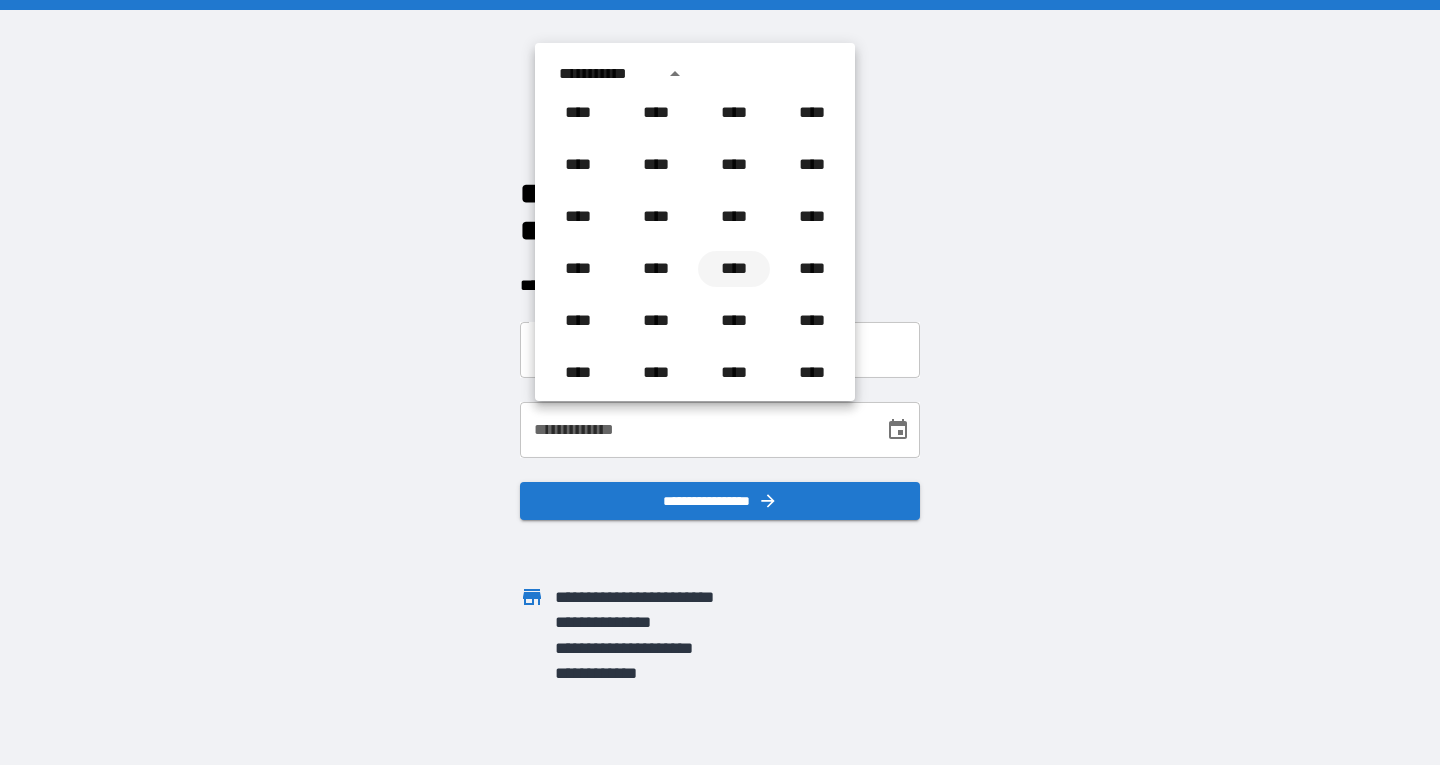 scroll, scrollTop: 886, scrollLeft: 0, axis: vertical 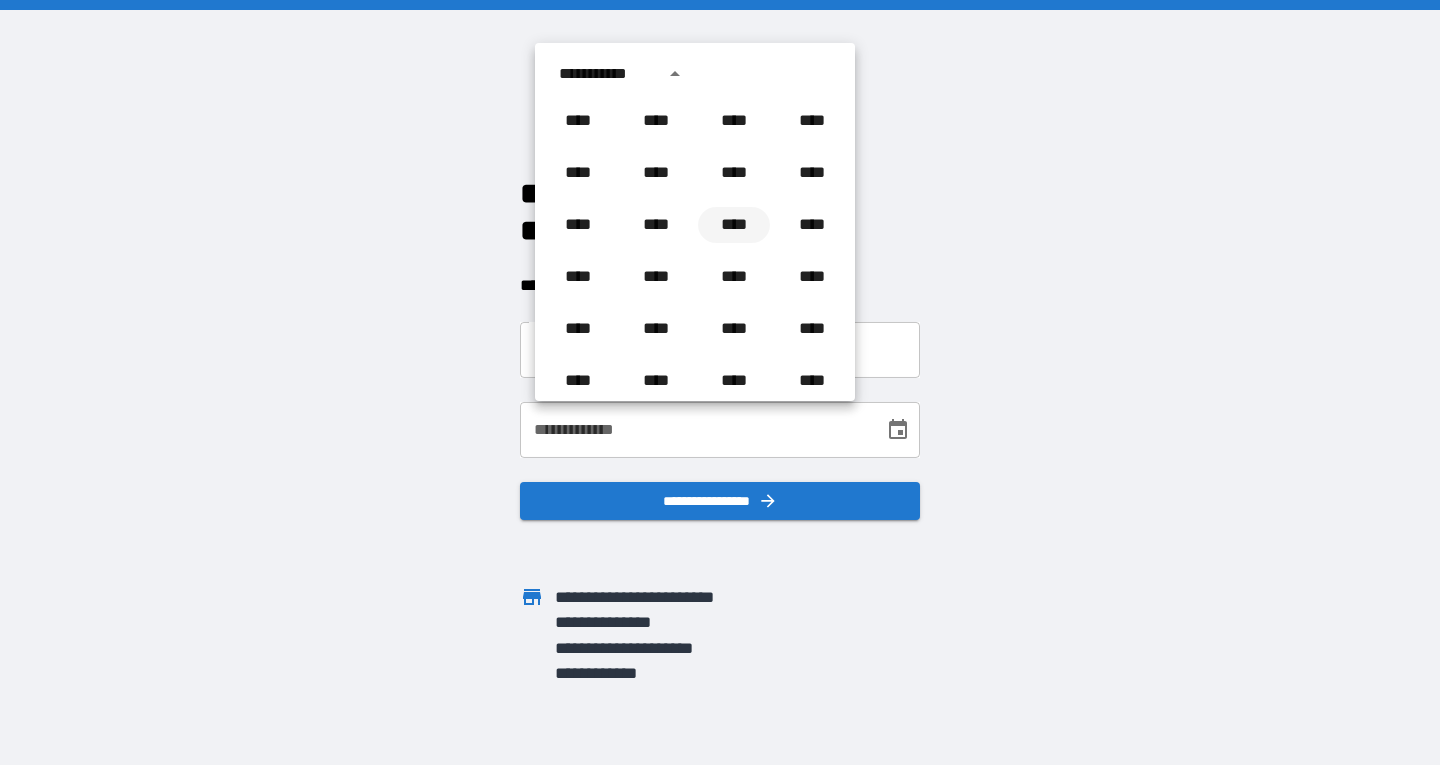 click on "****" at bounding box center (734, 225) 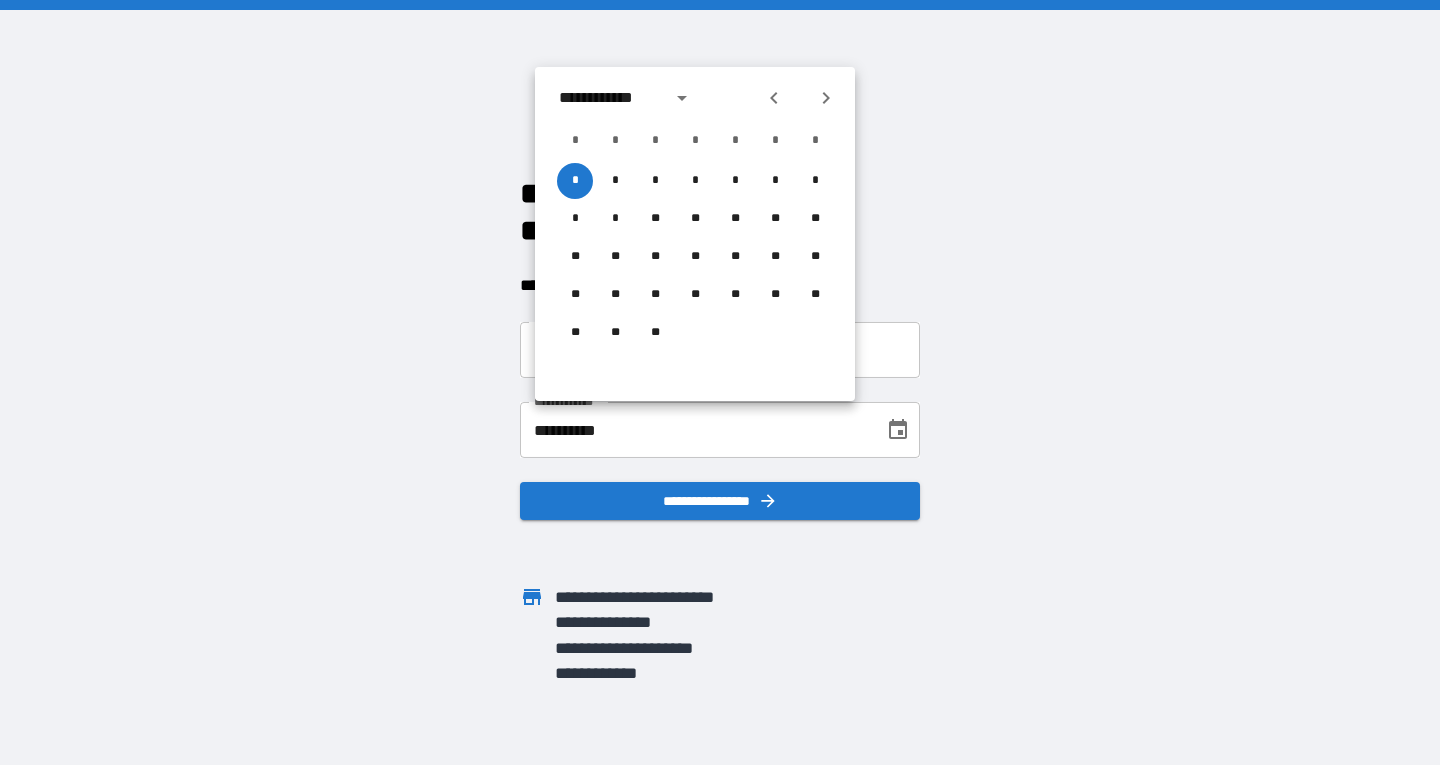 click 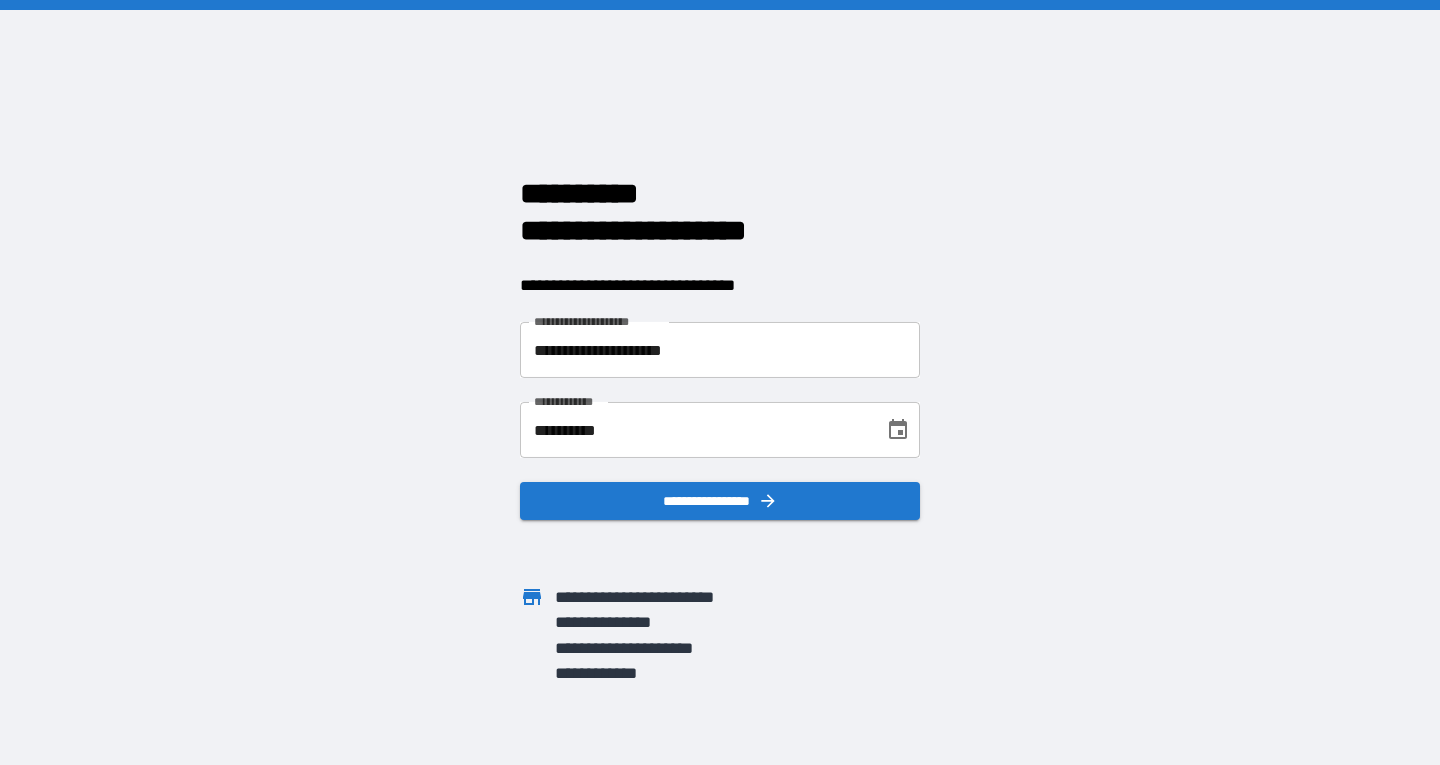 click 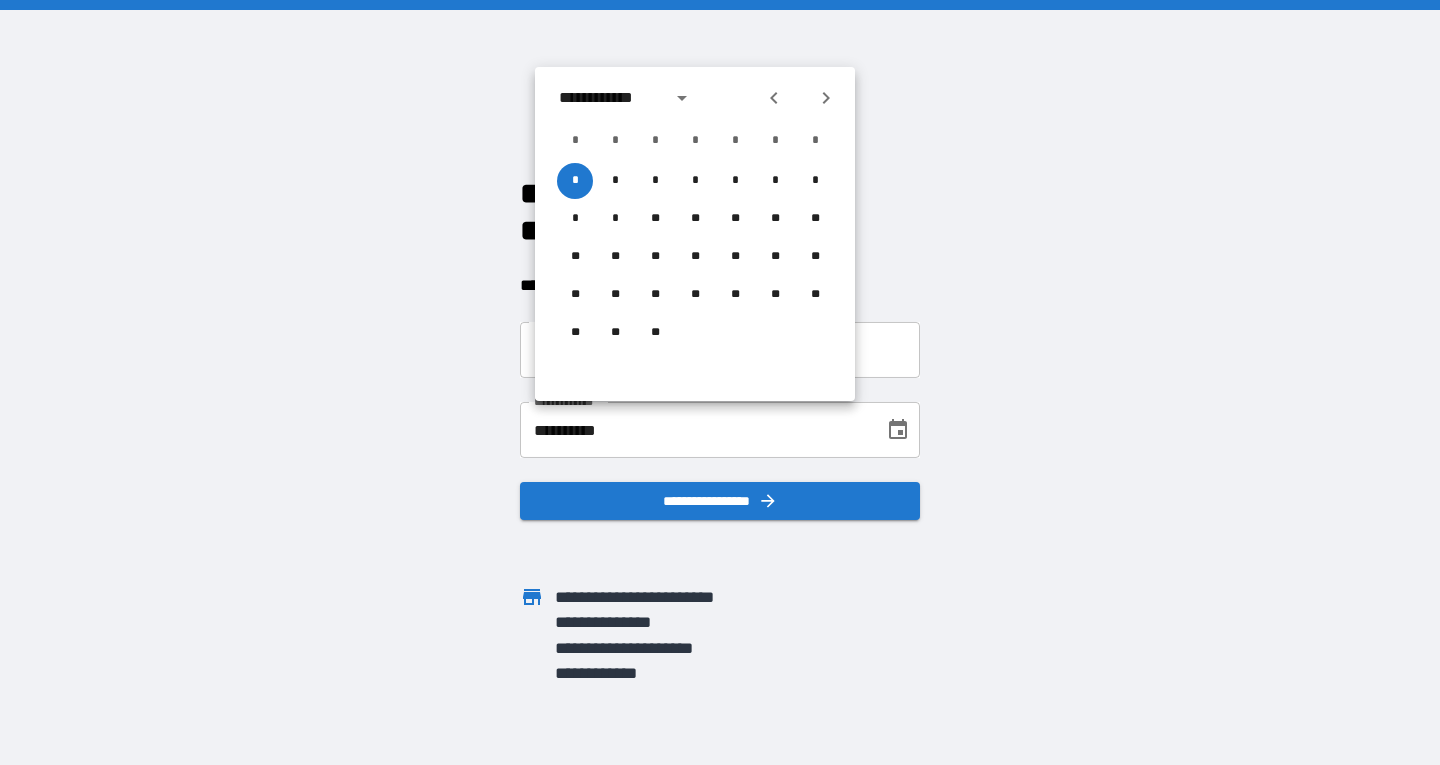 click 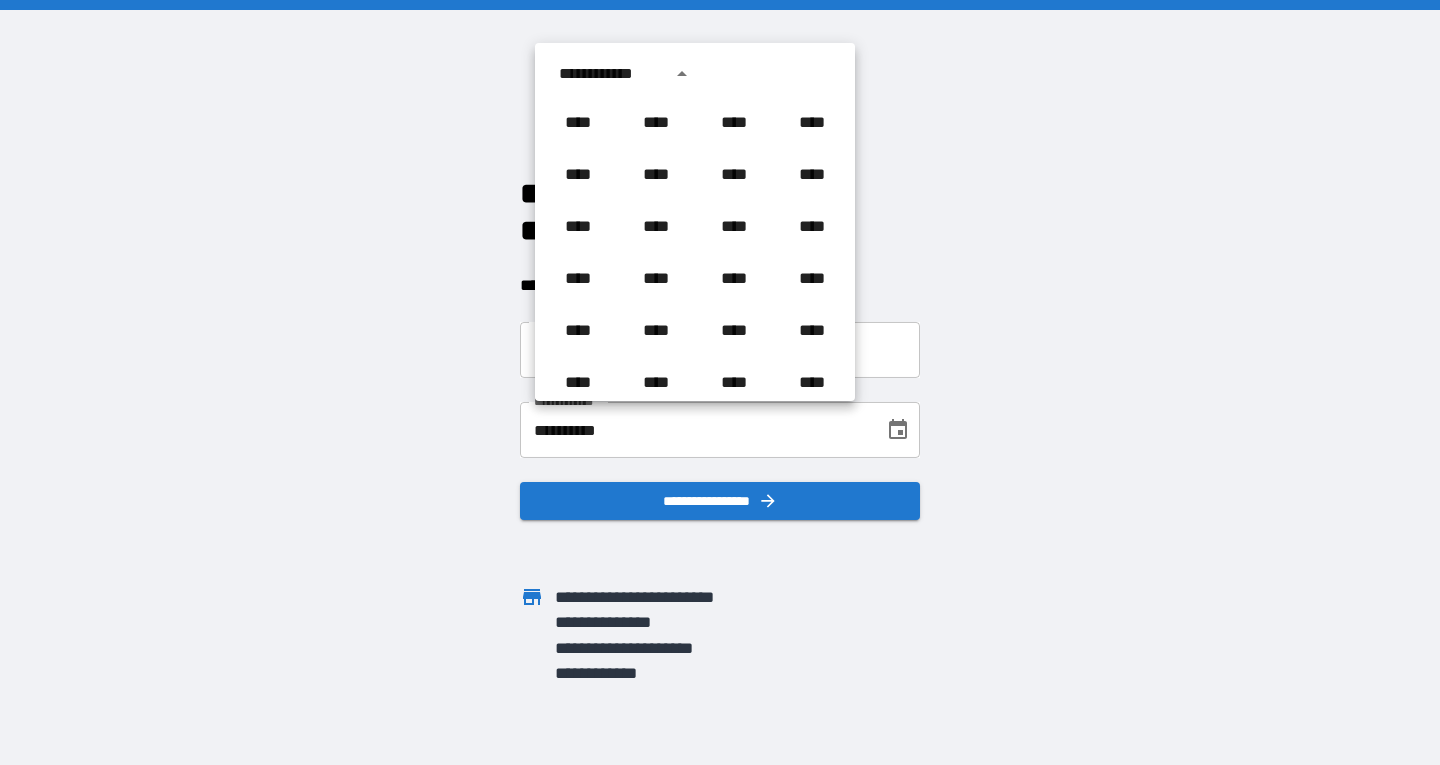 scroll, scrollTop: 914, scrollLeft: 0, axis: vertical 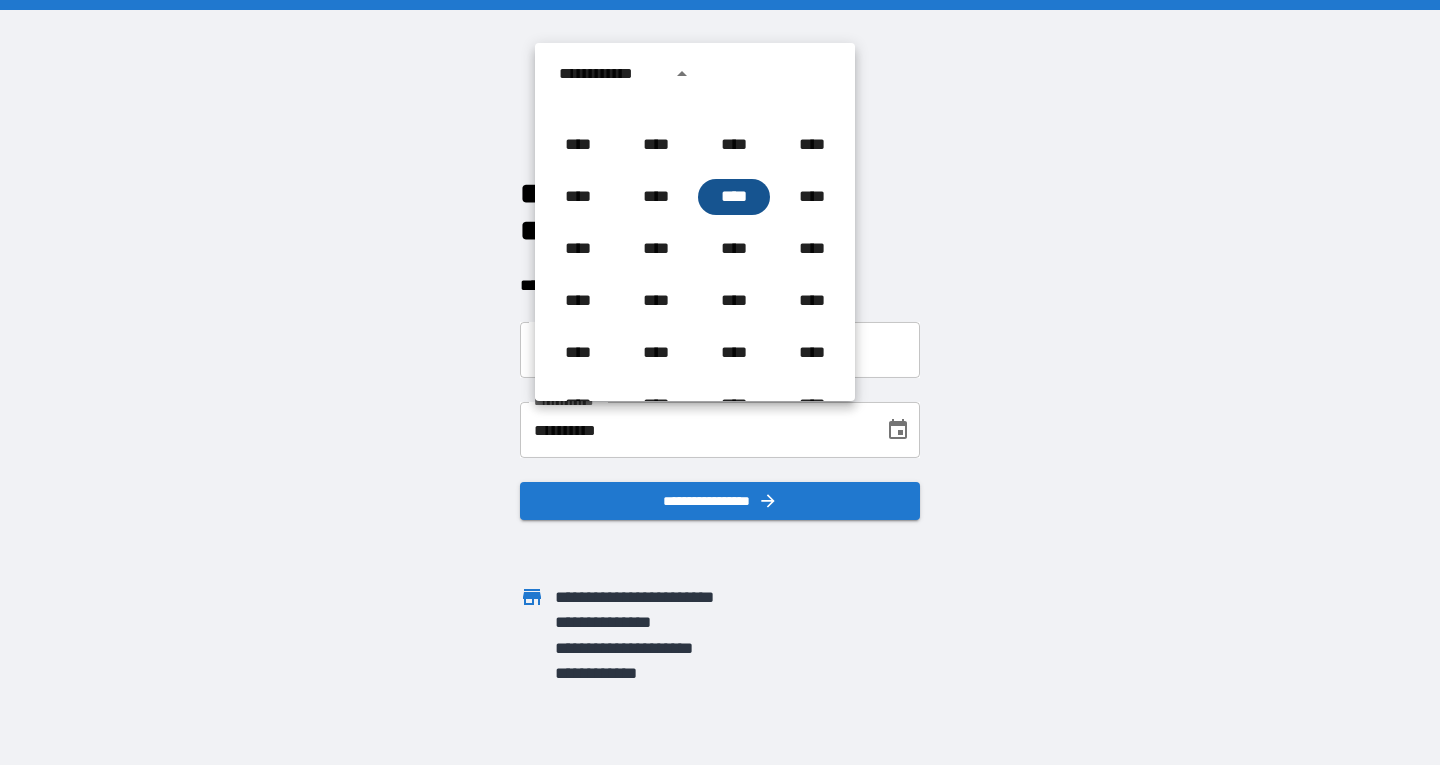 click on "****" at bounding box center (734, 197) 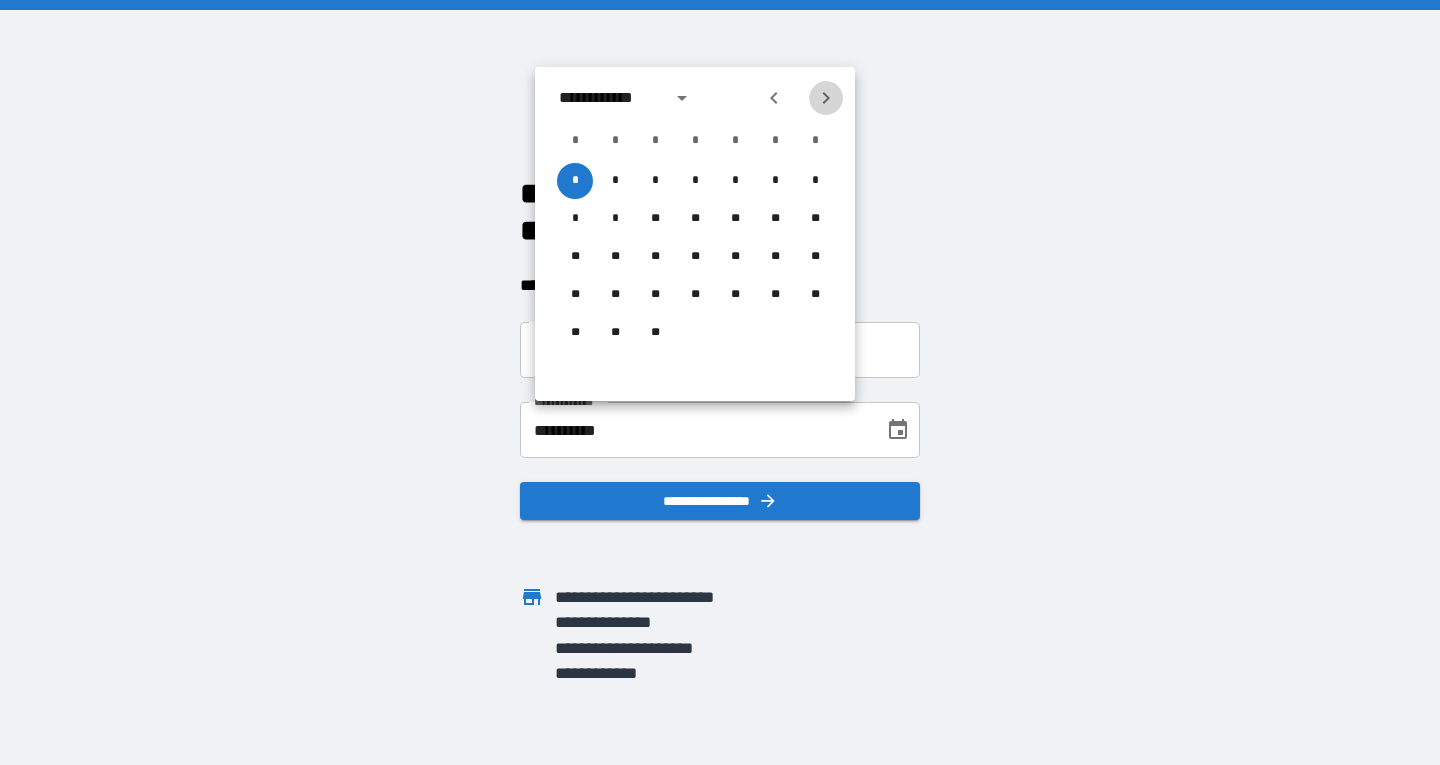 click 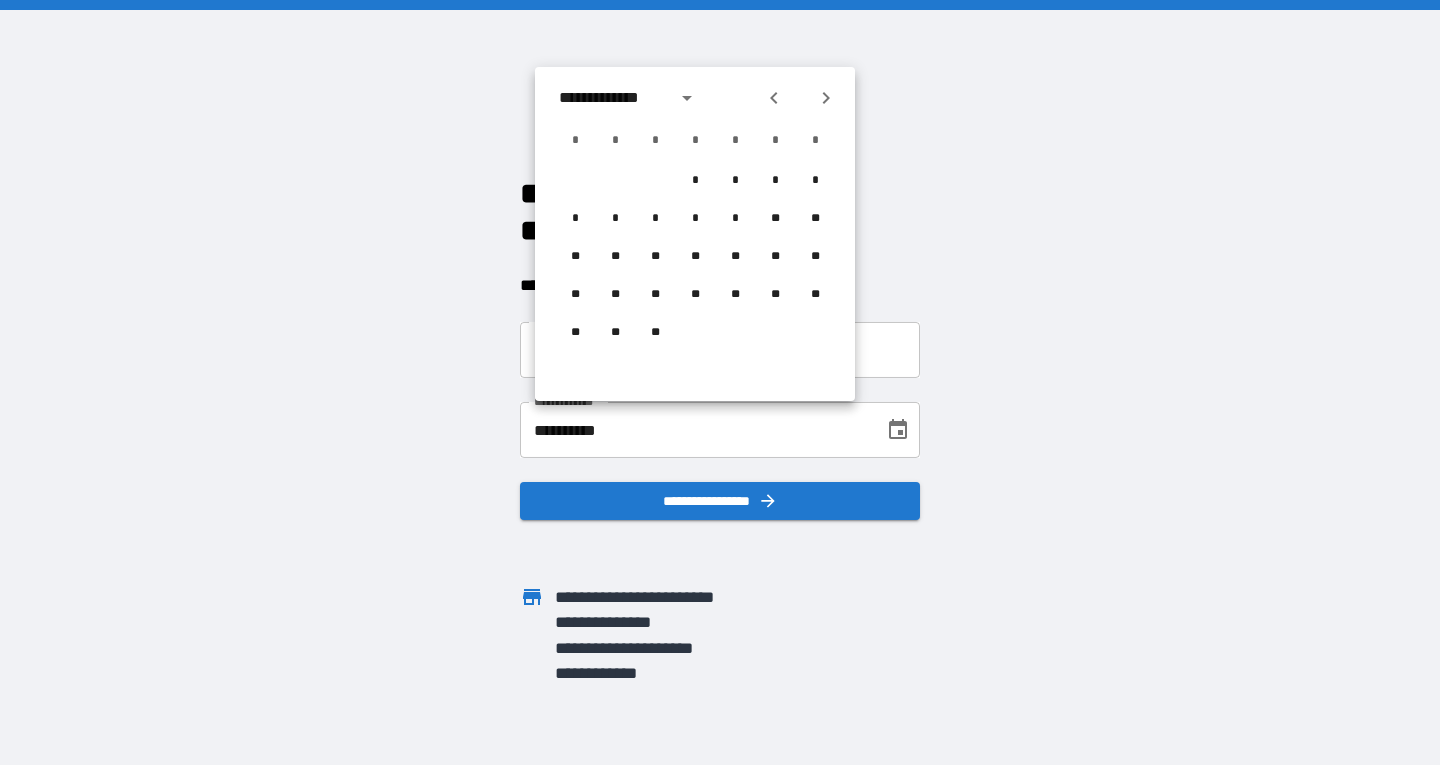 click 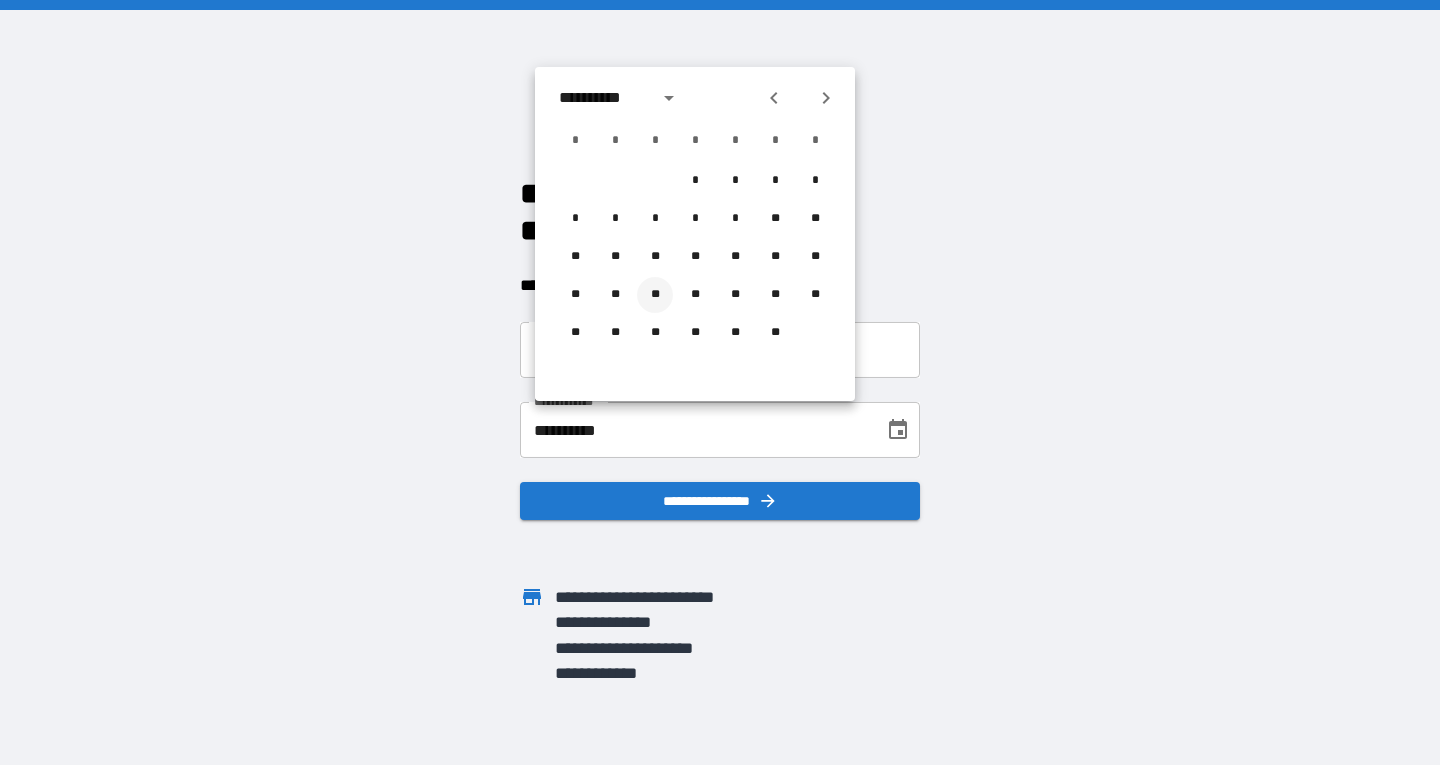 click on "**" at bounding box center (655, 295) 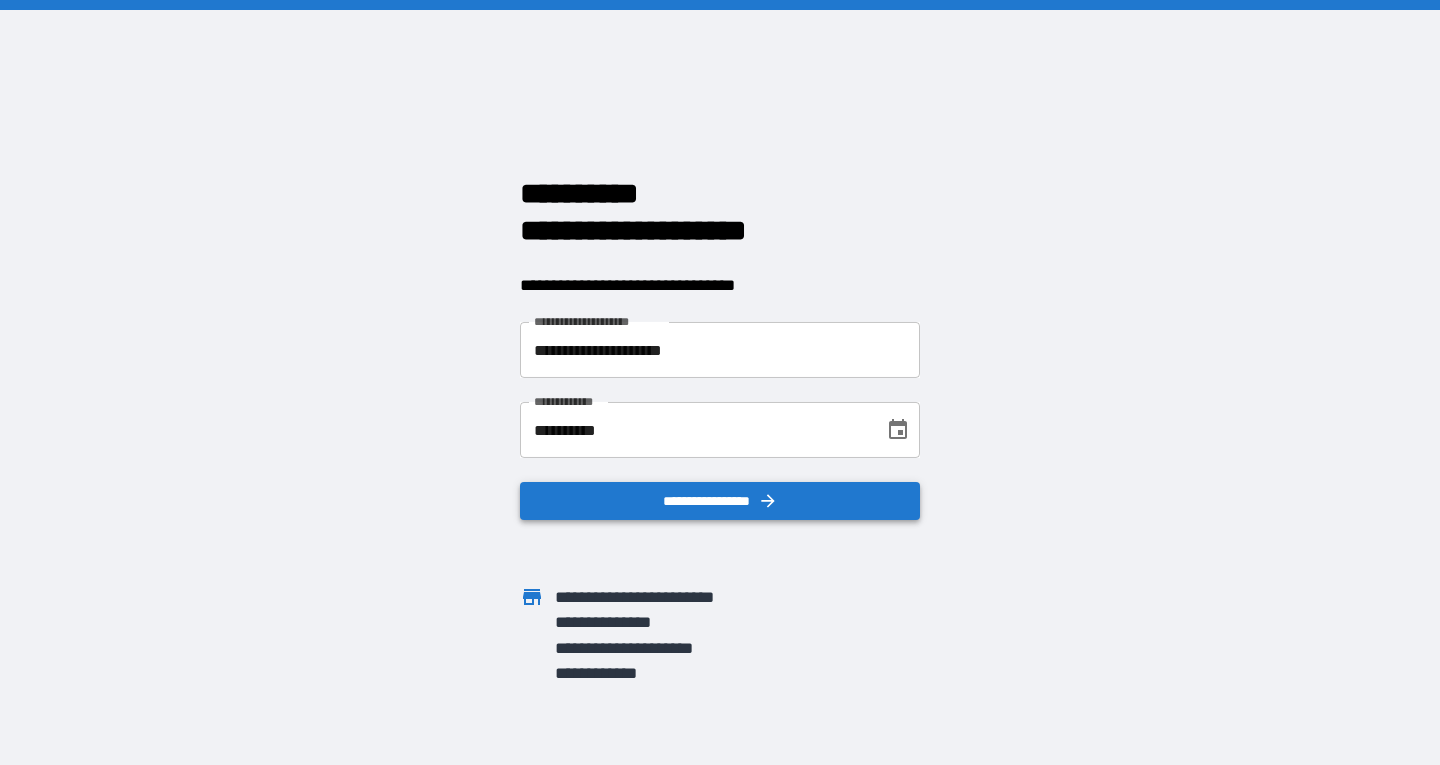 click on "**********" at bounding box center (720, 501) 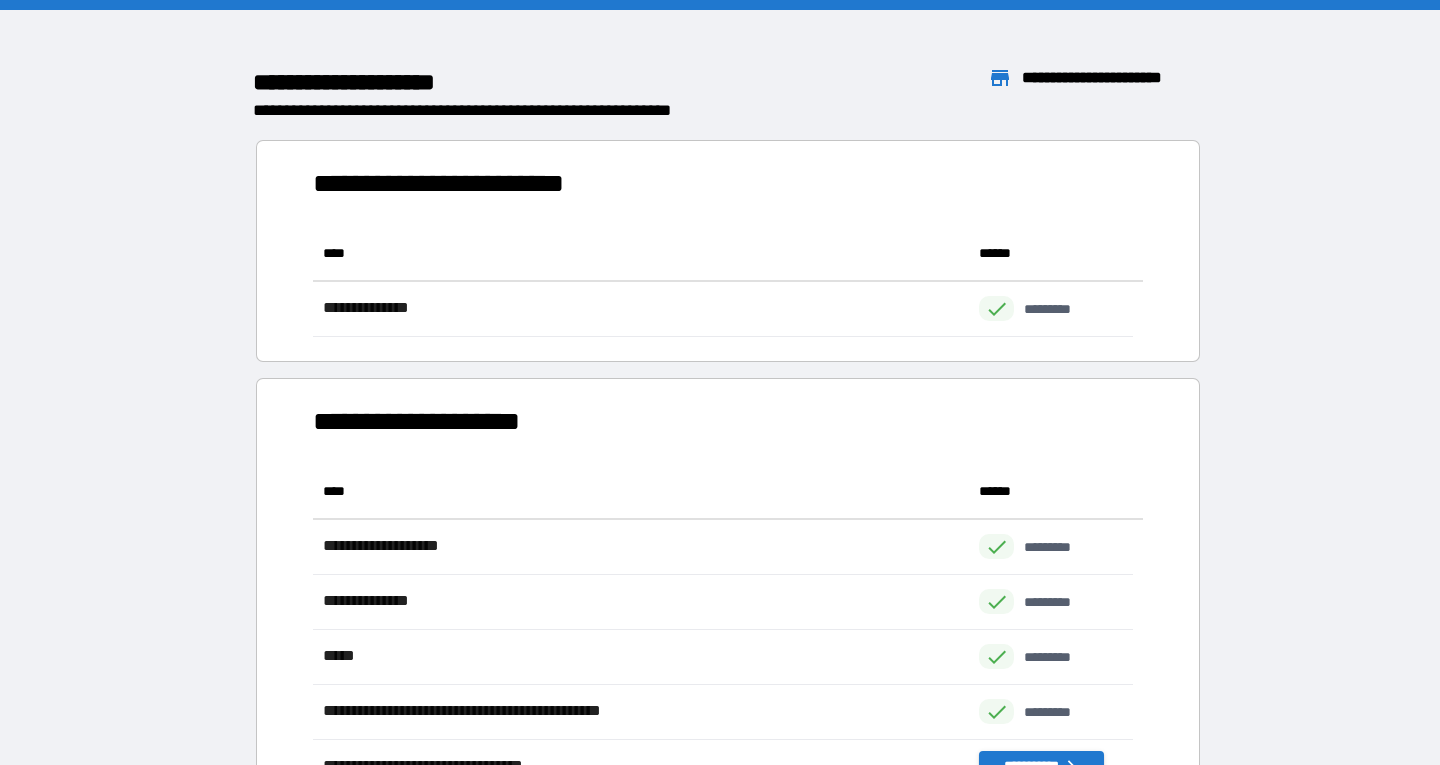 scroll, scrollTop: 16, scrollLeft: 16, axis: both 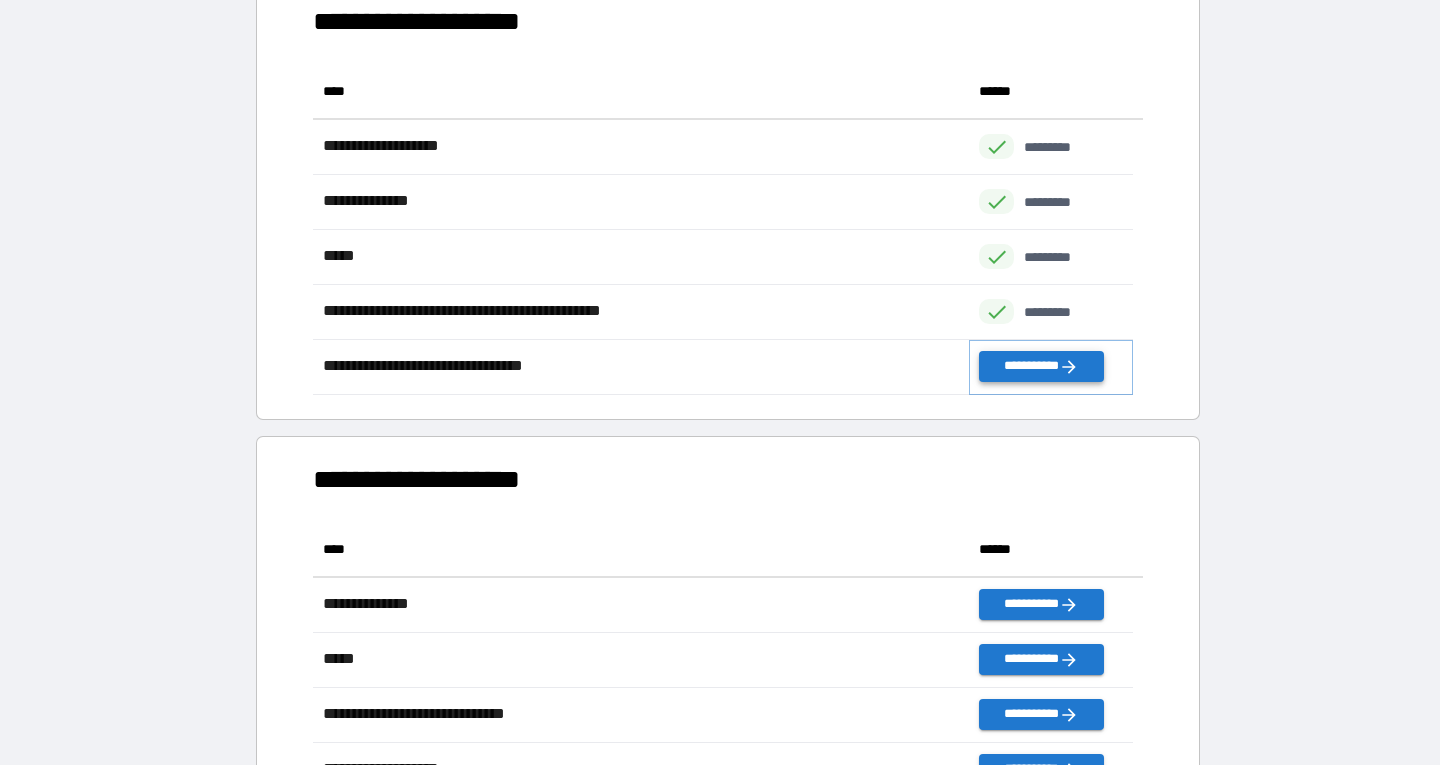click on "**********" at bounding box center (1041, 366) 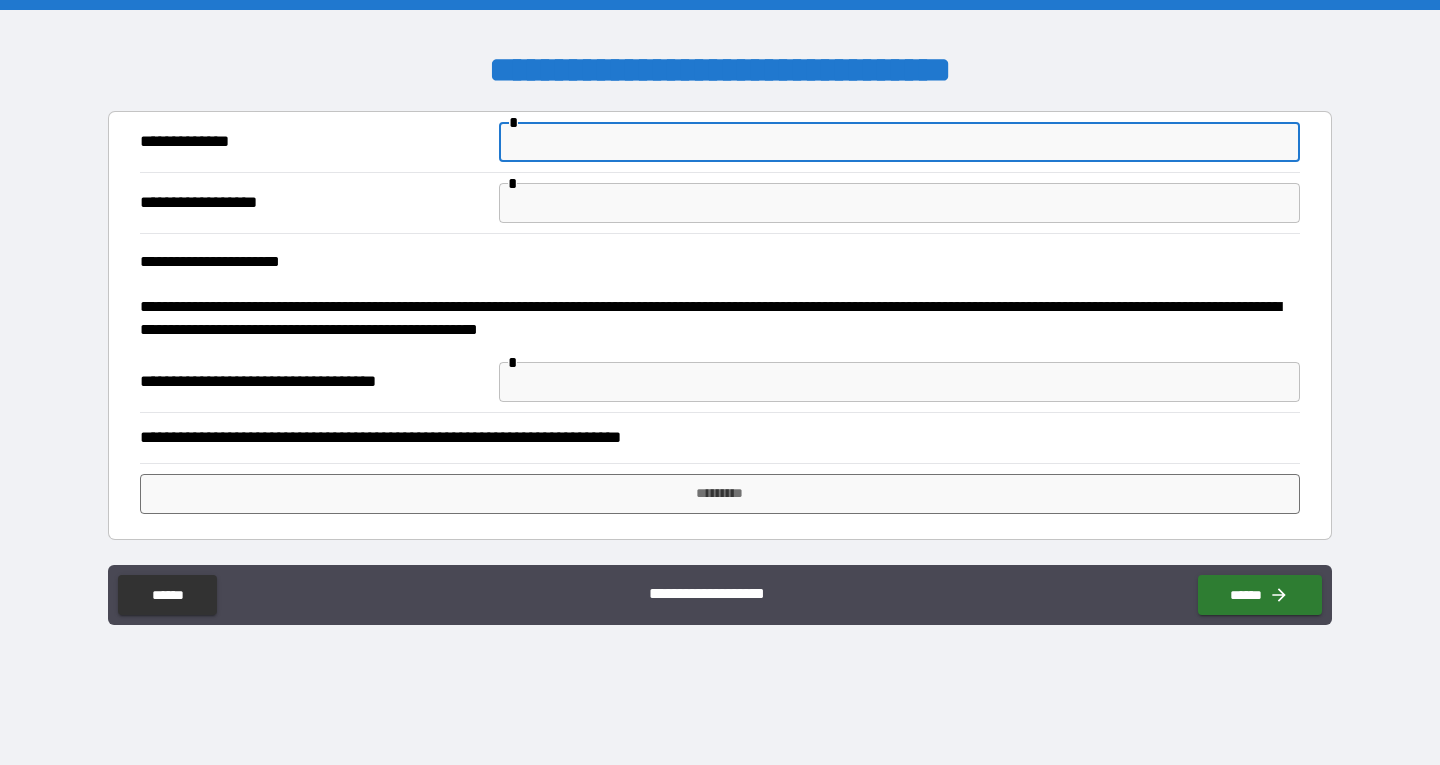 click at bounding box center [899, 142] 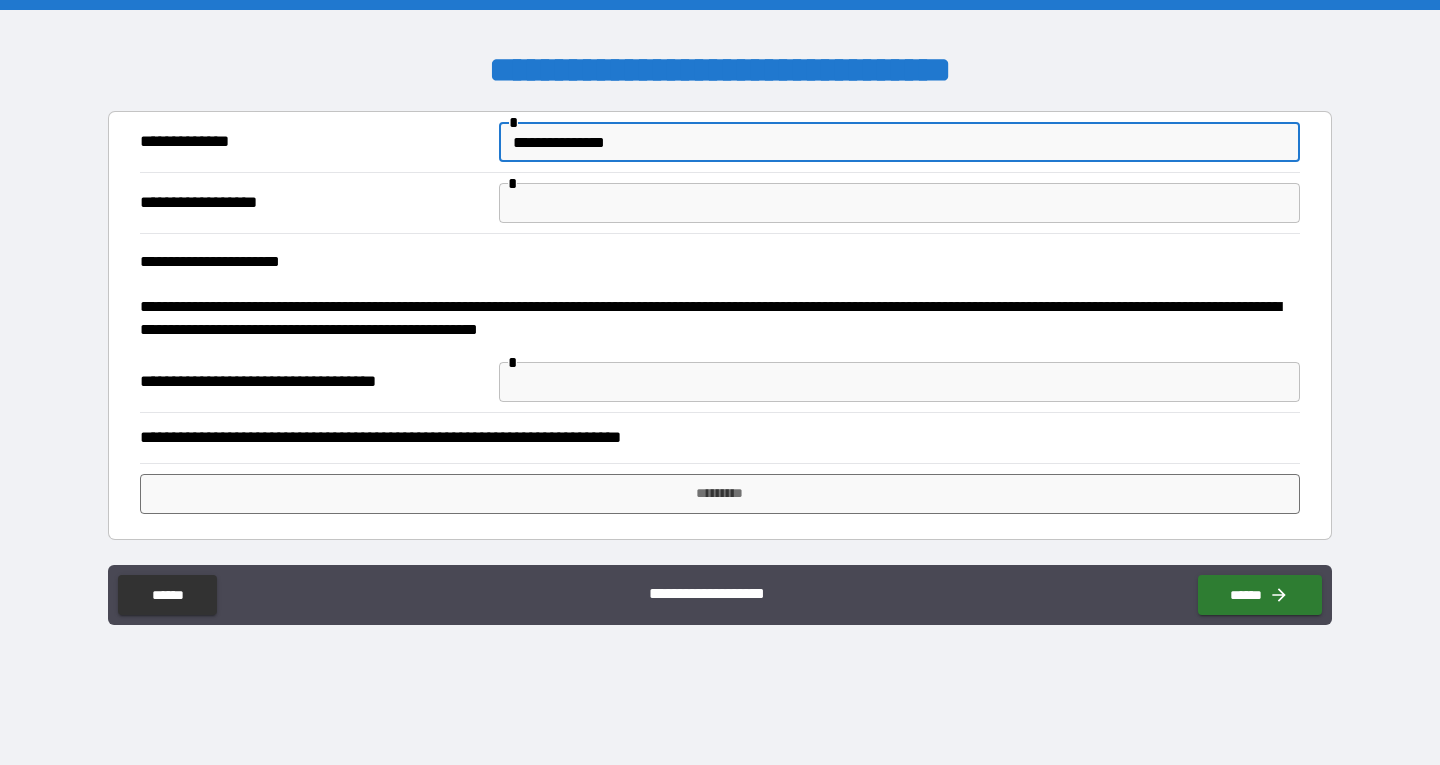 type on "**********" 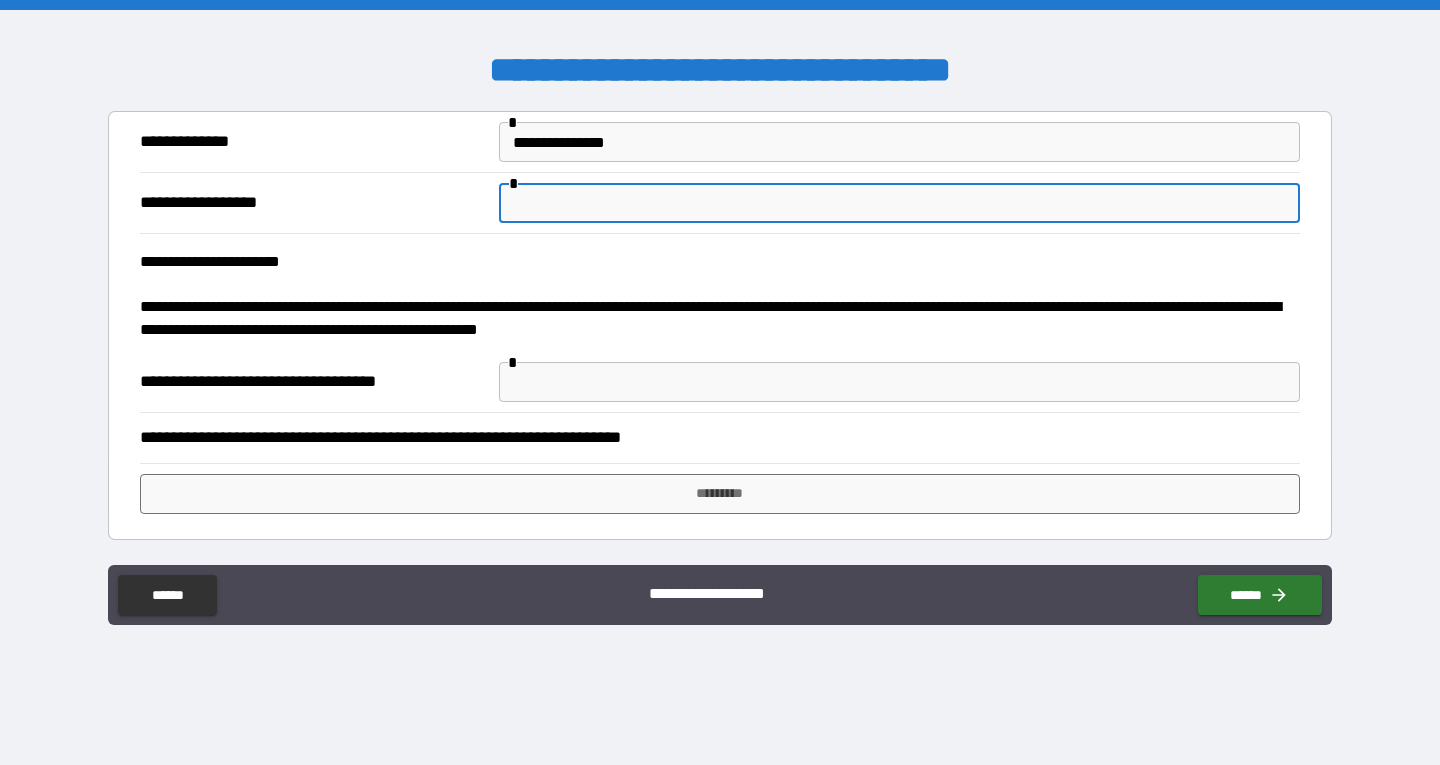 click at bounding box center [899, 203] 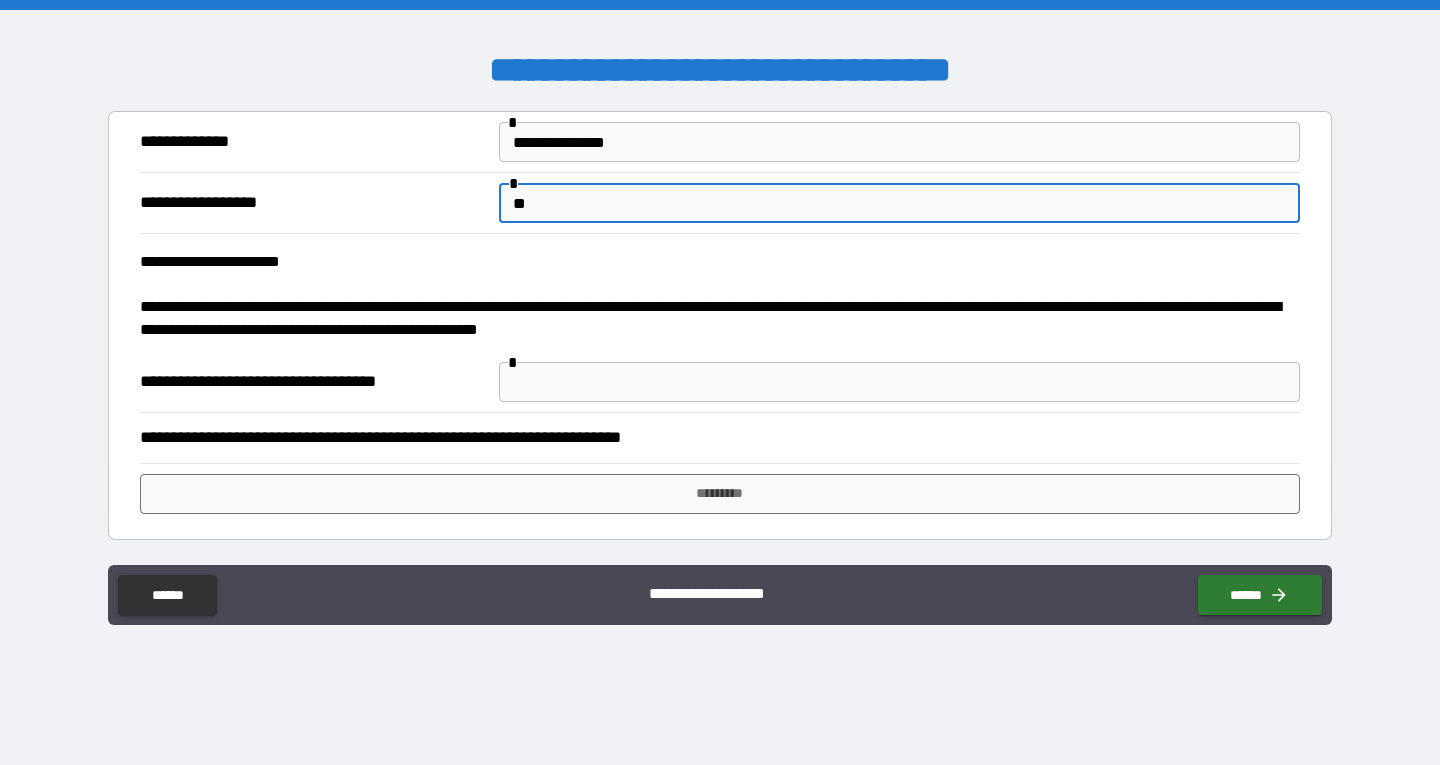 type on "*" 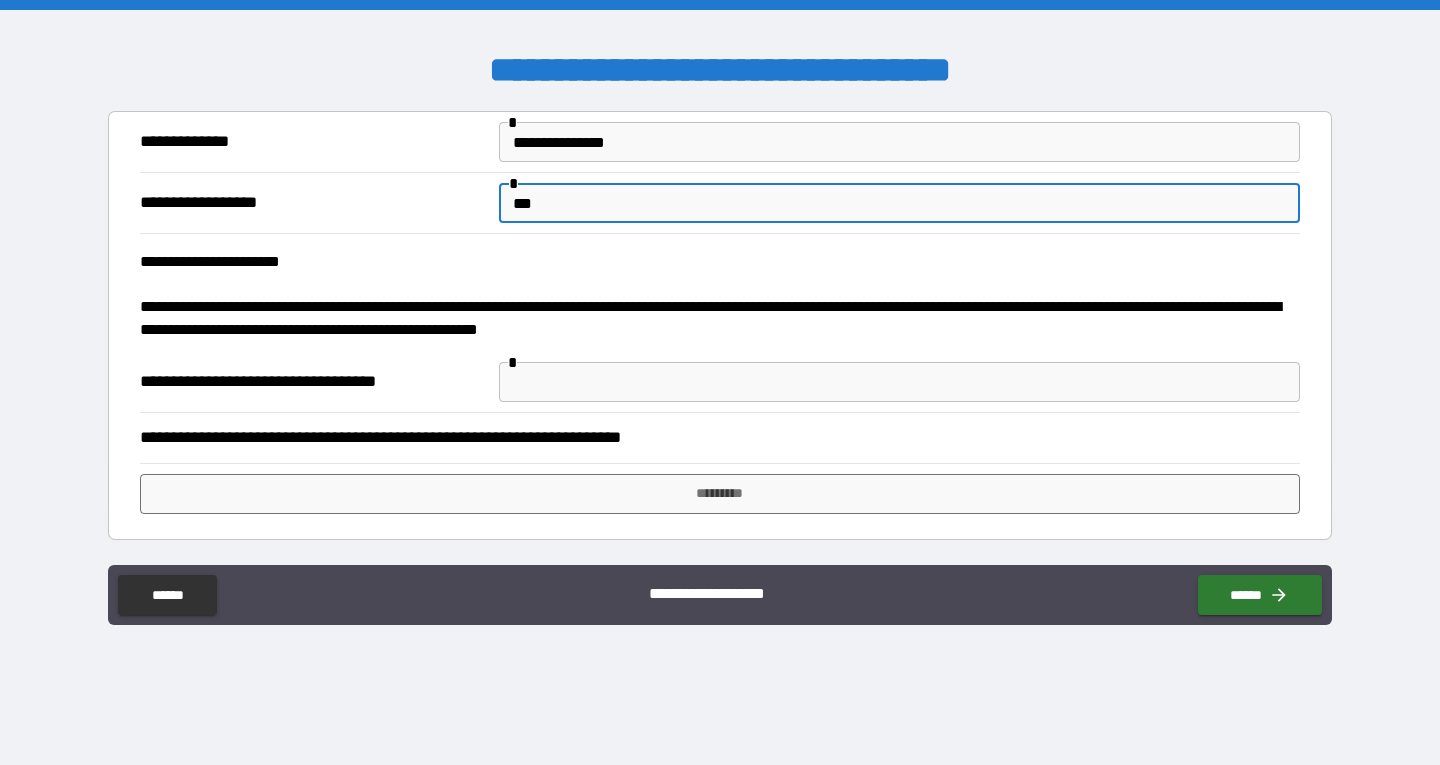 type on "*" 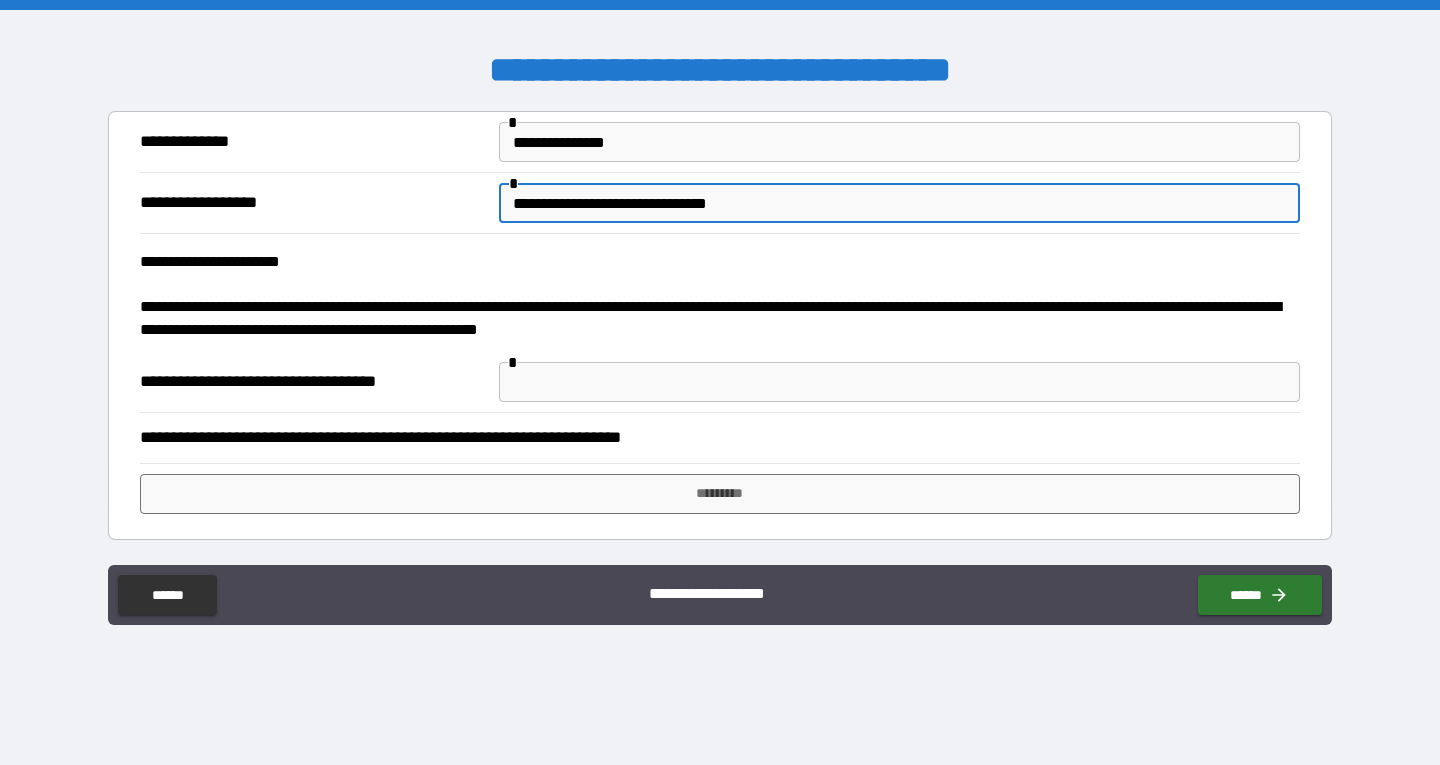 type on "**********" 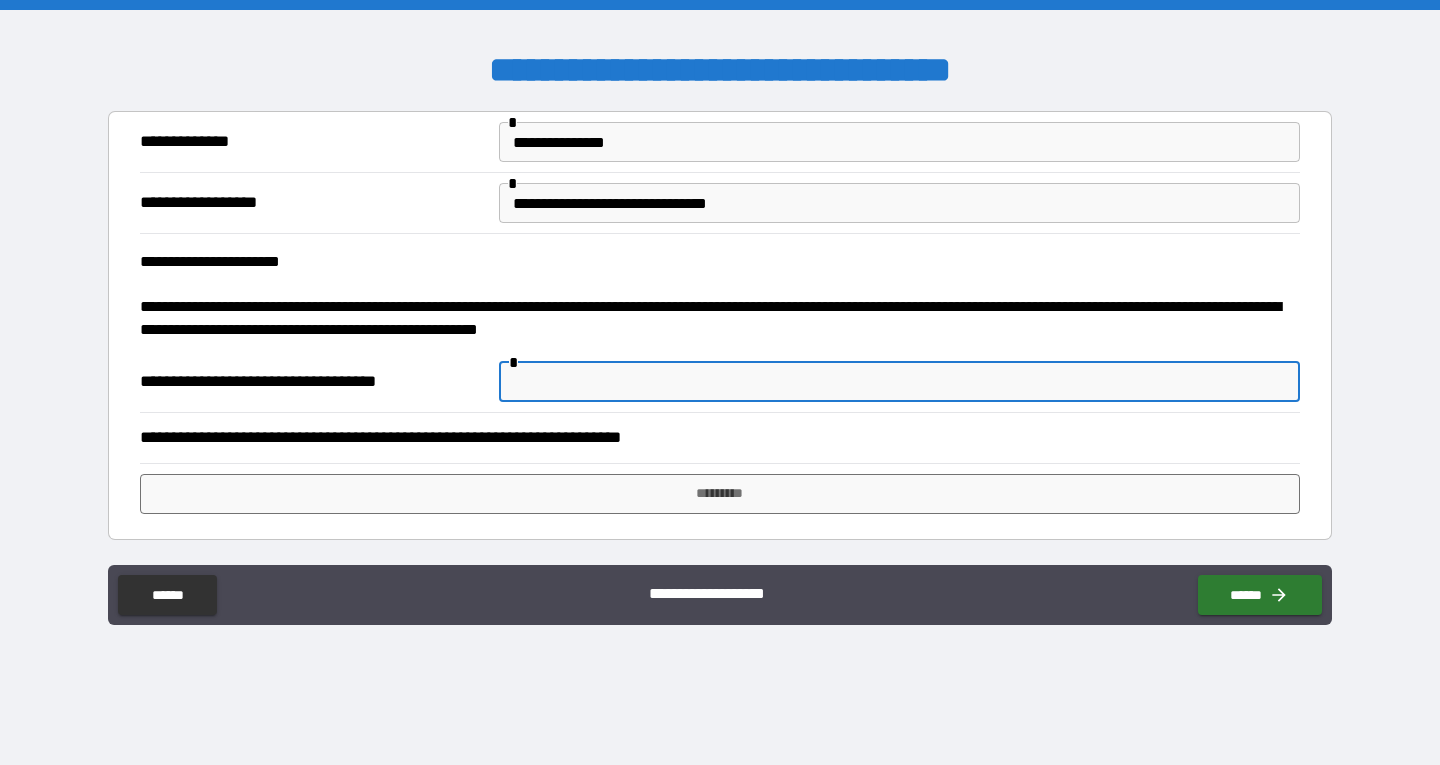 click at bounding box center [899, 382] 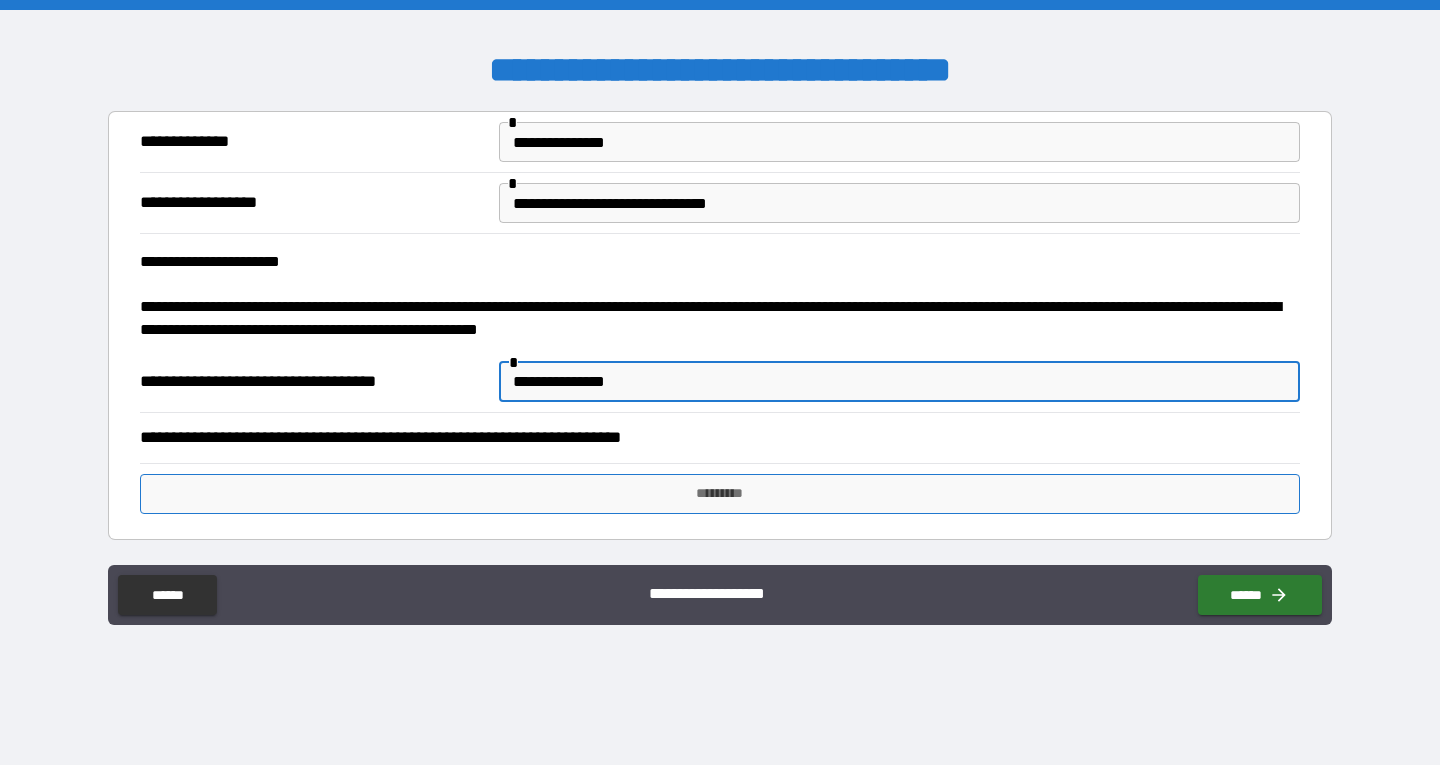 type on "**********" 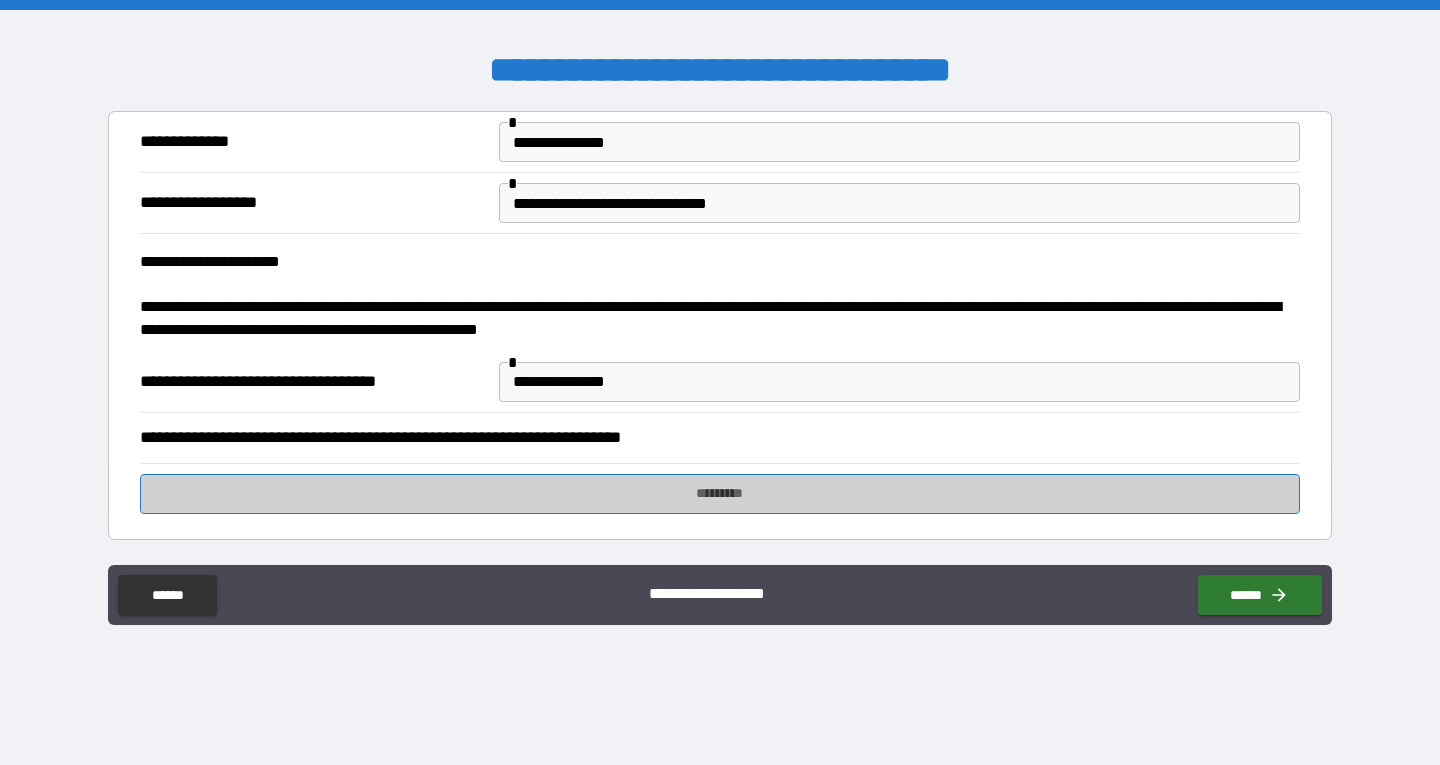 click on "*********" at bounding box center (720, 494) 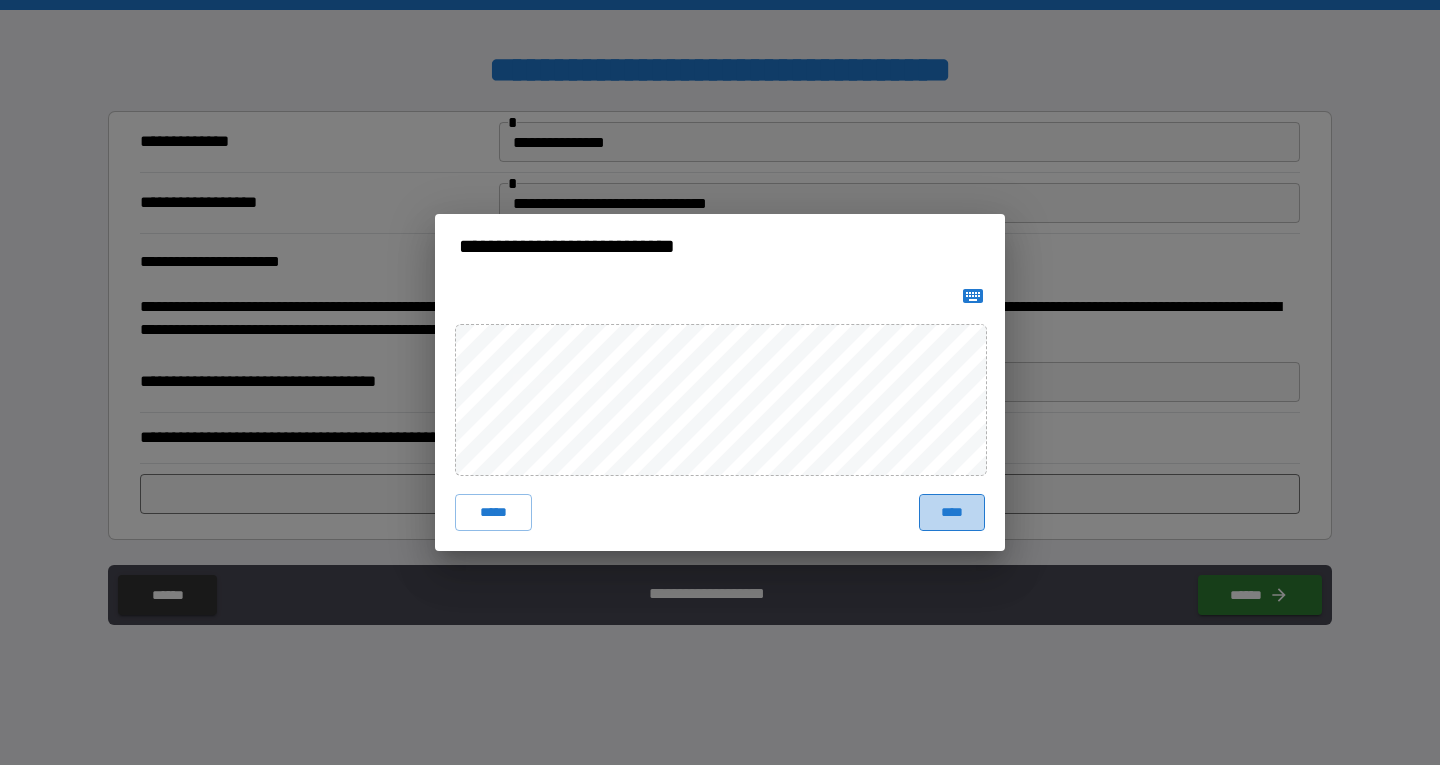 click on "****" at bounding box center [952, 512] 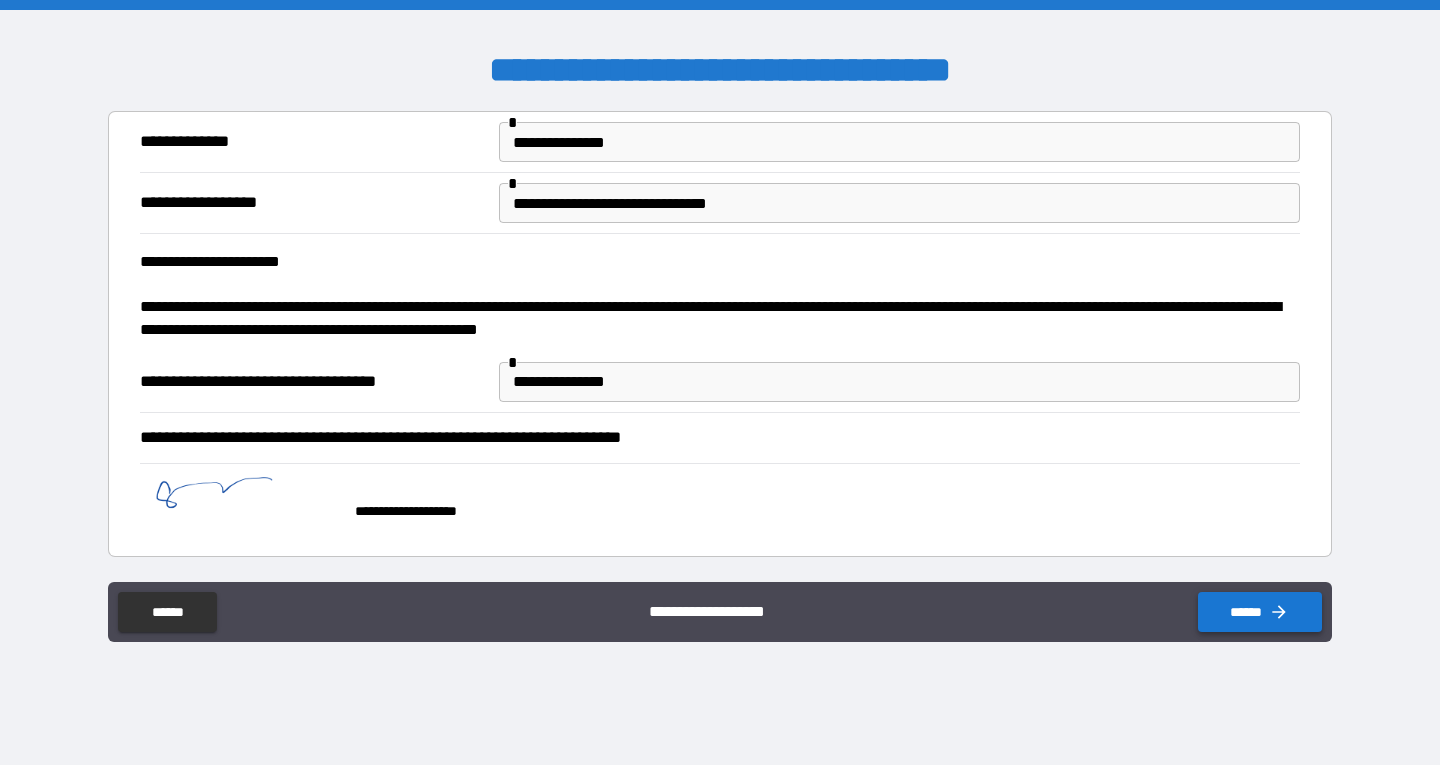 click on "******" at bounding box center (1260, 612) 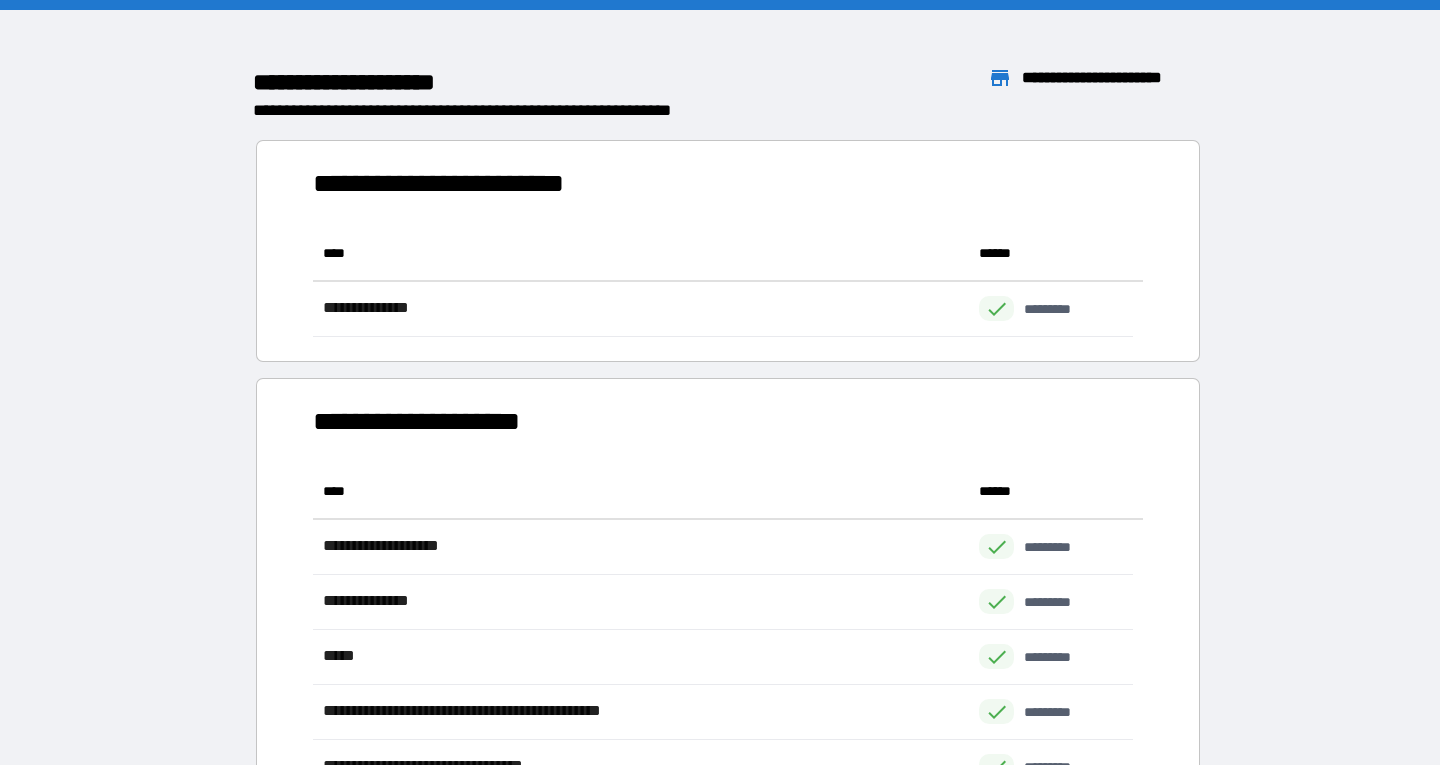 scroll, scrollTop: 16, scrollLeft: 16, axis: both 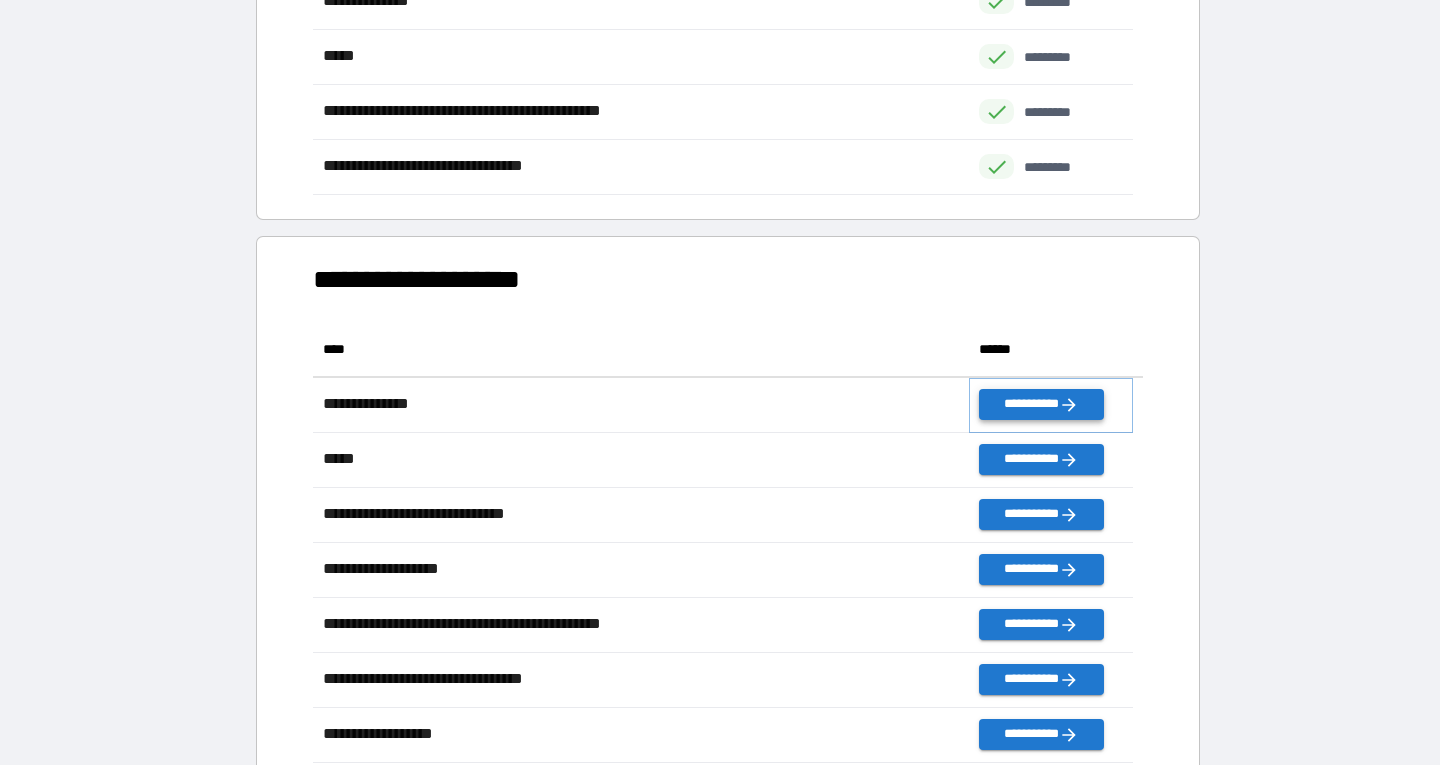 click on "**********" at bounding box center [1041, 404] 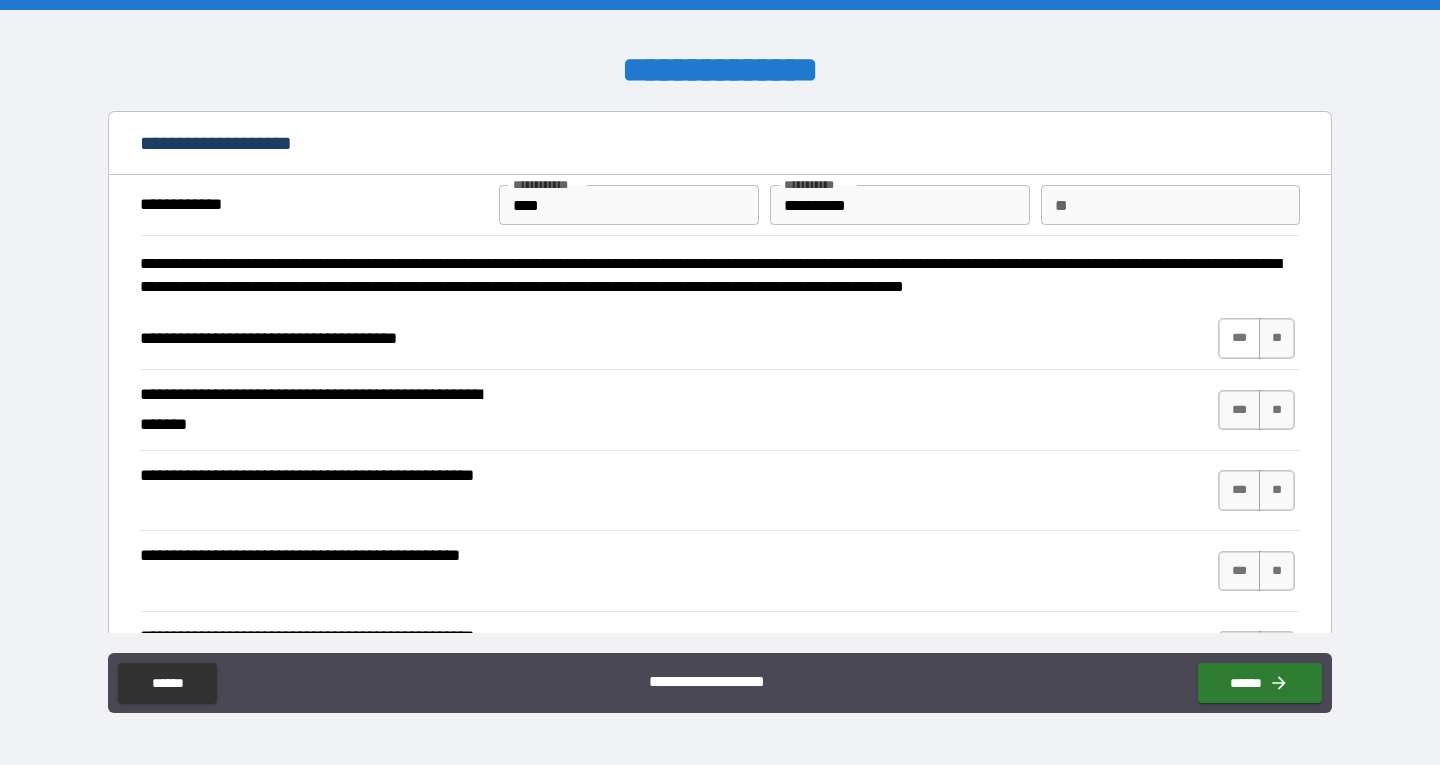 click on "***" at bounding box center [1239, 338] 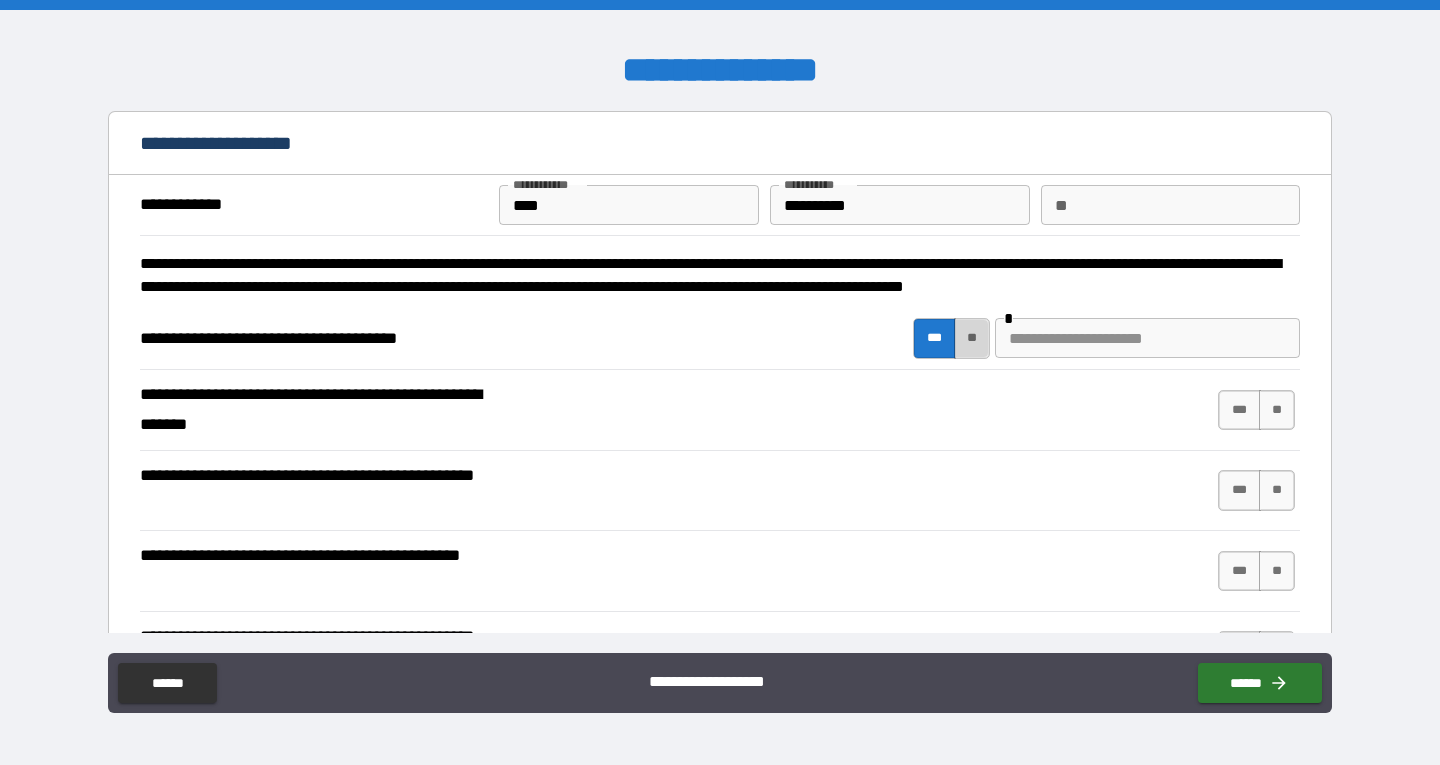 click on "**" at bounding box center (972, 338) 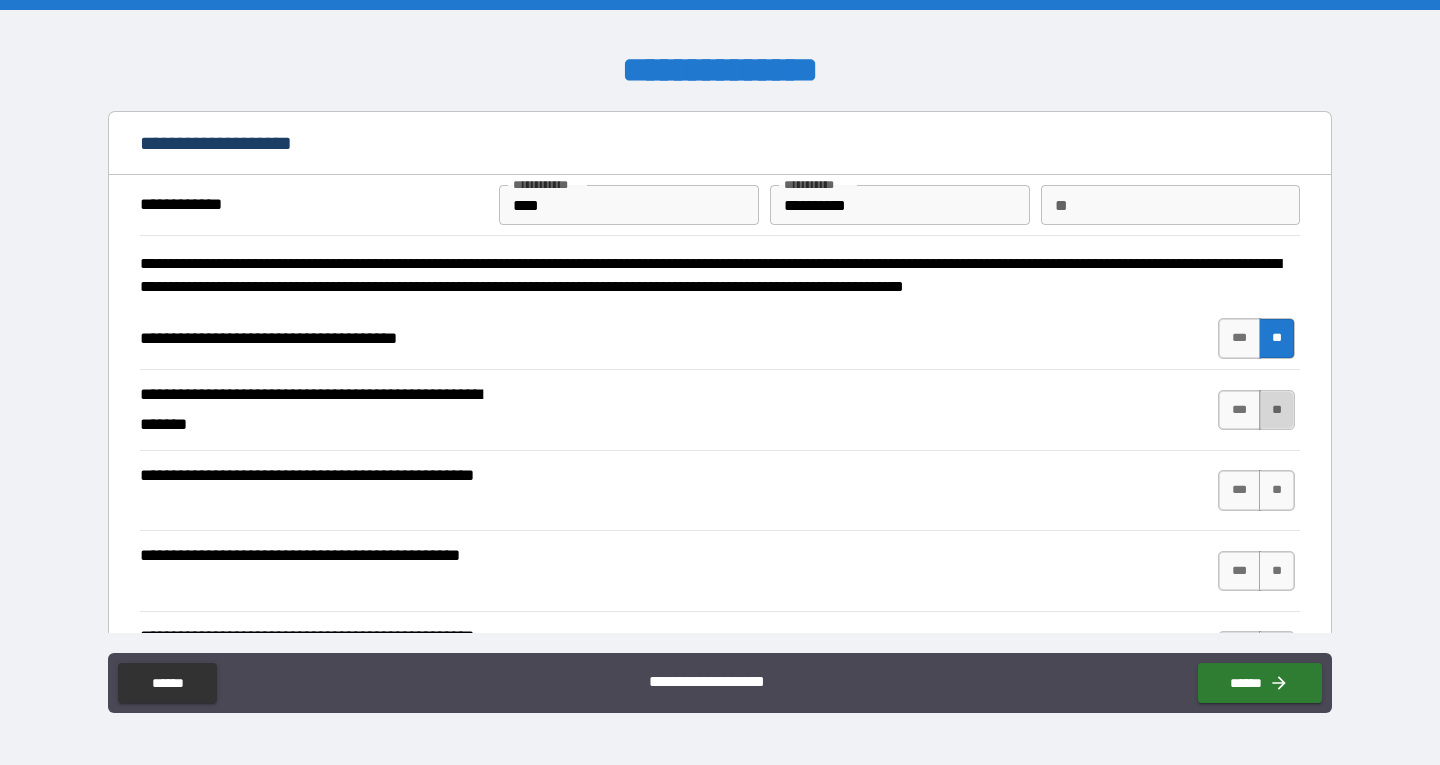 click on "**" at bounding box center (1277, 410) 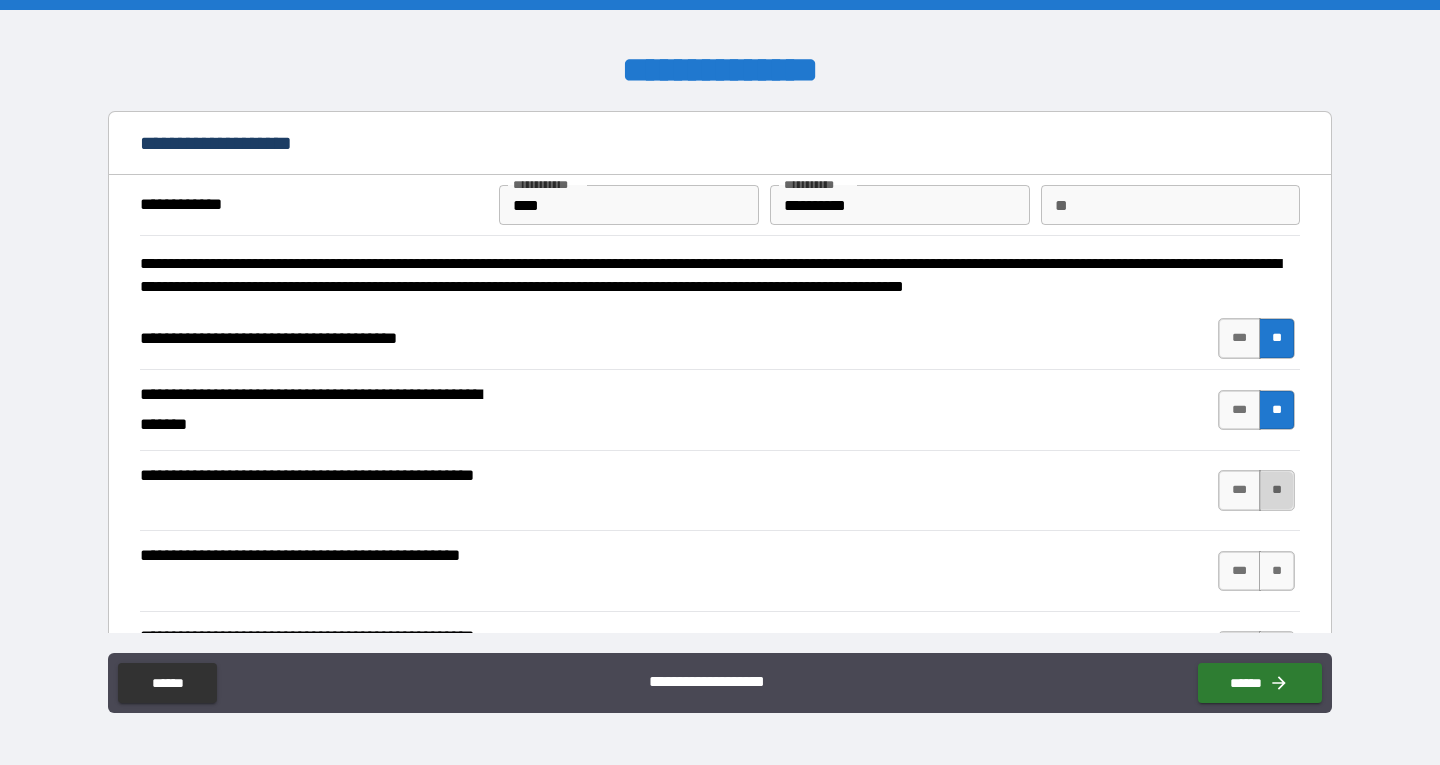 click on "**" at bounding box center [1277, 490] 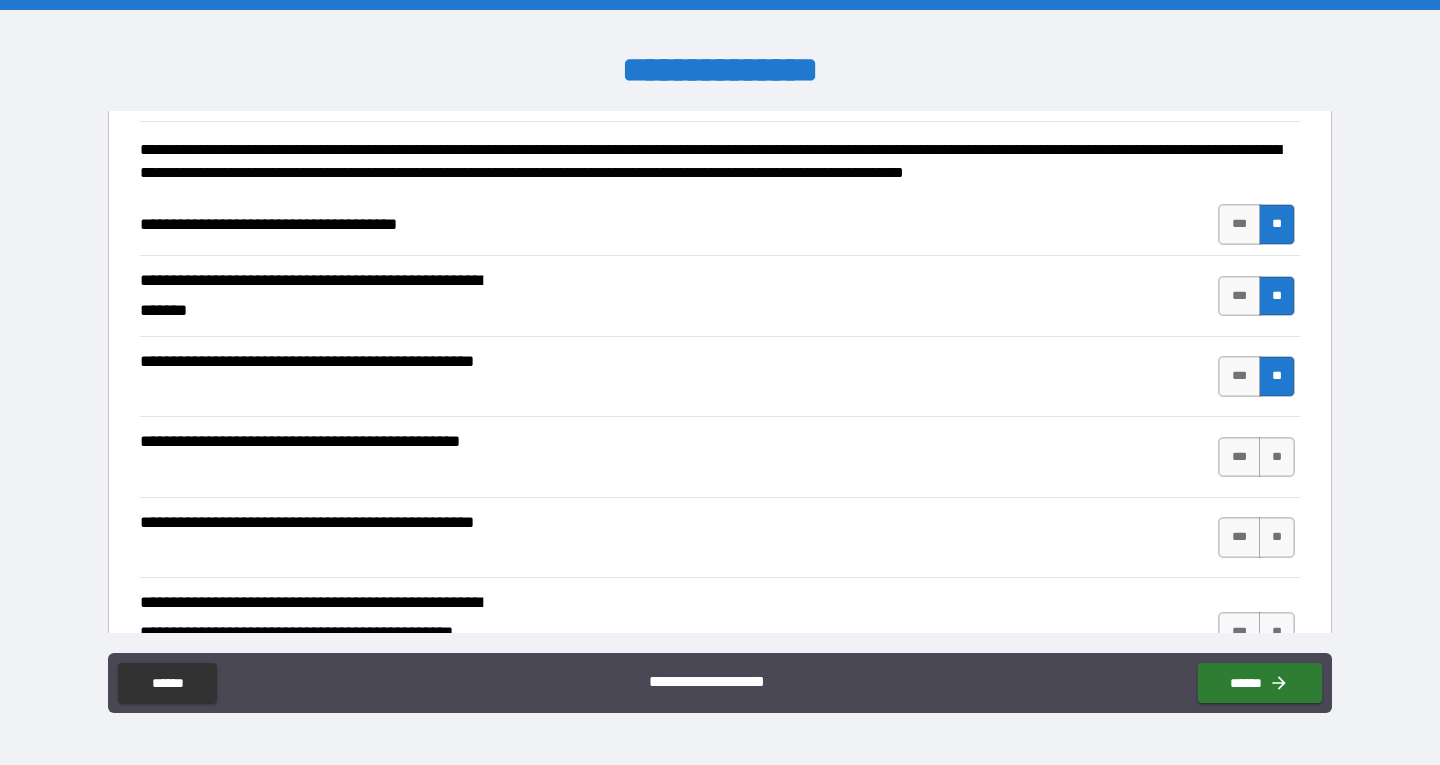 scroll, scrollTop: 200, scrollLeft: 0, axis: vertical 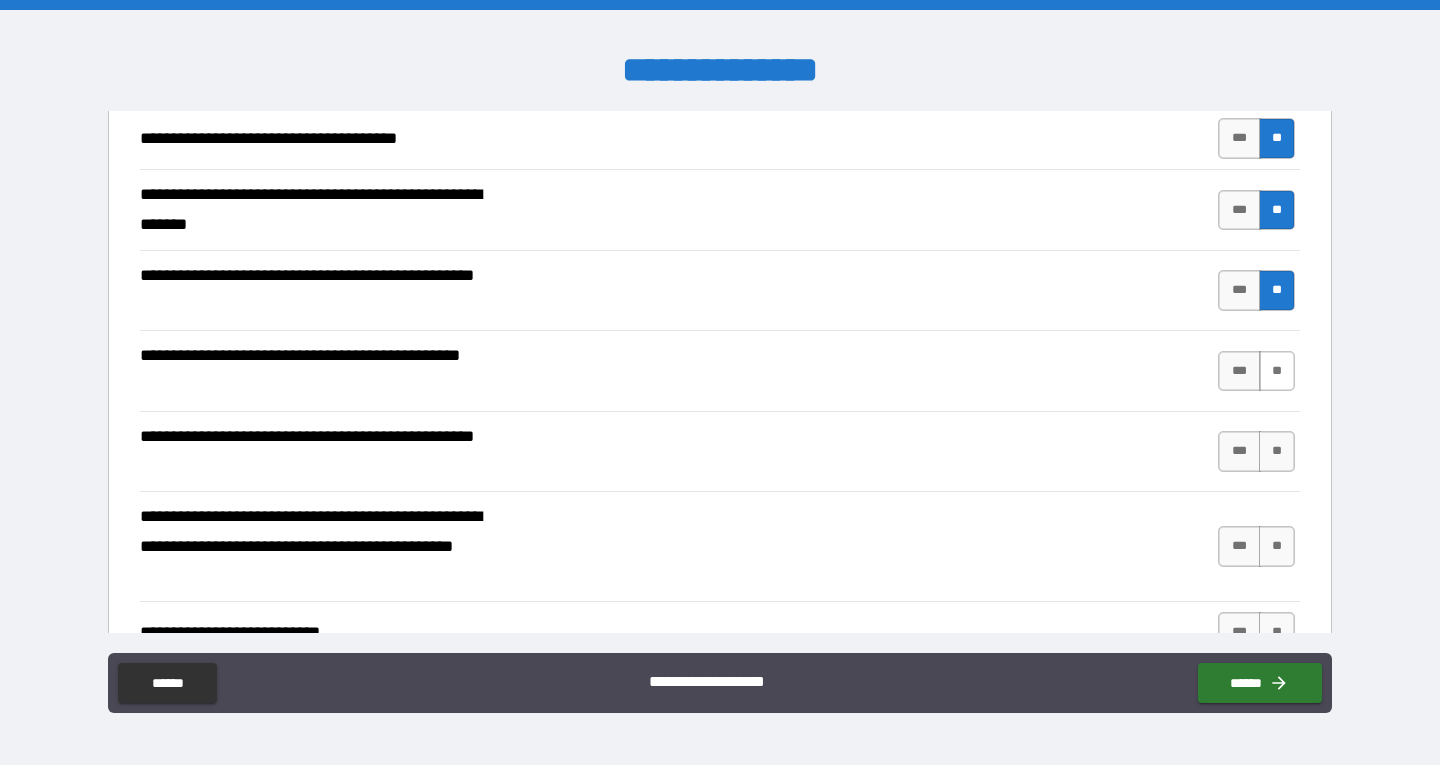 click on "**" at bounding box center [1277, 371] 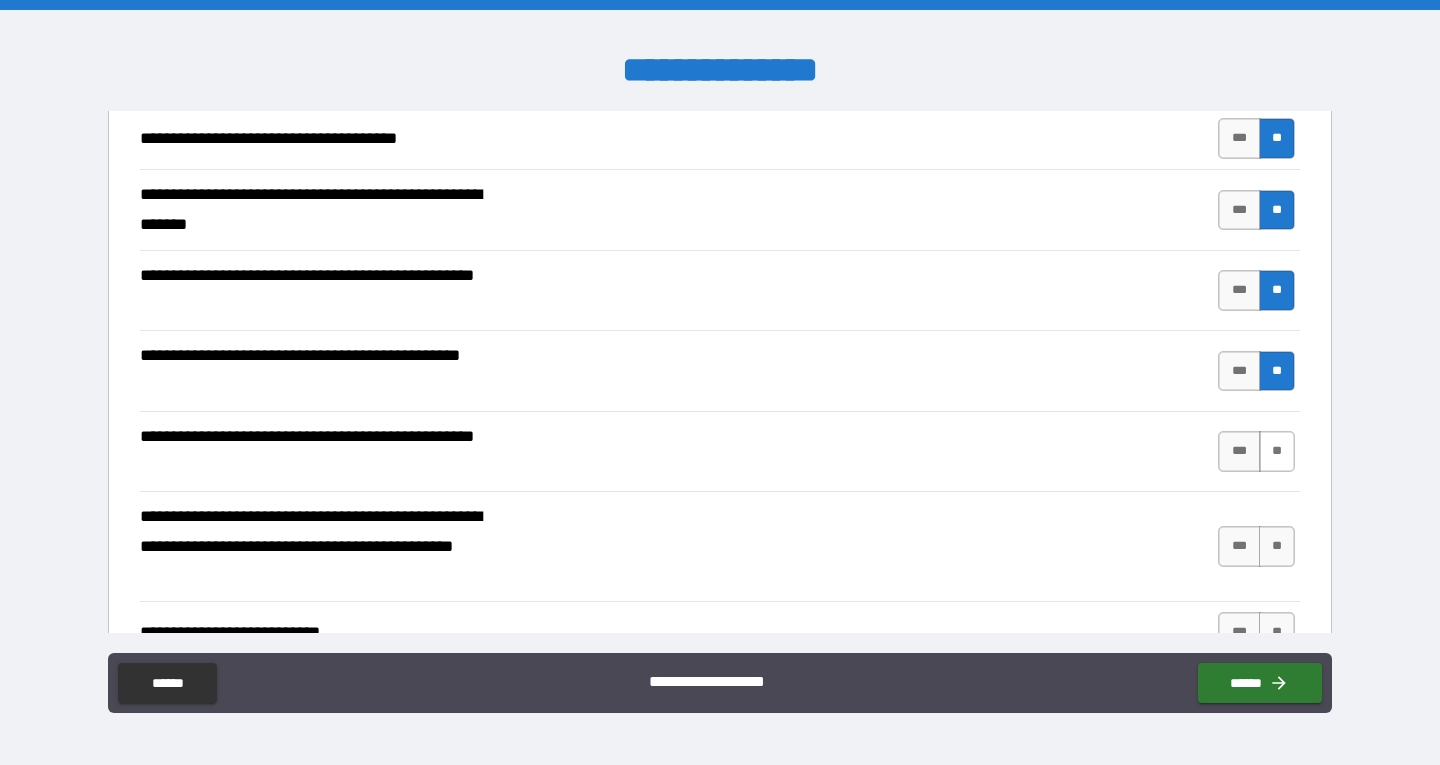 click on "**" at bounding box center (1277, 451) 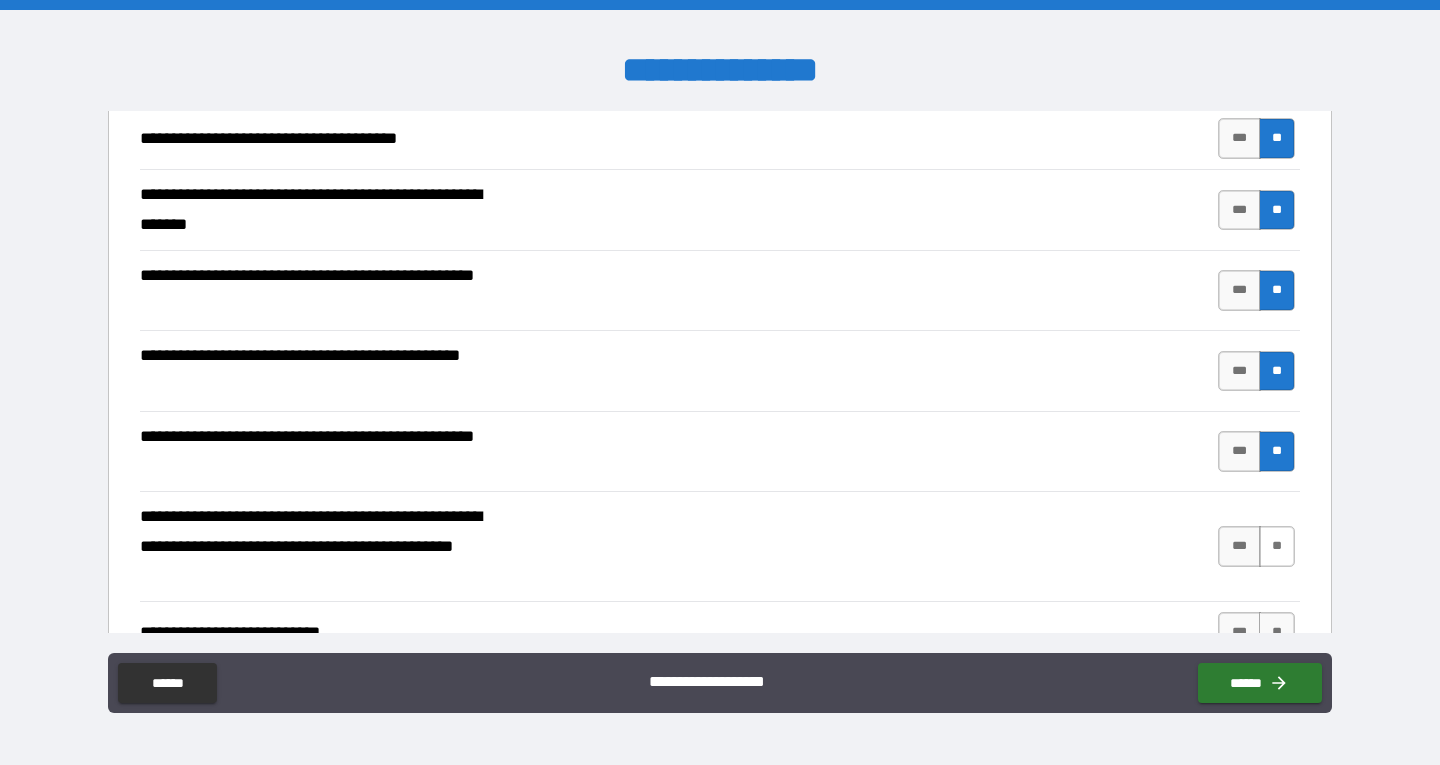 click on "**" at bounding box center [1277, 546] 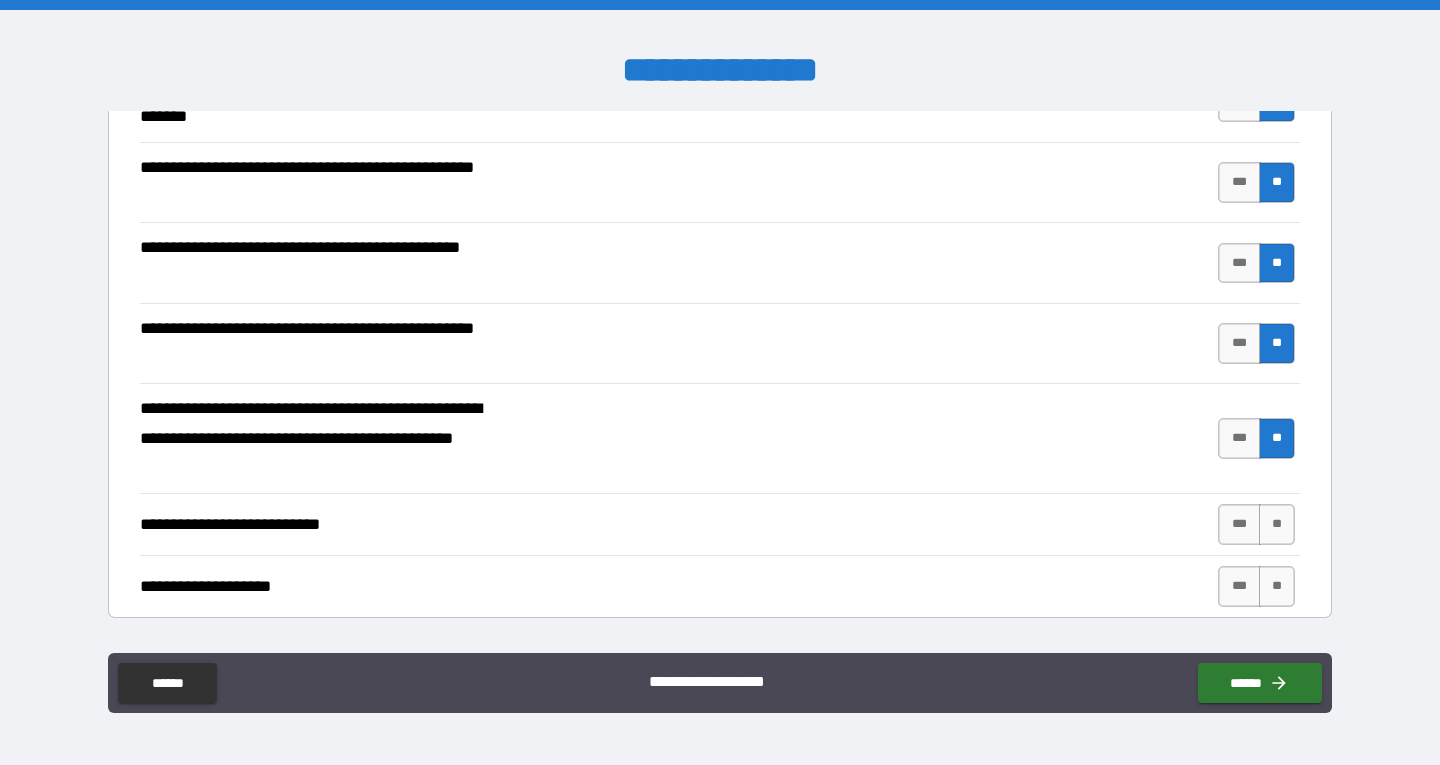 scroll, scrollTop: 400, scrollLeft: 0, axis: vertical 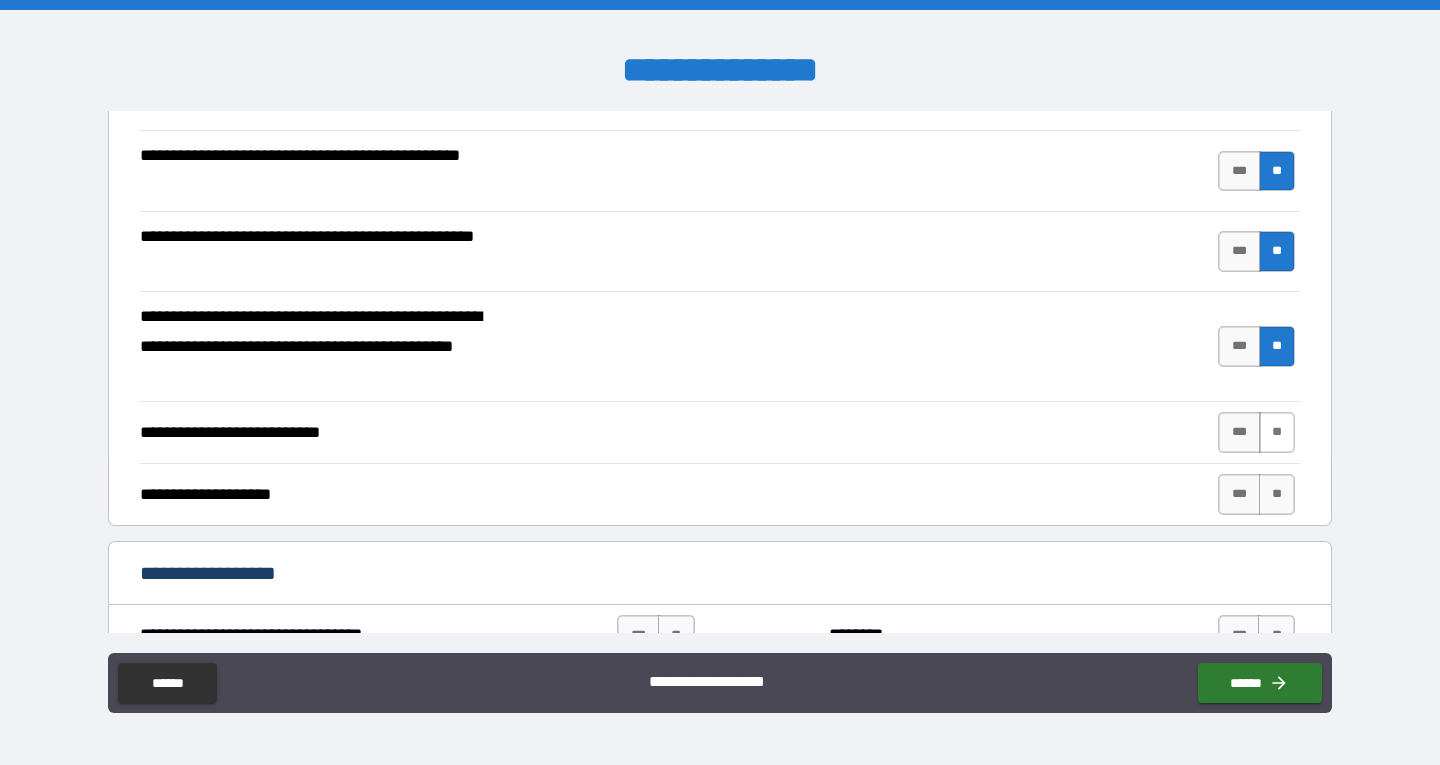 click on "**" at bounding box center (1277, 432) 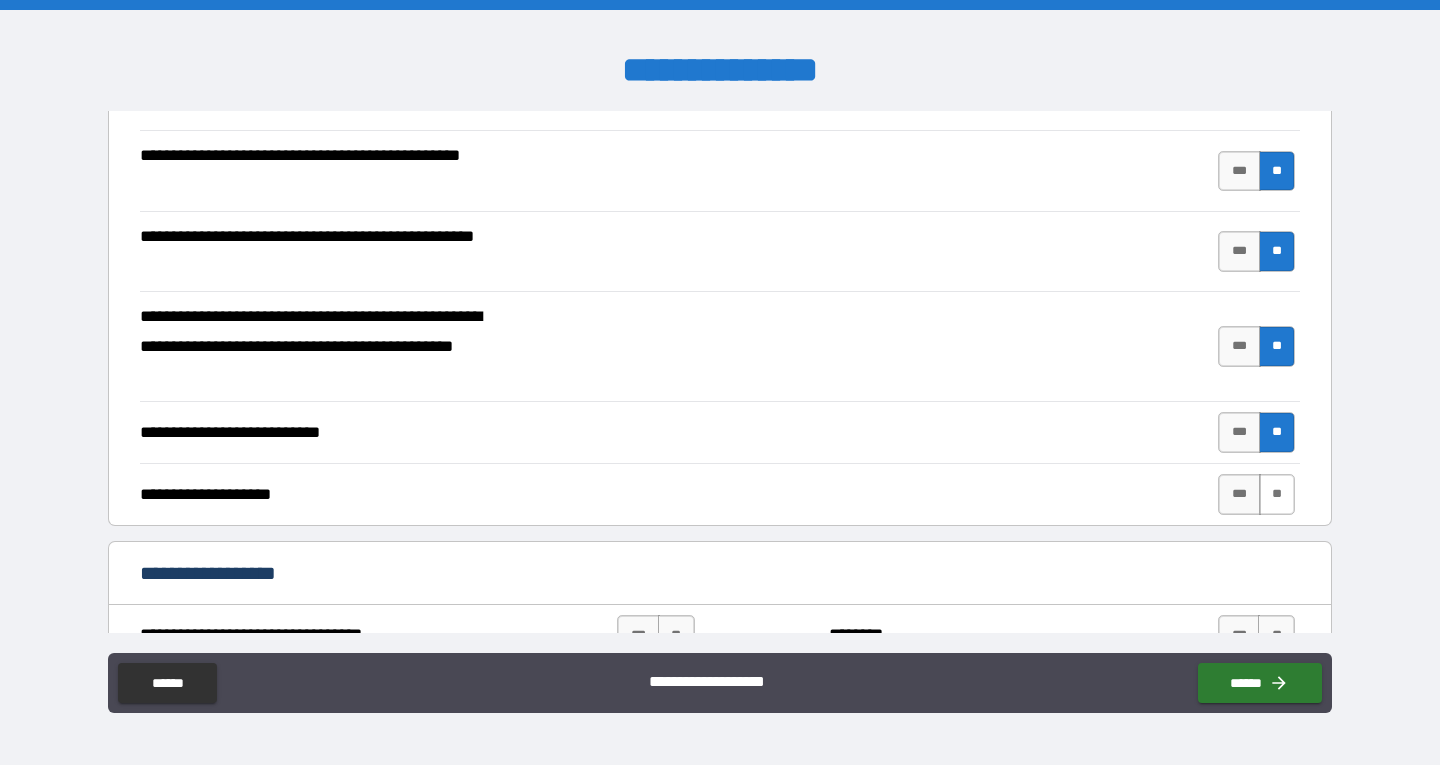 click on "**" at bounding box center [1277, 494] 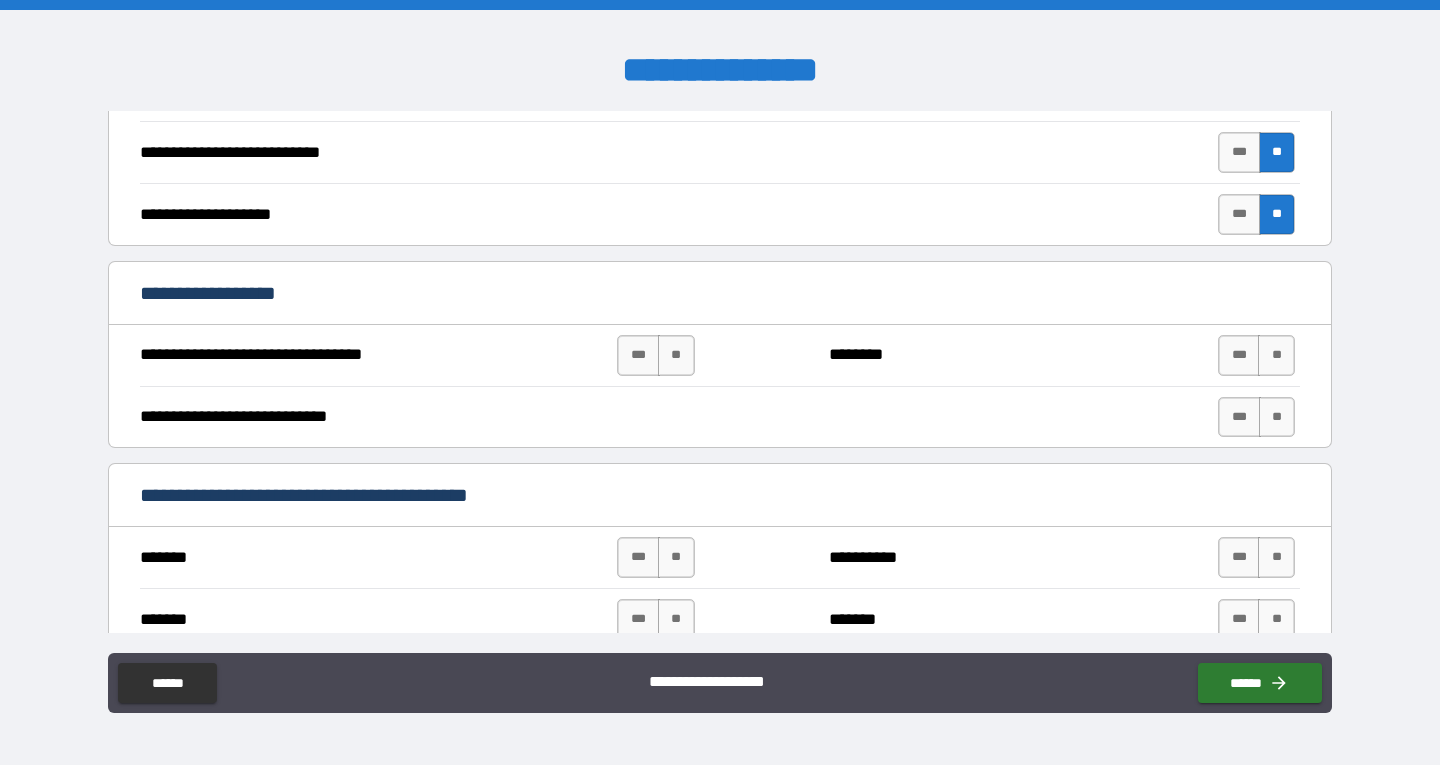 scroll, scrollTop: 700, scrollLeft: 0, axis: vertical 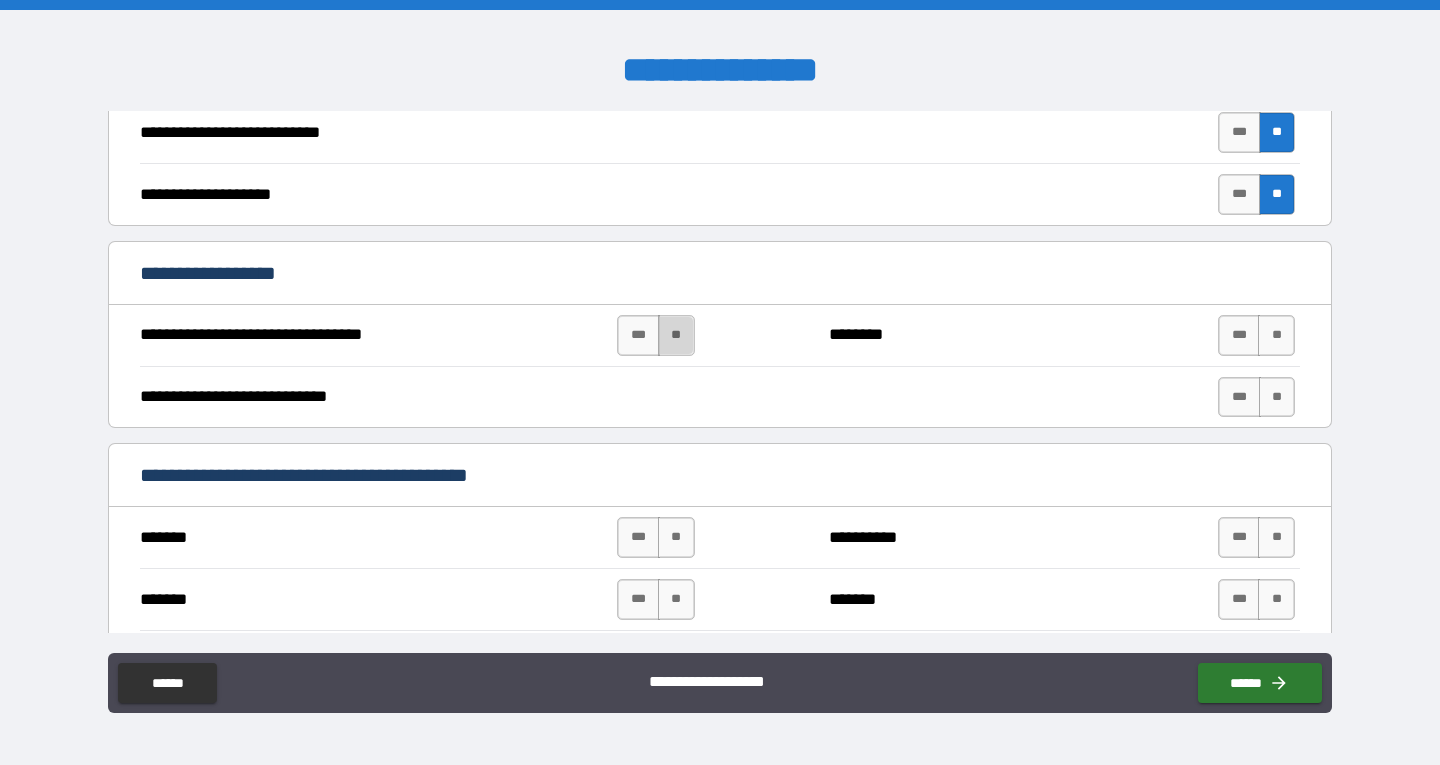 click on "**" at bounding box center [676, 335] 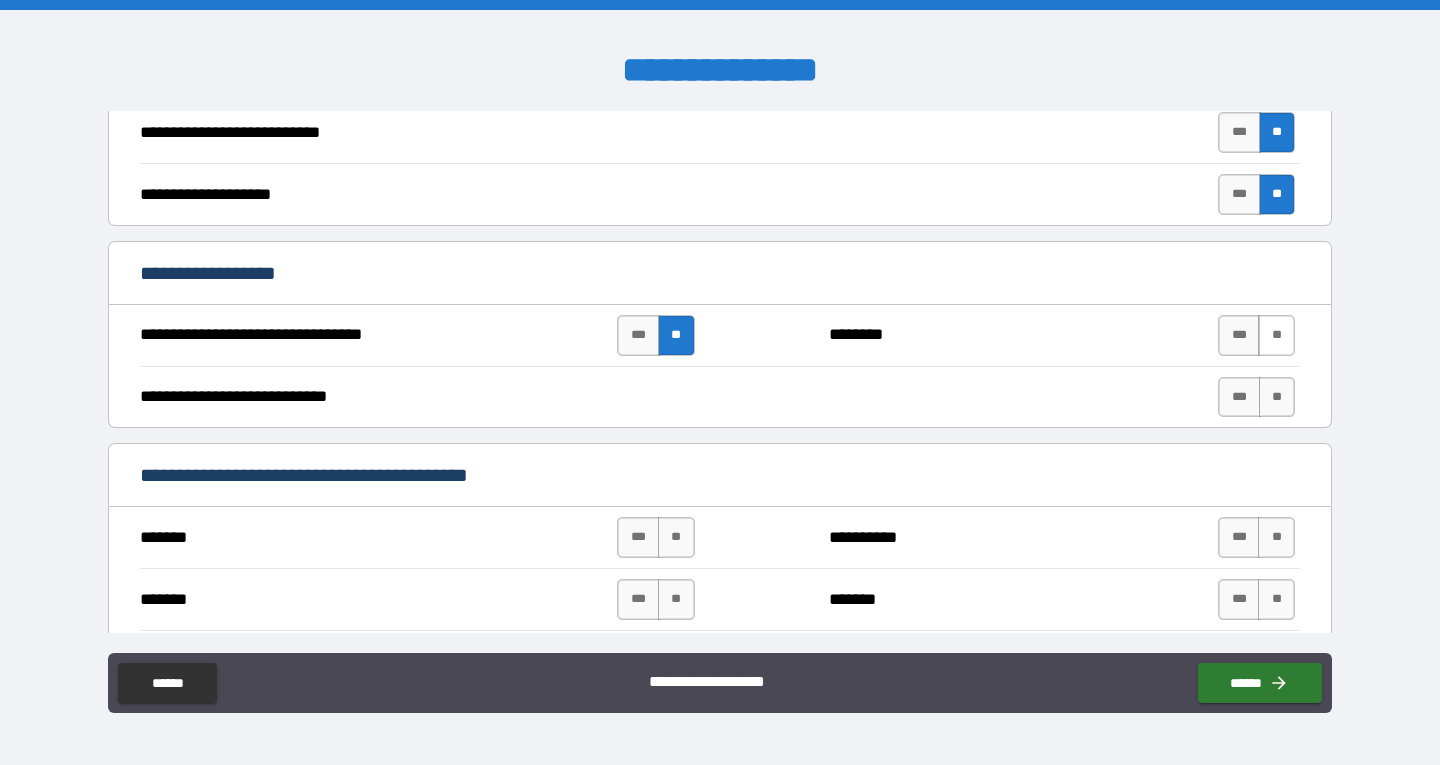 click on "**" at bounding box center (1276, 335) 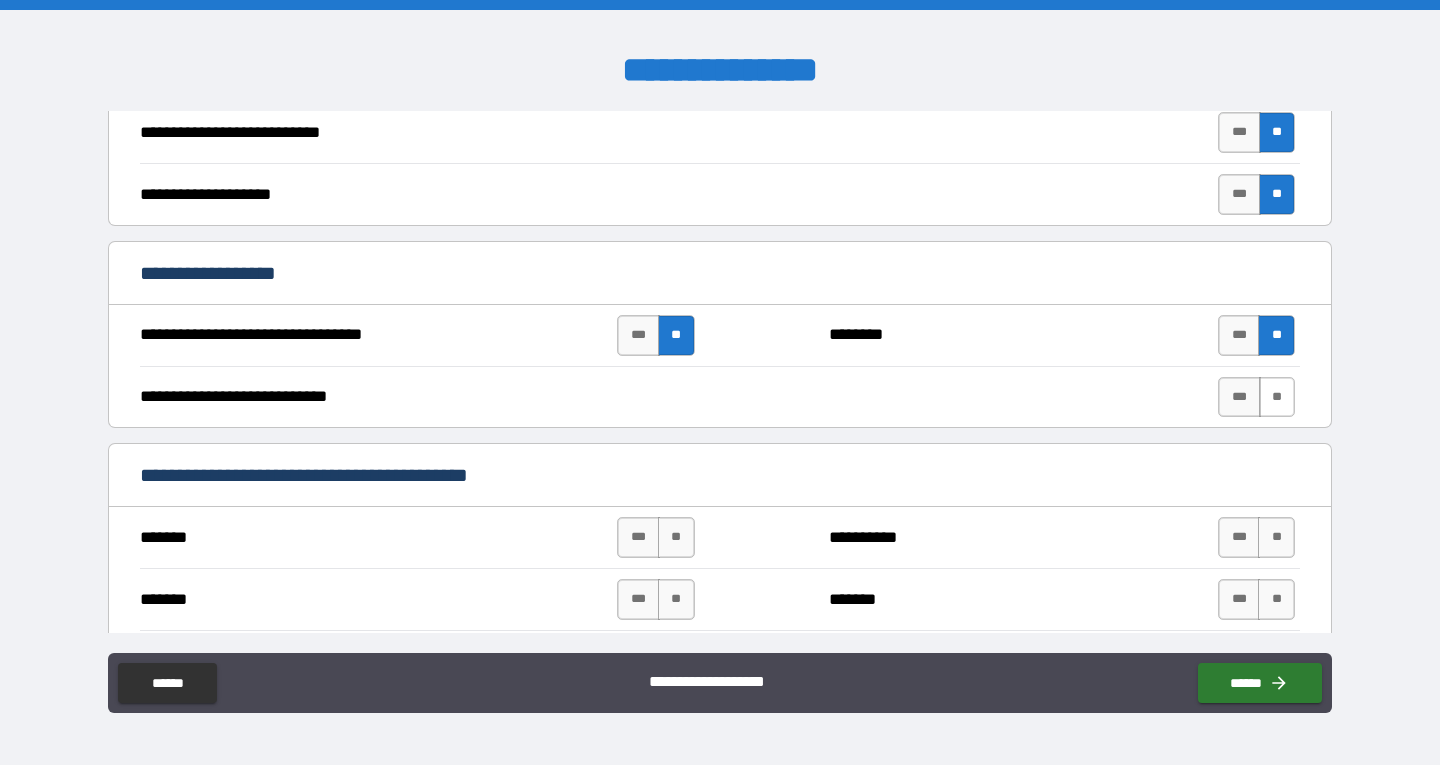 click on "**" at bounding box center (1277, 397) 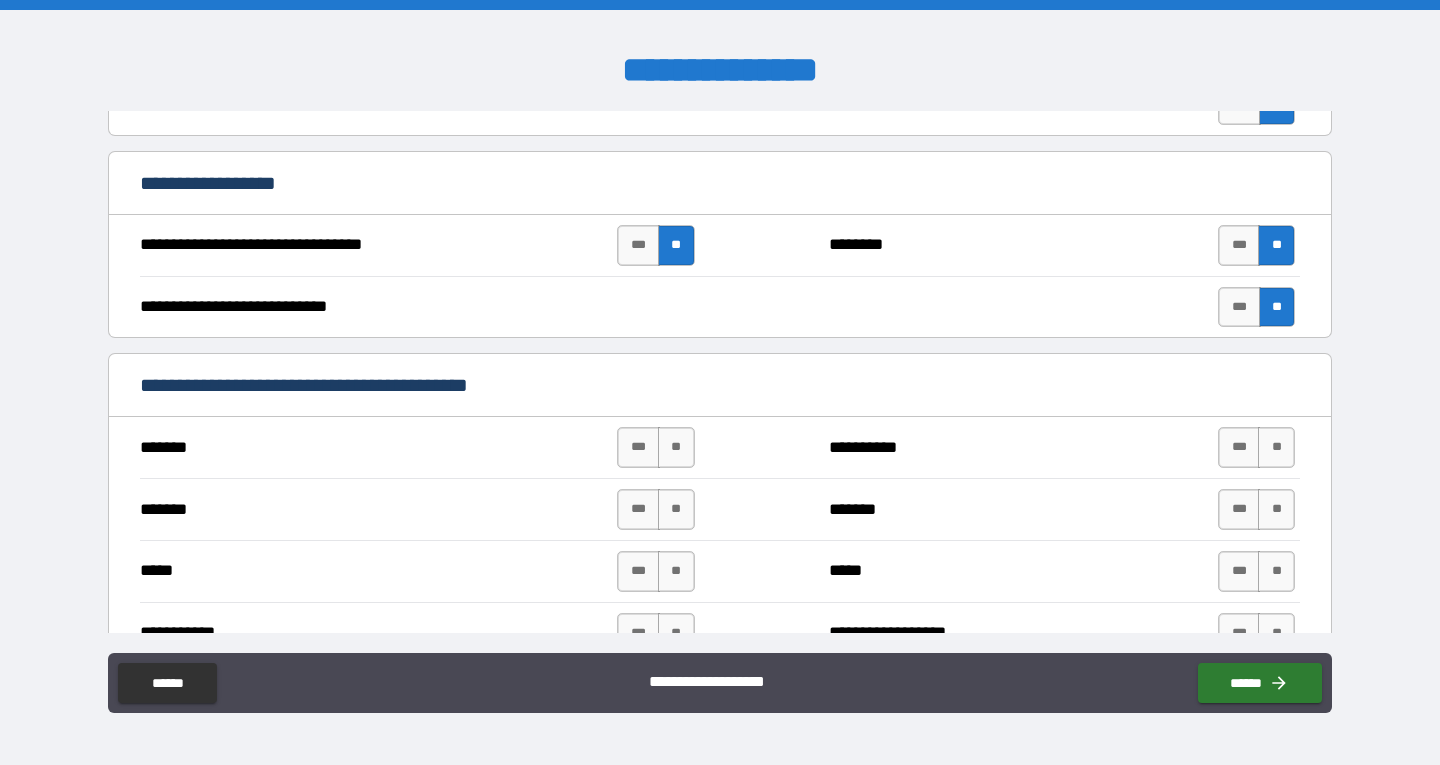 scroll, scrollTop: 900, scrollLeft: 0, axis: vertical 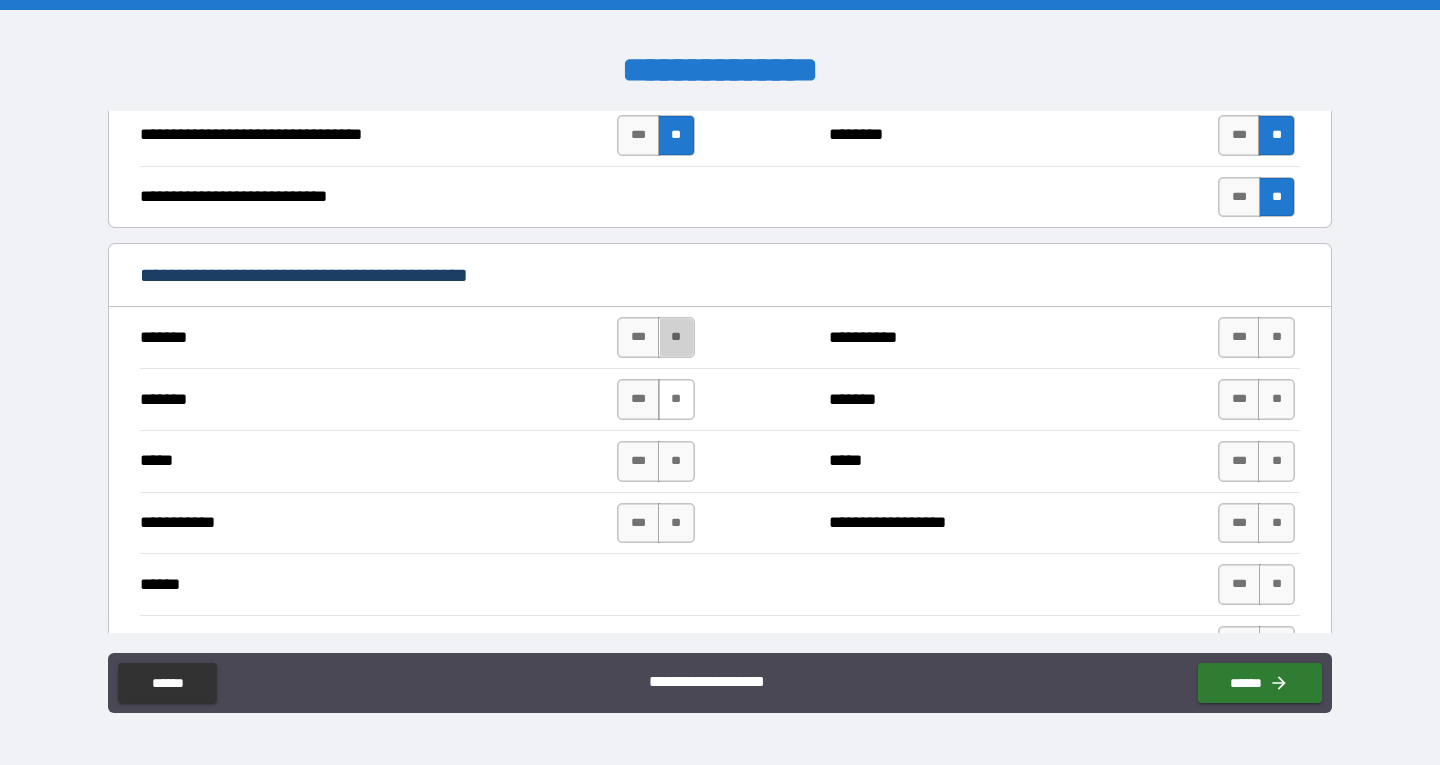 drag, startPoint x: 663, startPoint y: 346, endPoint x: 673, endPoint y: 383, distance: 38.327538 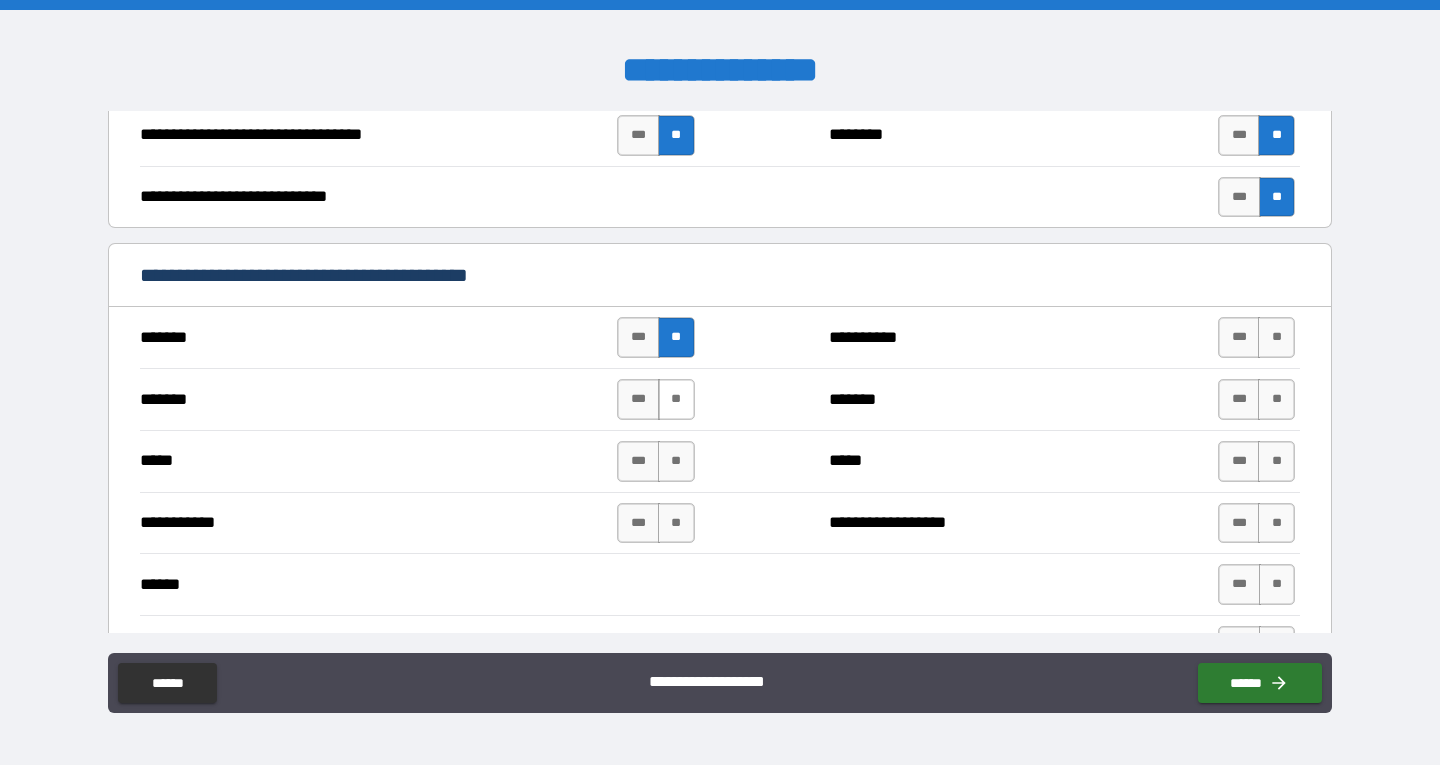 click on "**" at bounding box center [676, 399] 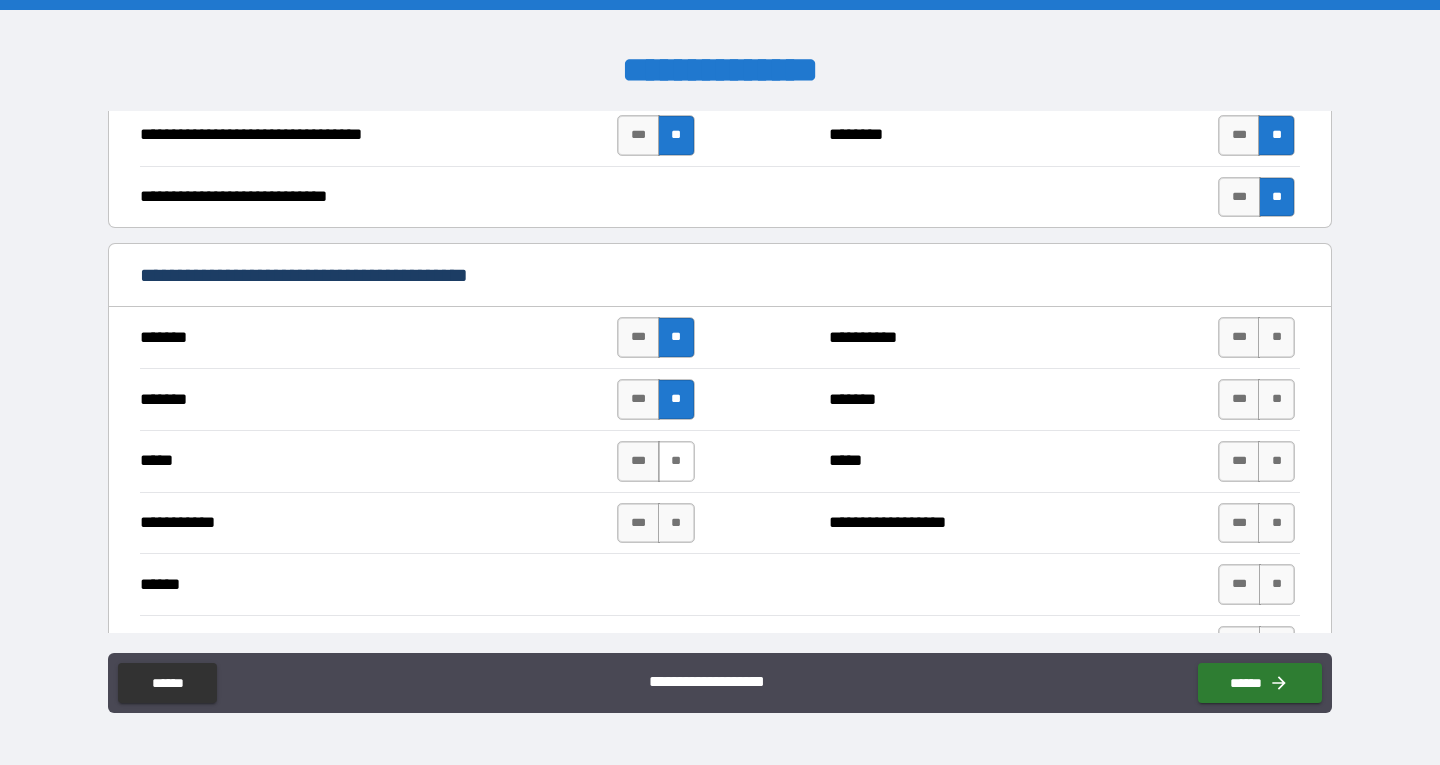 click on "**" at bounding box center (676, 461) 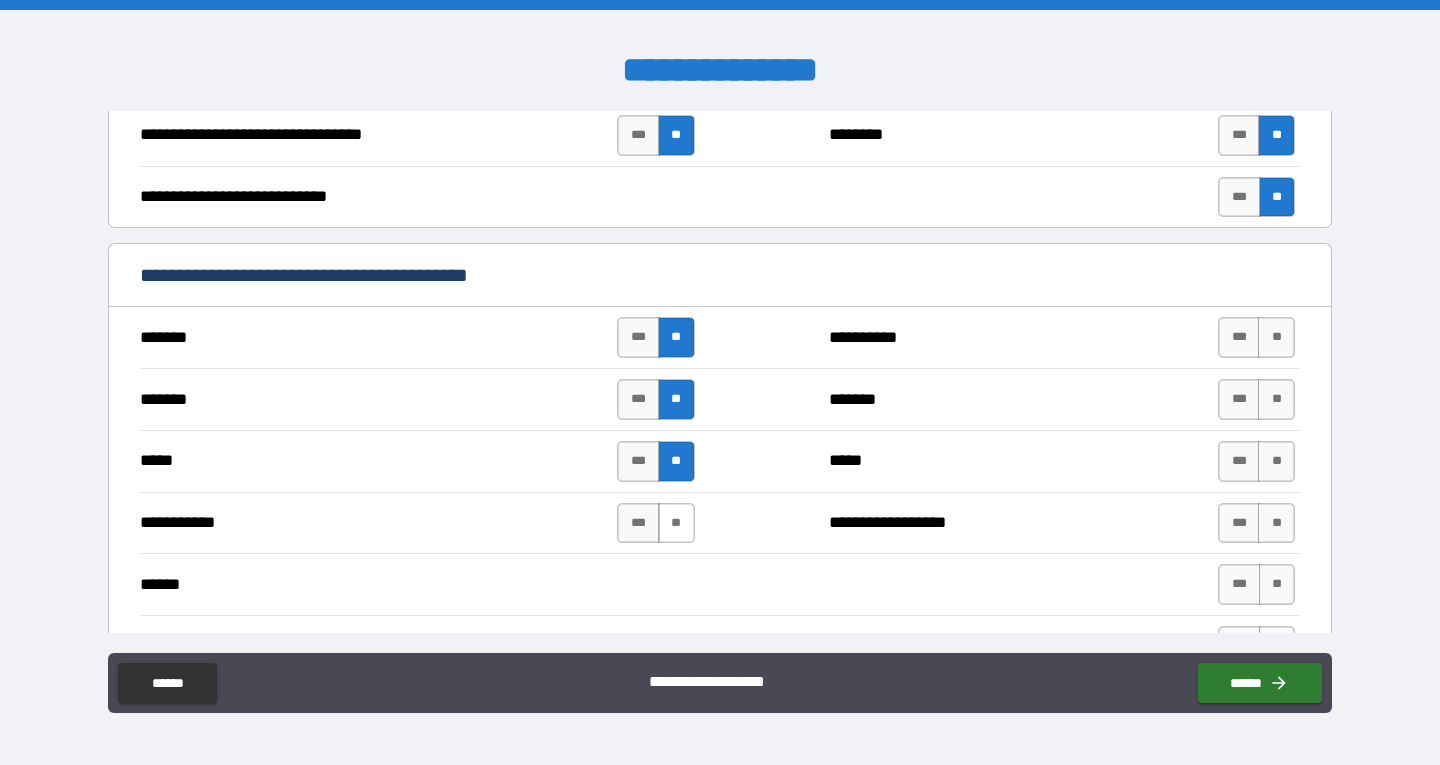click on "**" at bounding box center [676, 523] 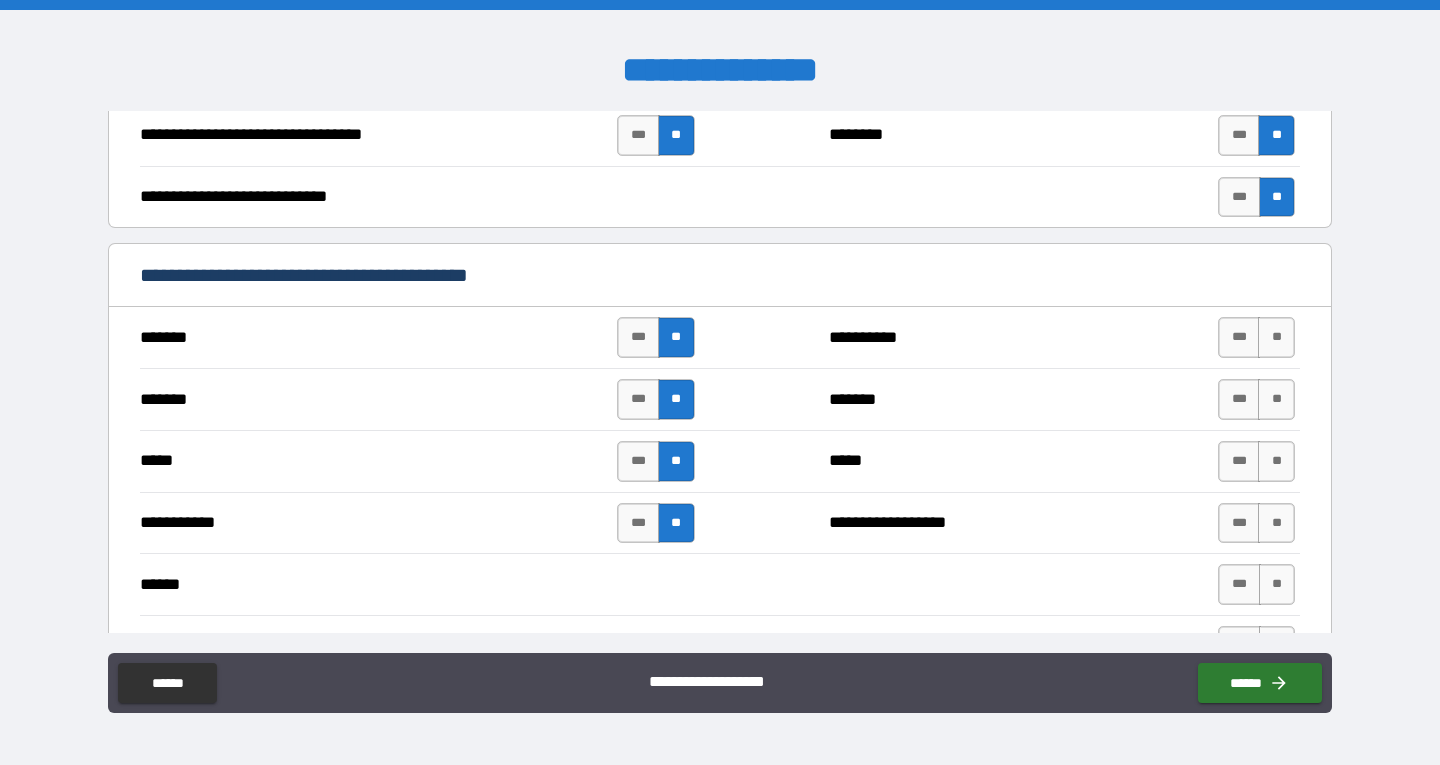 drag, startPoint x: 1266, startPoint y: 527, endPoint x: 1276, endPoint y: 503, distance: 26 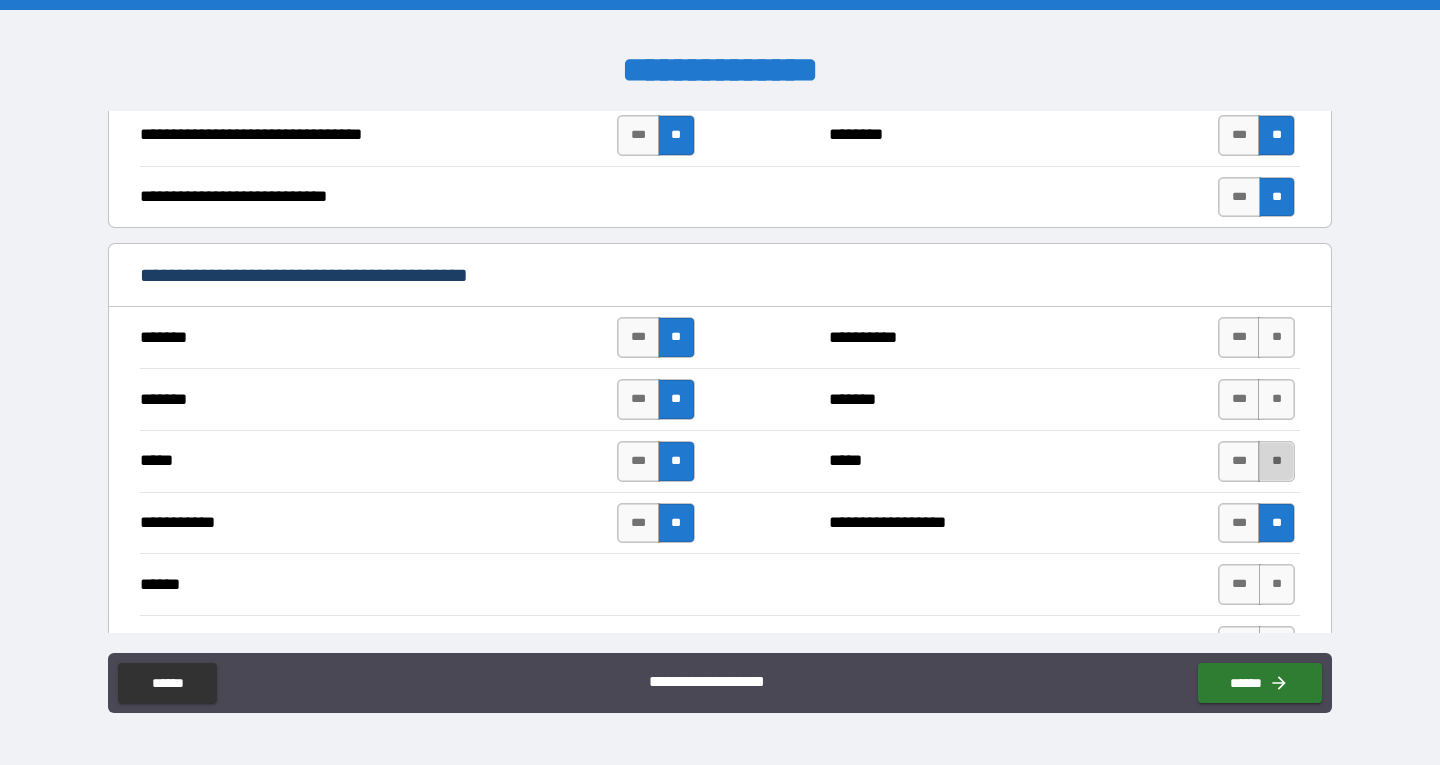 click on "**" at bounding box center [1276, 461] 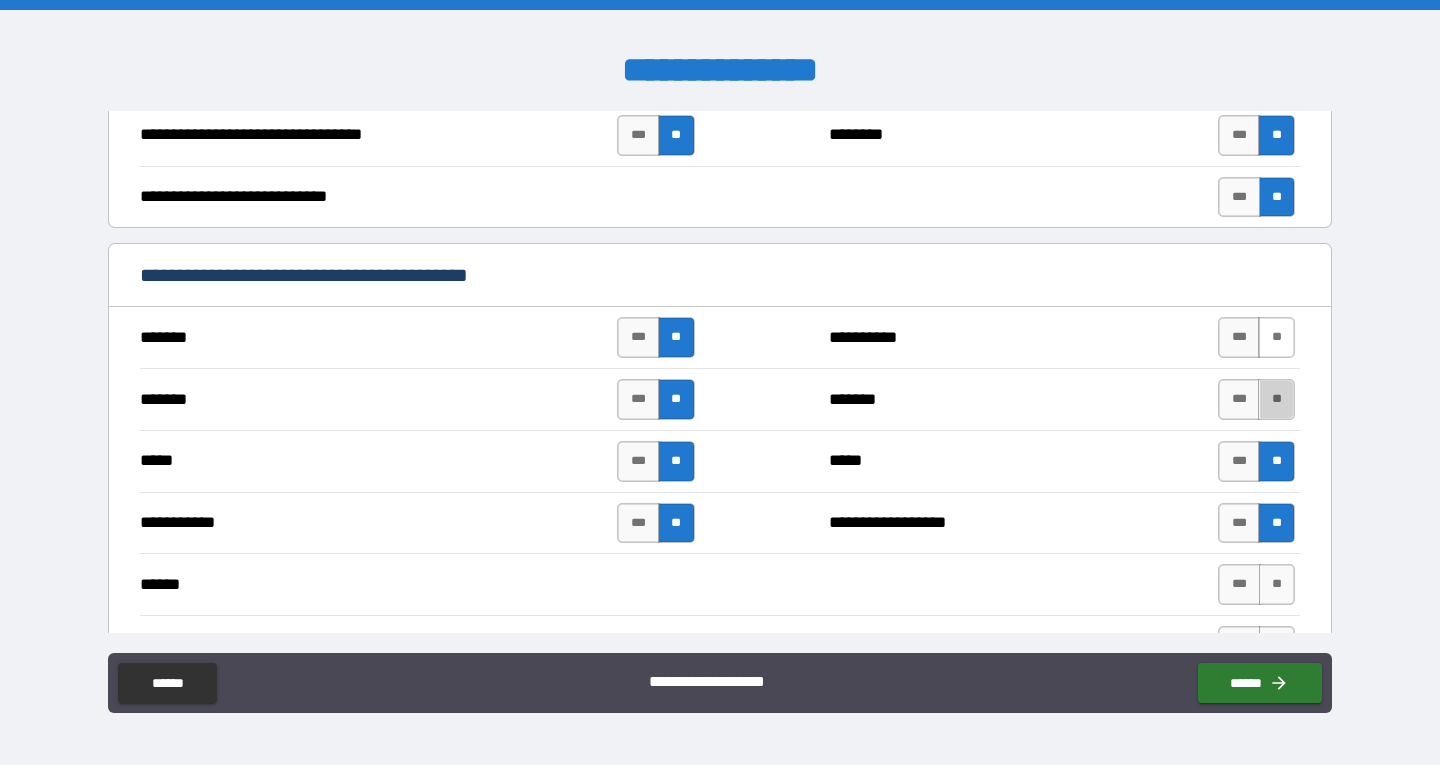 drag, startPoint x: 1275, startPoint y: 396, endPoint x: 1258, endPoint y: 348, distance: 50.92151 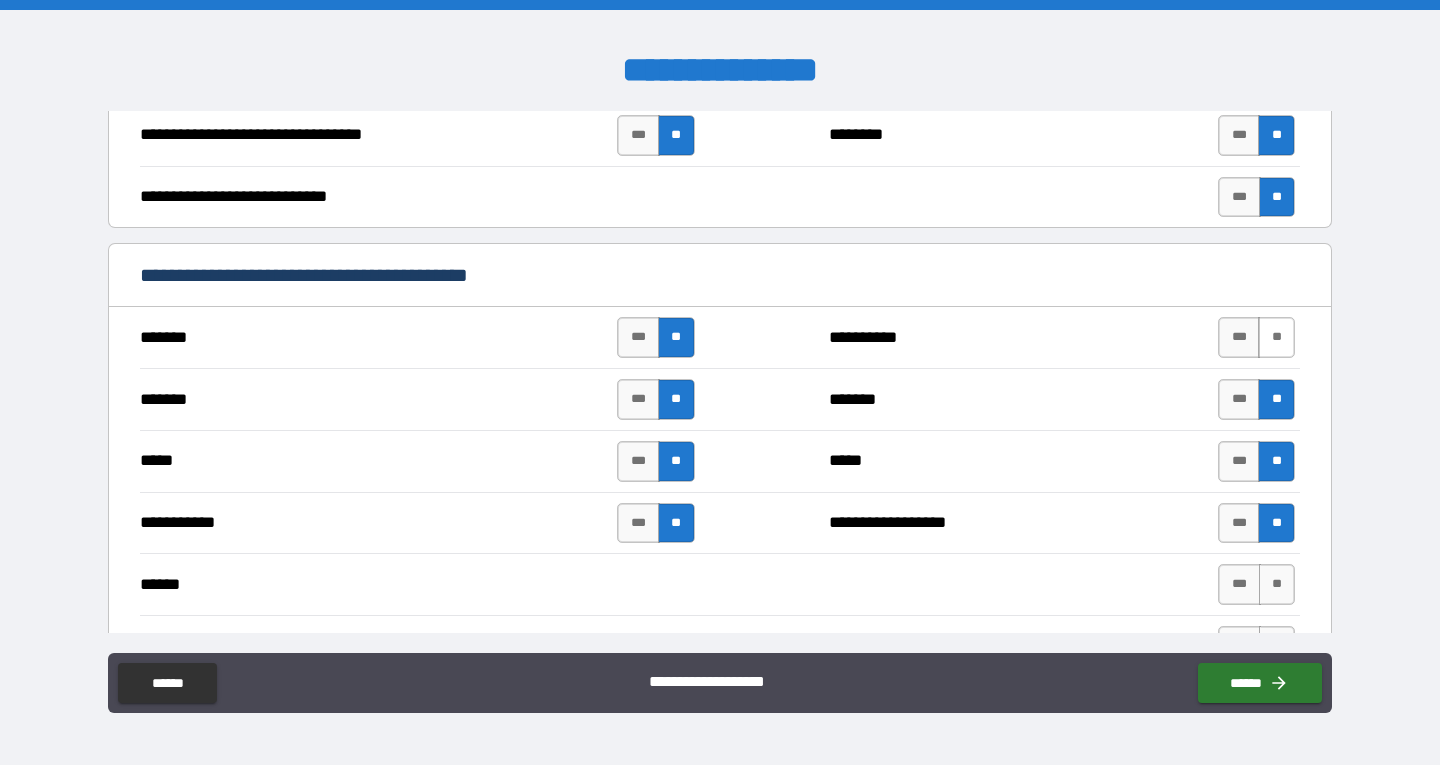 click on "**" at bounding box center [1276, 337] 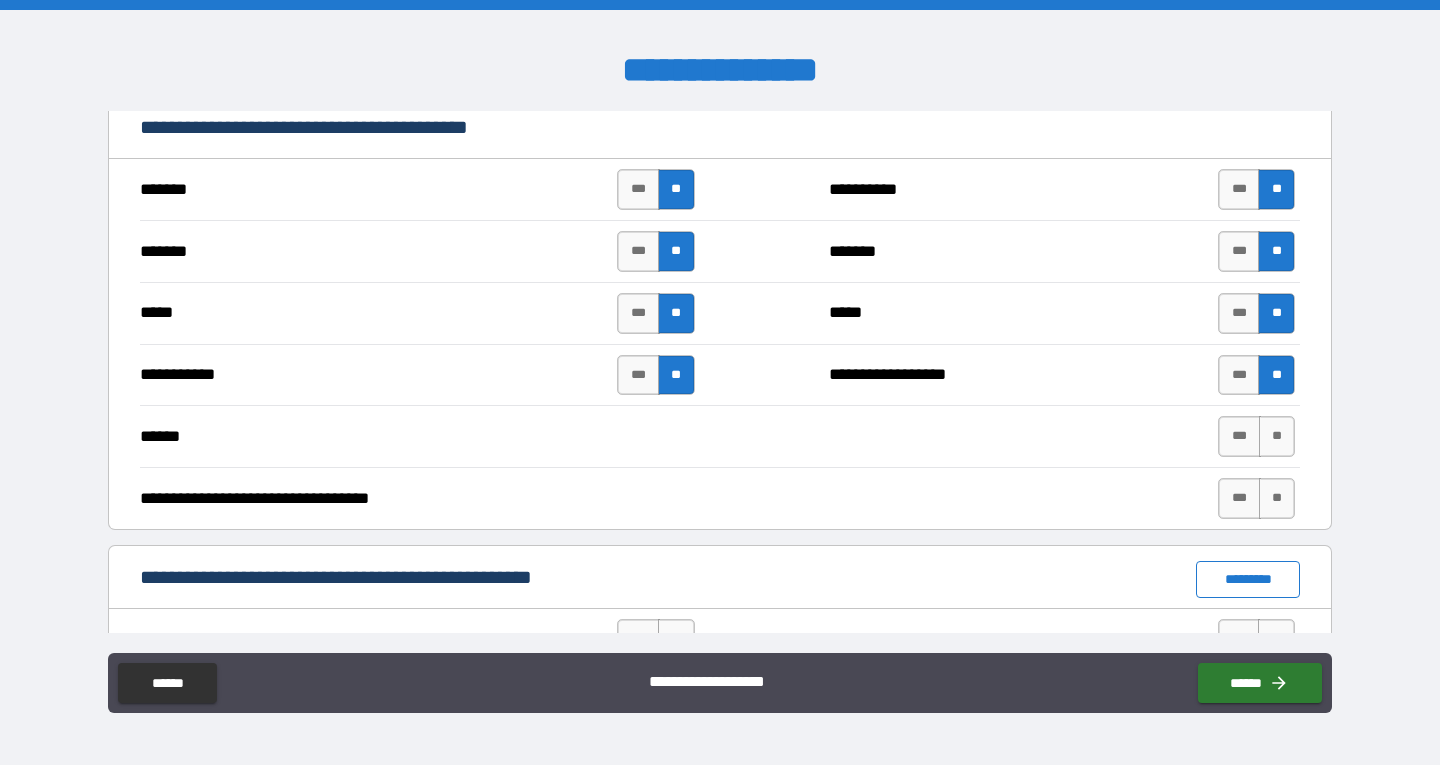 scroll, scrollTop: 1200, scrollLeft: 0, axis: vertical 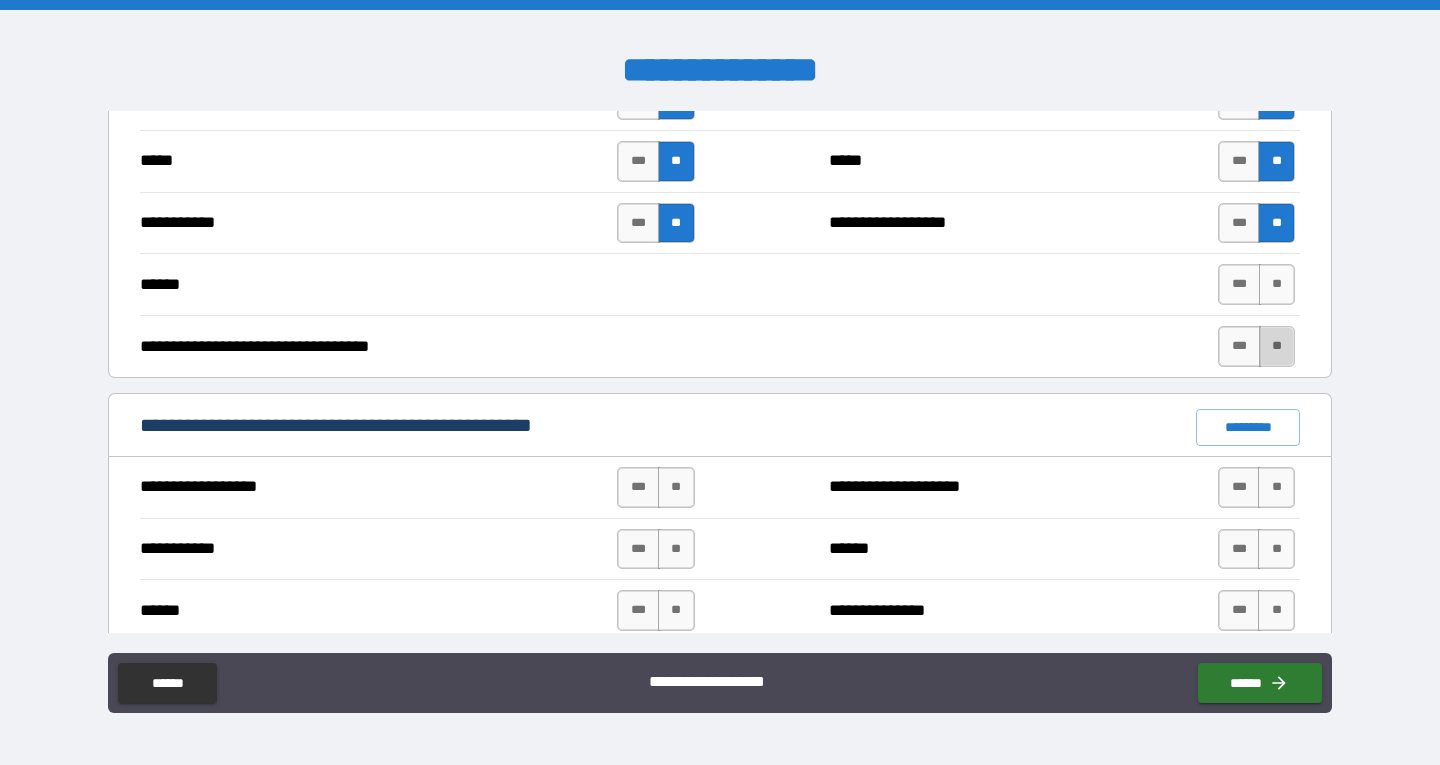 click on "**" at bounding box center [1277, 346] 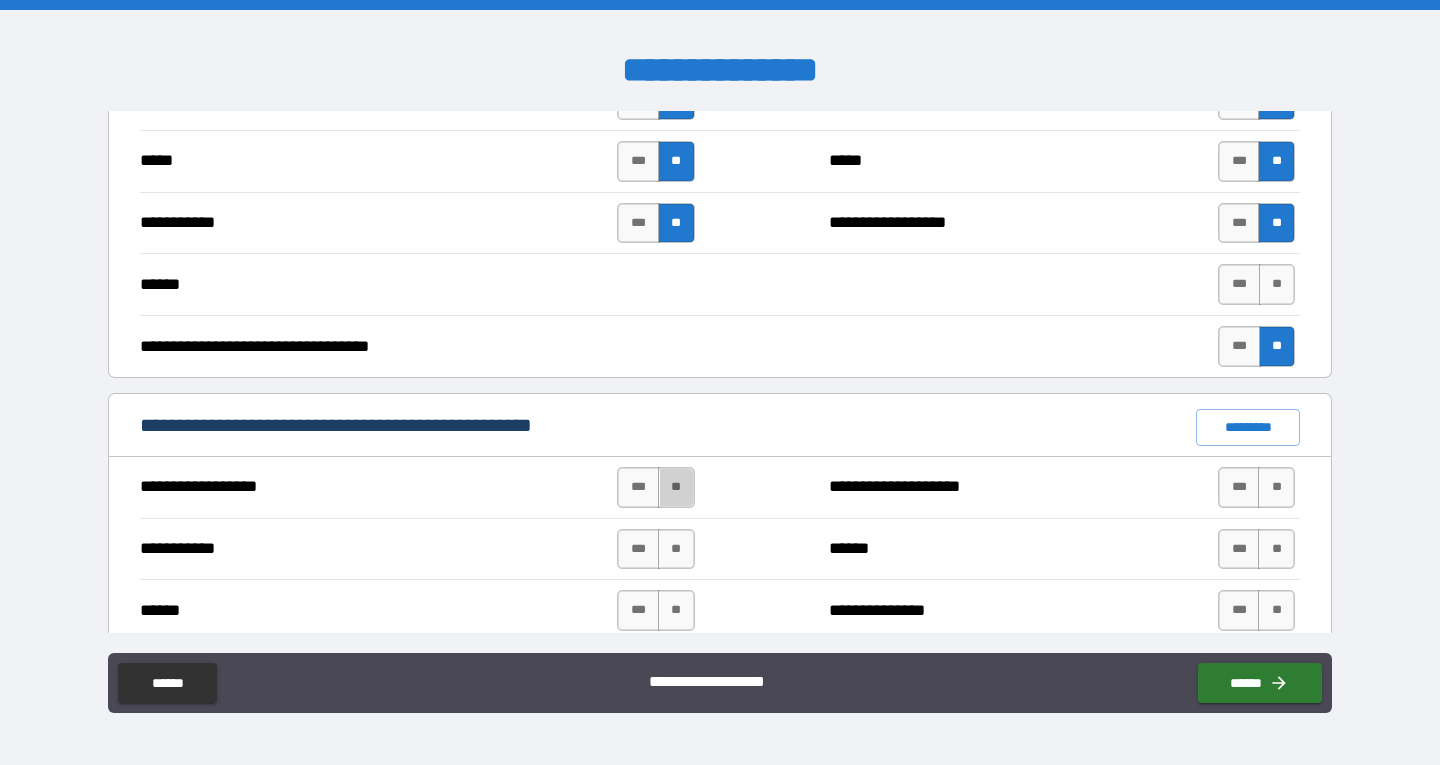 drag, startPoint x: 661, startPoint y: 492, endPoint x: 669, endPoint y: 528, distance: 36.878178 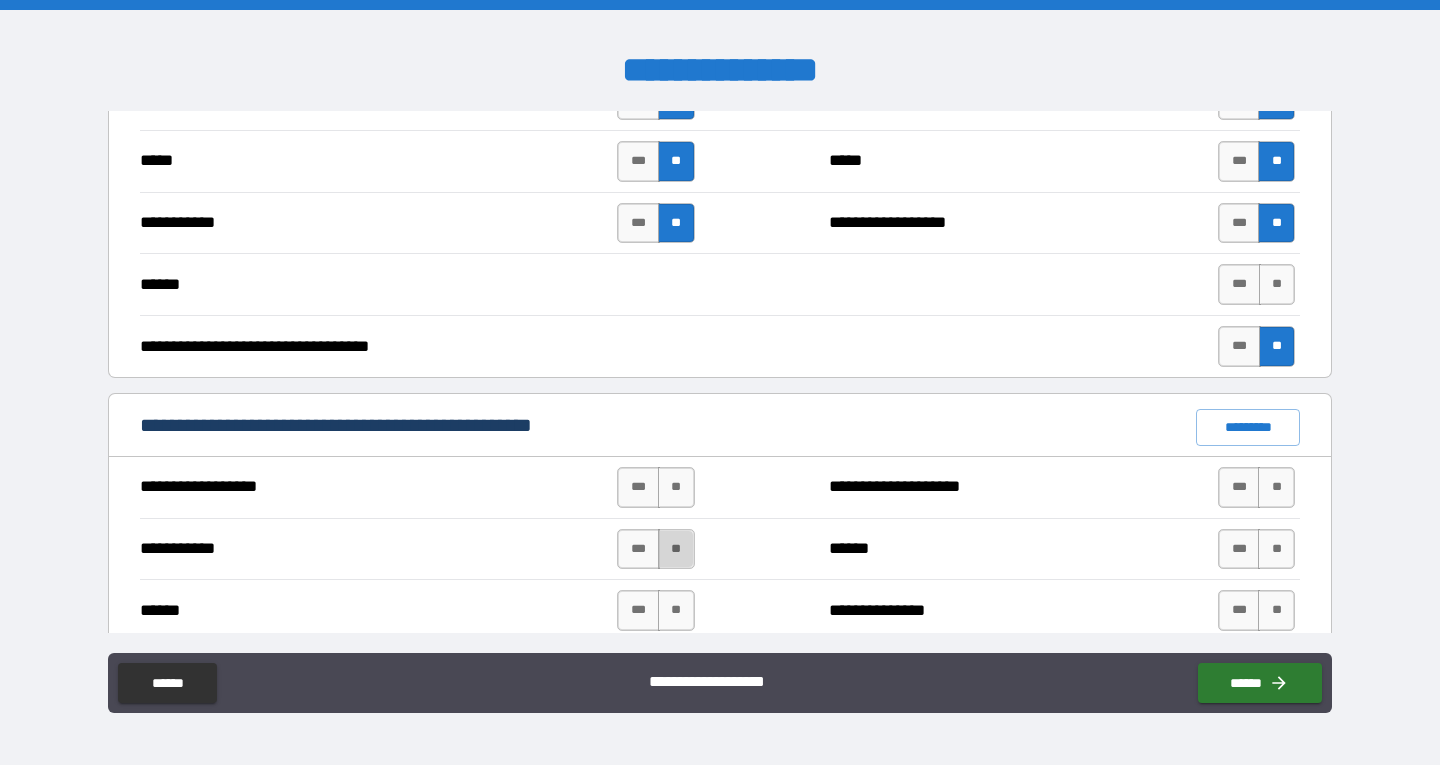 drag, startPoint x: 667, startPoint y: 540, endPoint x: 667, endPoint y: 565, distance: 25 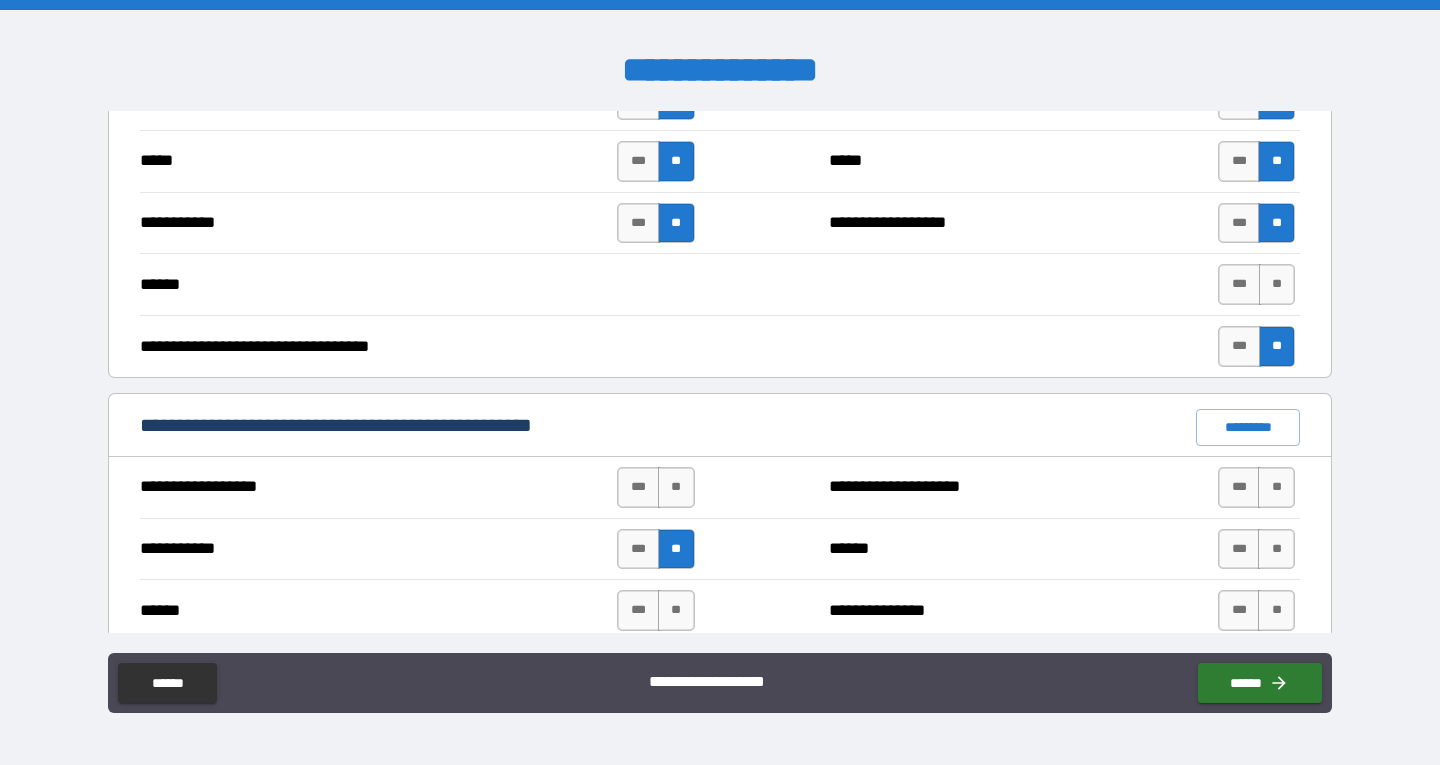 drag, startPoint x: 667, startPoint y: 594, endPoint x: 684, endPoint y: 568, distance: 31.06445 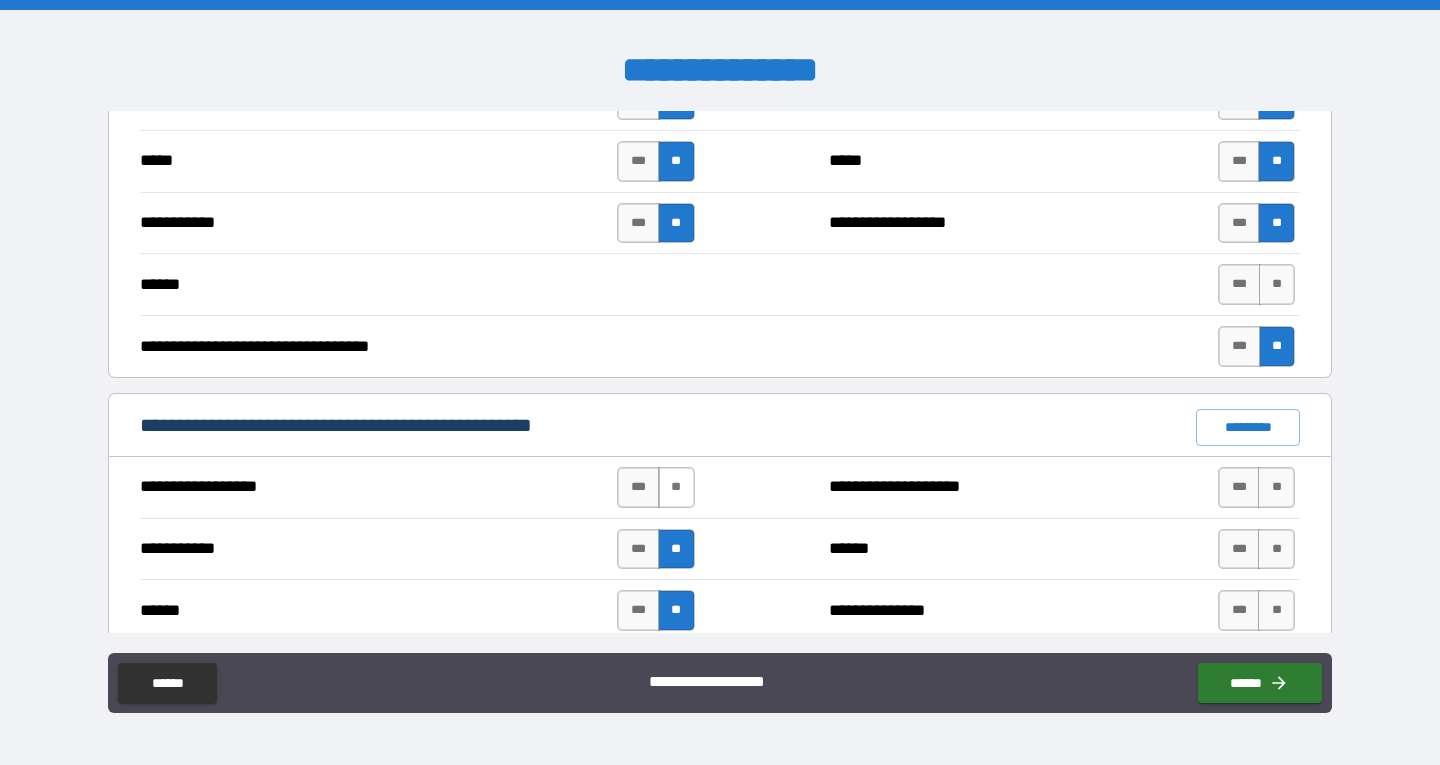 click on "**" at bounding box center (676, 487) 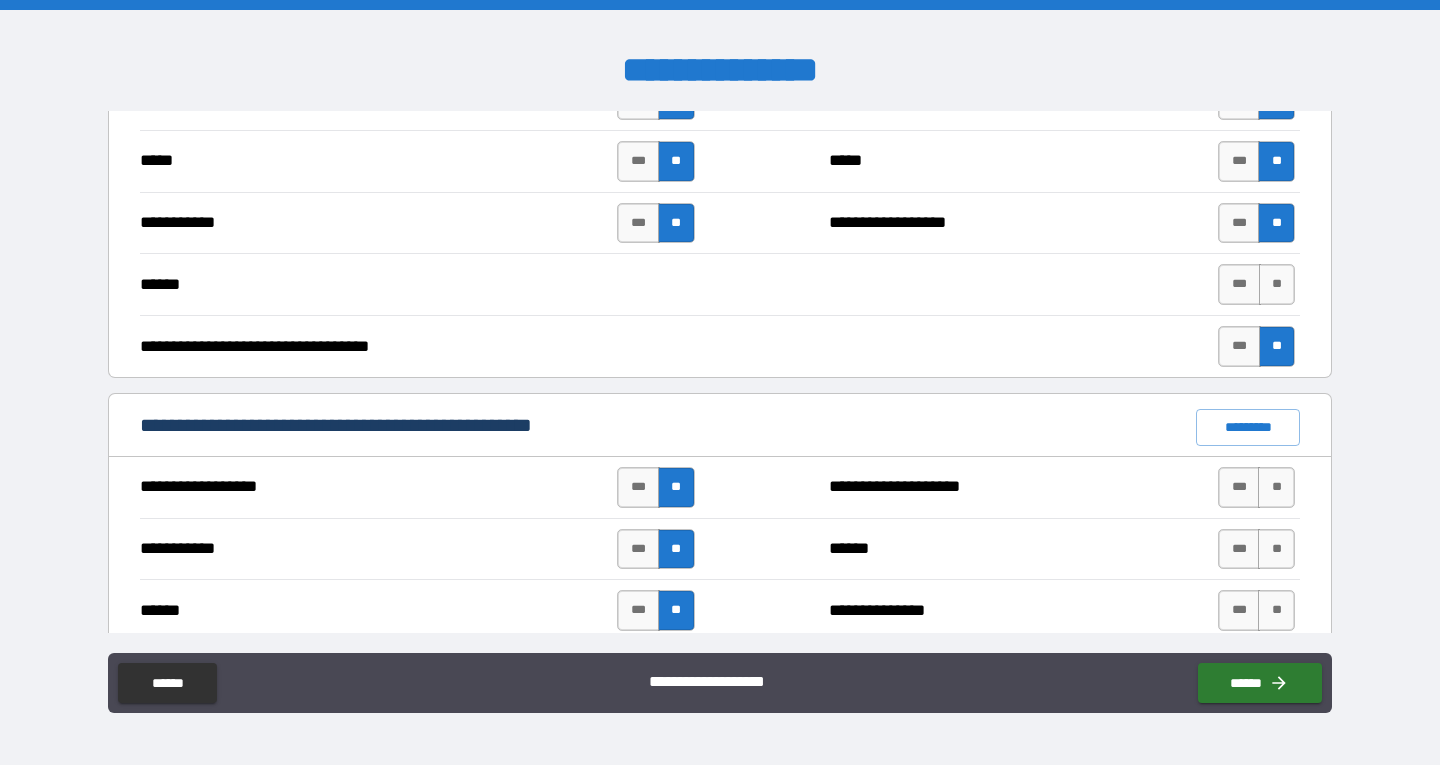 drag, startPoint x: 1273, startPoint y: 474, endPoint x: 1265, endPoint y: 518, distance: 44.72136 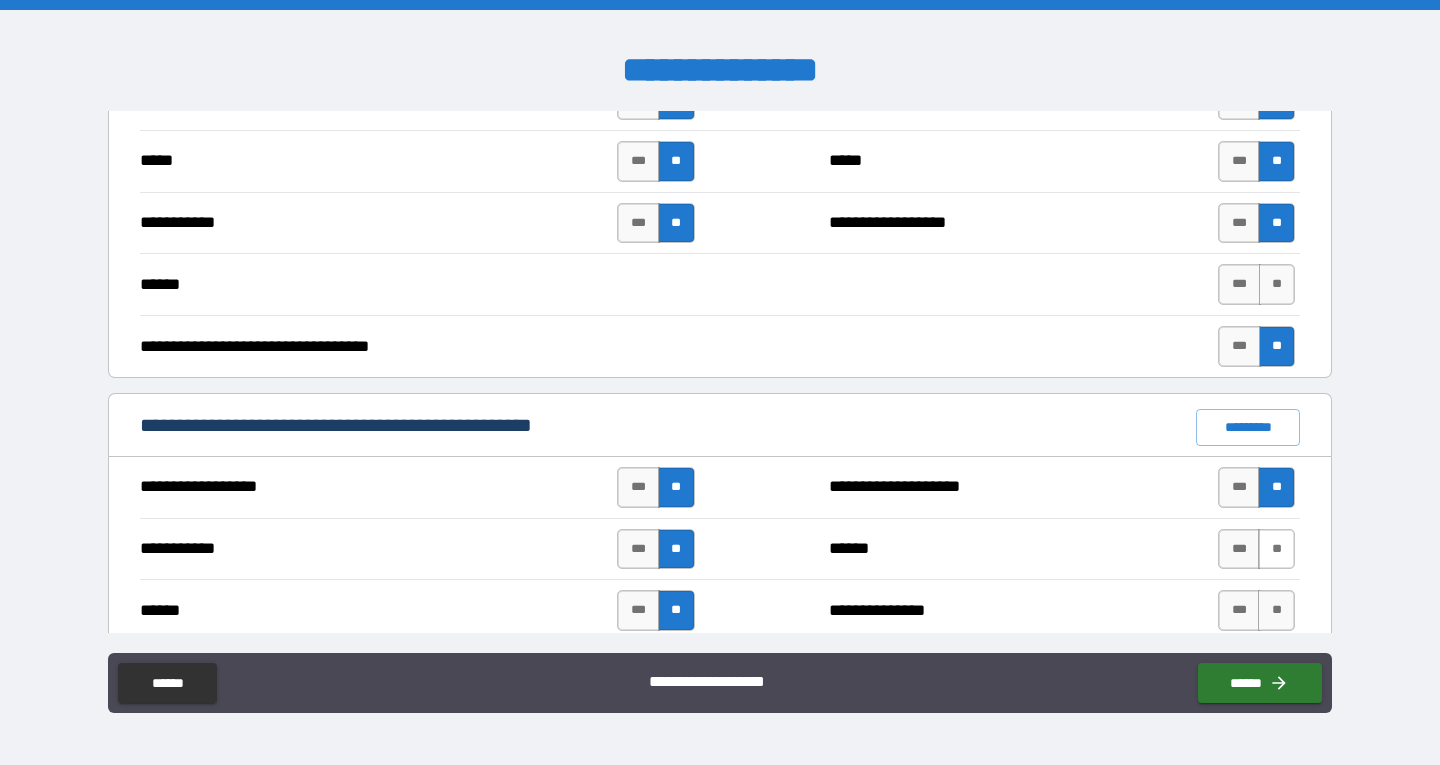 drag, startPoint x: 1260, startPoint y: 545, endPoint x: 1270, endPoint y: 552, distance: 12.206555 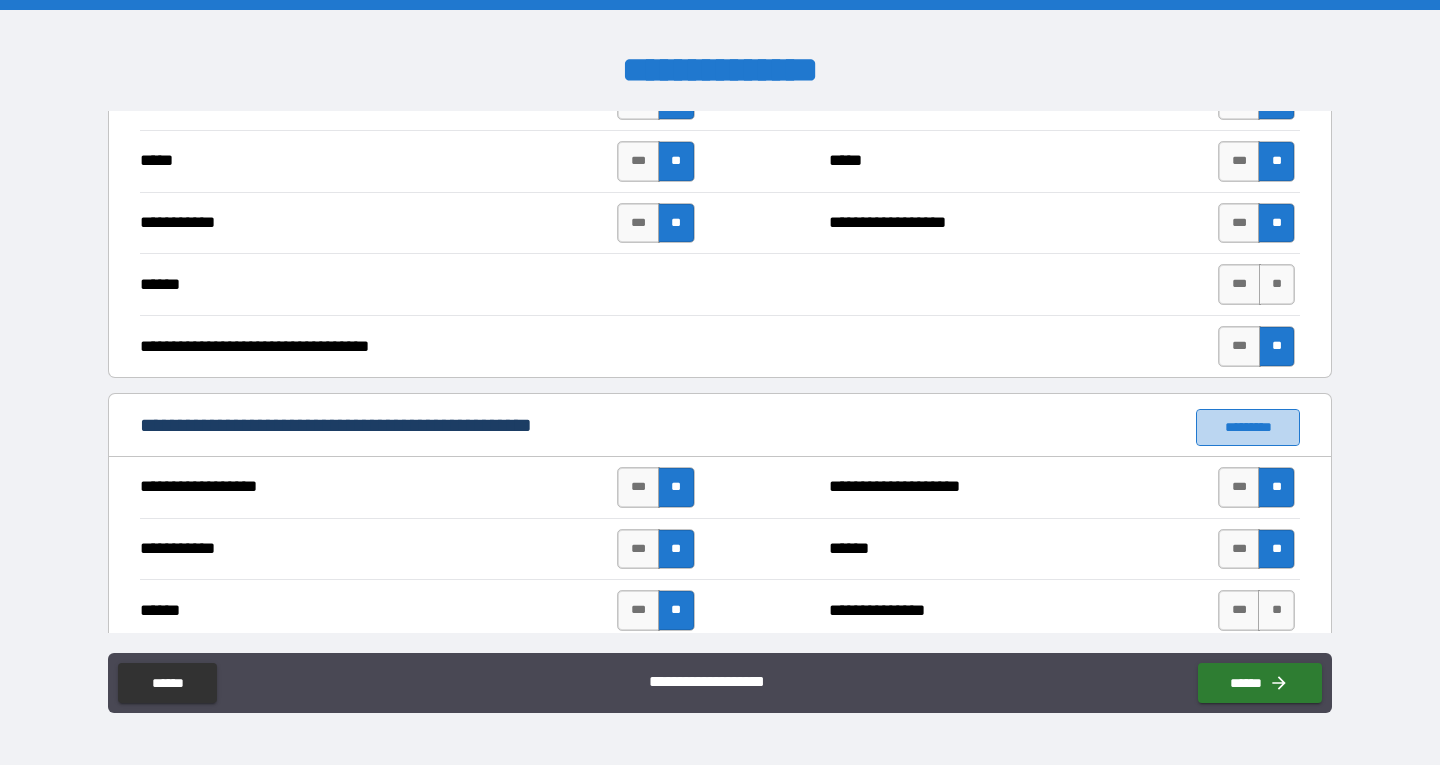 click on "*********" at bounding box center [1248, 427] 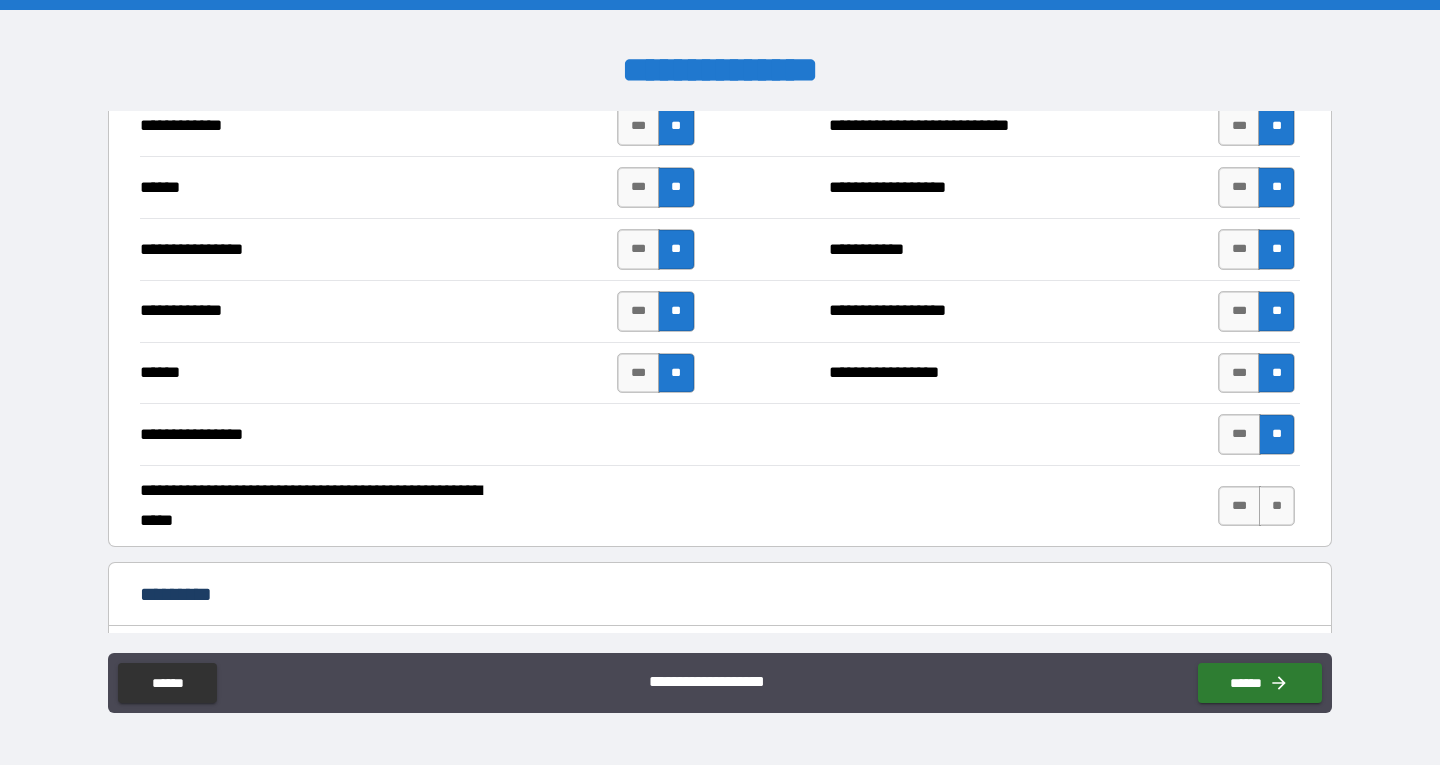 scroll, scrollTop: 3600, scrollLeft: 0, axis: vertical 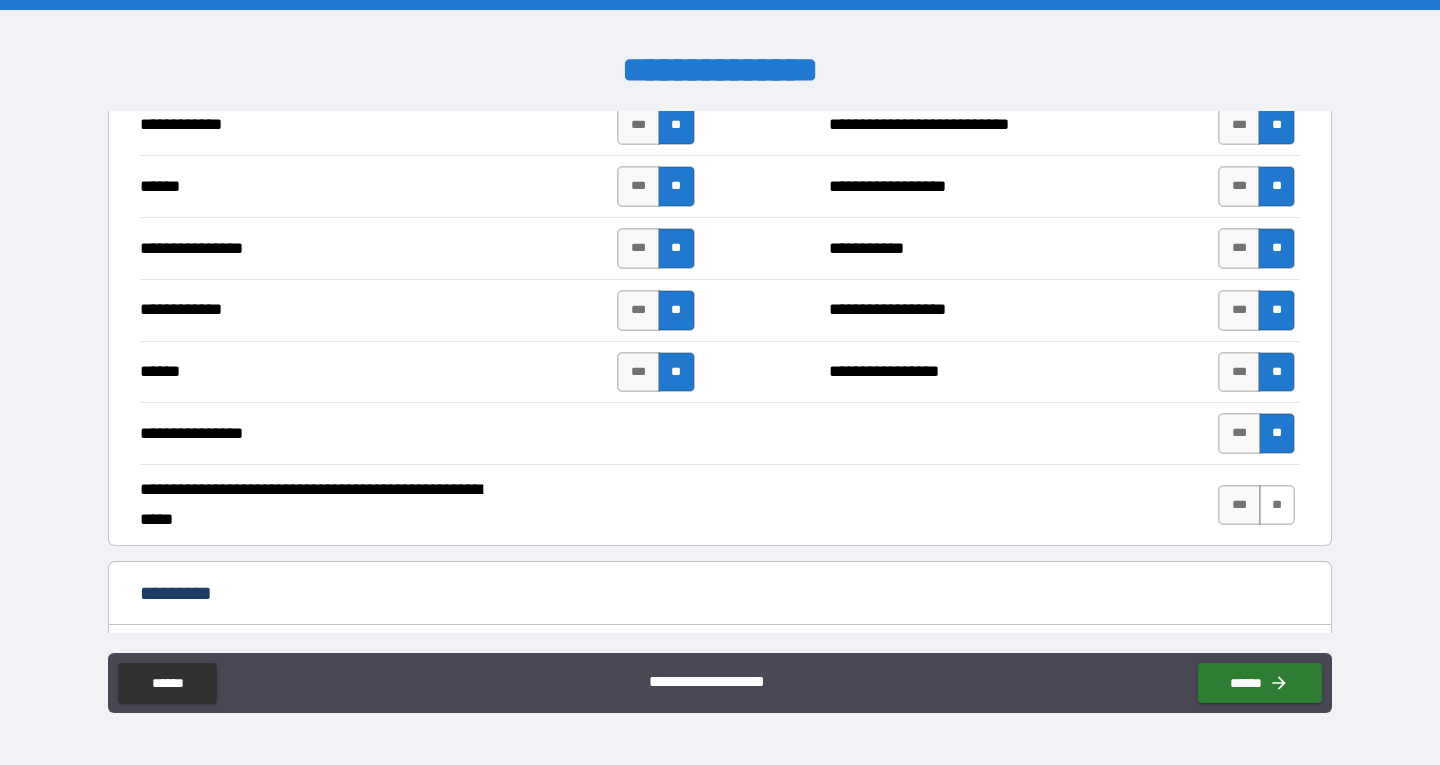 click on "**" at bounding box center (1277, 505) 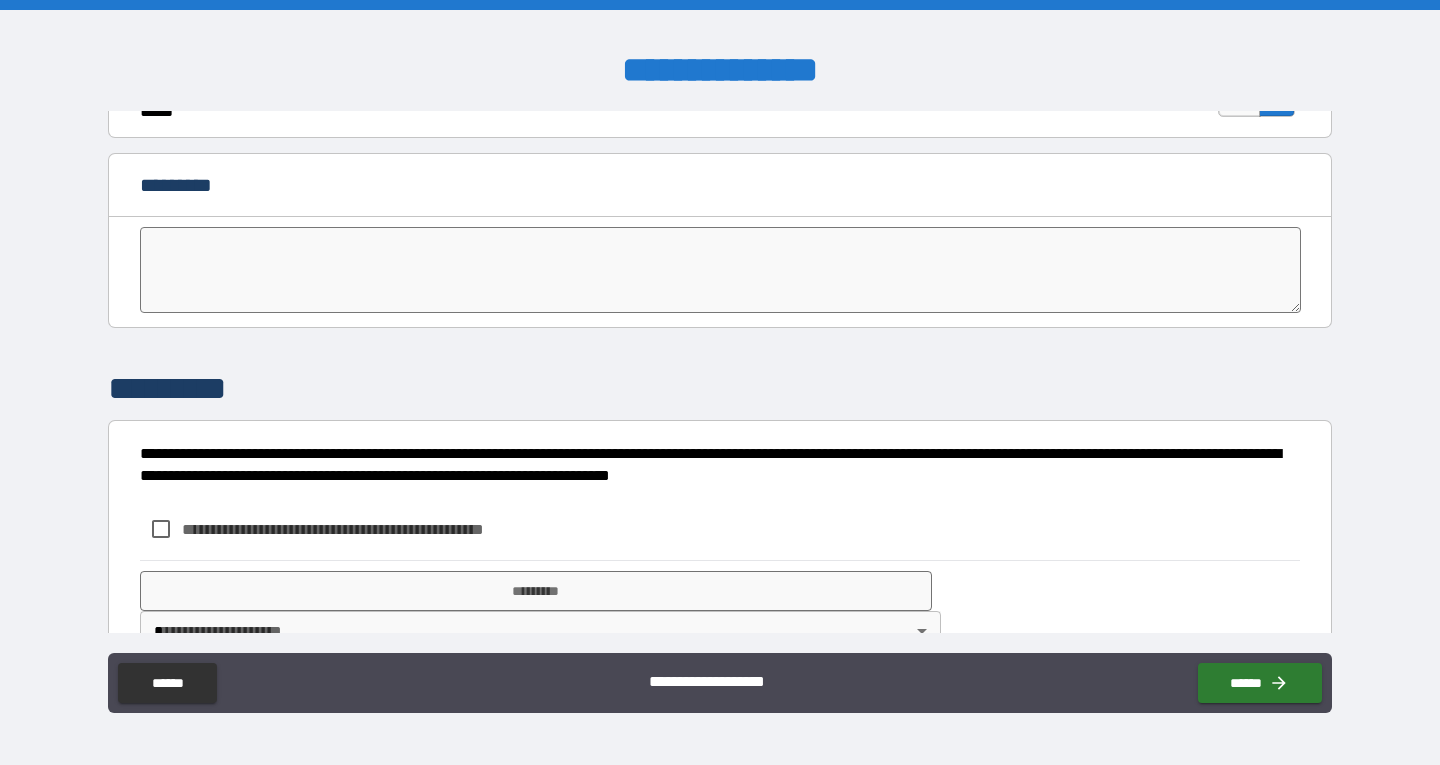 scroll, scrollTop: 4057, scrollLeft: 0, axis: vertical 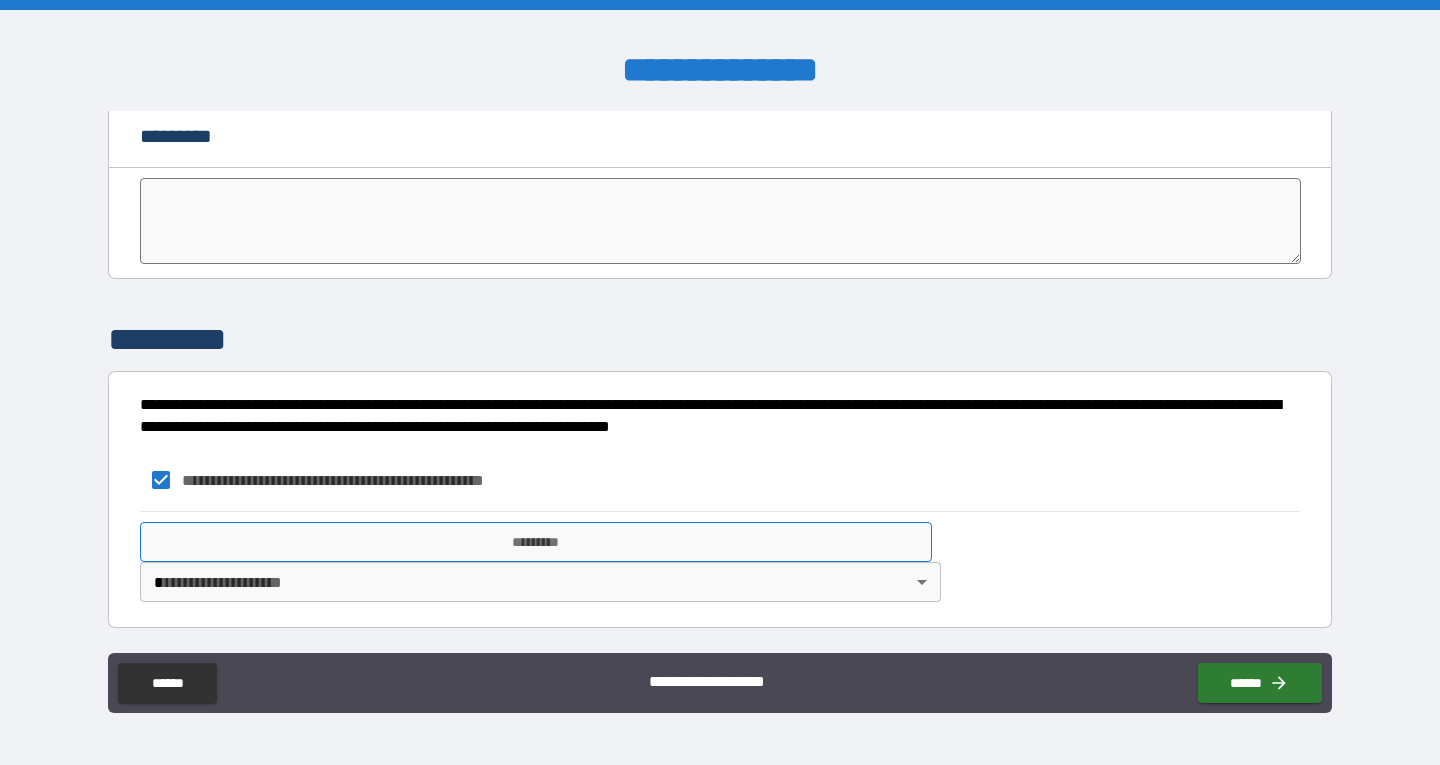 click on "*********" at bounding box center [536, 542] 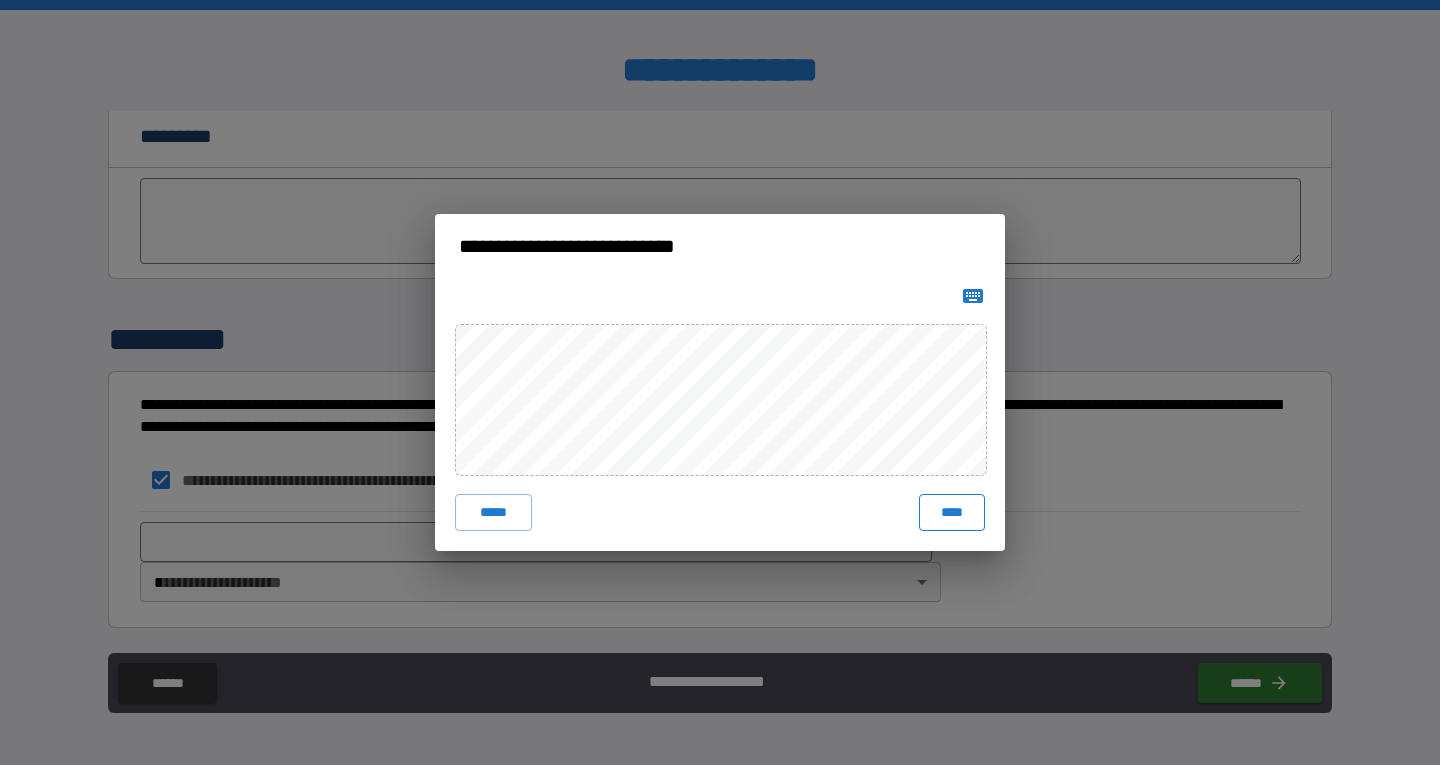 click on "****" at bounding box center (952, 512) 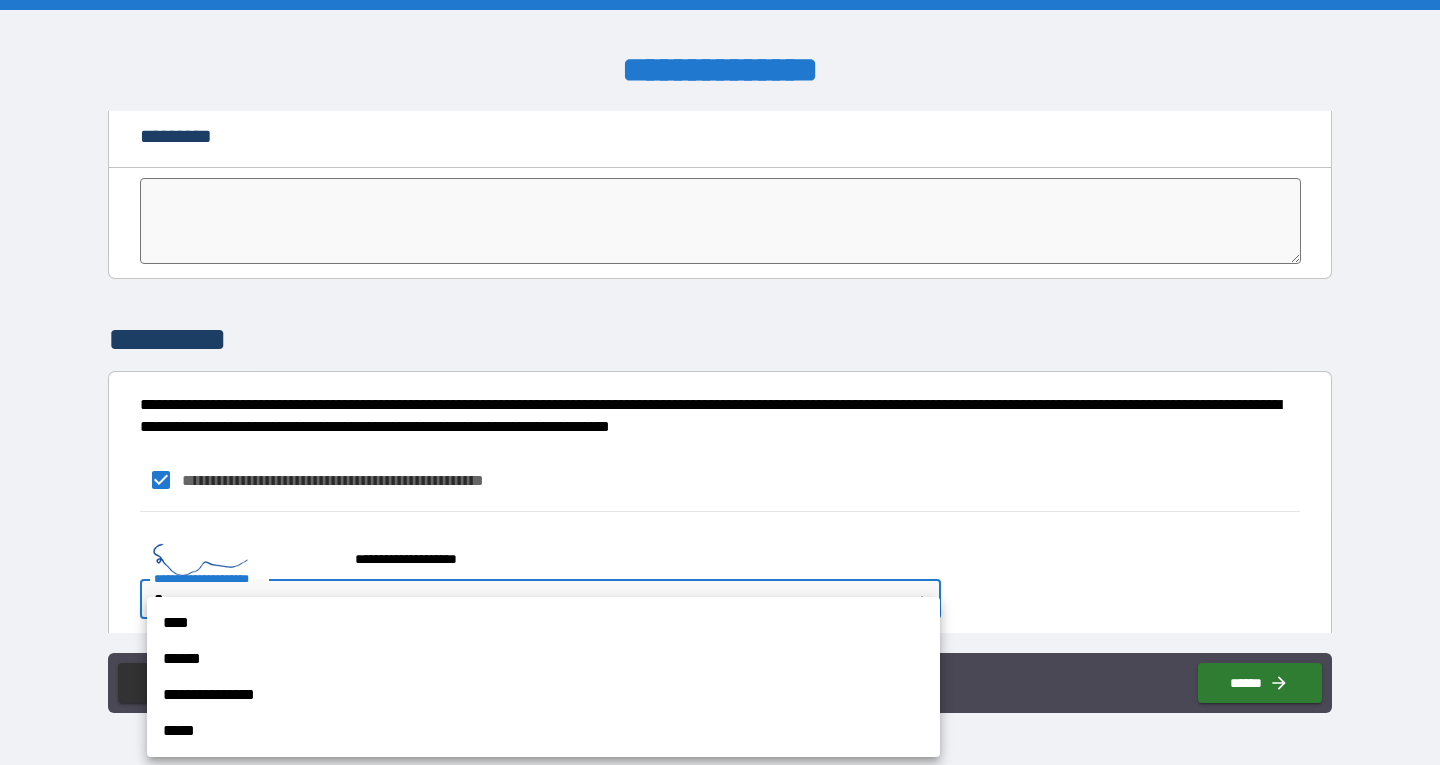 drag, startPoint x: 908, startPoint y: 593, endPoint x: 540, endPoint y: 635, distance: 370.38898 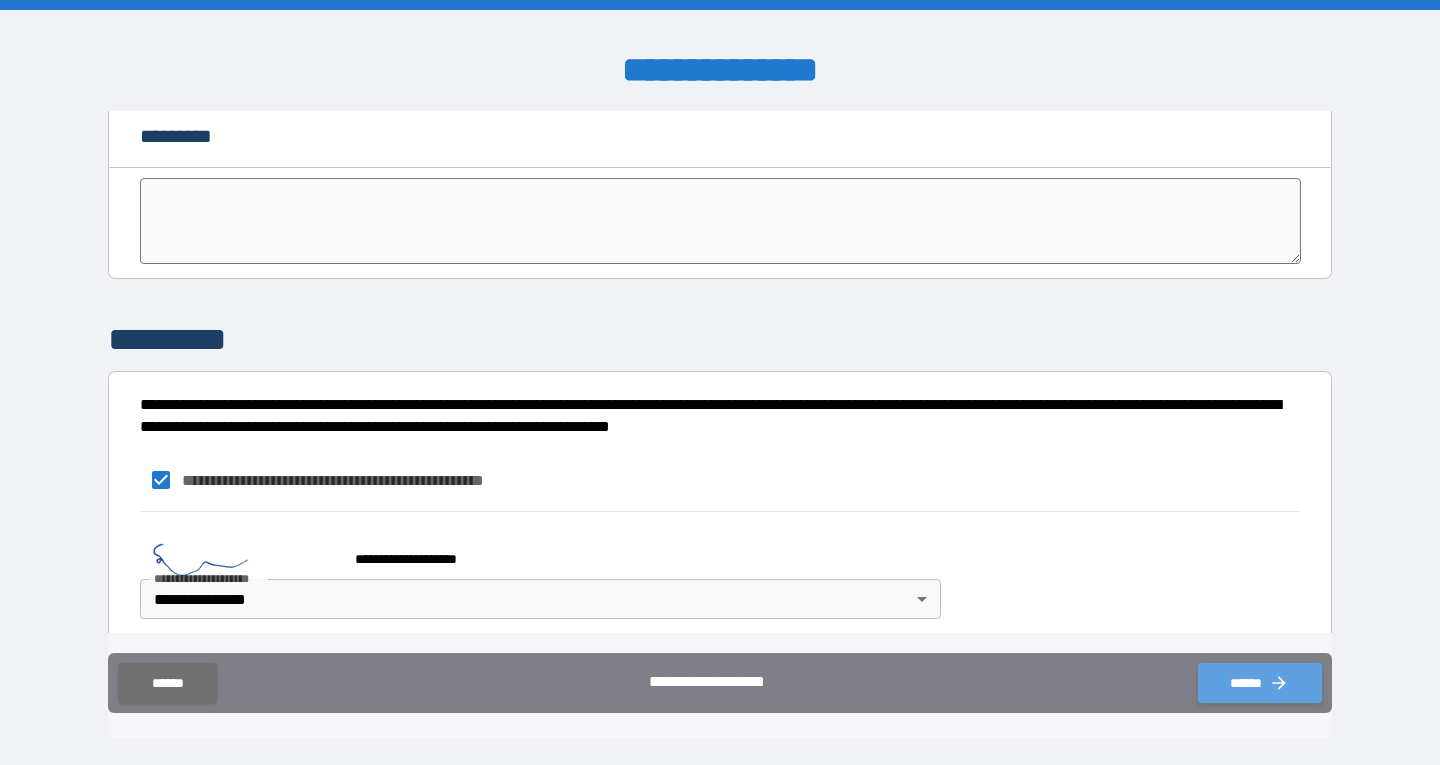 click on "******" at bounding box center [1260, 683] 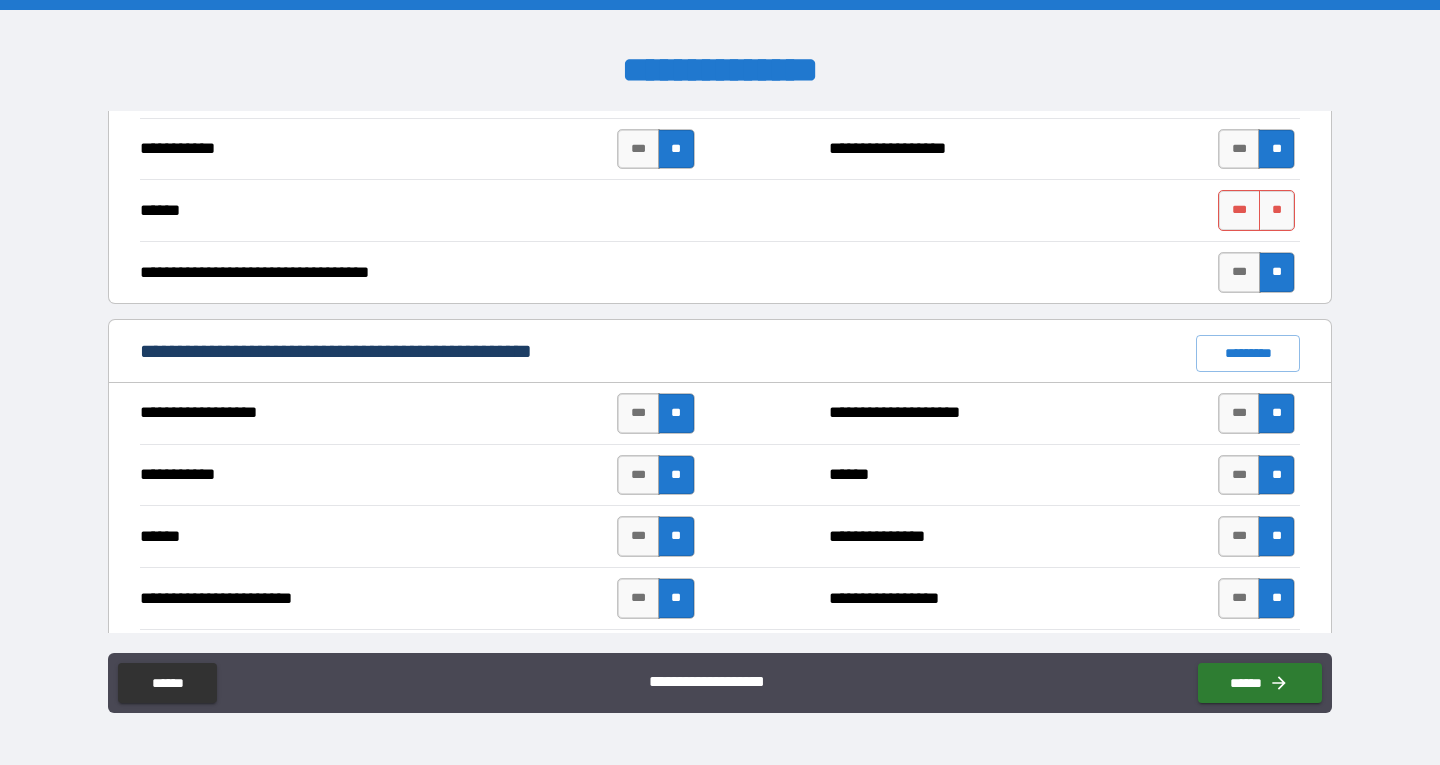 scroll, scrollTop: 1075, scrollLeft: 0, axis: vertical 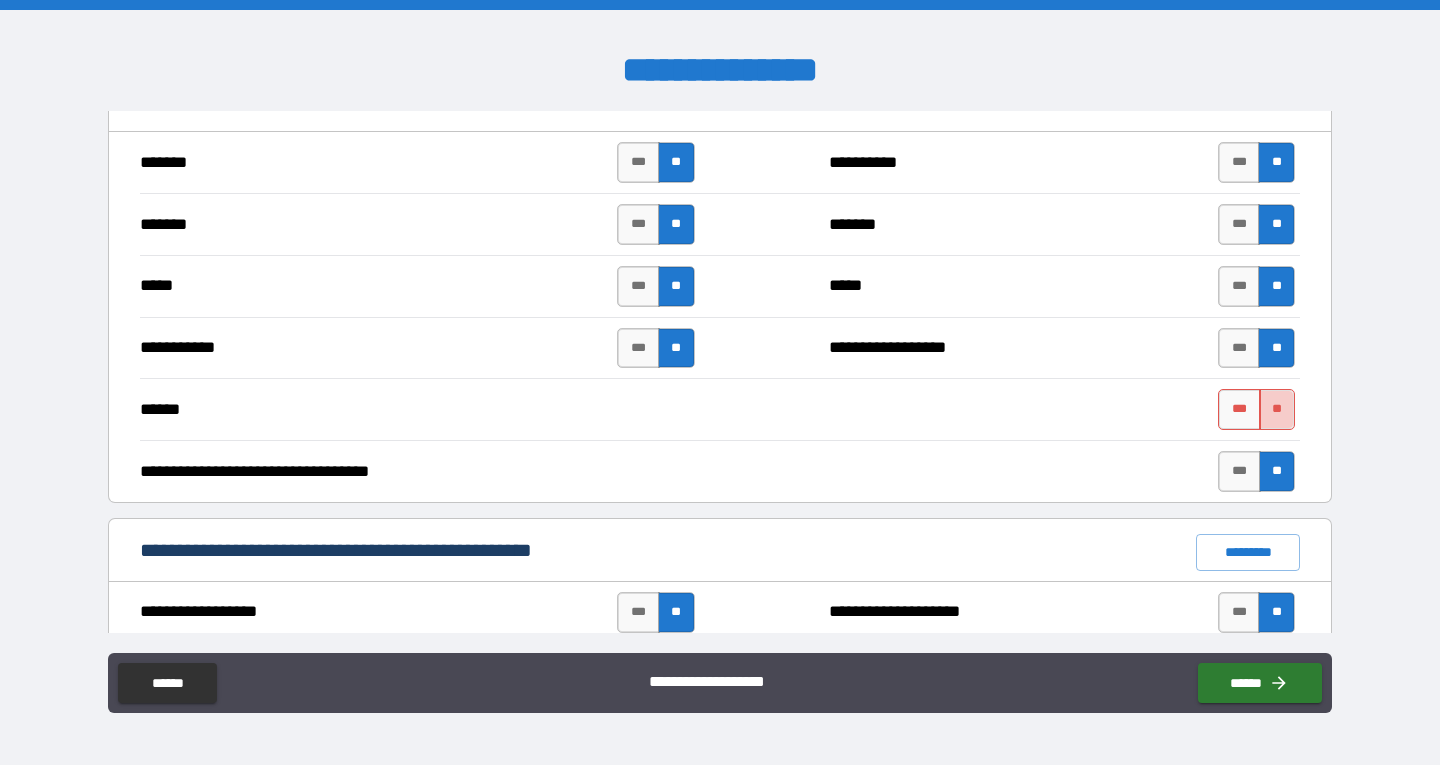 click on "**" at bounding box center (1277, 409) 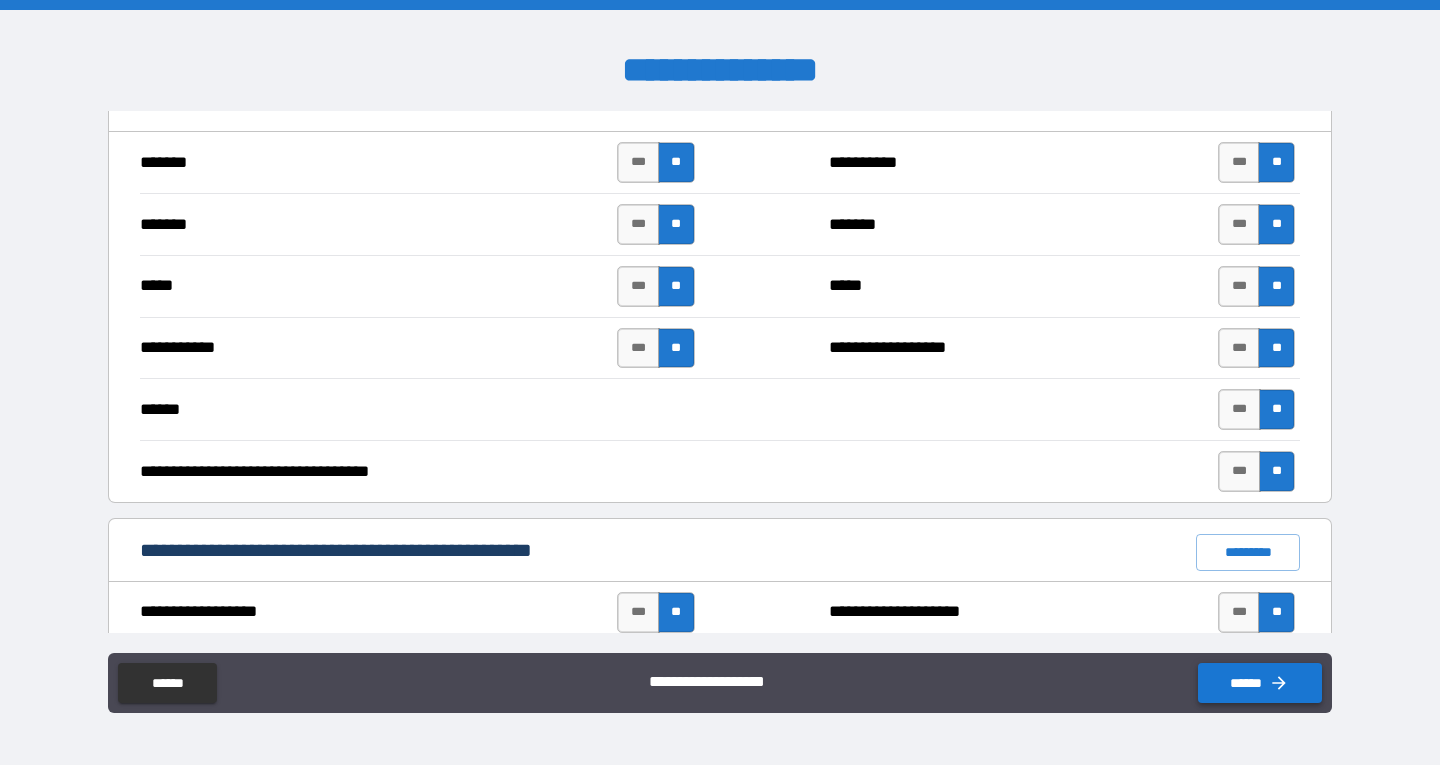 click on "******" at bounding box center (1260, 683) 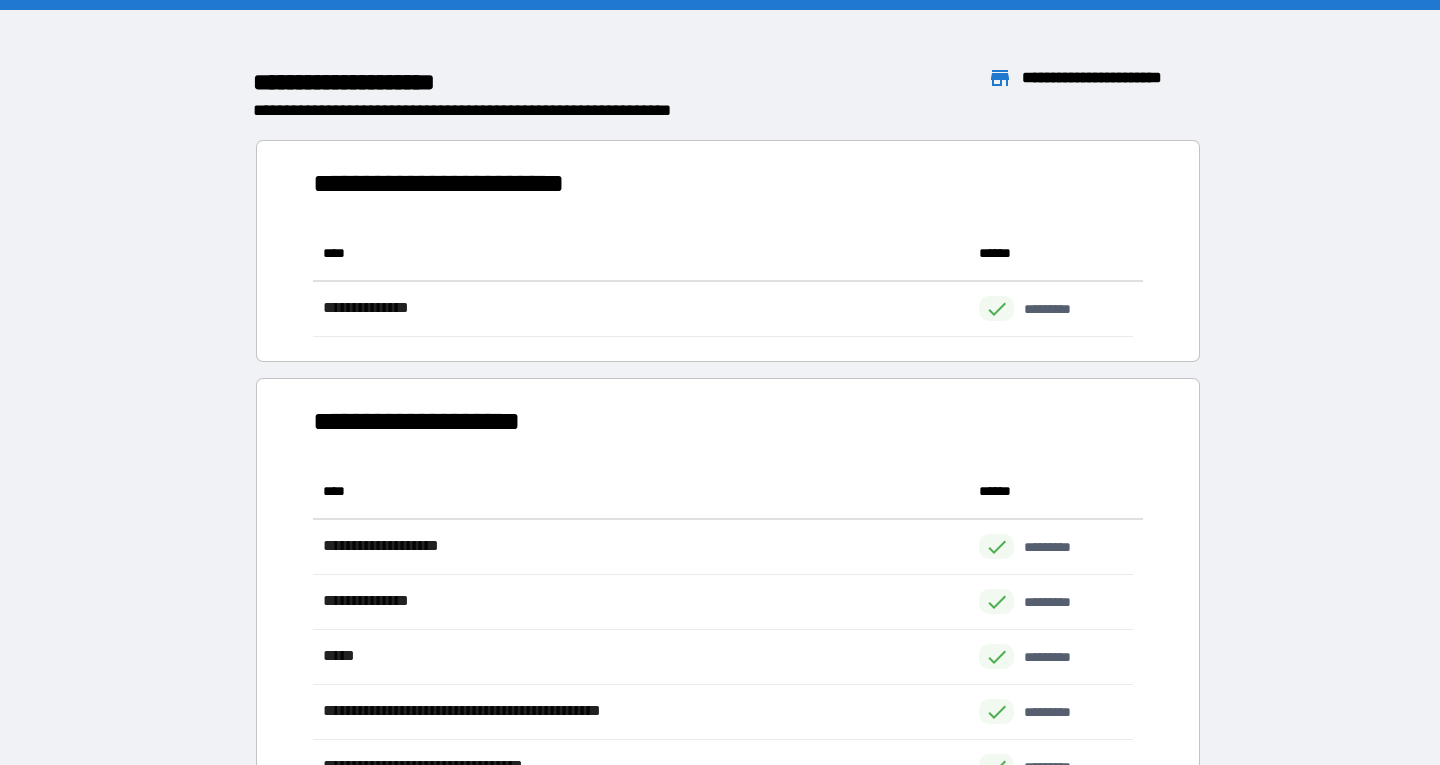scroll, scrollTop: 16, scrollLeft: 16, axis: both 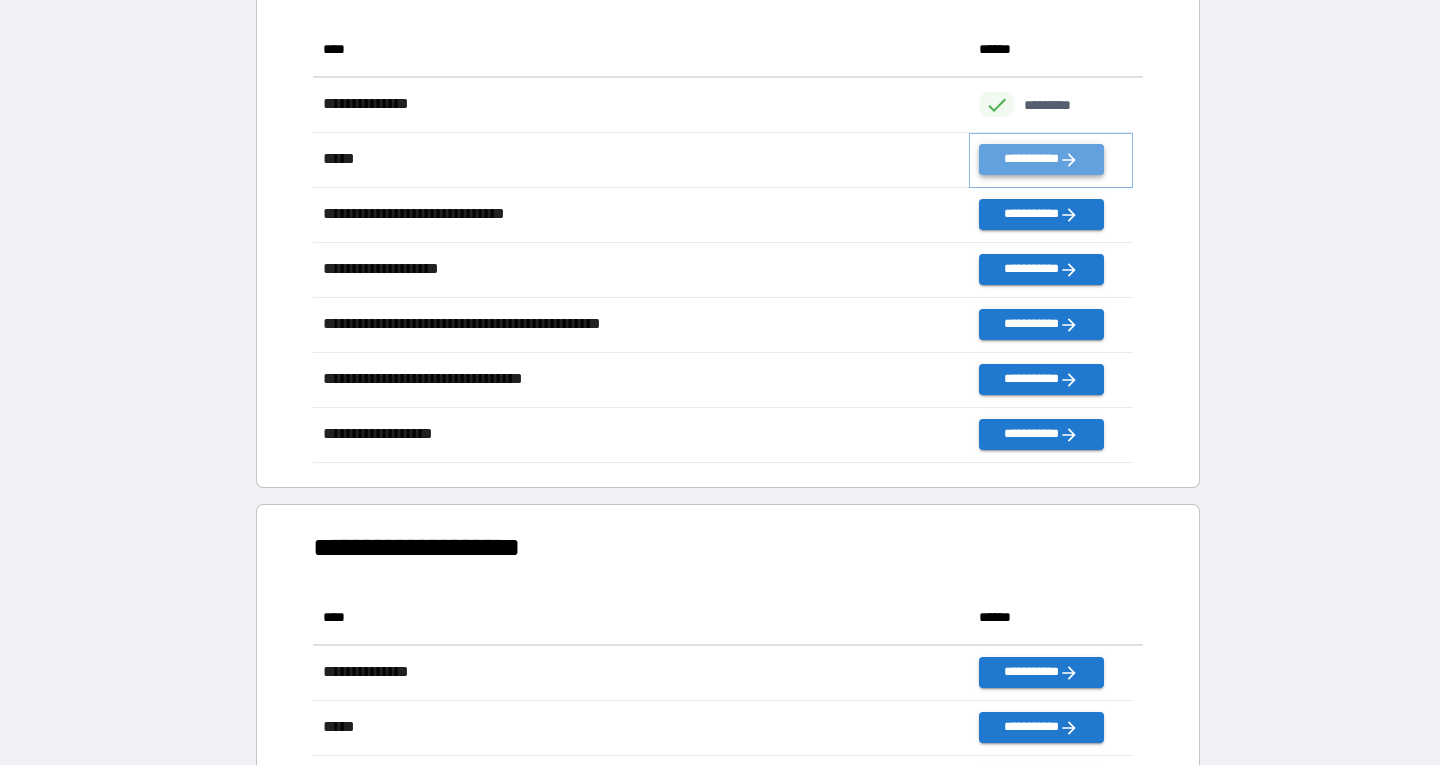 click on "**********" at bounding box center (1041, 159) 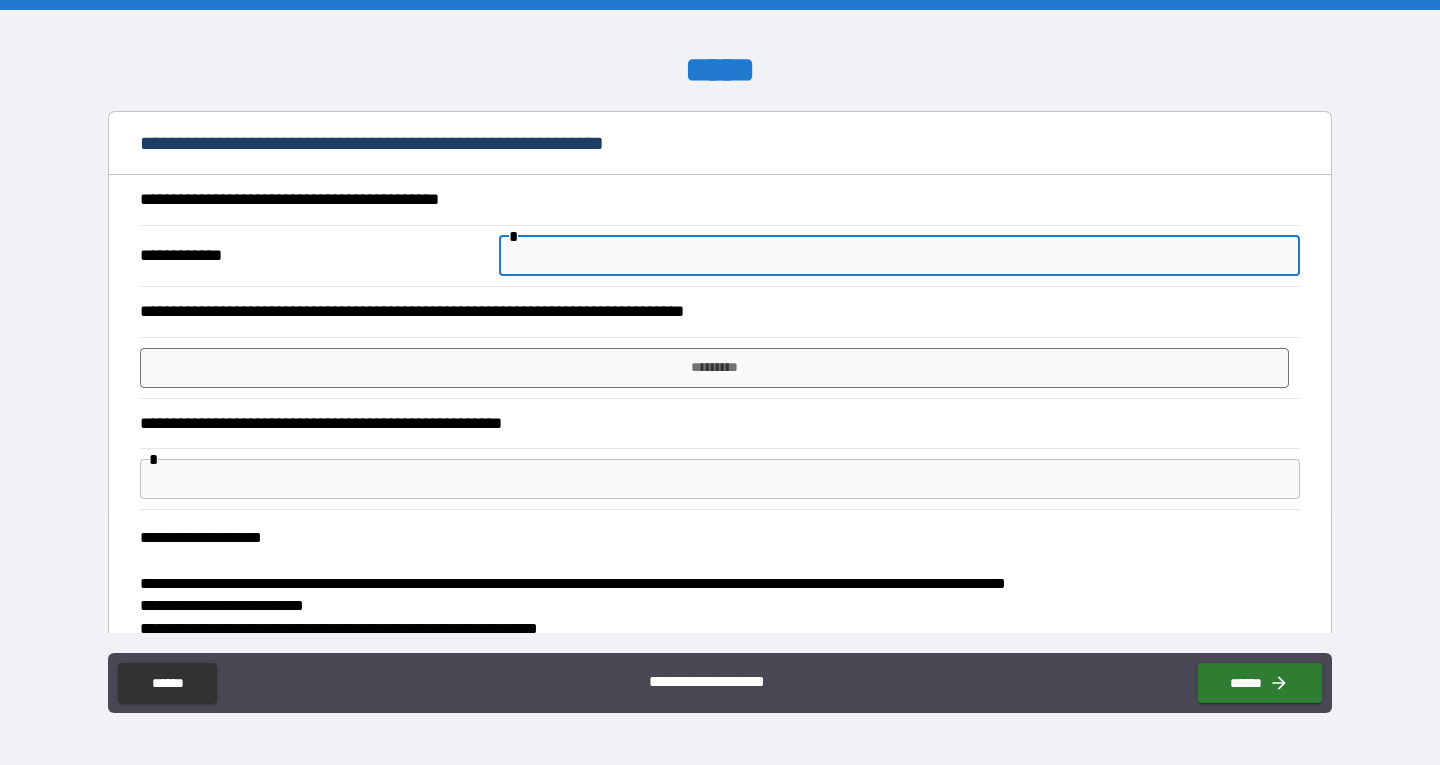 click at bounding box center (899, 256) 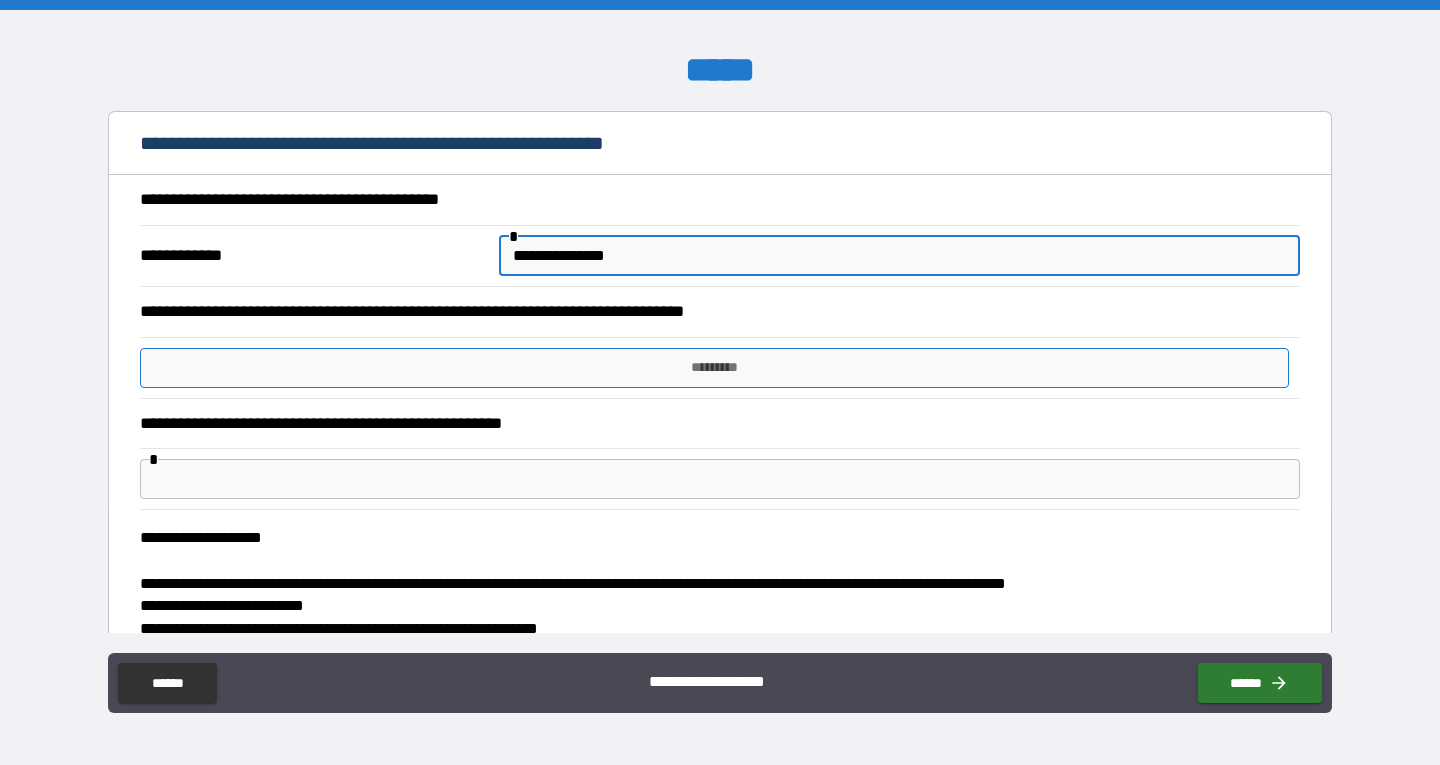 type on "**********" 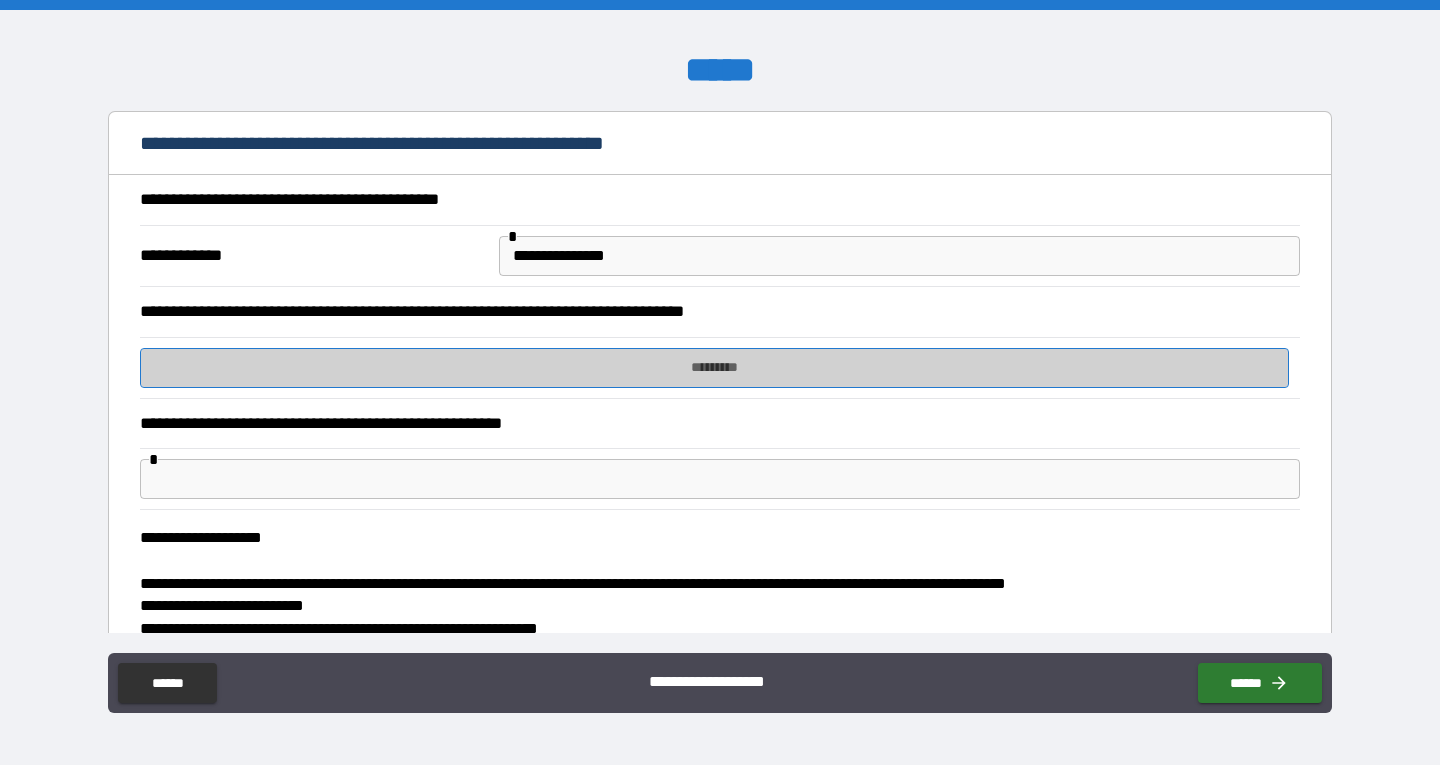 click on "*********" at bounding box center [714, 368] 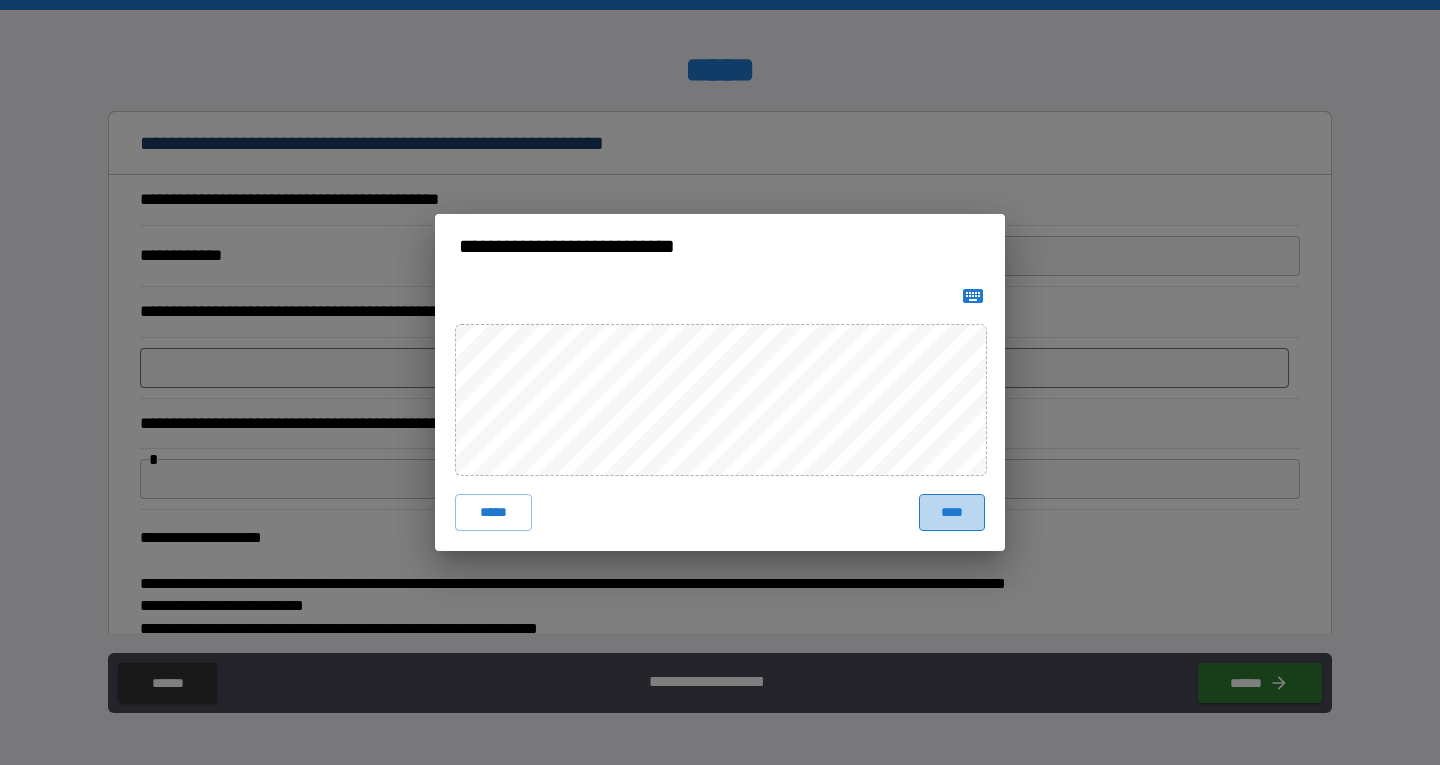 click on "****" at bounding box center [952, 512] 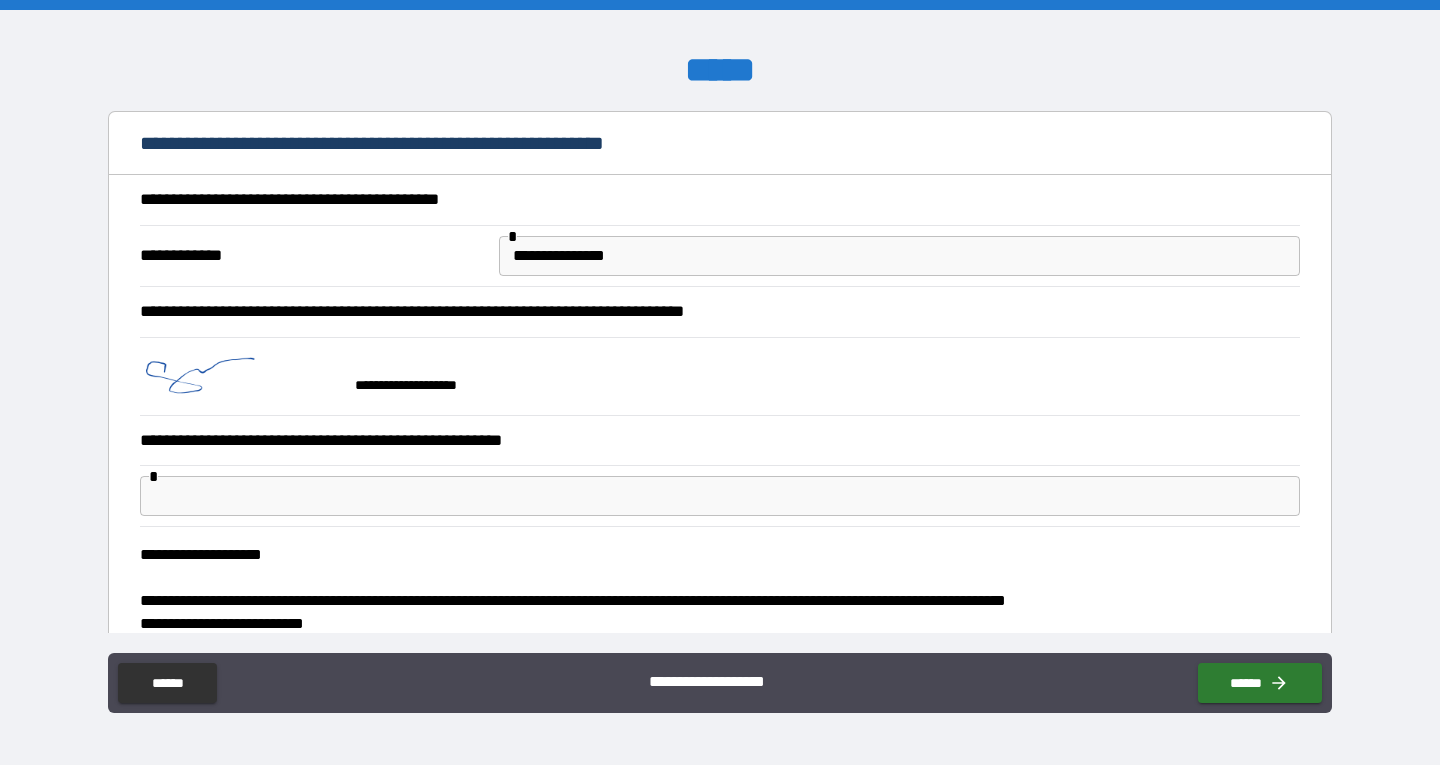 click at bounding box center [720, 496] 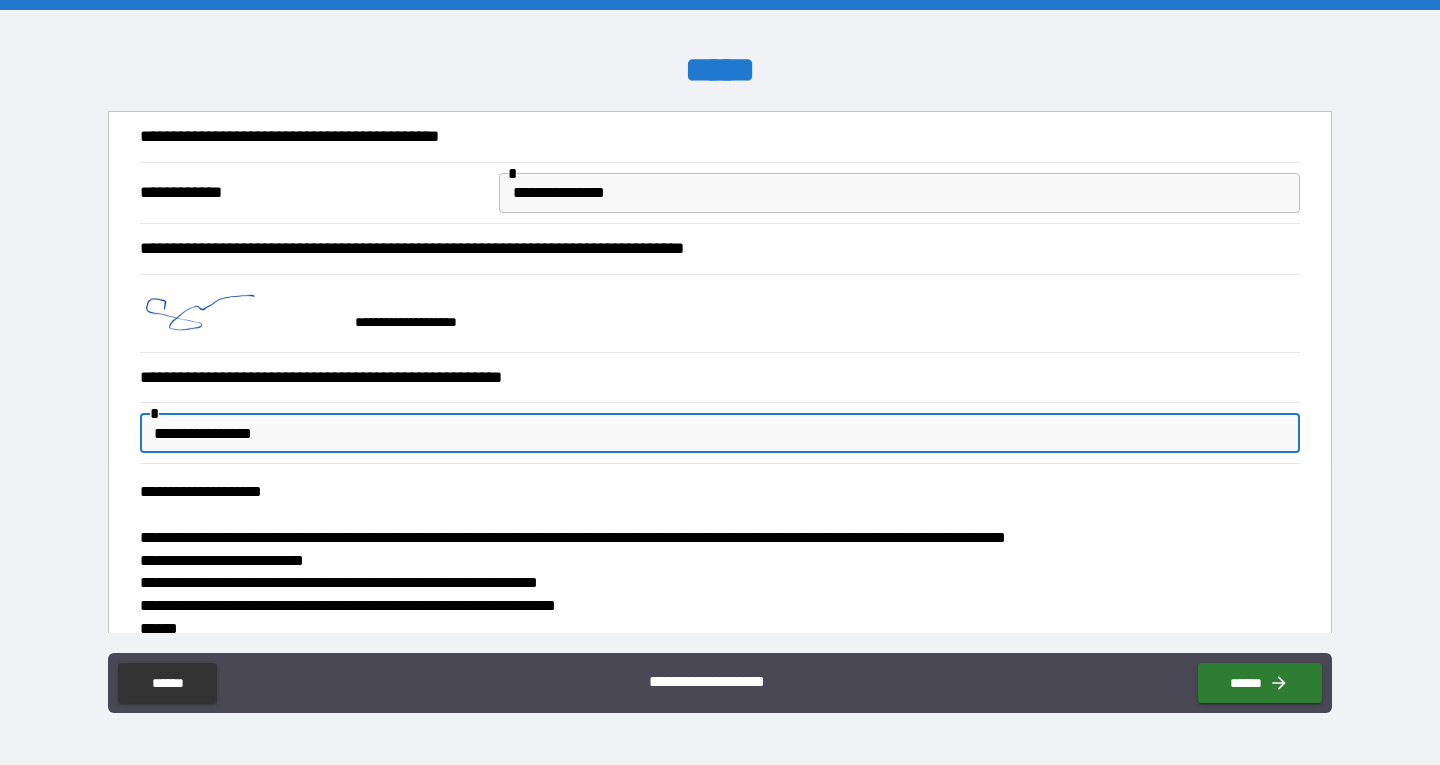 scroll, scrollTop: 102, scrollLeft: 0, axis: vertical 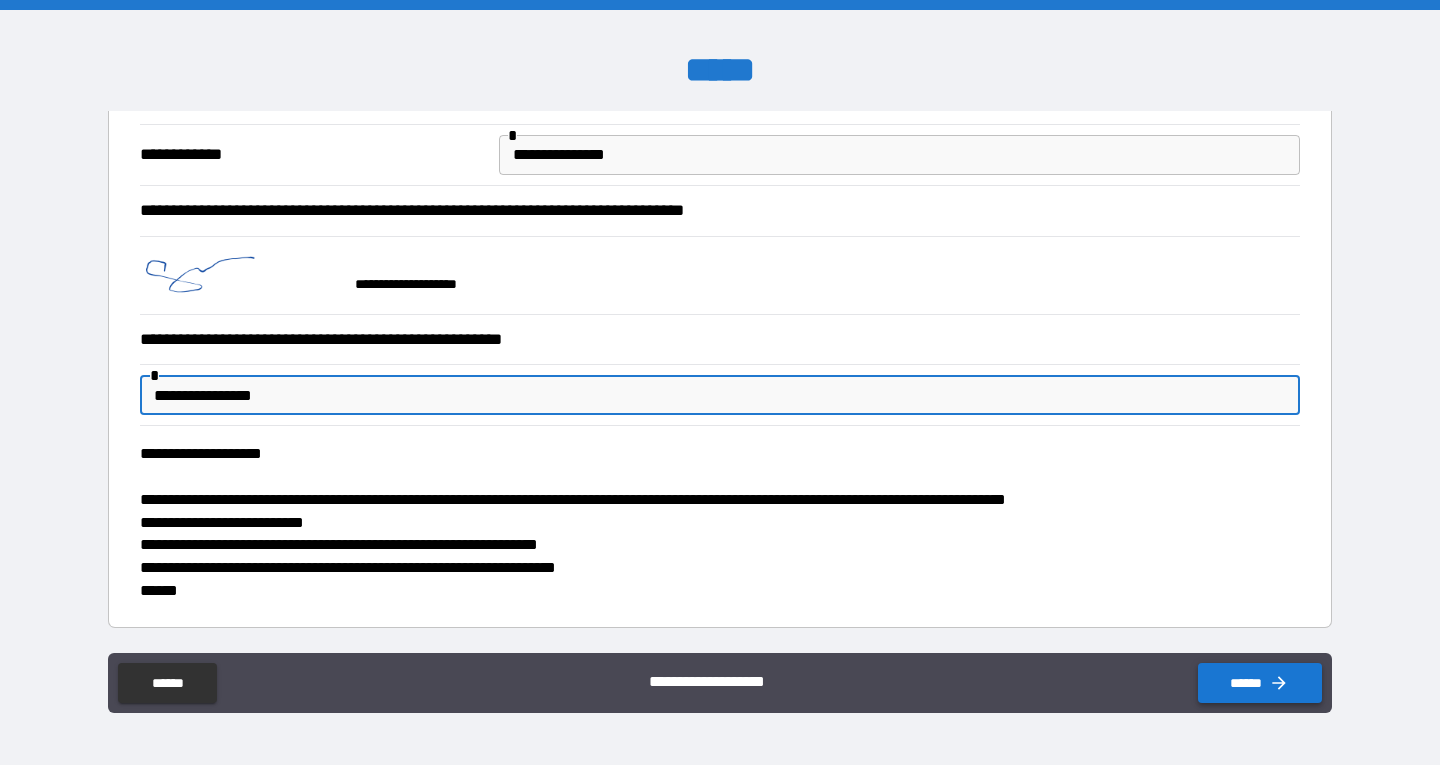 type on "**********" 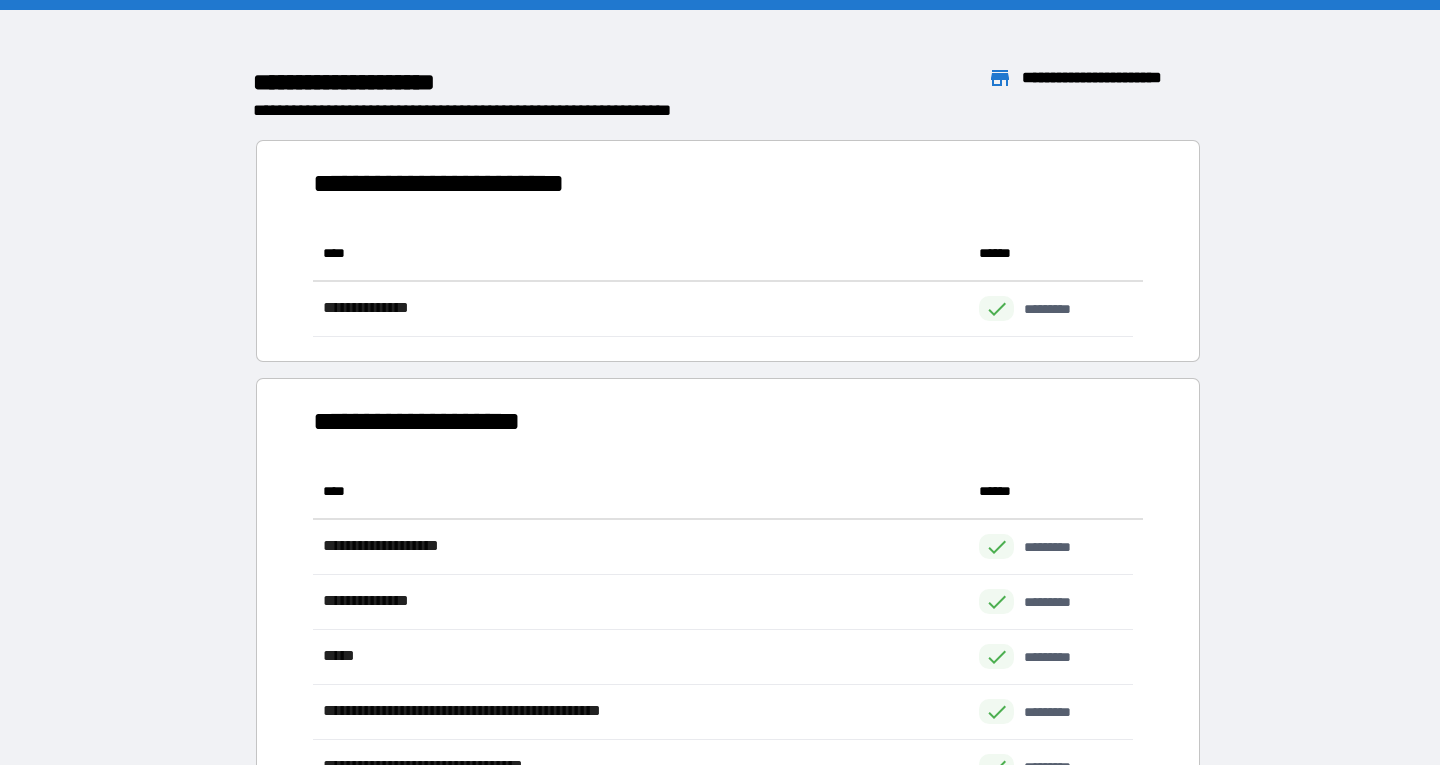 scroll, scrollTop: 16, scrollLeft: 16, axis: both 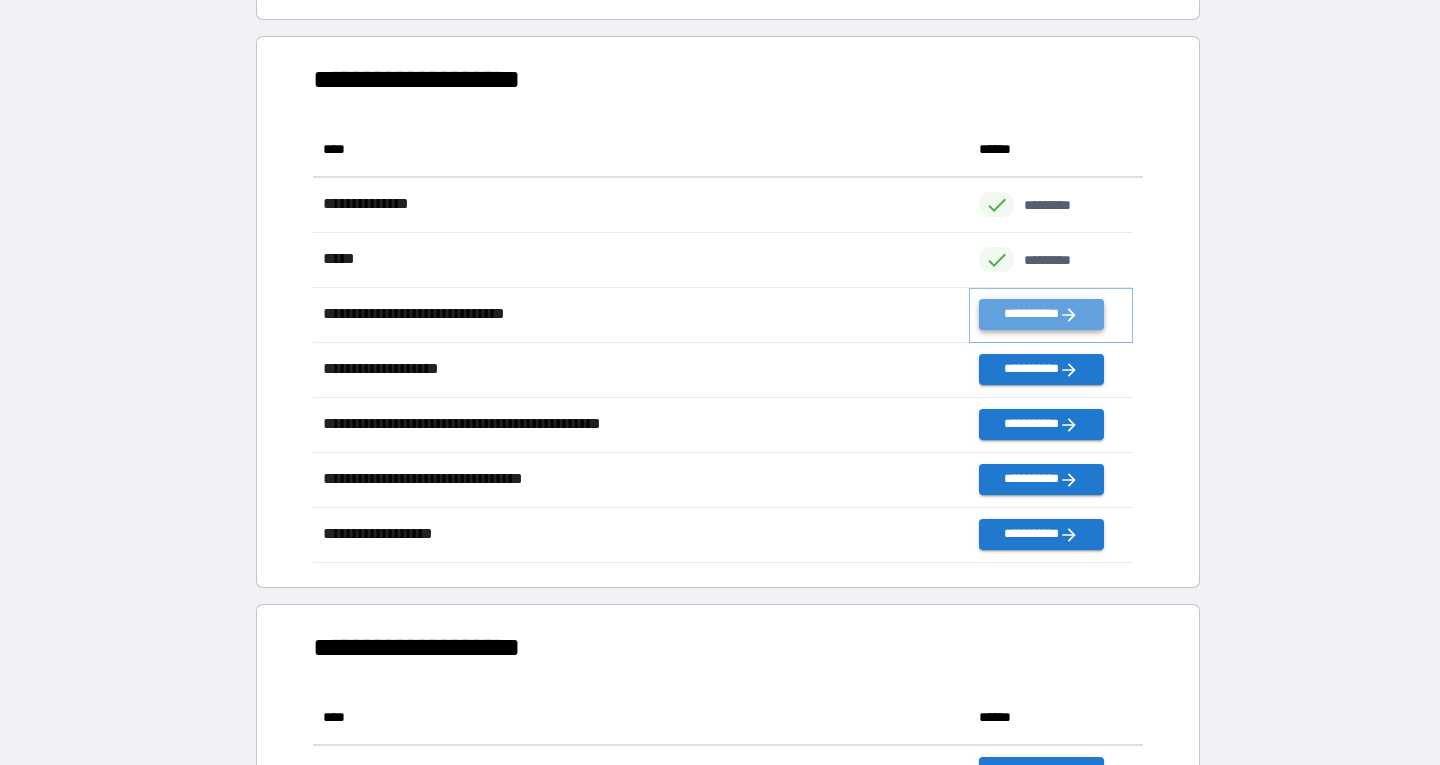 click on "**********" at bounding box center (1041, 314) 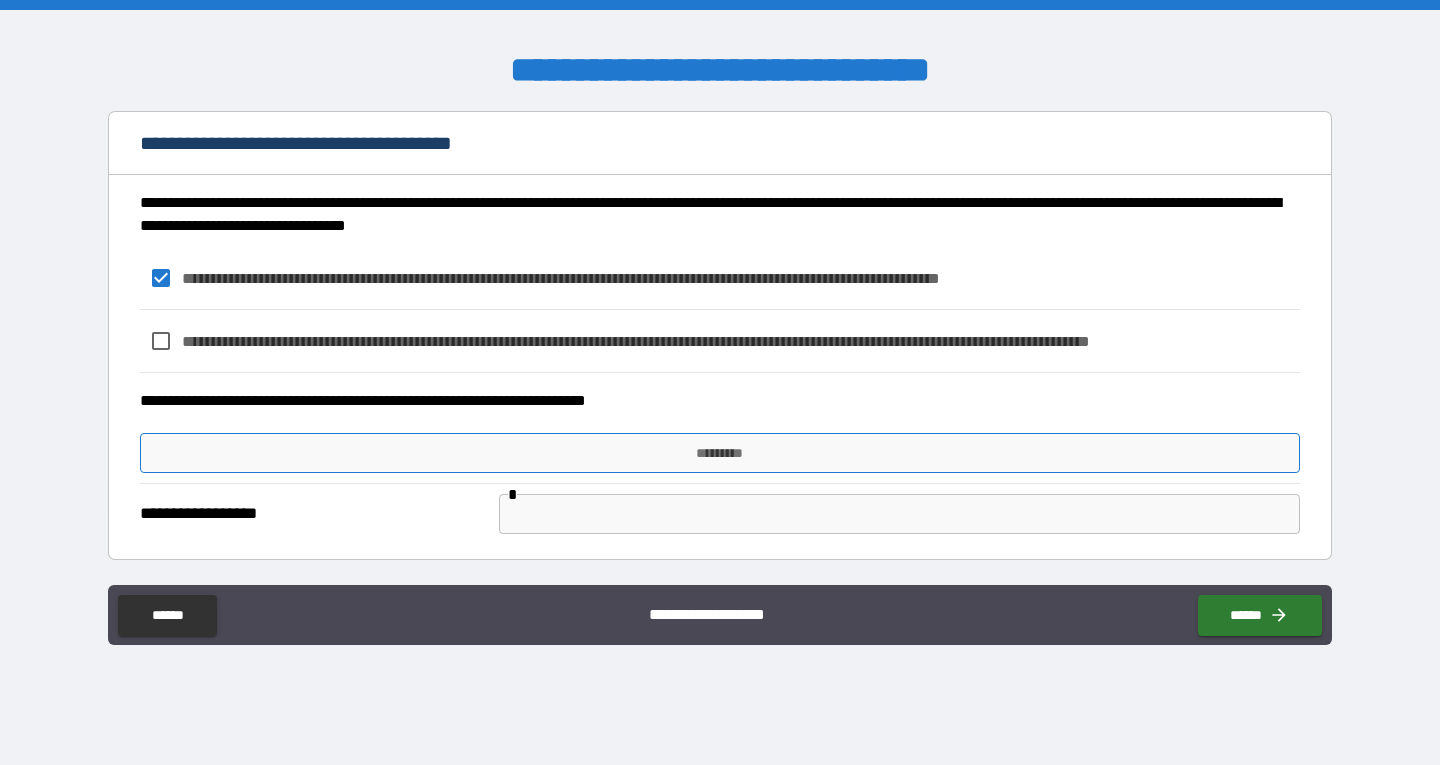 click on "*********" at bounding box center (720, 453) 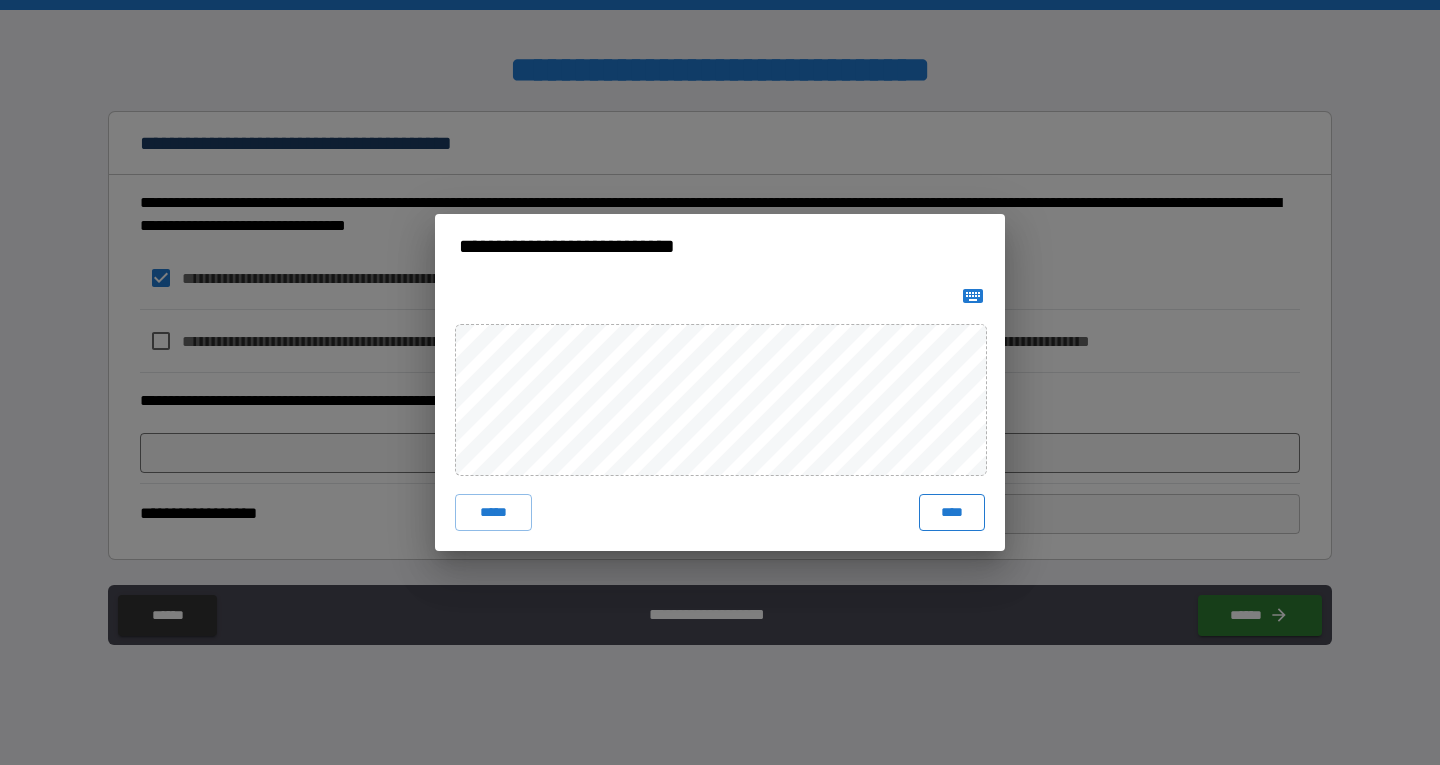 click on "****" at bounding box center (952, 512) 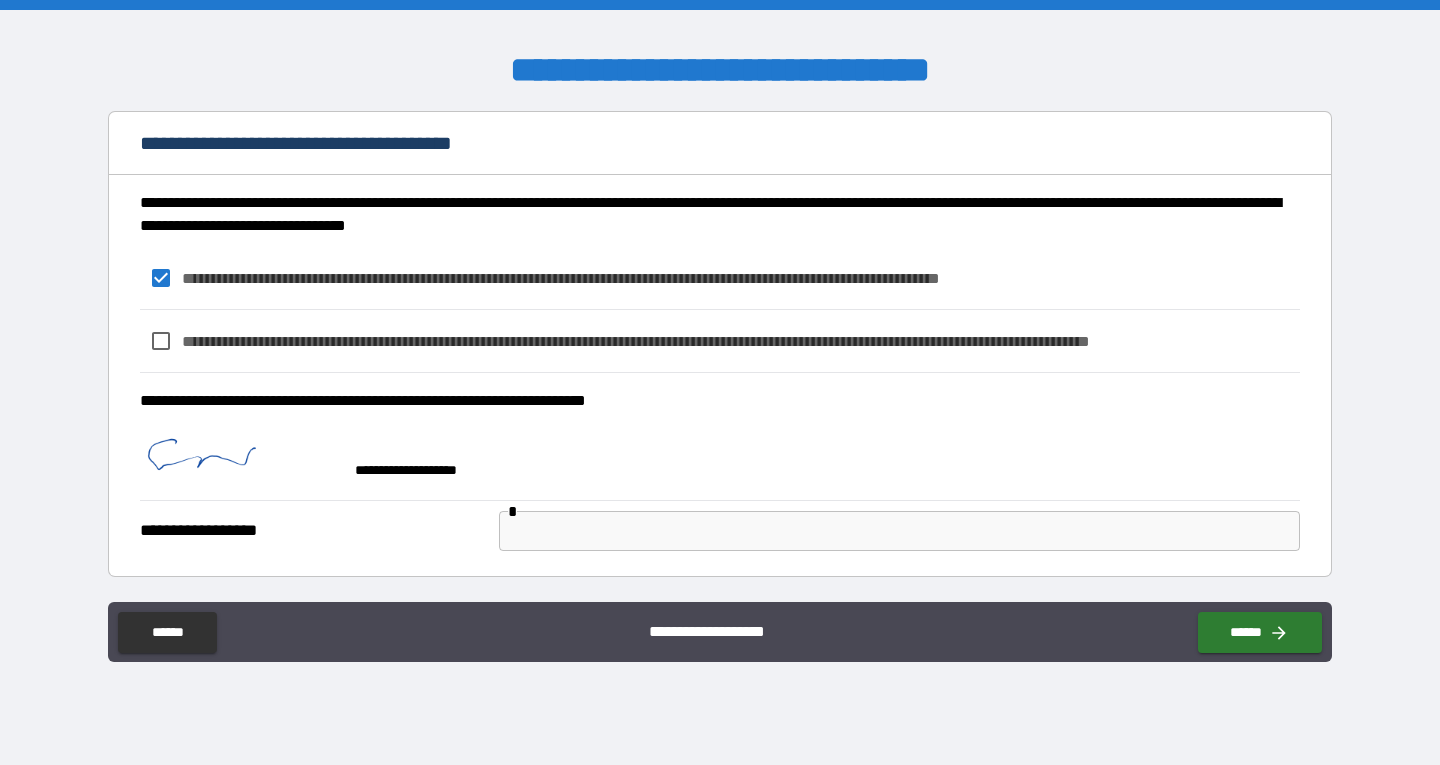 click at bounding box center [899, 531] 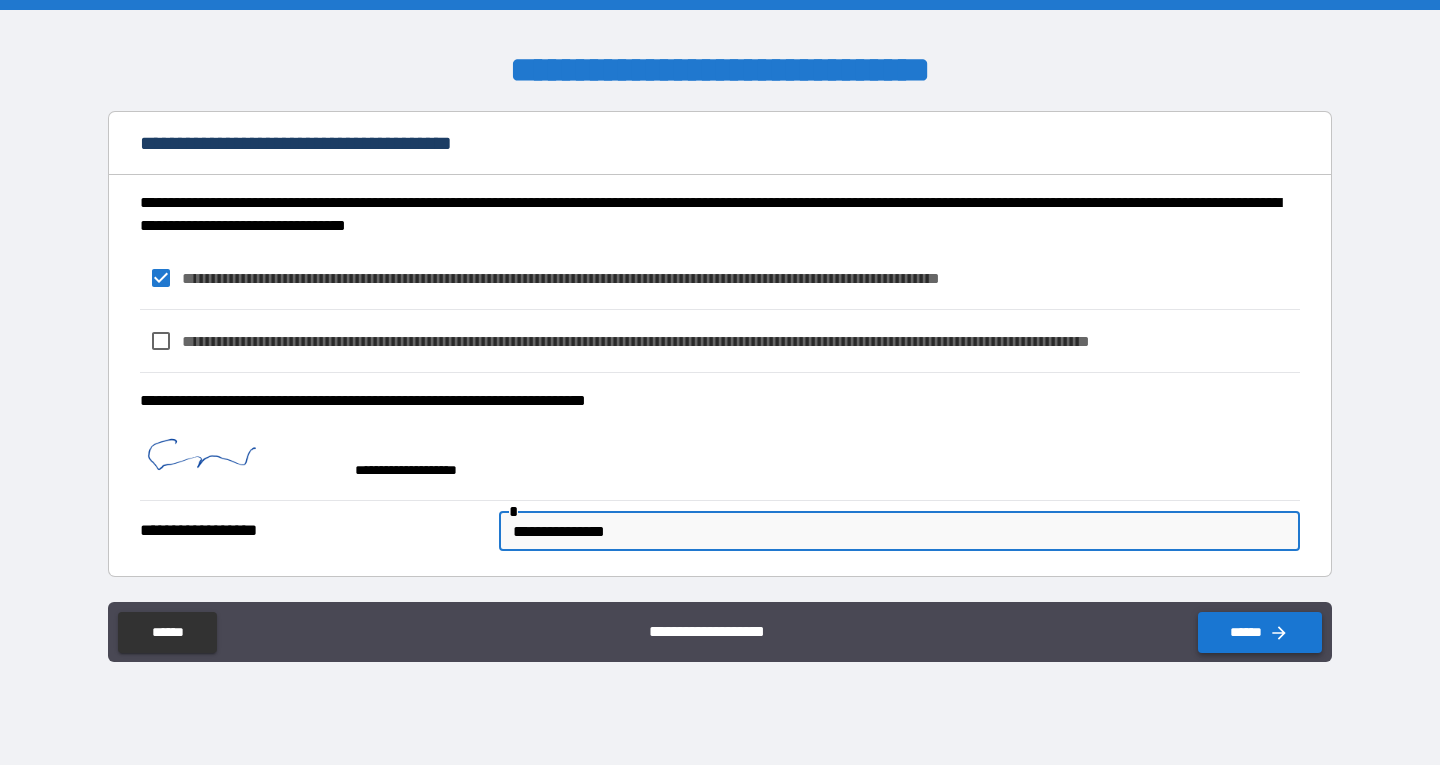 type on "**********" 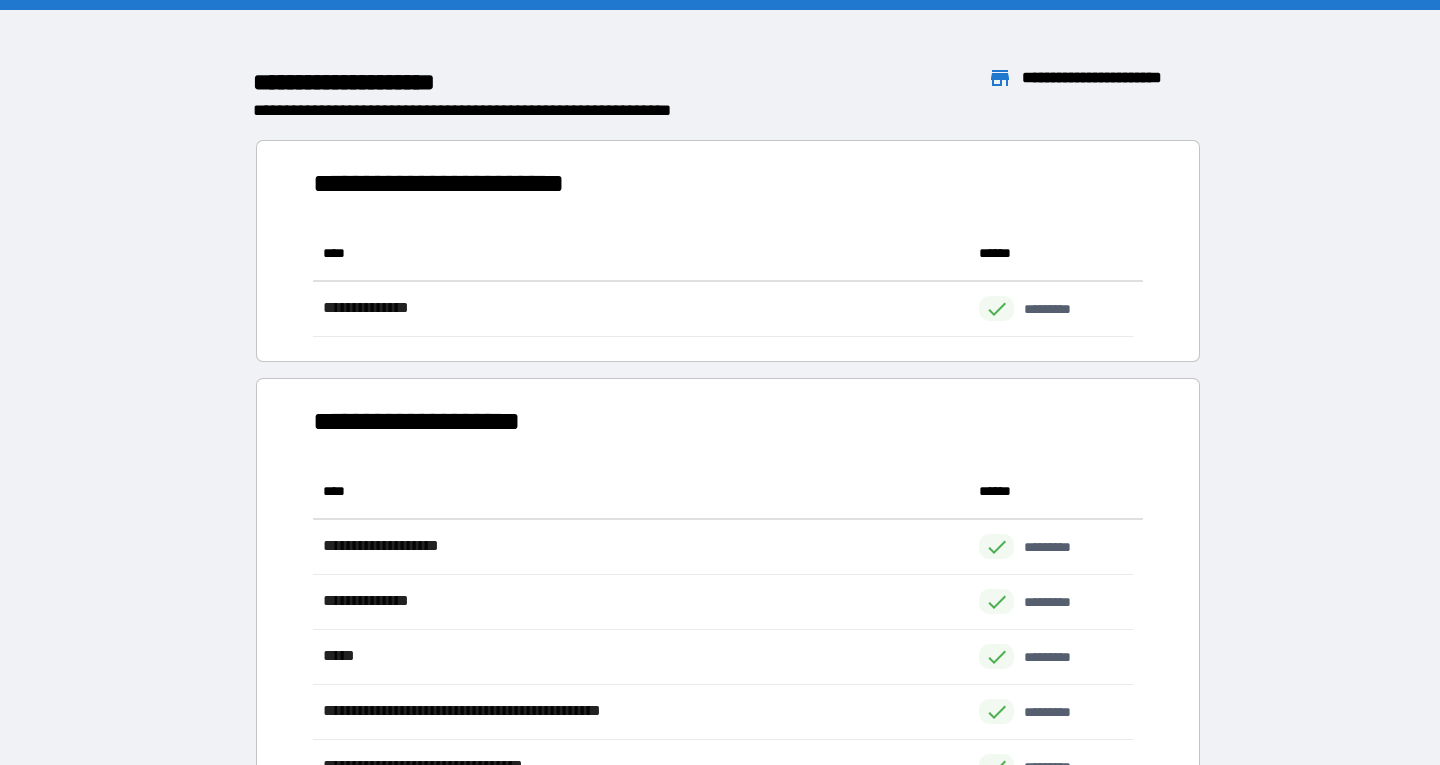 scroll, scrollTop: 16, scrollLeft: 16, axis: both 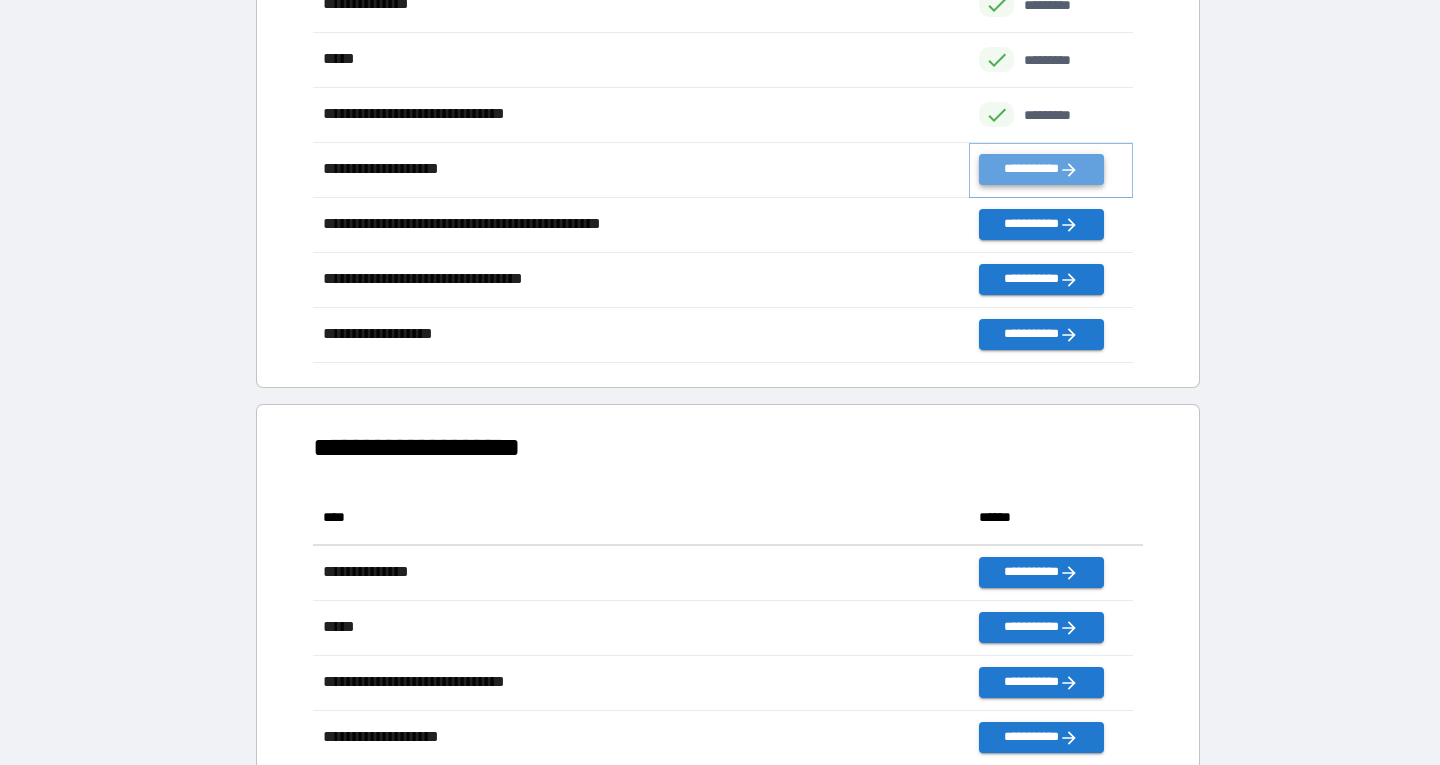 click on "**********" at bounding box center (1041, 169) 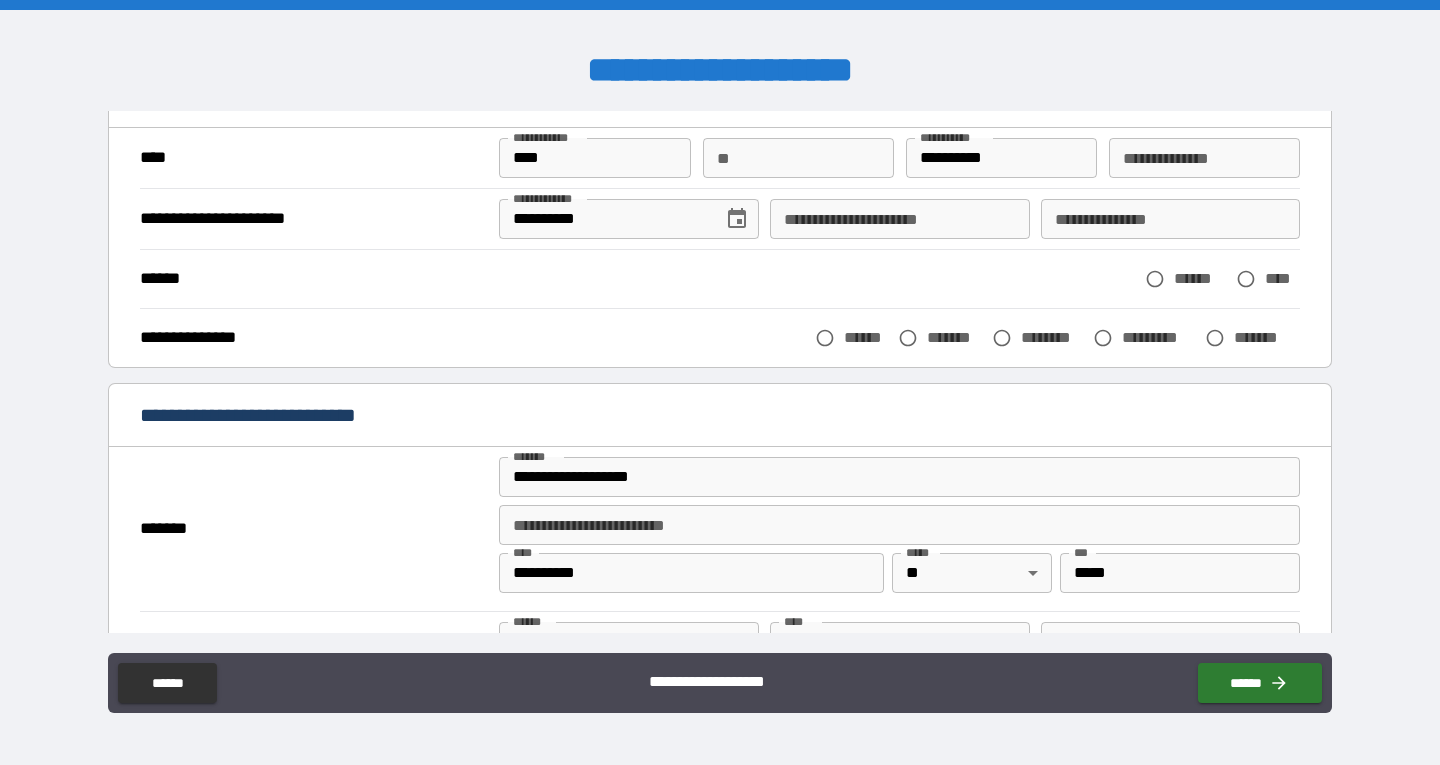scroll, scrollTop: 100, scrollLeft: 0, axis: vertical 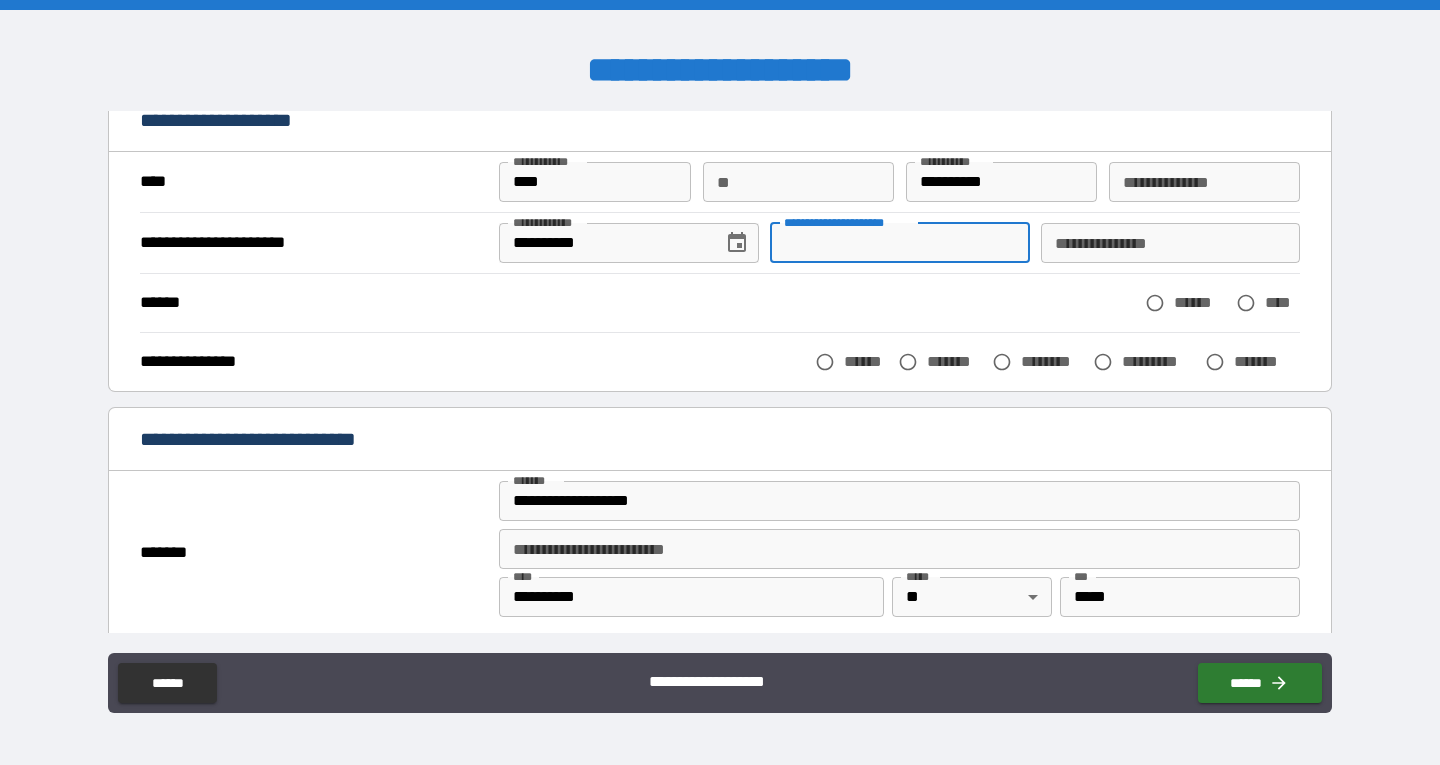click on "**********" at bounding box center (899, 243) 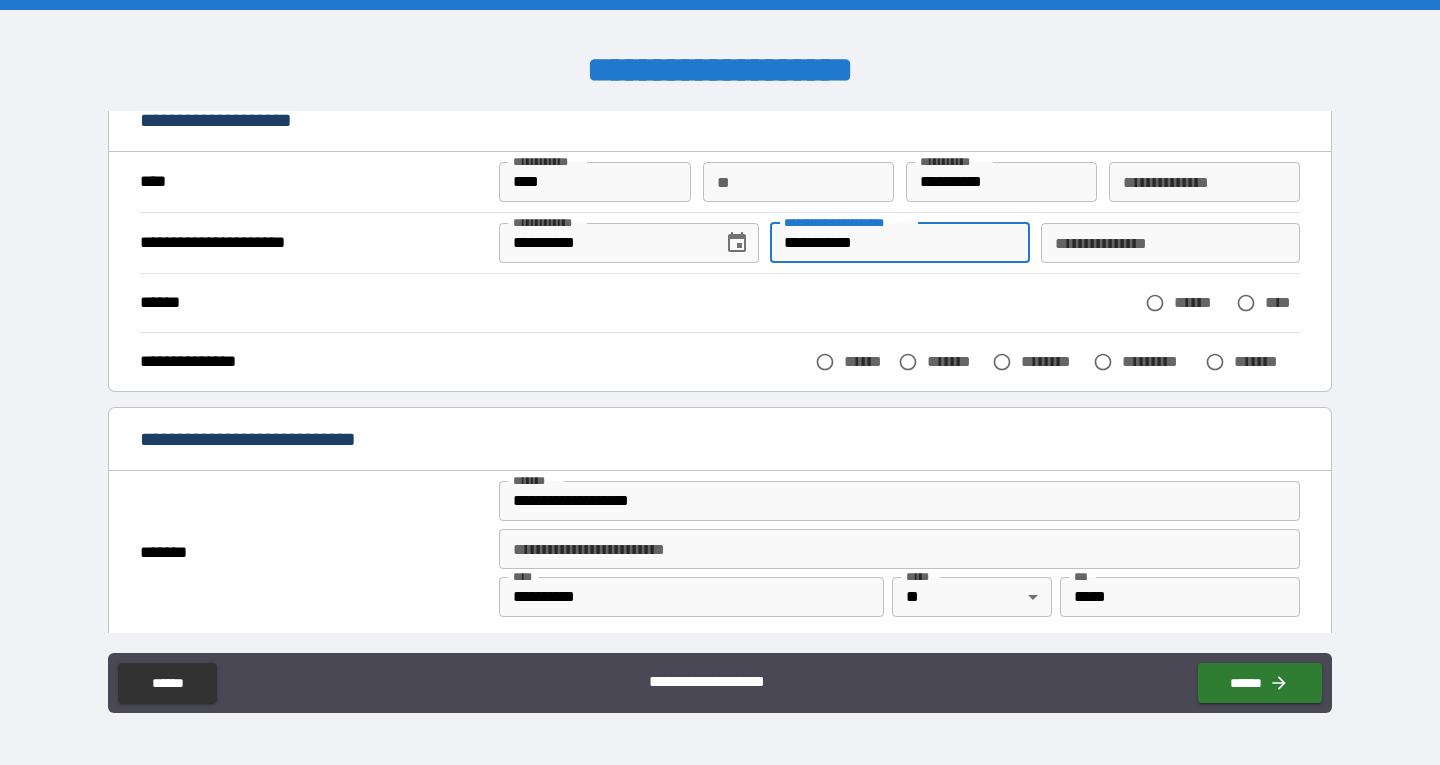 type on "**********" 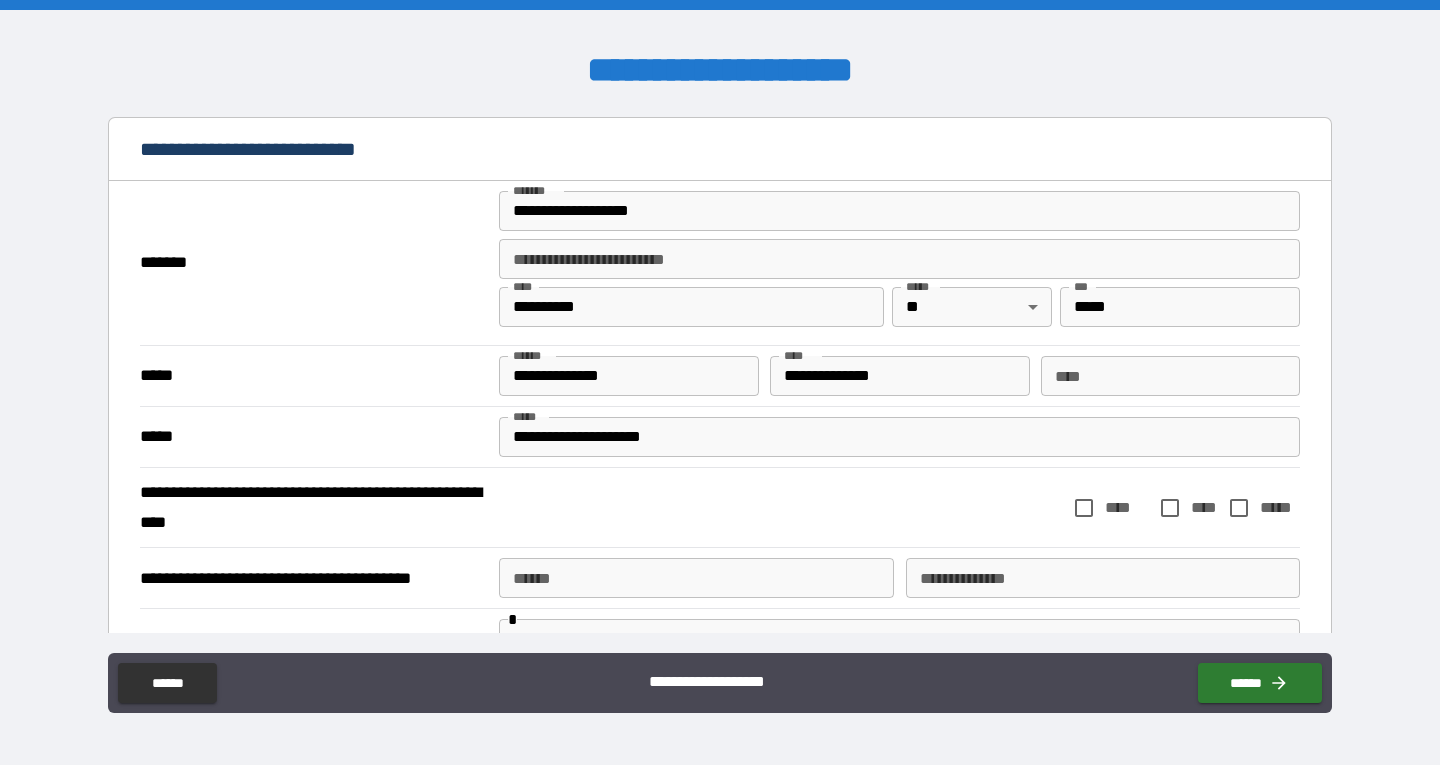 scroll, scrollTop: 600, scrollLeft: 0, axis: vertical 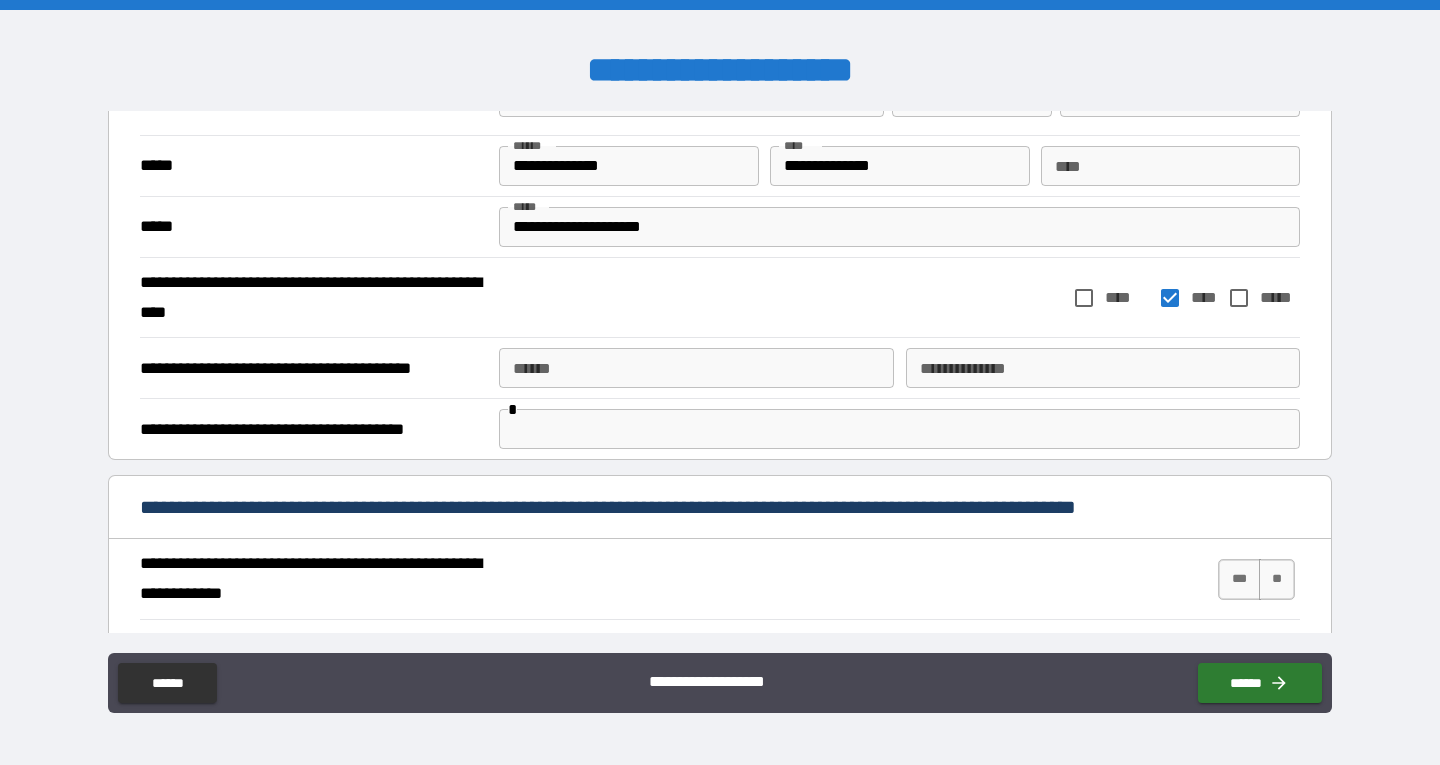 click on "****   *" at bounding box center (696, 368) 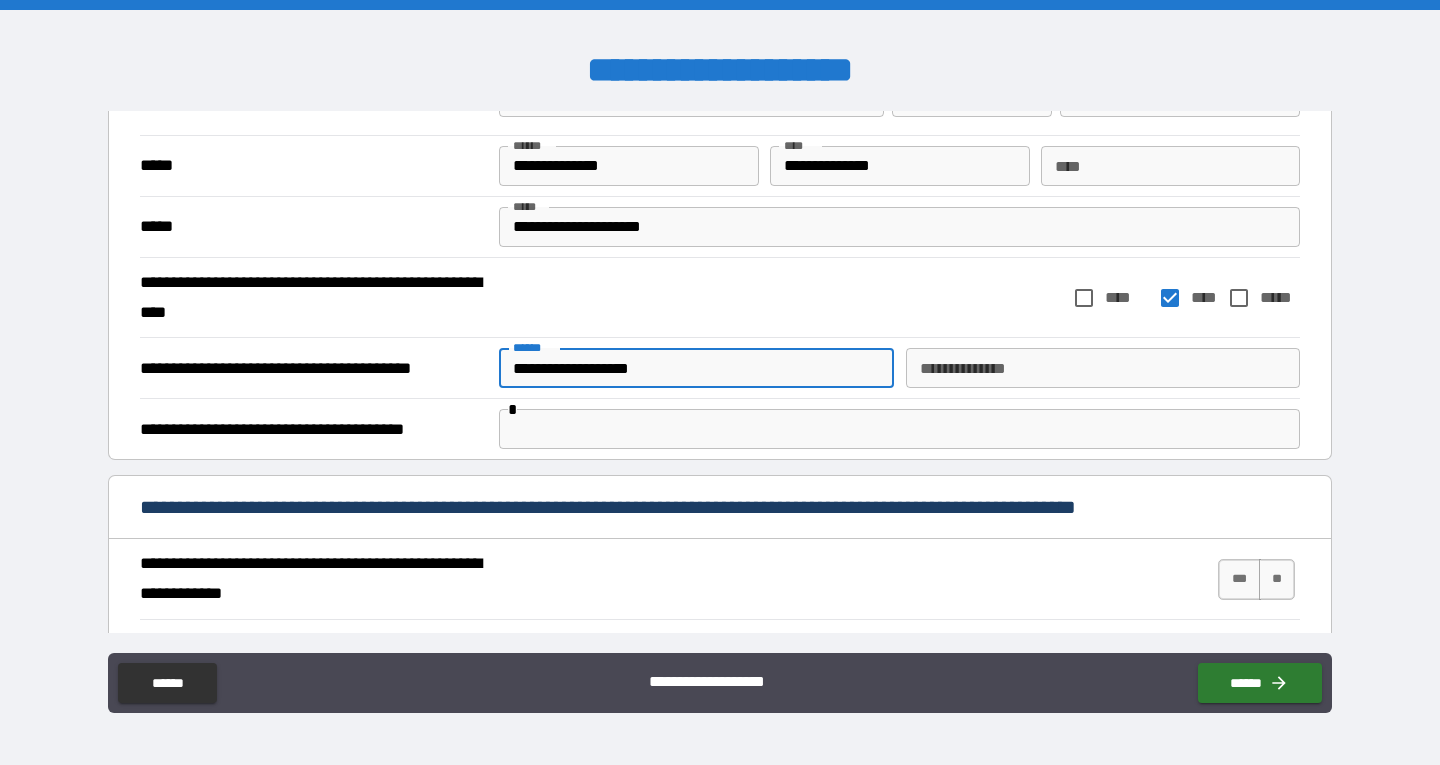type on "**********" 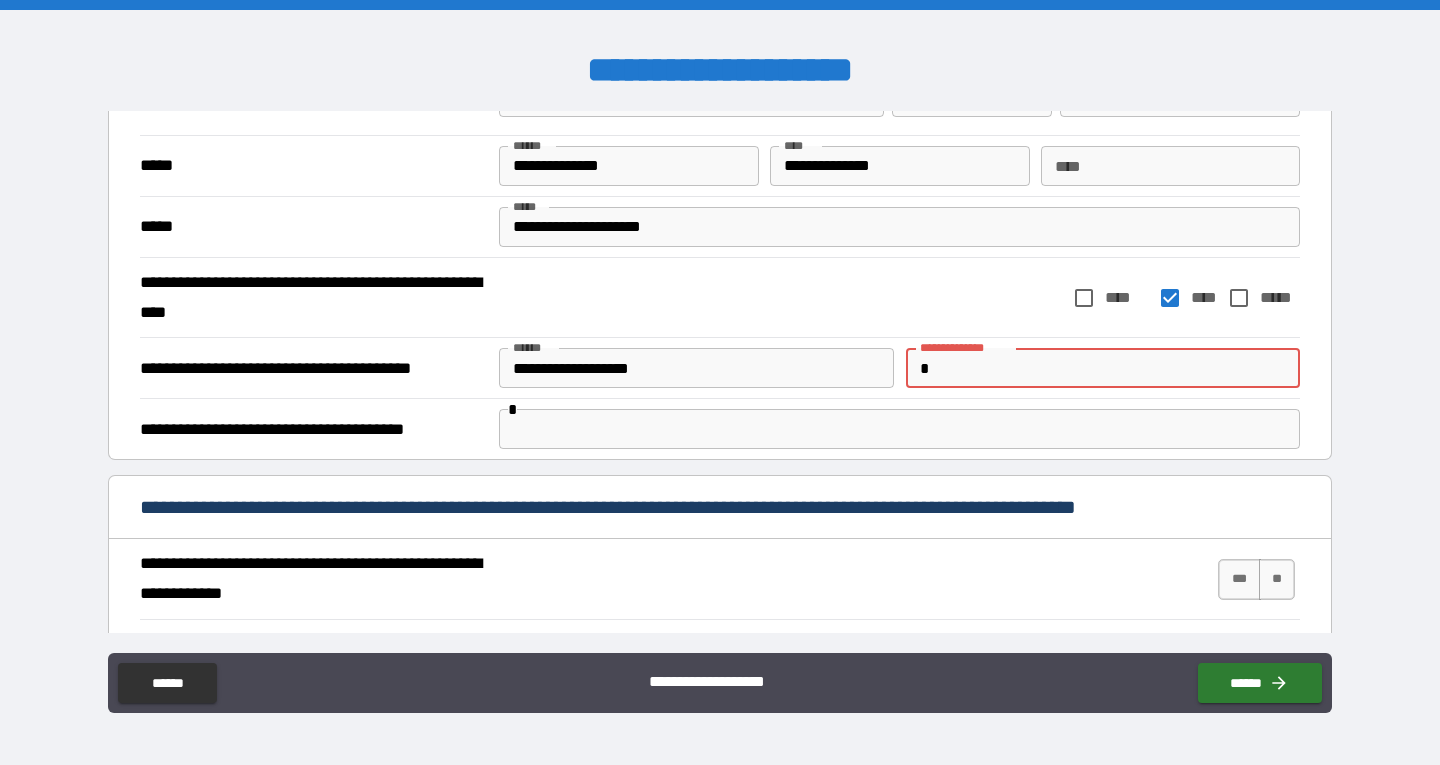 click on "*" at bounding box center [1103, 368] 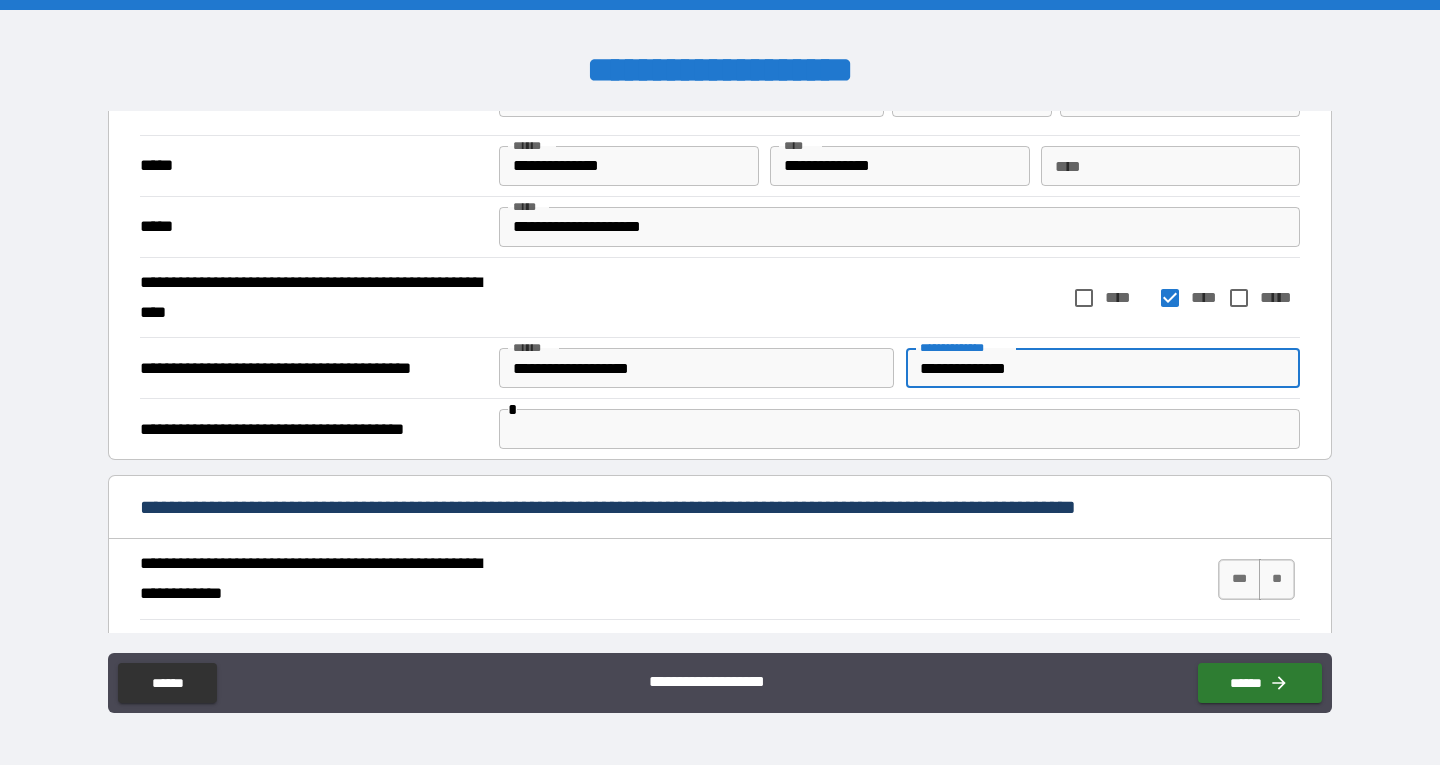 type on "**********" 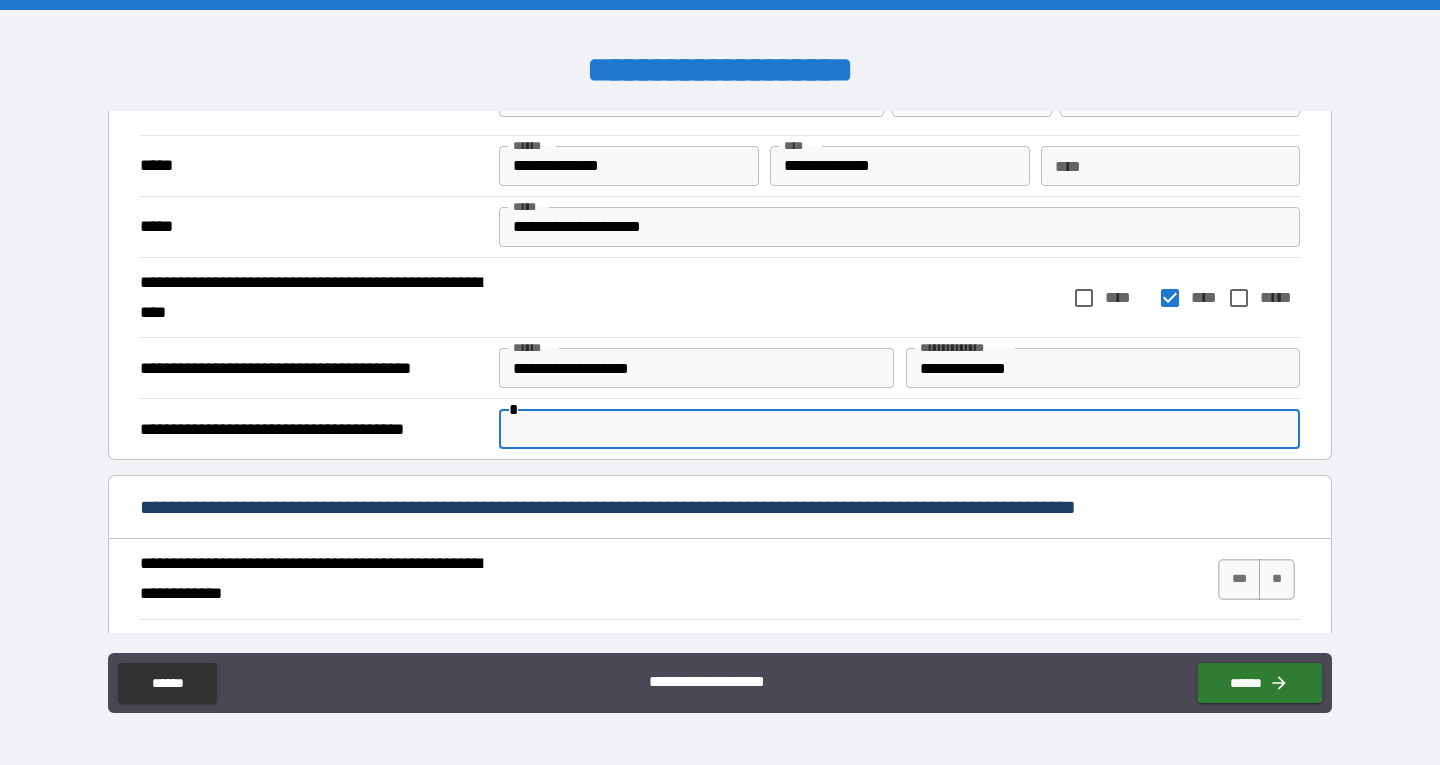 click at bounding box center (899, 429) 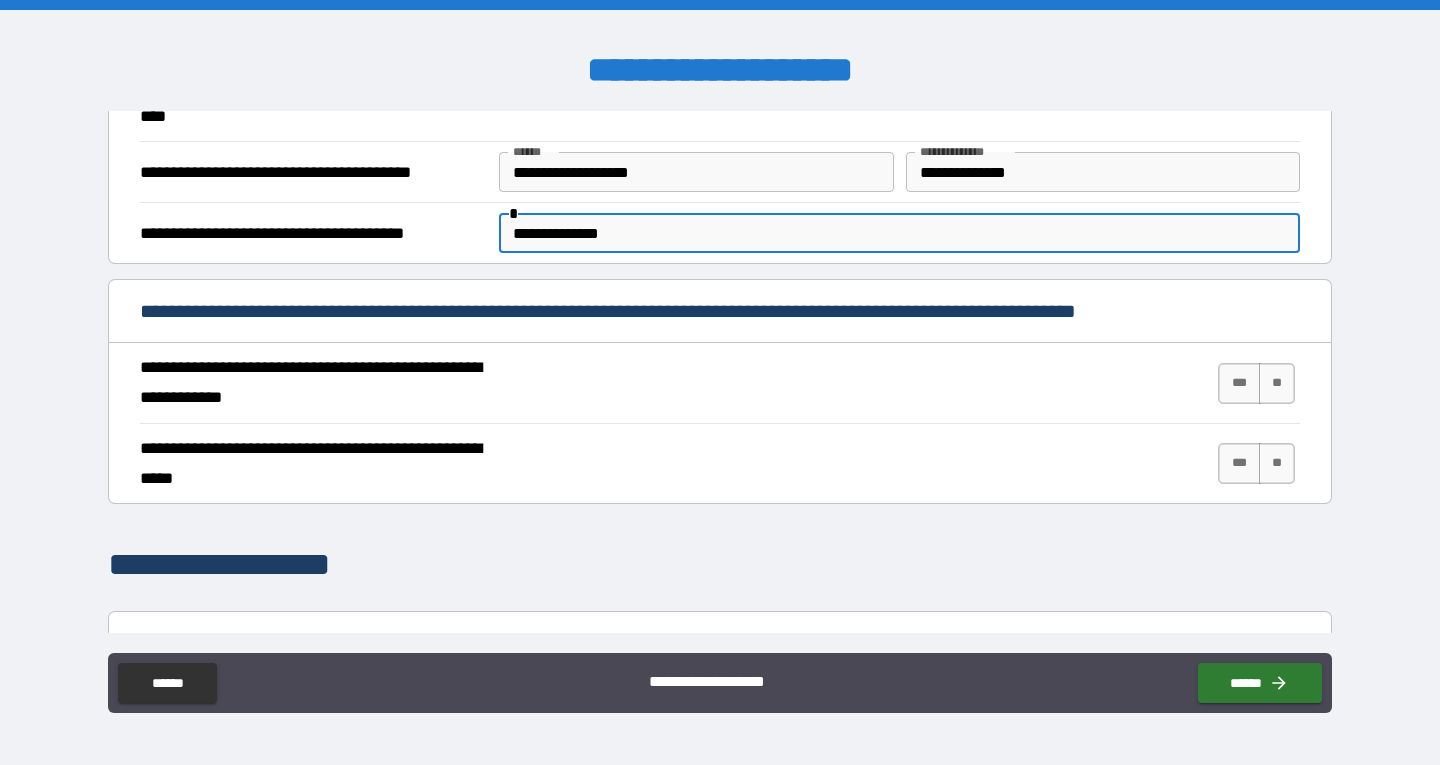scroll, scrollTop: 800, scrollLeft: 0, axis: vertical 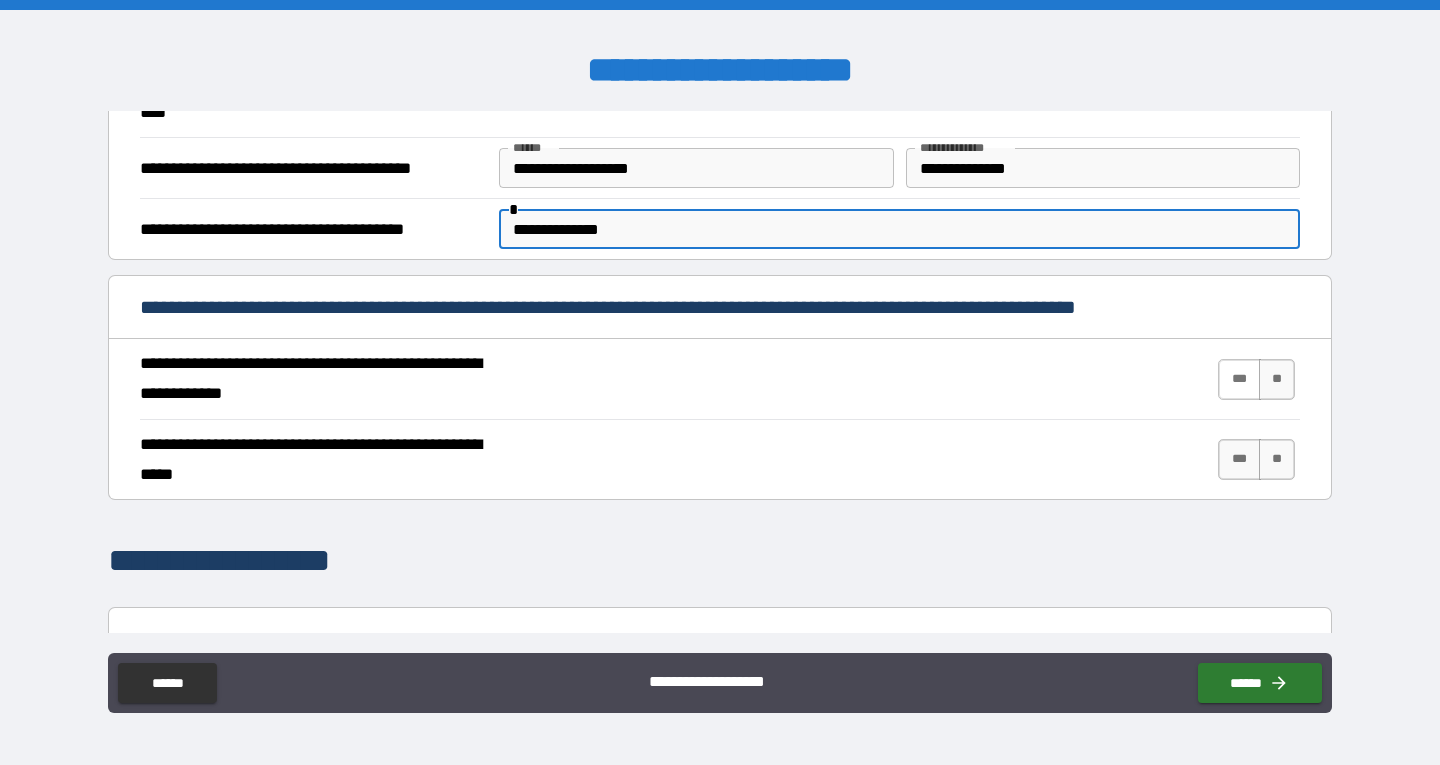 type on "**********" 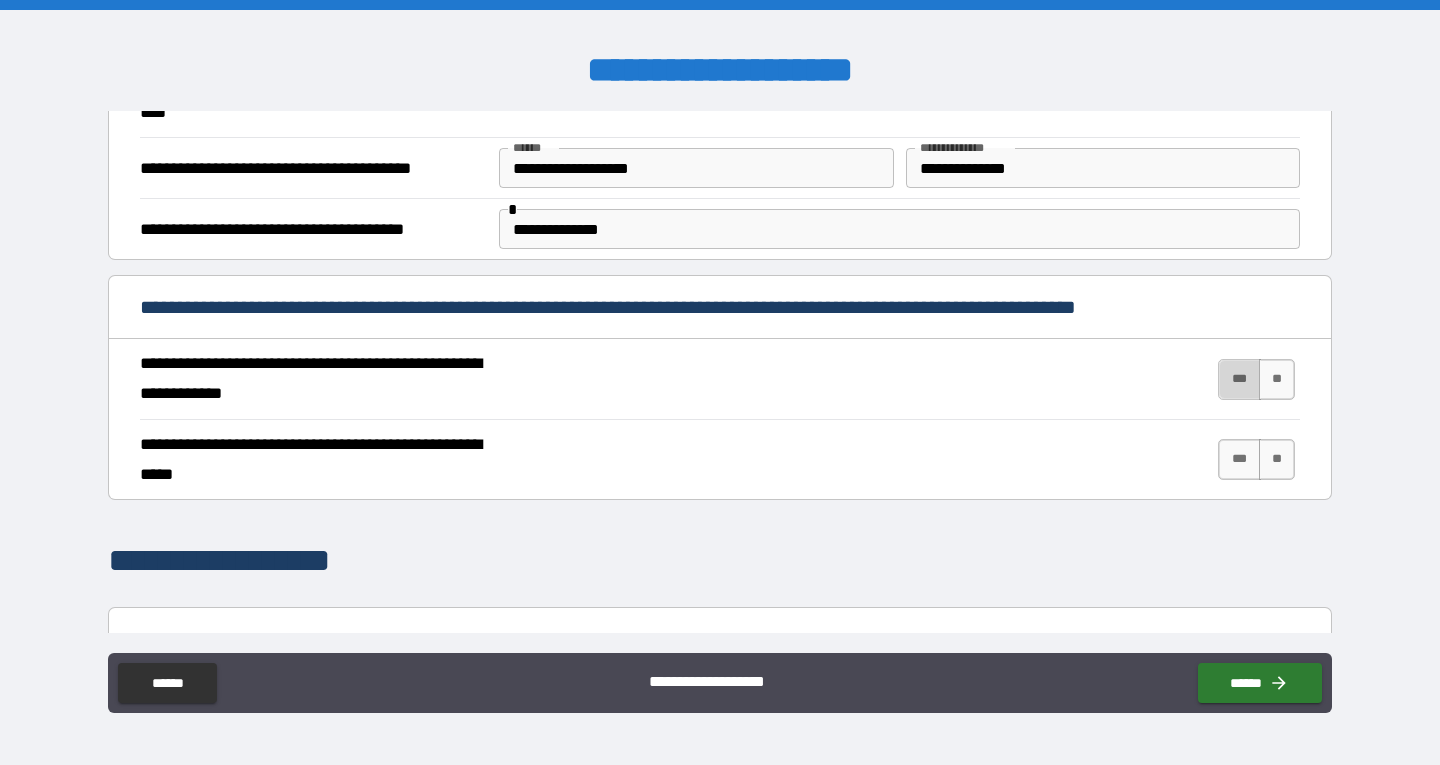 click on "***" at bounding box center [1239, 379] 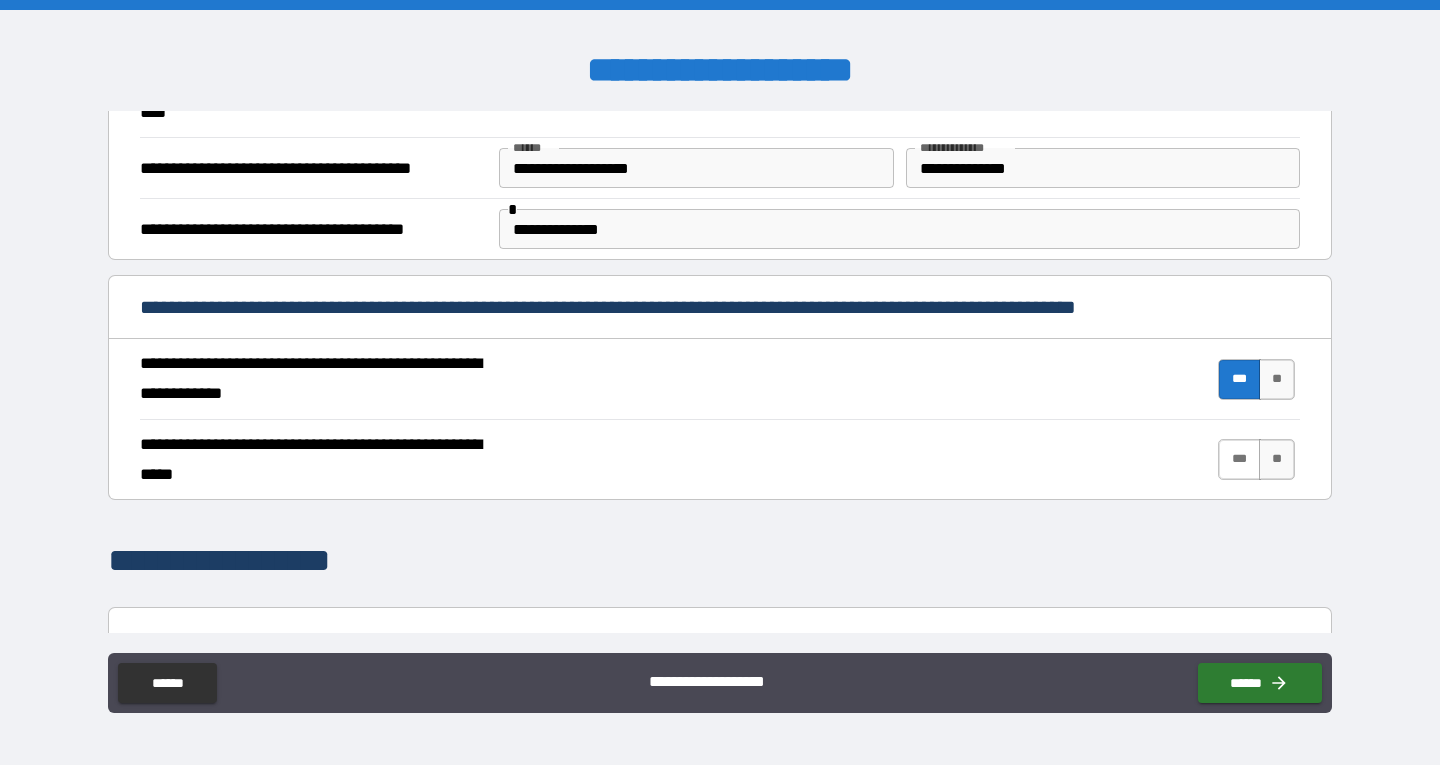 click on "***" at bounding box center (1239, 459) 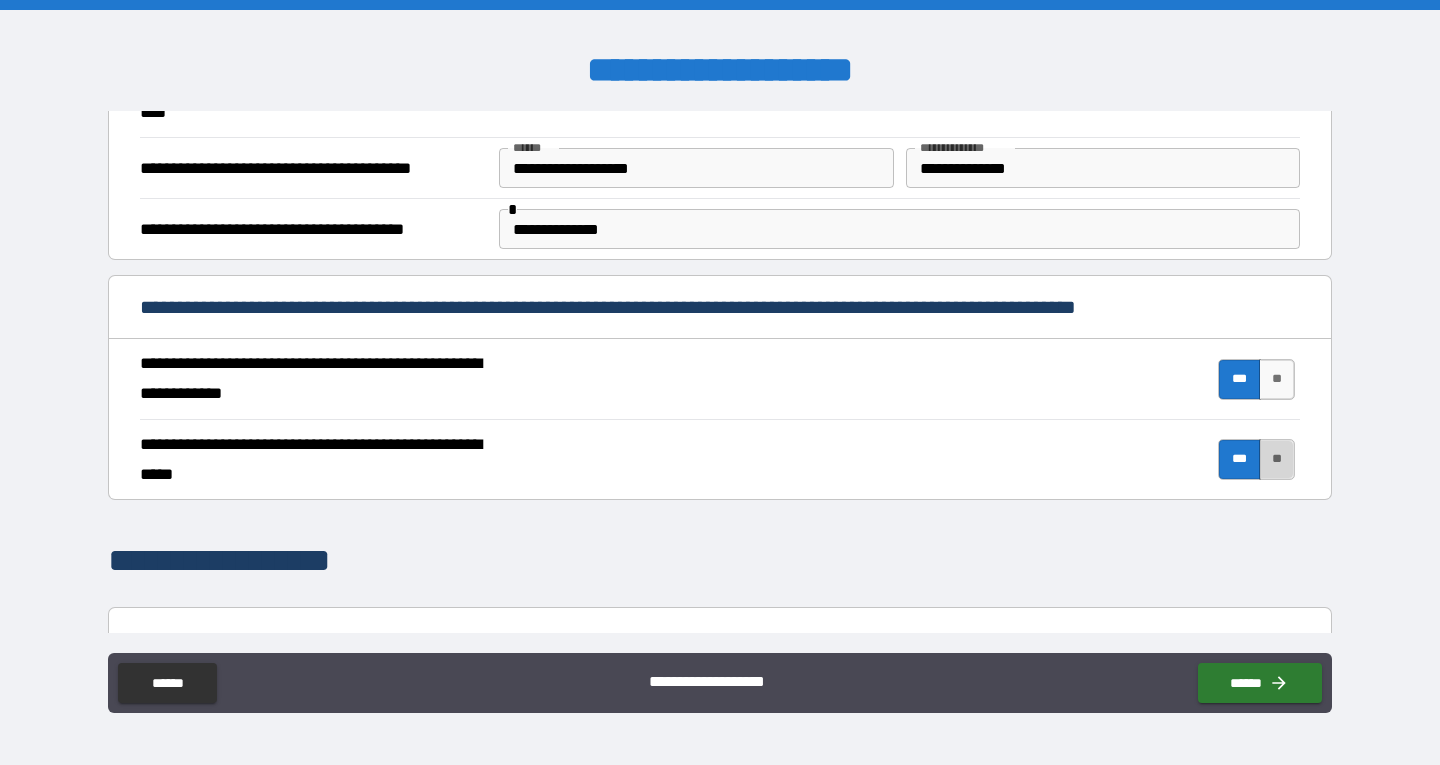 click on "**" at bounding box center (1277, 459) 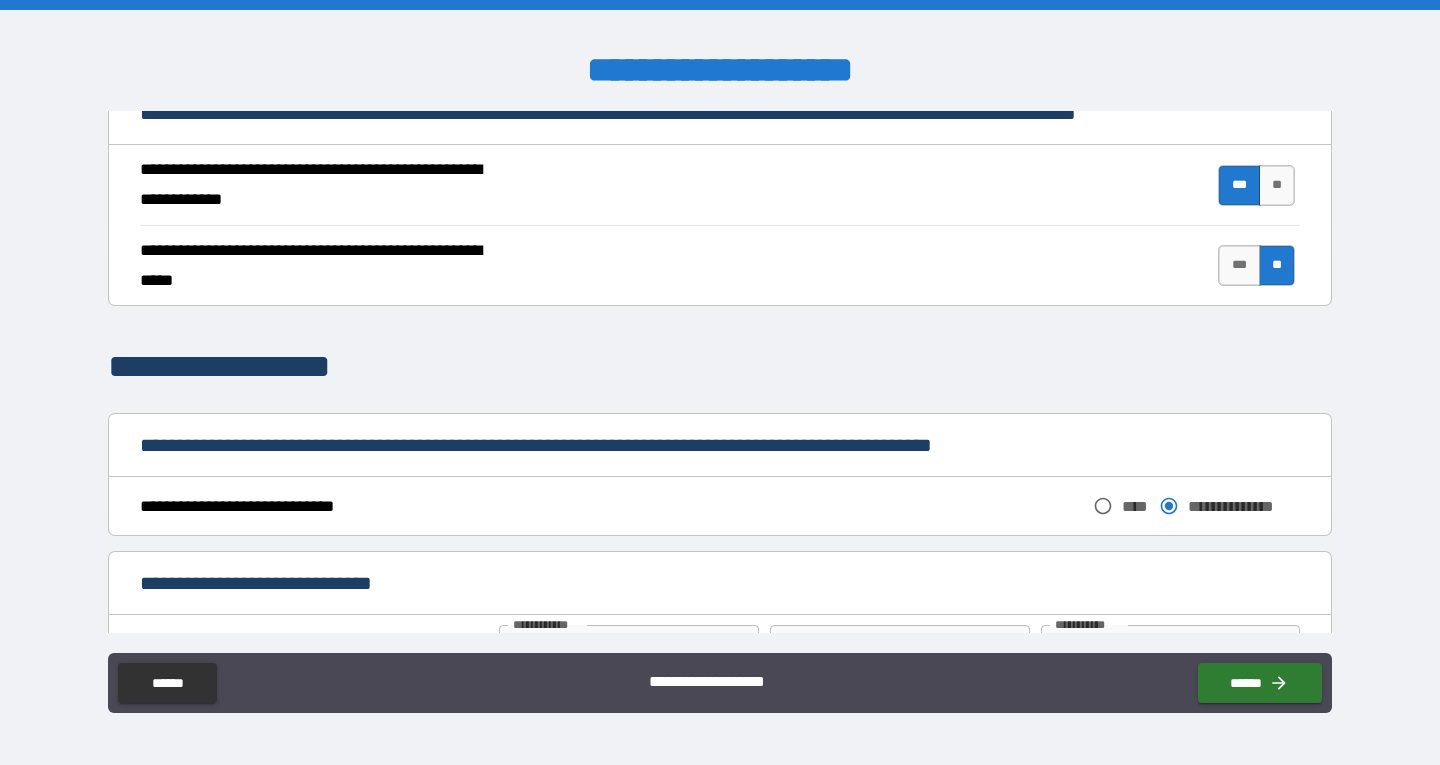scroll, scrollTop: 1000, scrollLeft: 0, axis: vertical 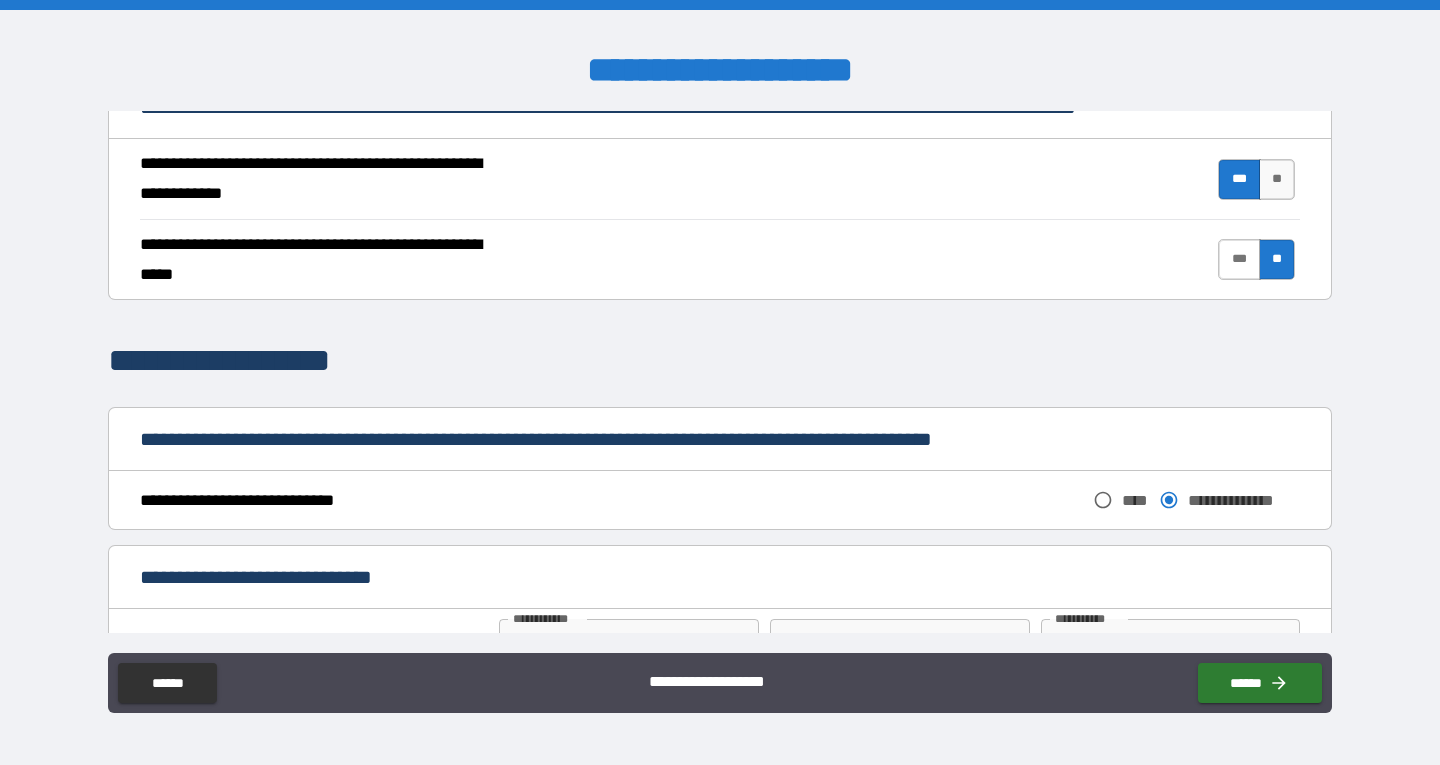 click on "***" at bounding box center [1239, 259] 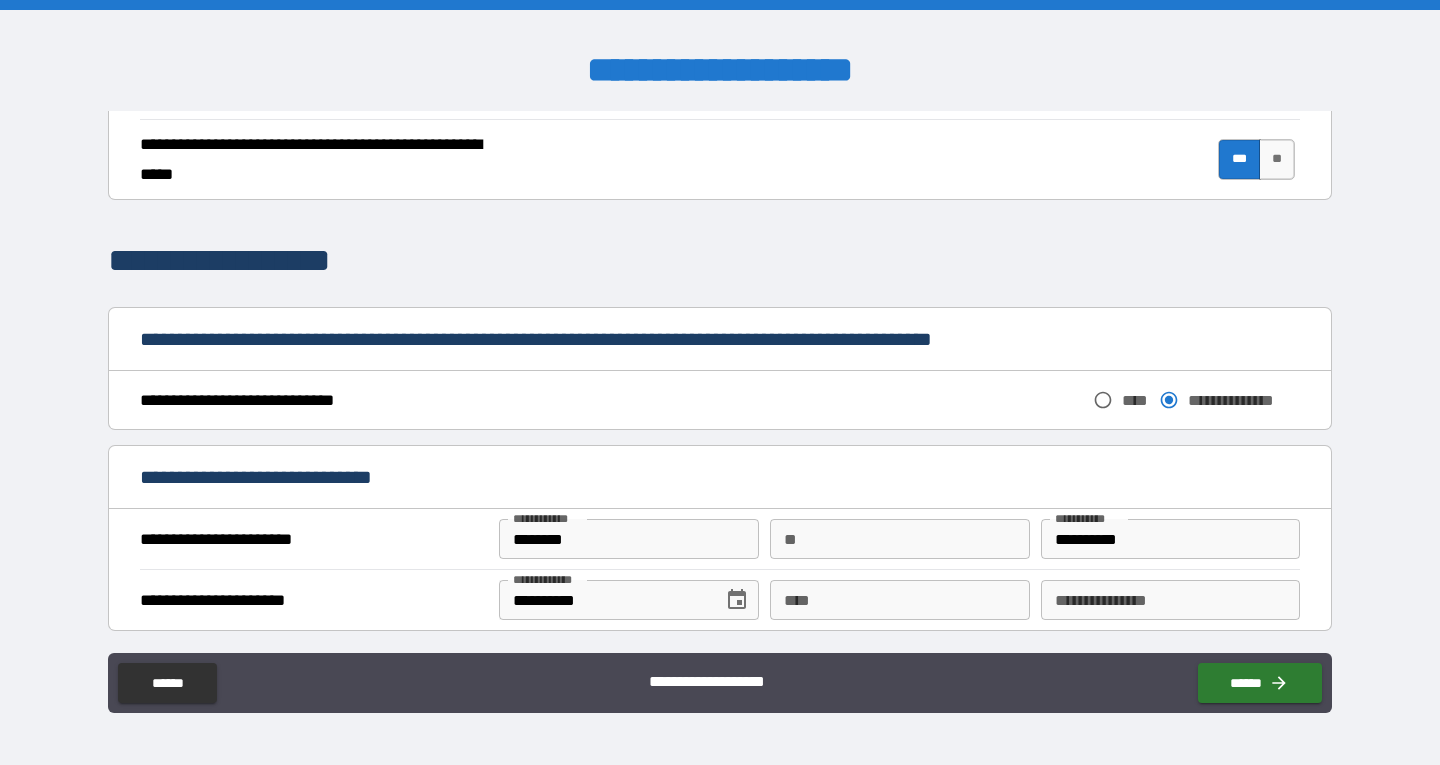 scroll, scrollTop: 1200, scrollLeft: 0, axis: vertical 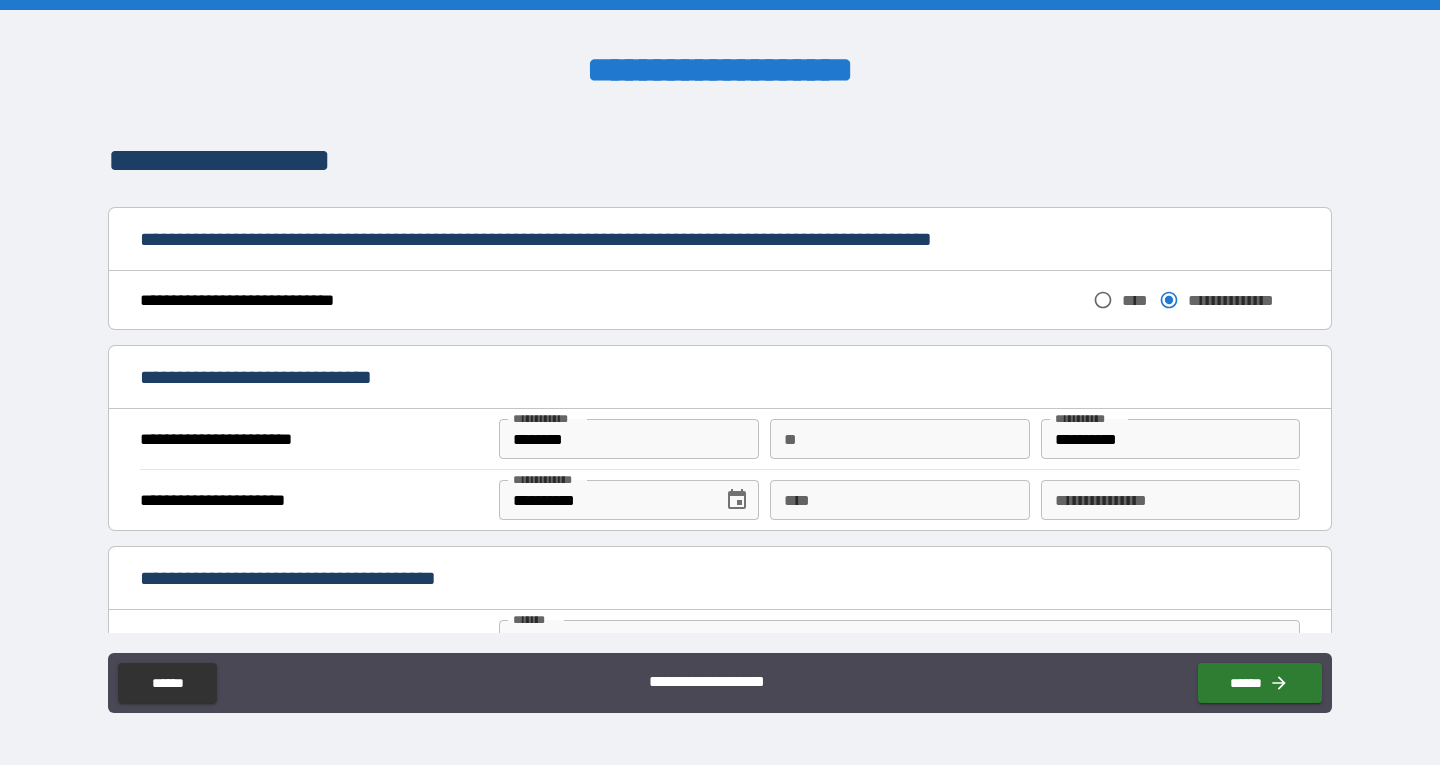 click on "****" at bounding box center [899, 500] 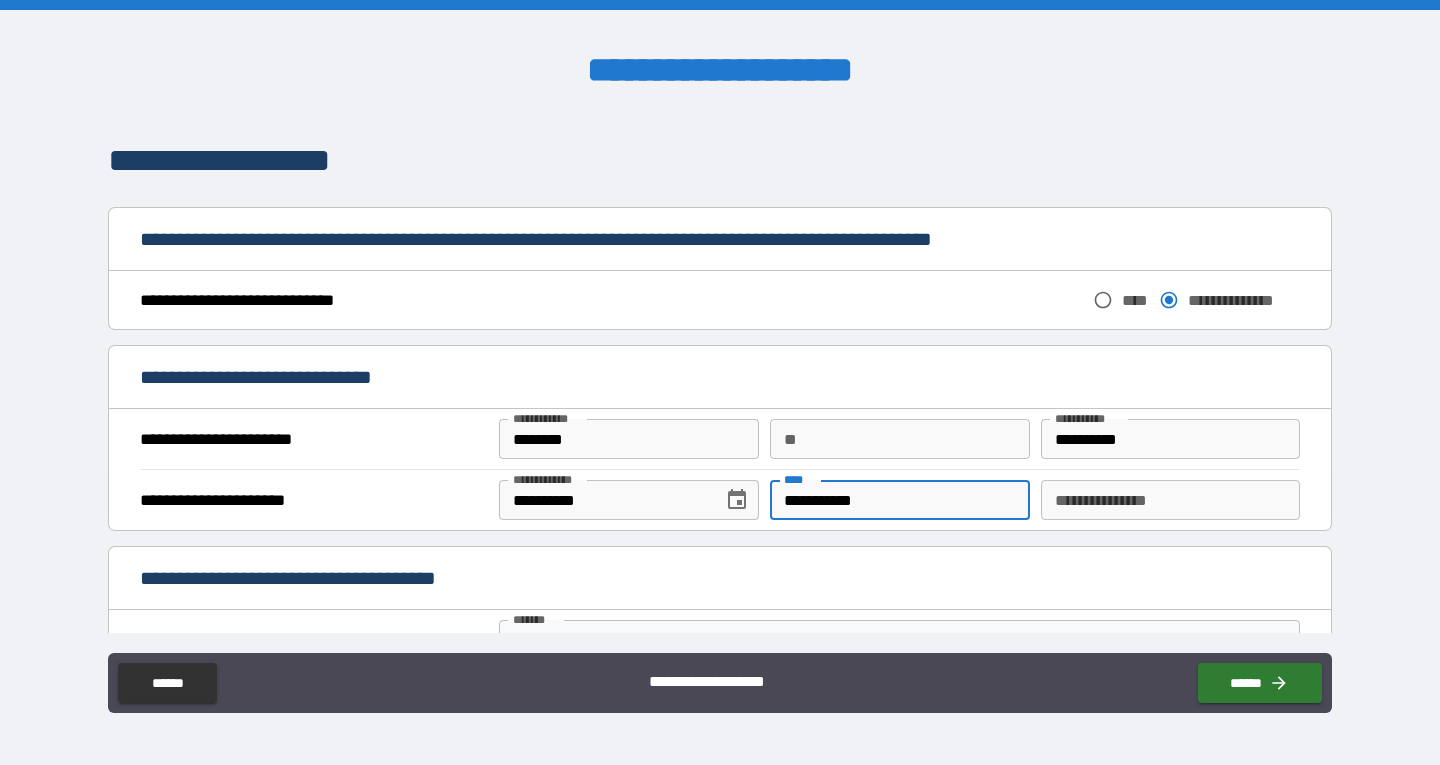 type on "**********" 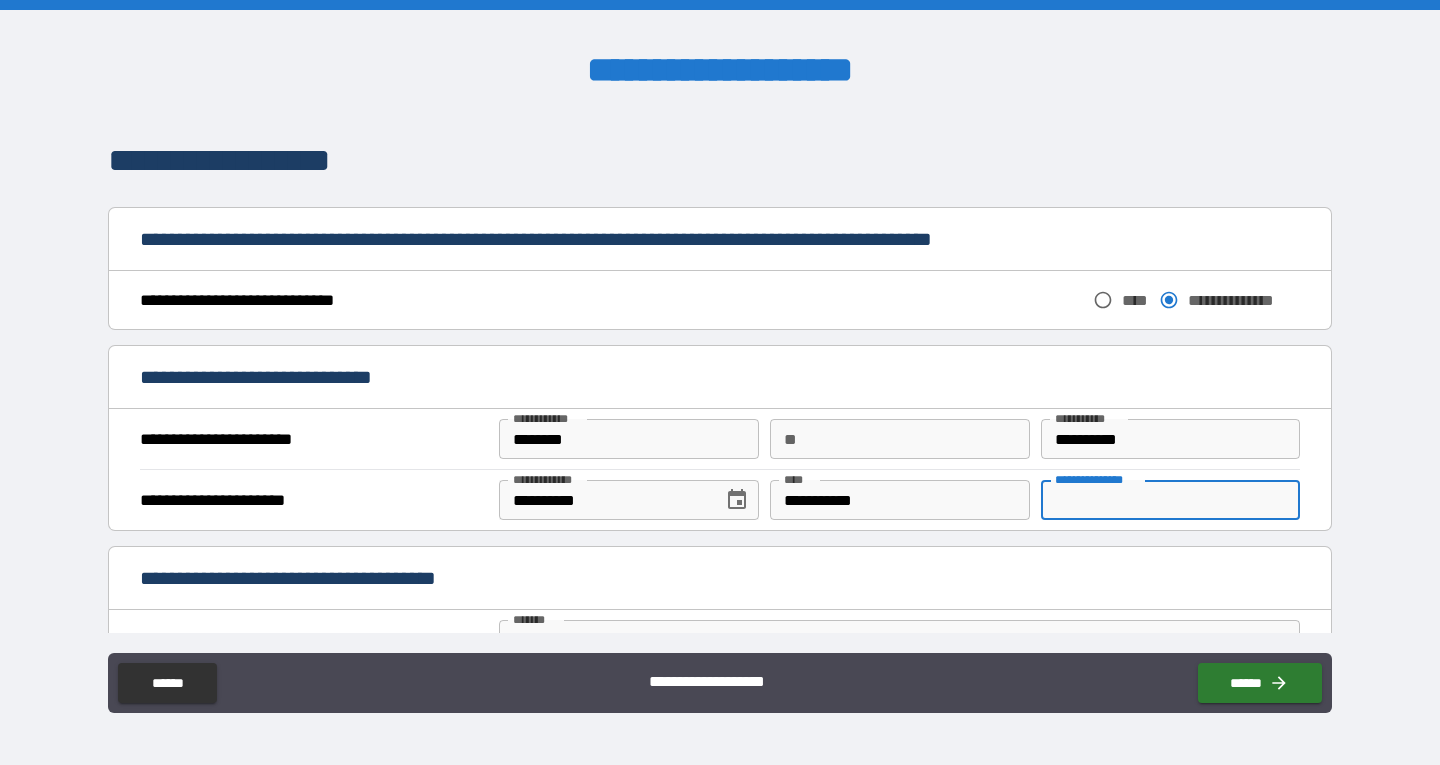 click on "**********" at bounding box center [1170, 500] 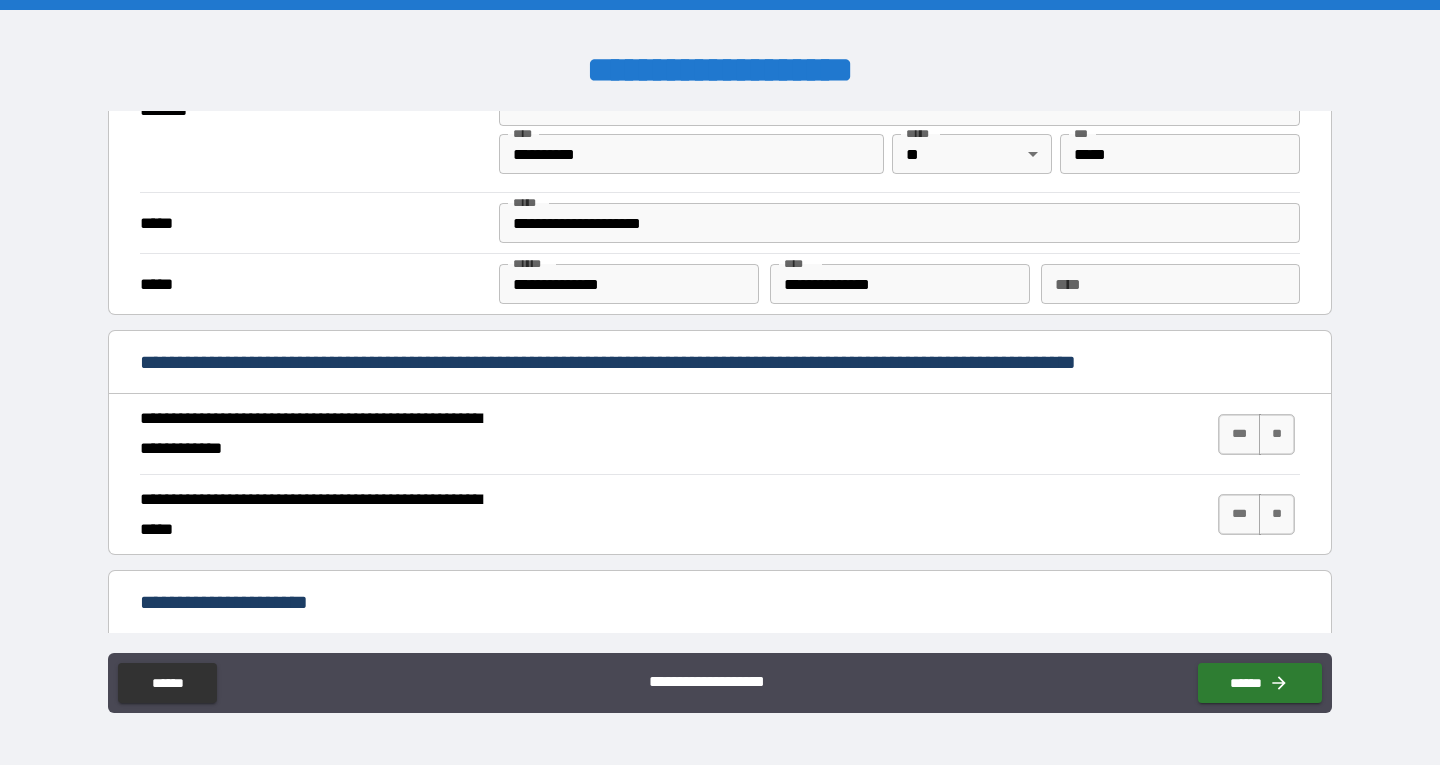scroll, scrollTop: 1800, scrollLeft: 0, axis: vertical 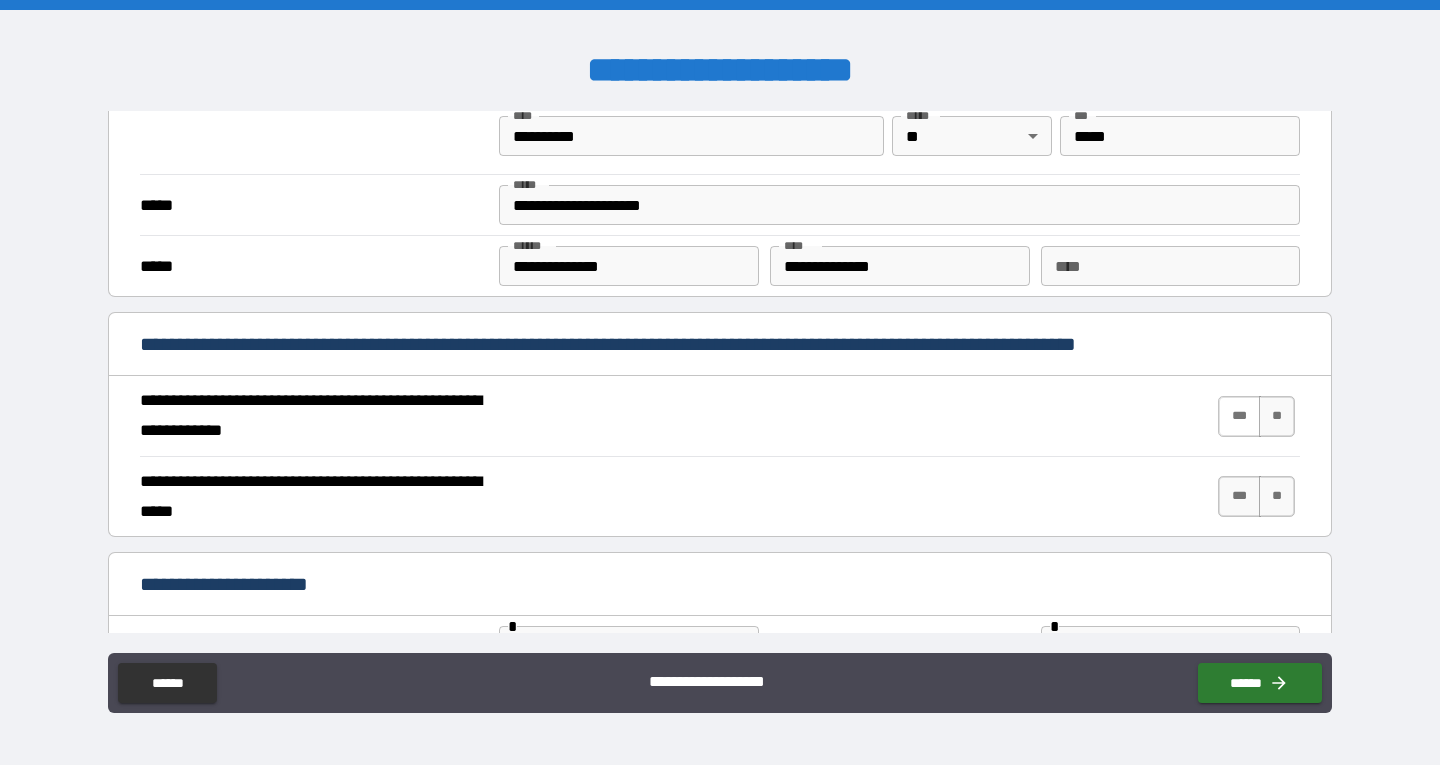 drag, startPoint x: 1221, startPoint y: 423, endPoint x: 1234, endPoint y: 452, distance: 31.780497 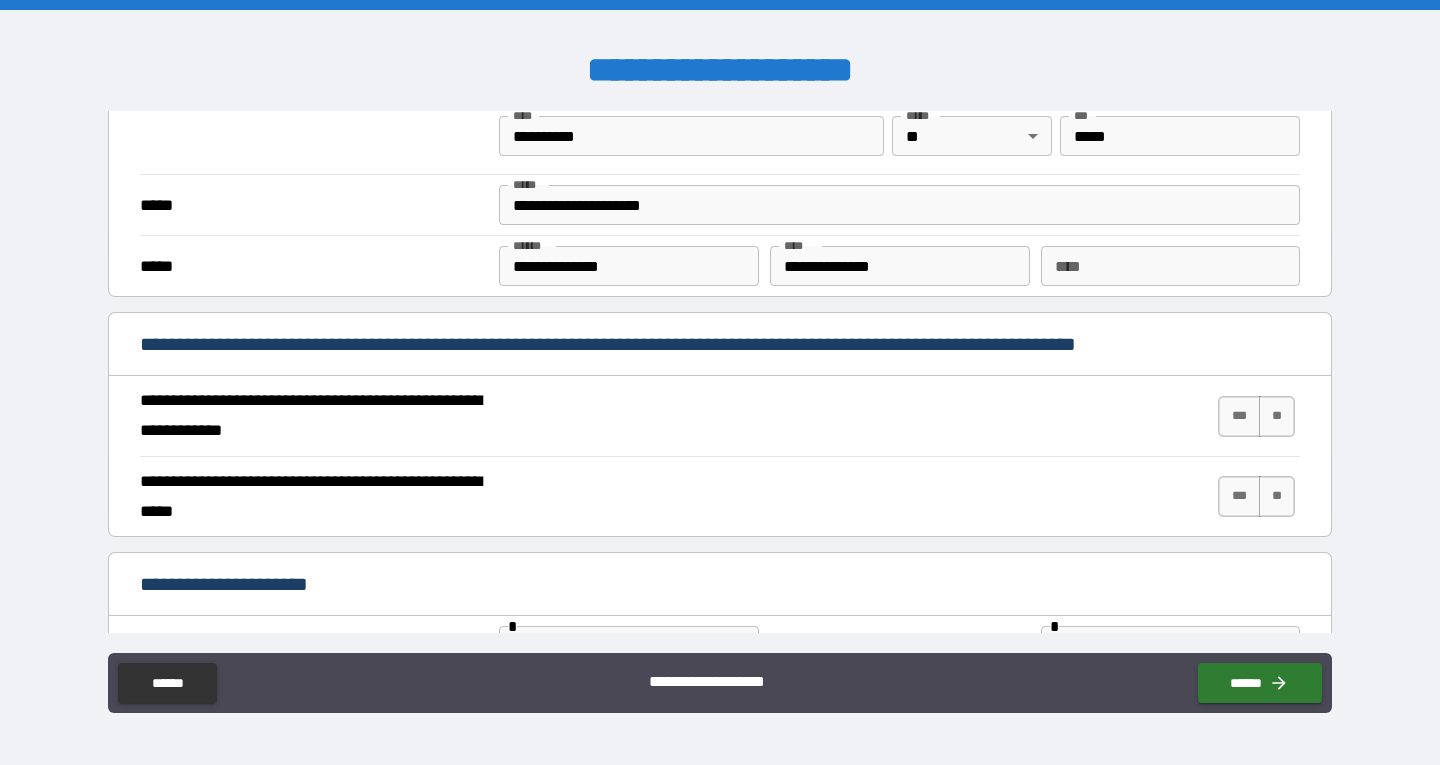 click on "***" at bounding box center [1239, 416] 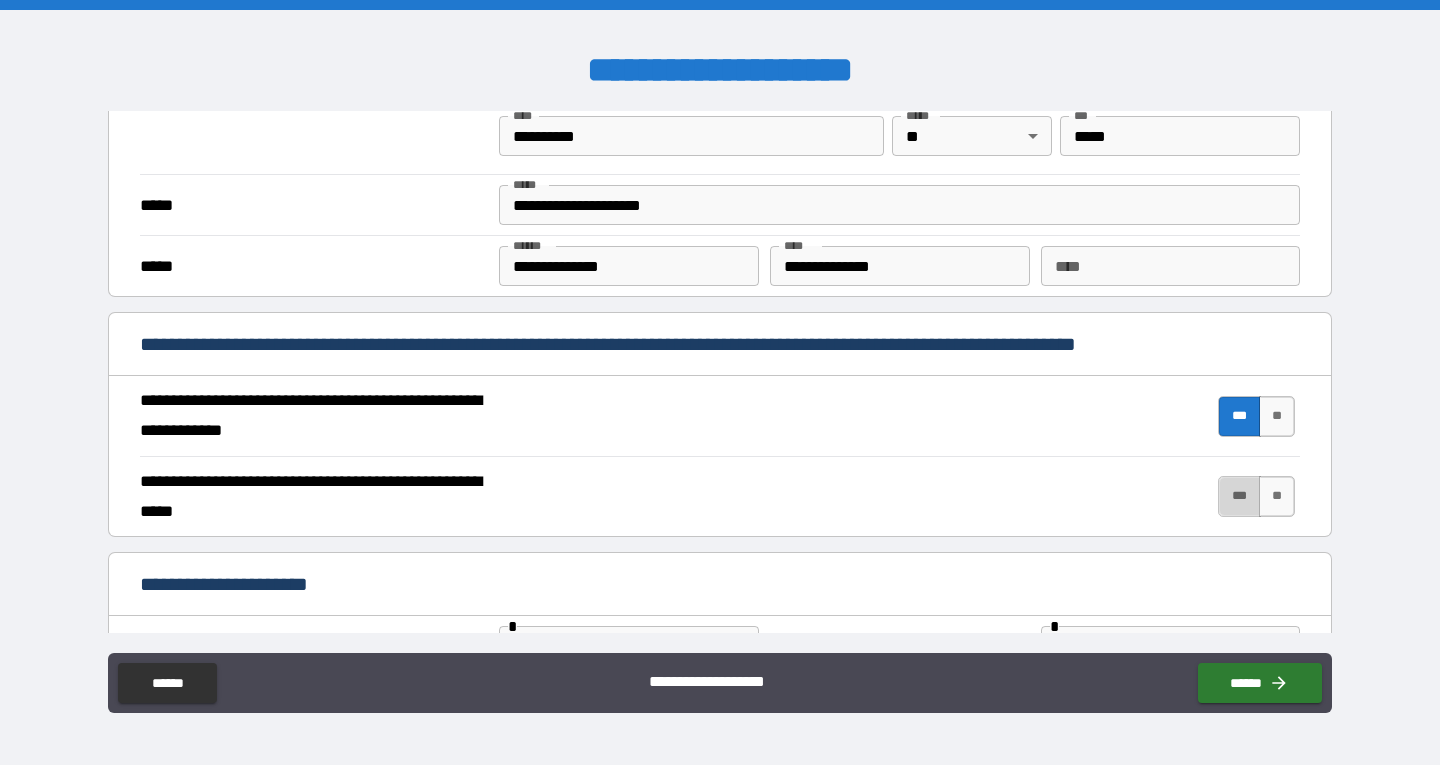 click on "***" at bounding box center (1239, 496) 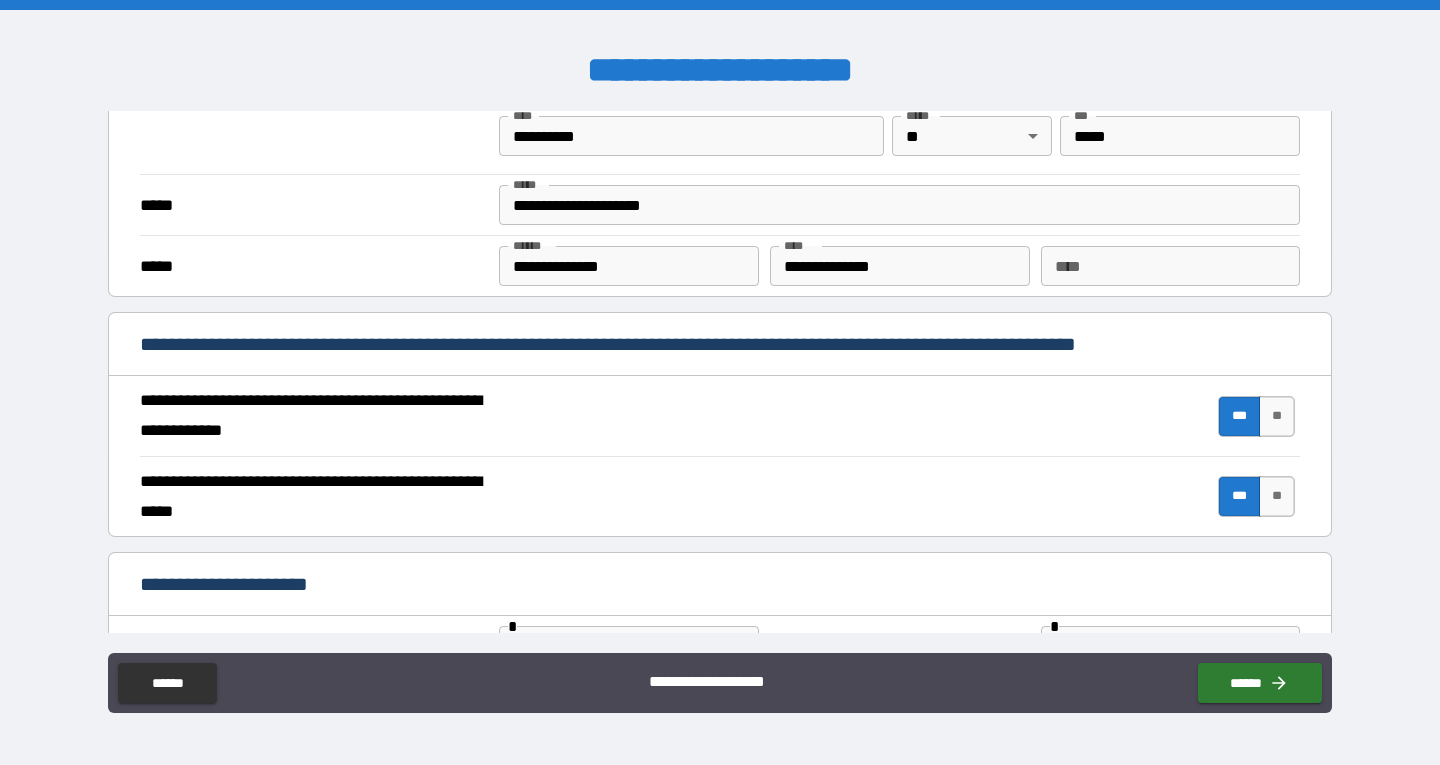 scroll, scrollTop: 2000, scrollLeft: 0, axis: vertical 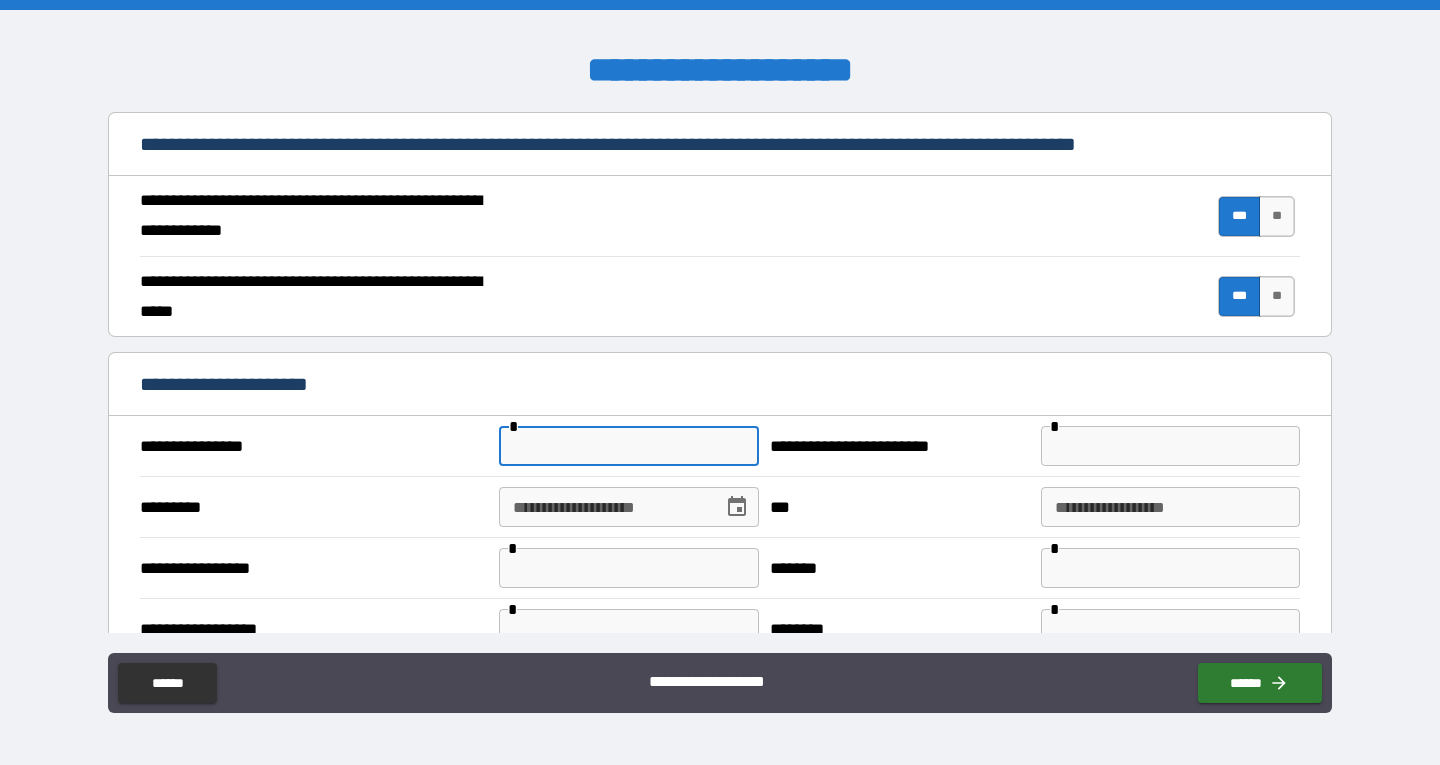 click at bounding box center (628, 446) 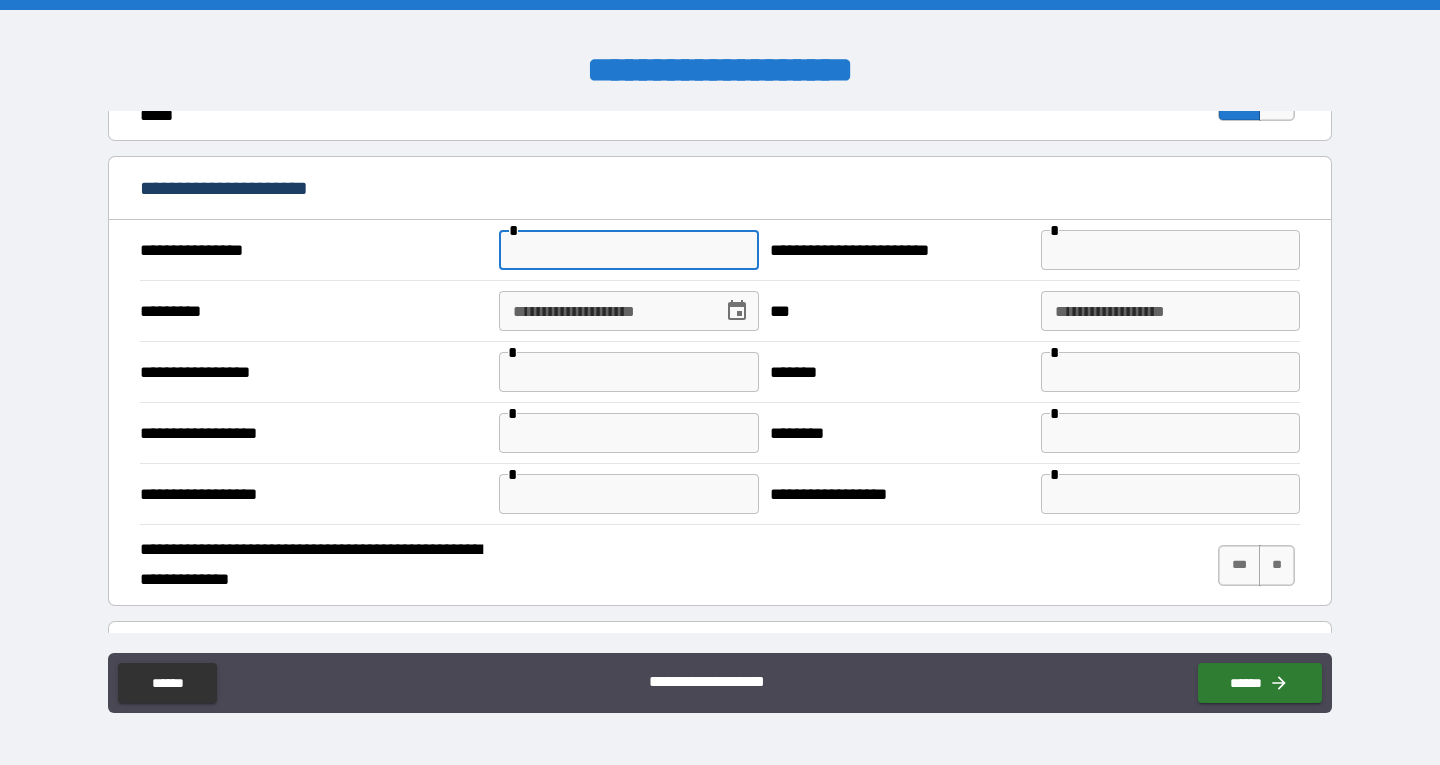 scroll, scrollTop: 1896, scrollLeft: 0, axis: vertical 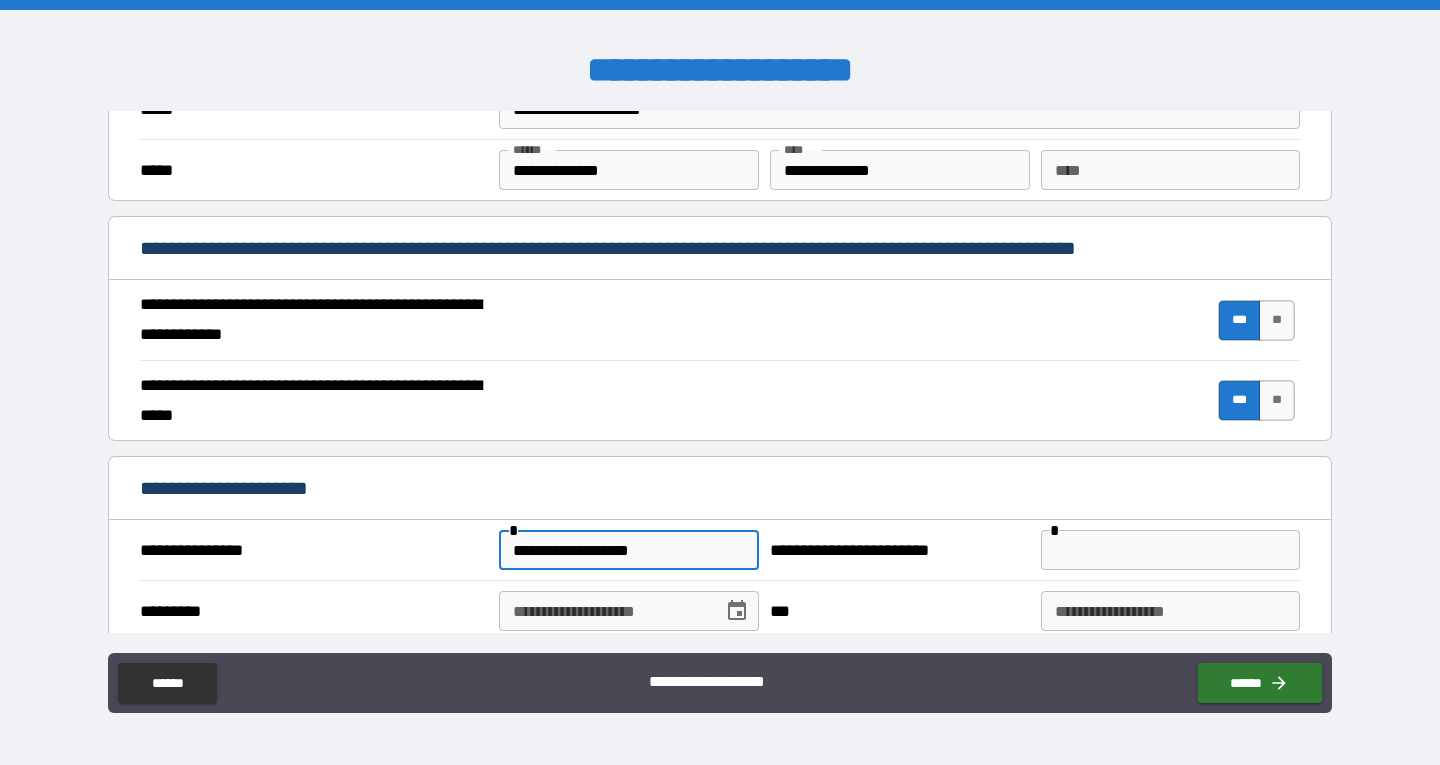 type on "**********" 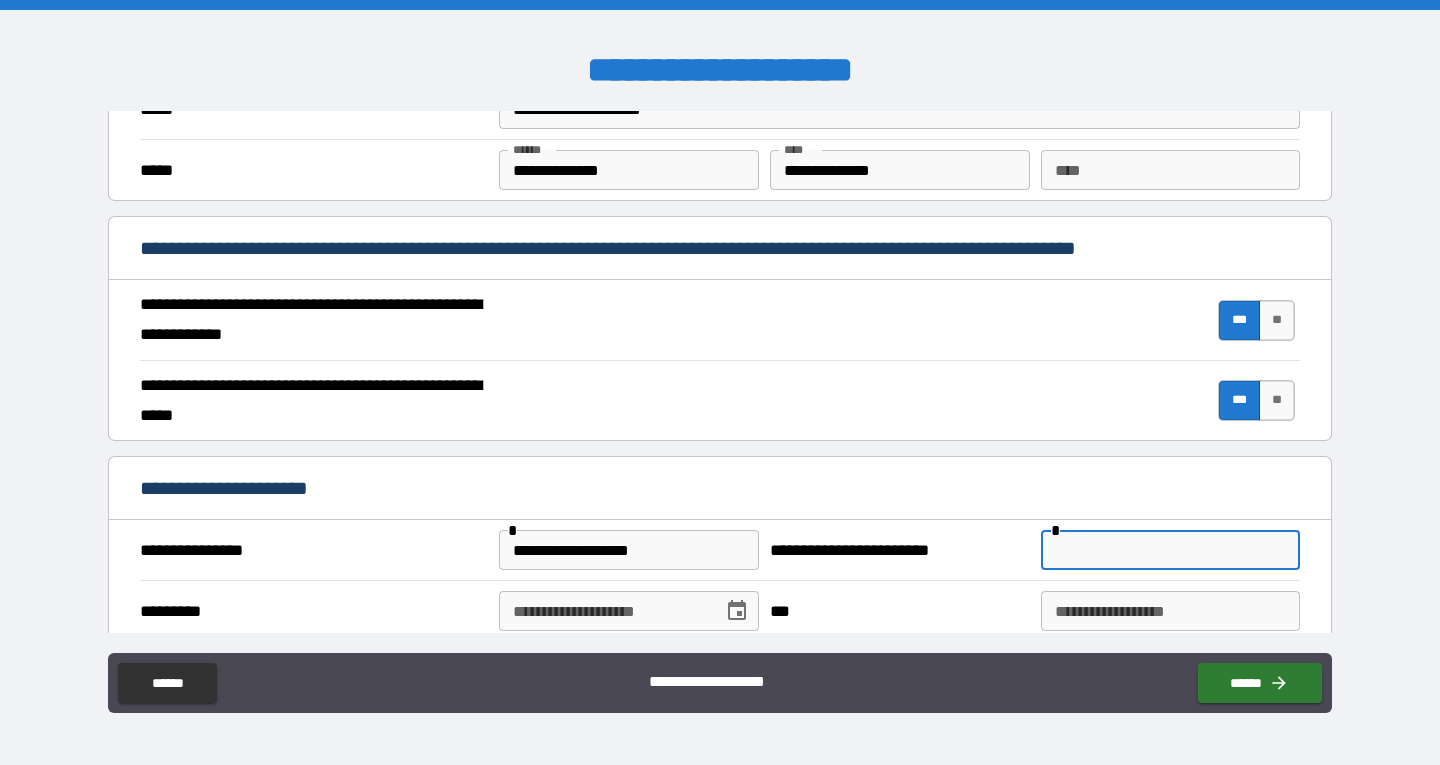 click at bounding box center [1170, 550] 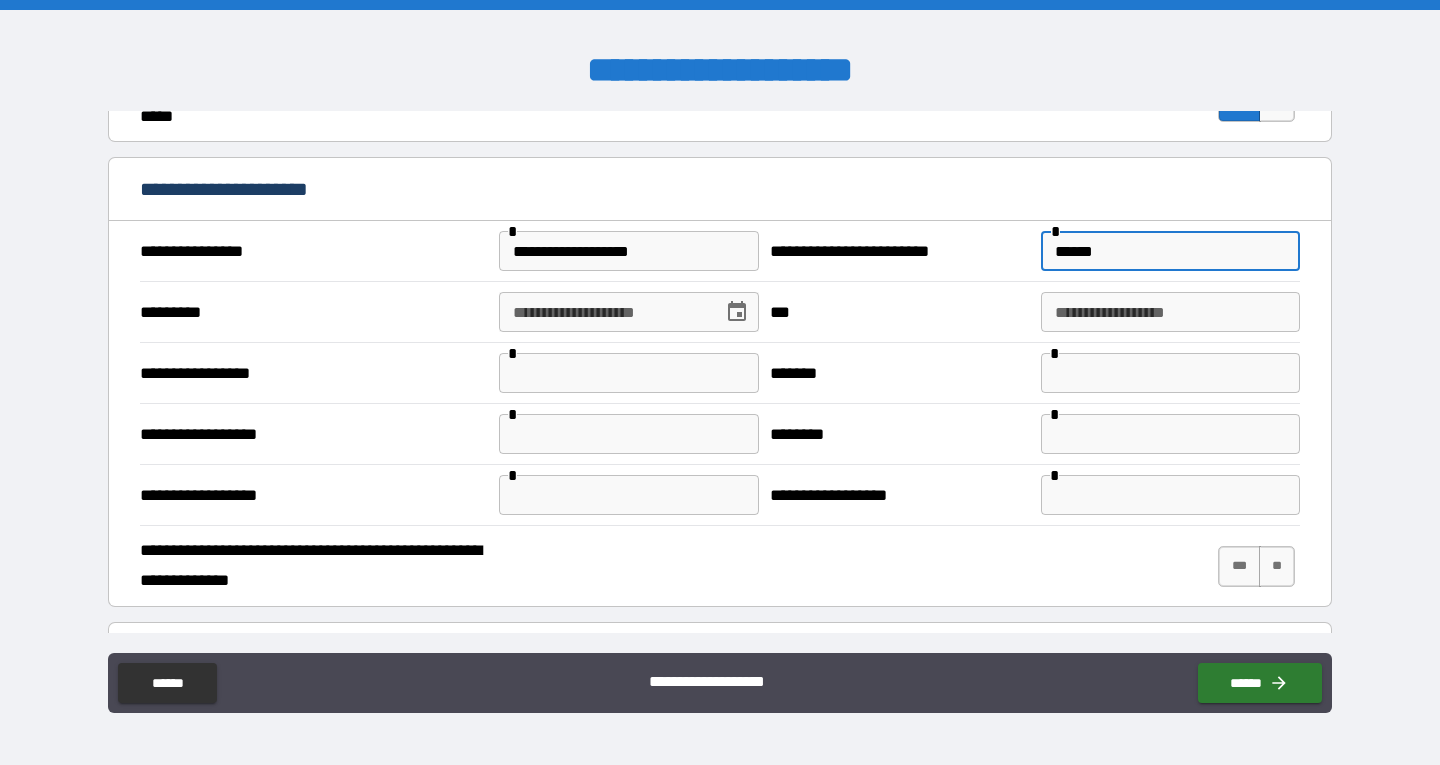 scroll, scrollTop: 2196, scrollLeft: 0, axis: vertical 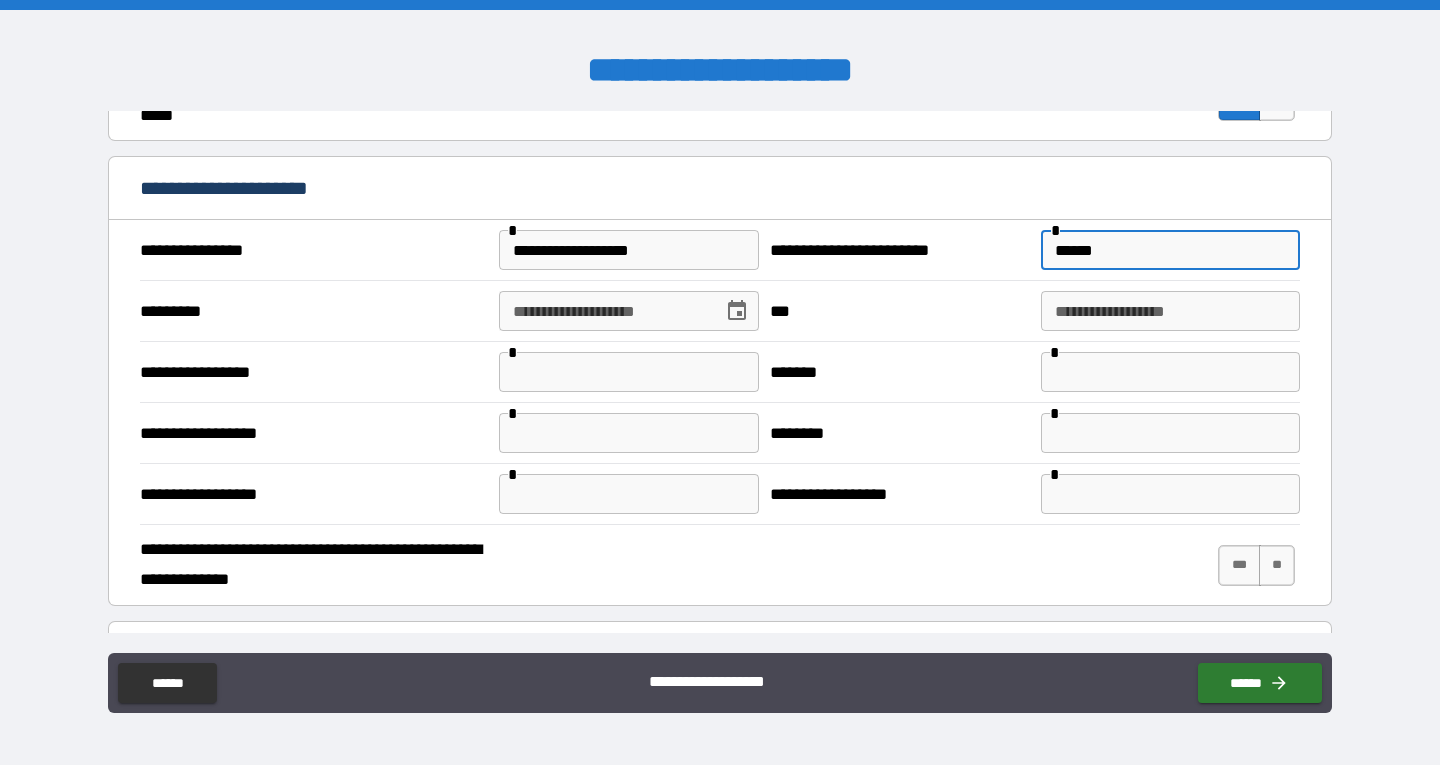 type on "******" 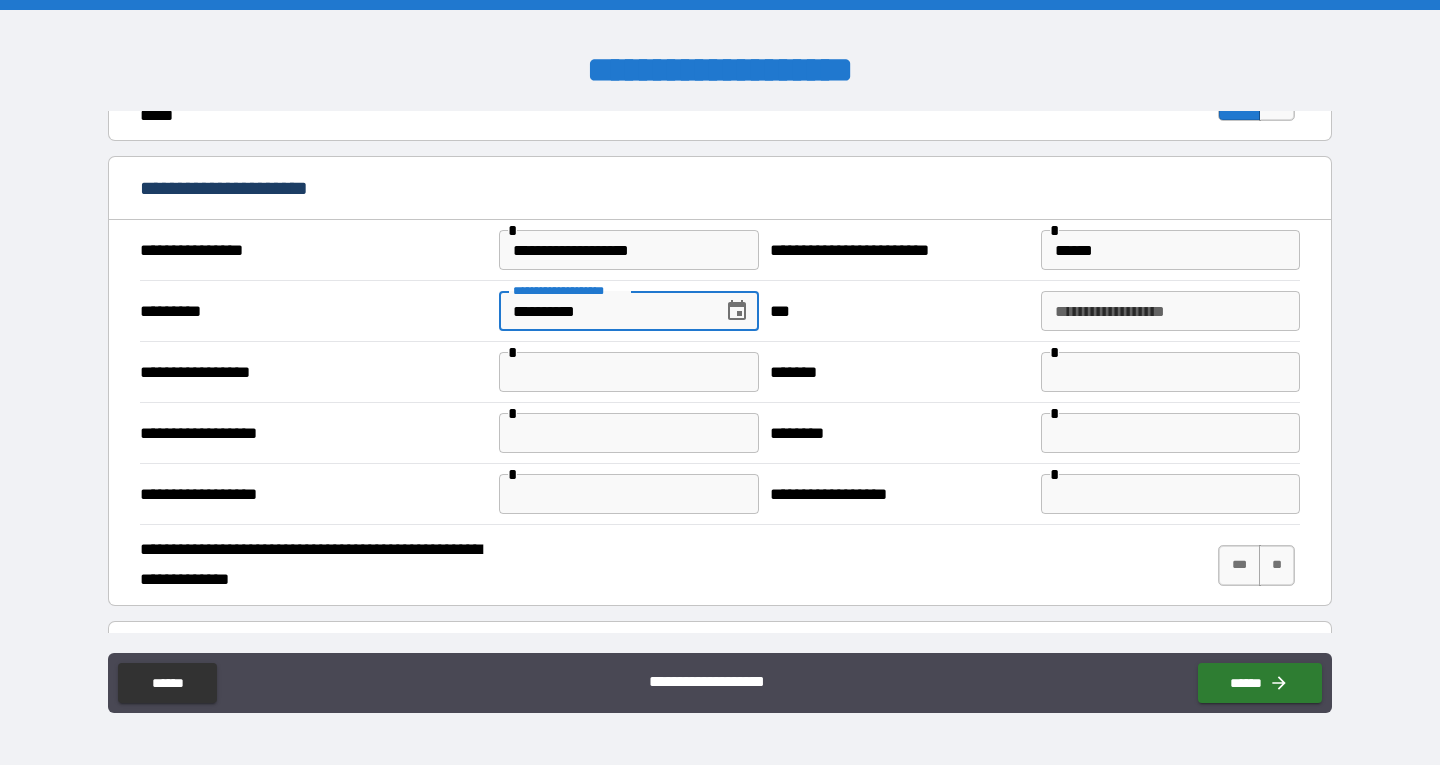 type on "**********" 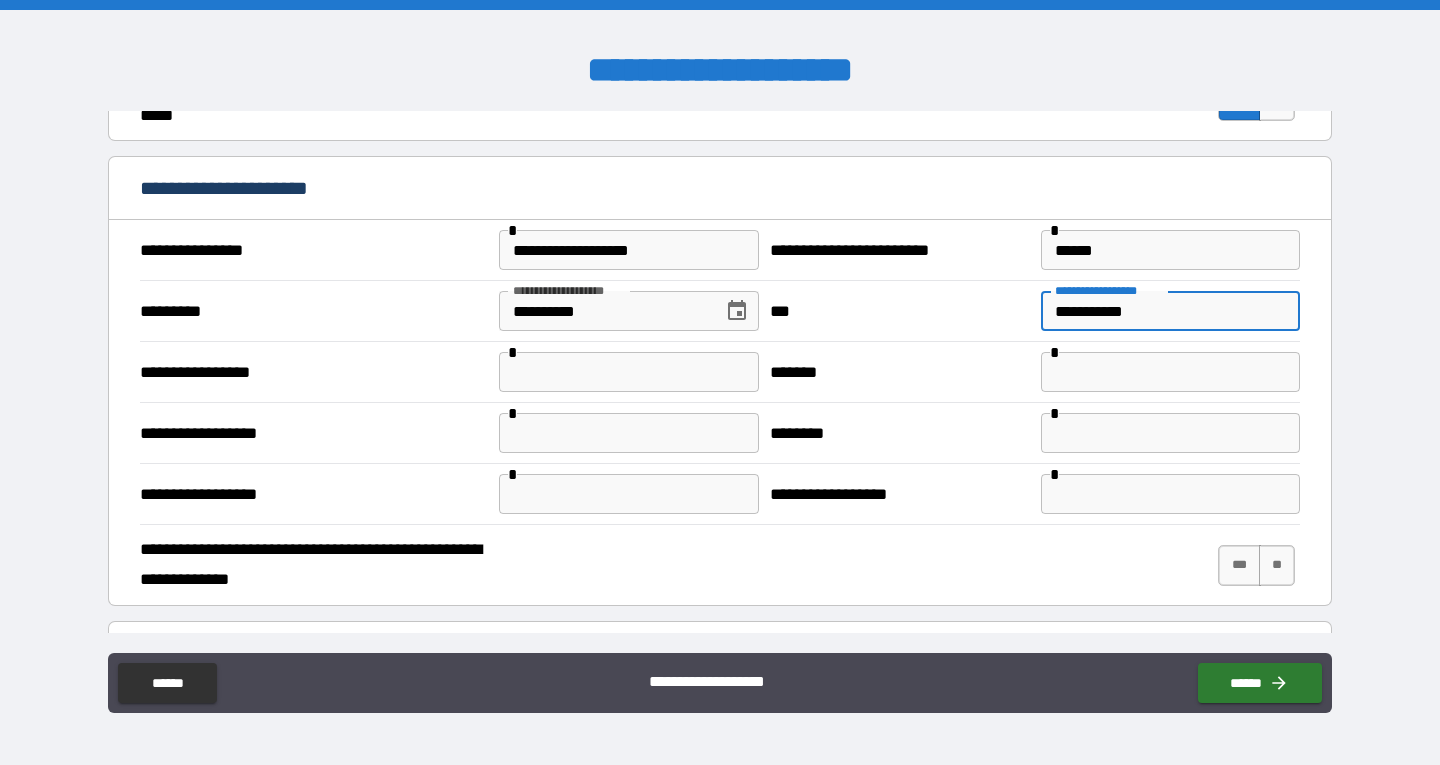 type on "**********" 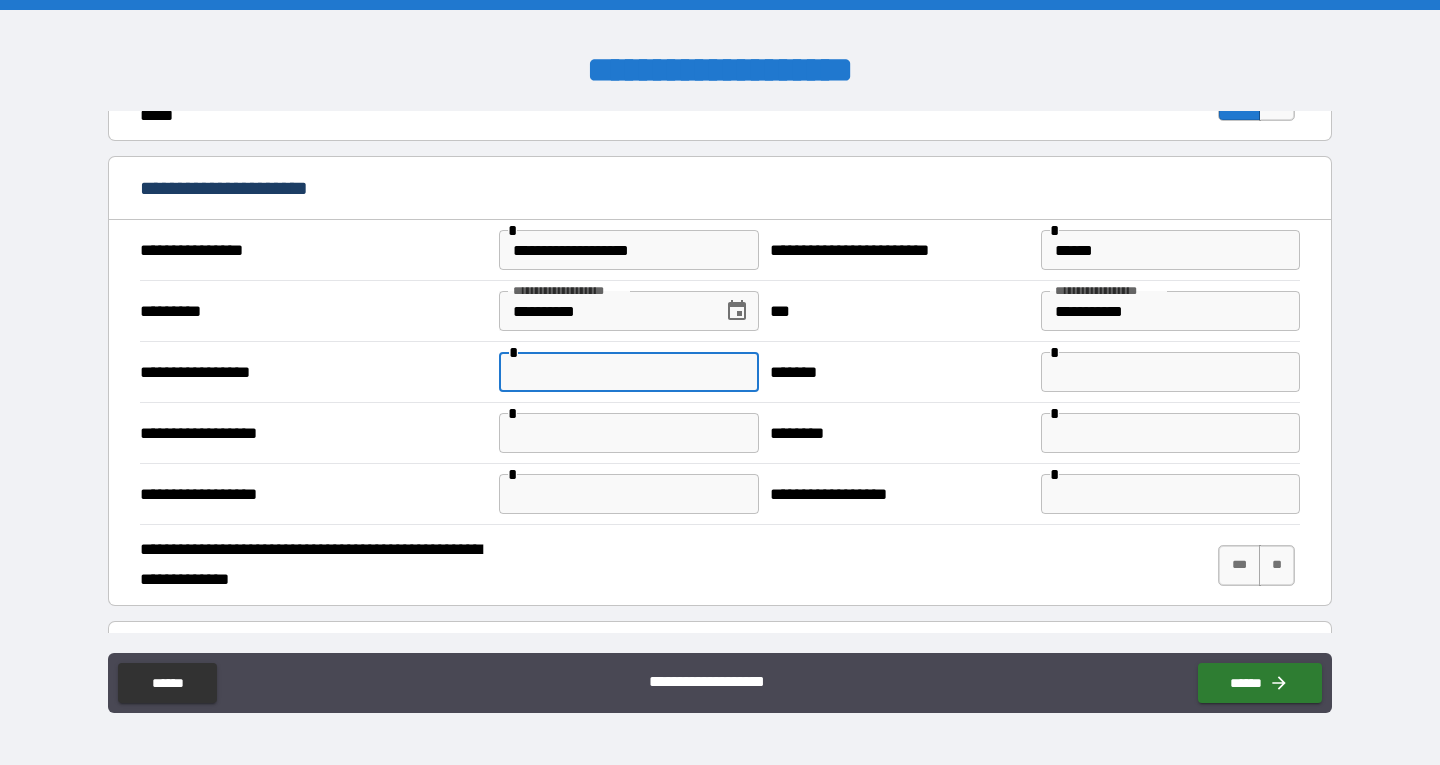 click at bounding box center [628, 372] 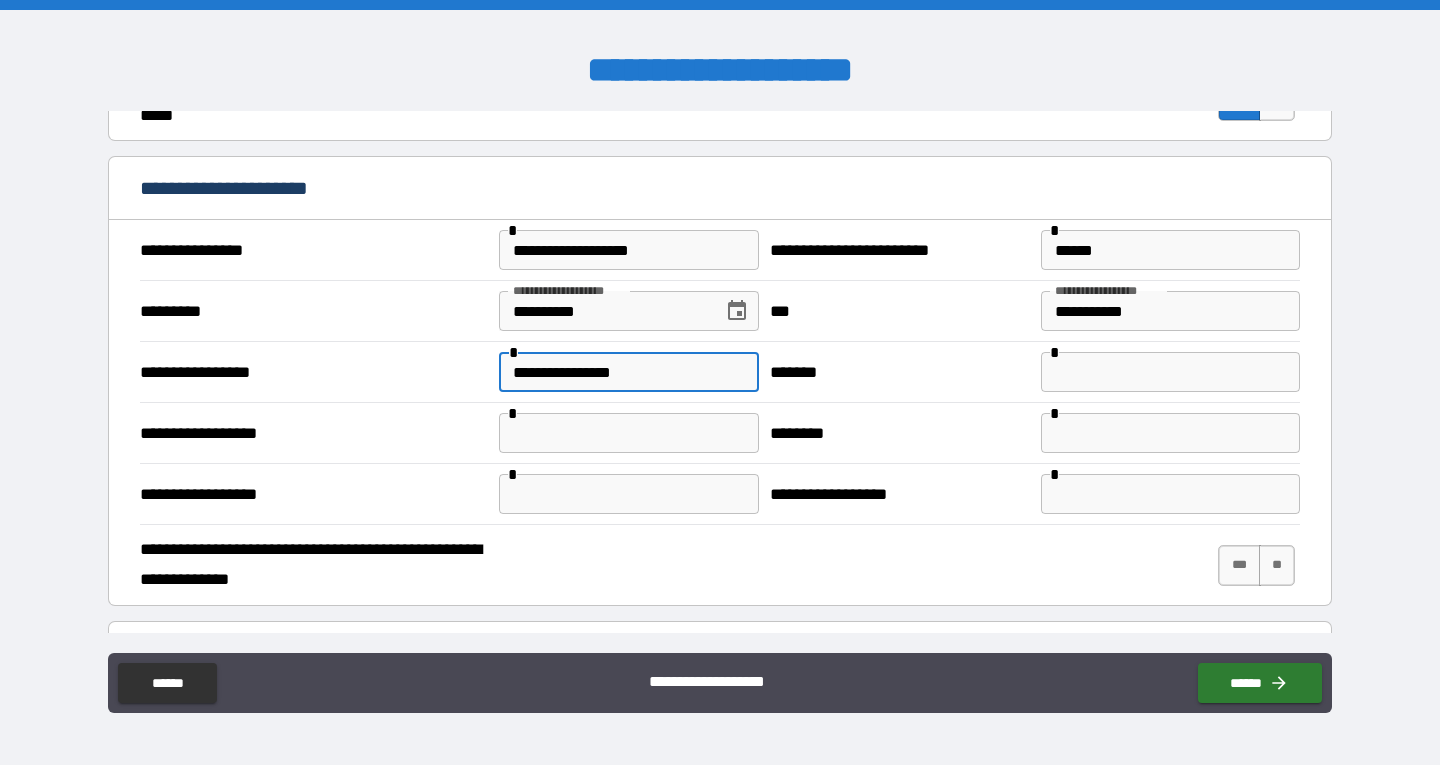 click on "**********" at bounding box center [628, 372] 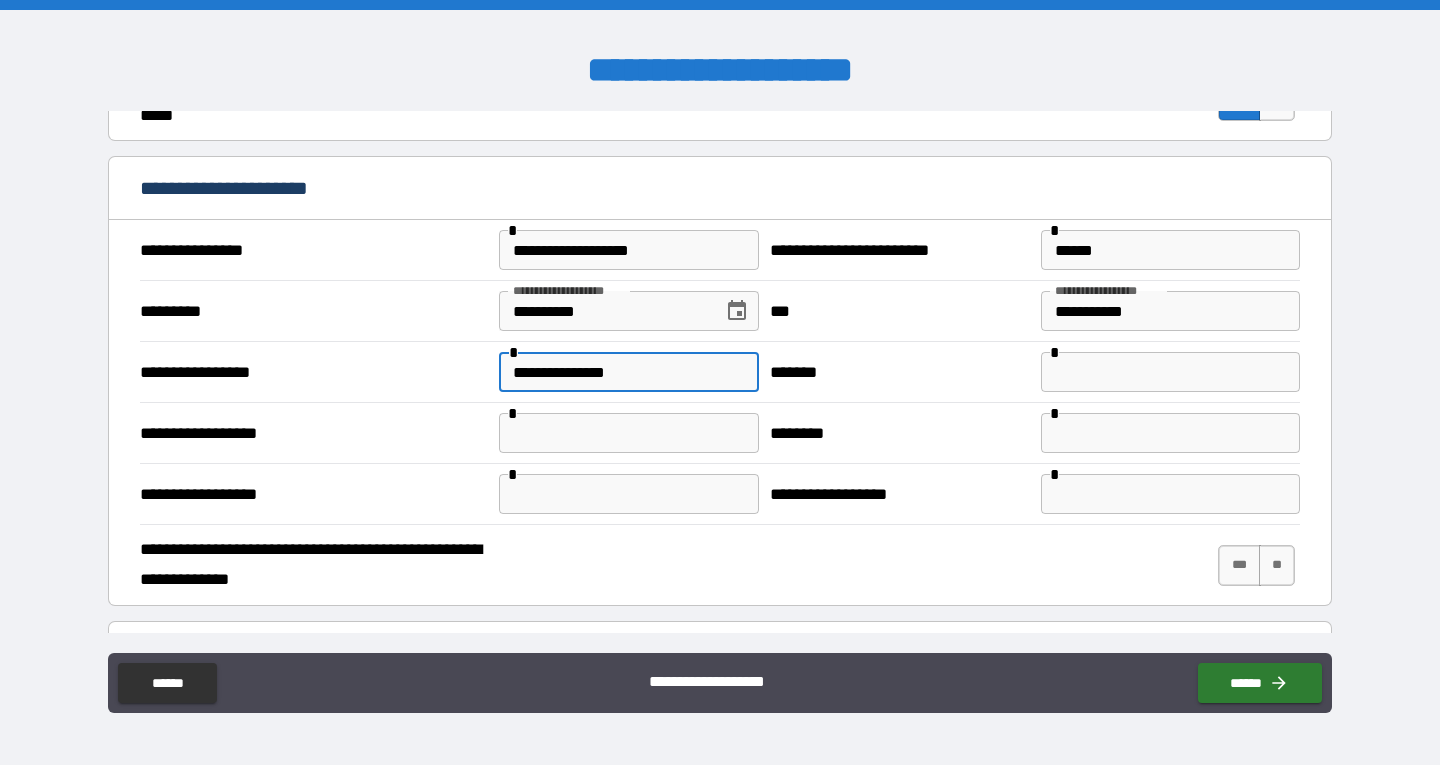 type on "**********" 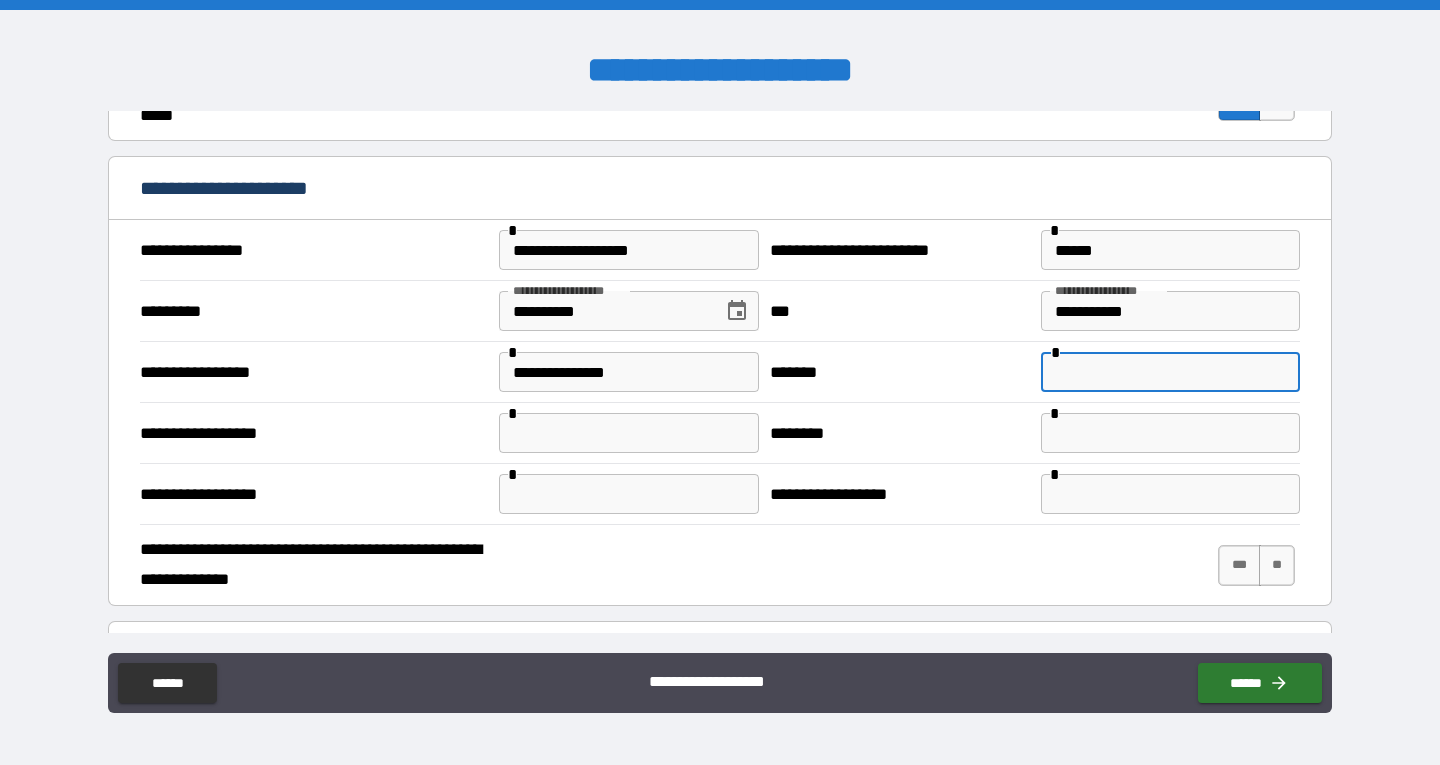 click at bounding box center (1170, 372) 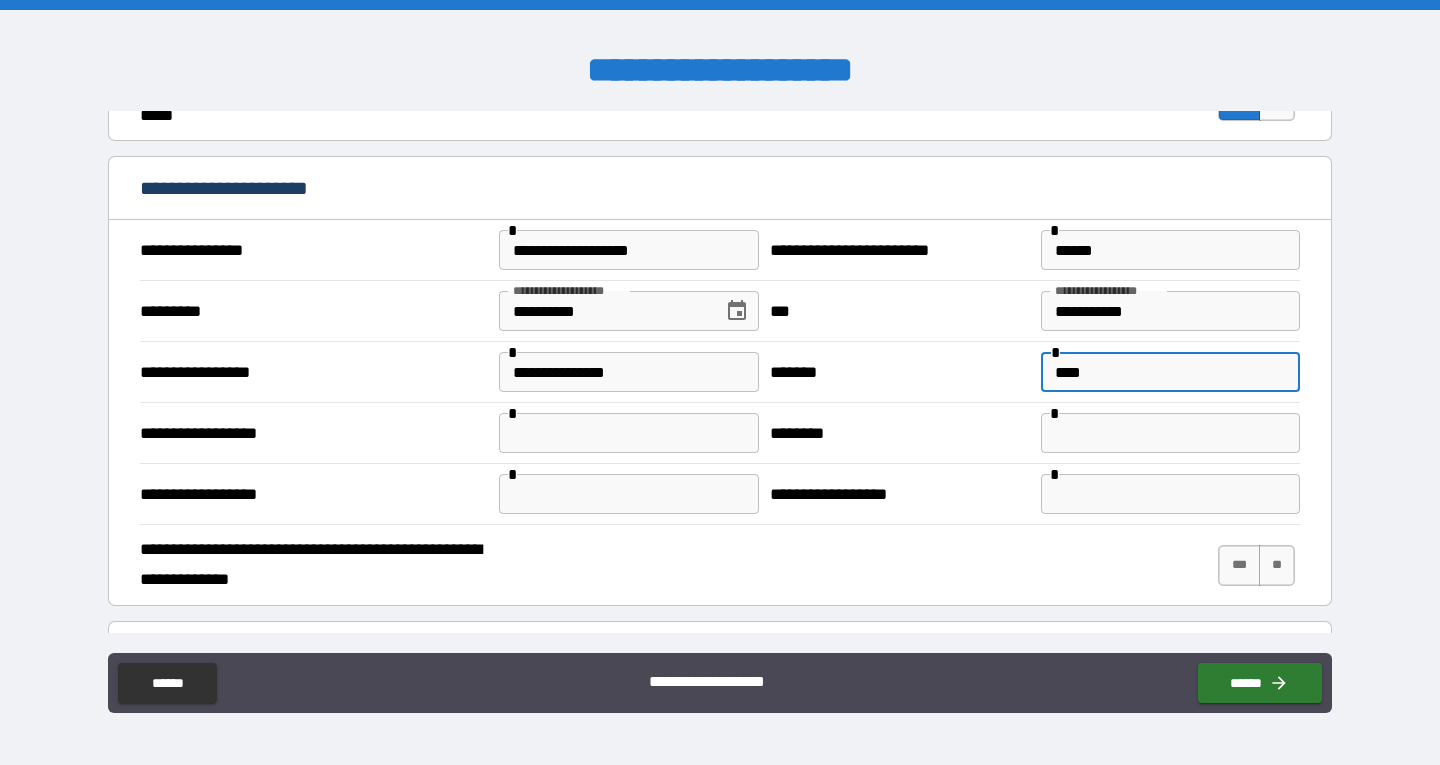 type on "****" 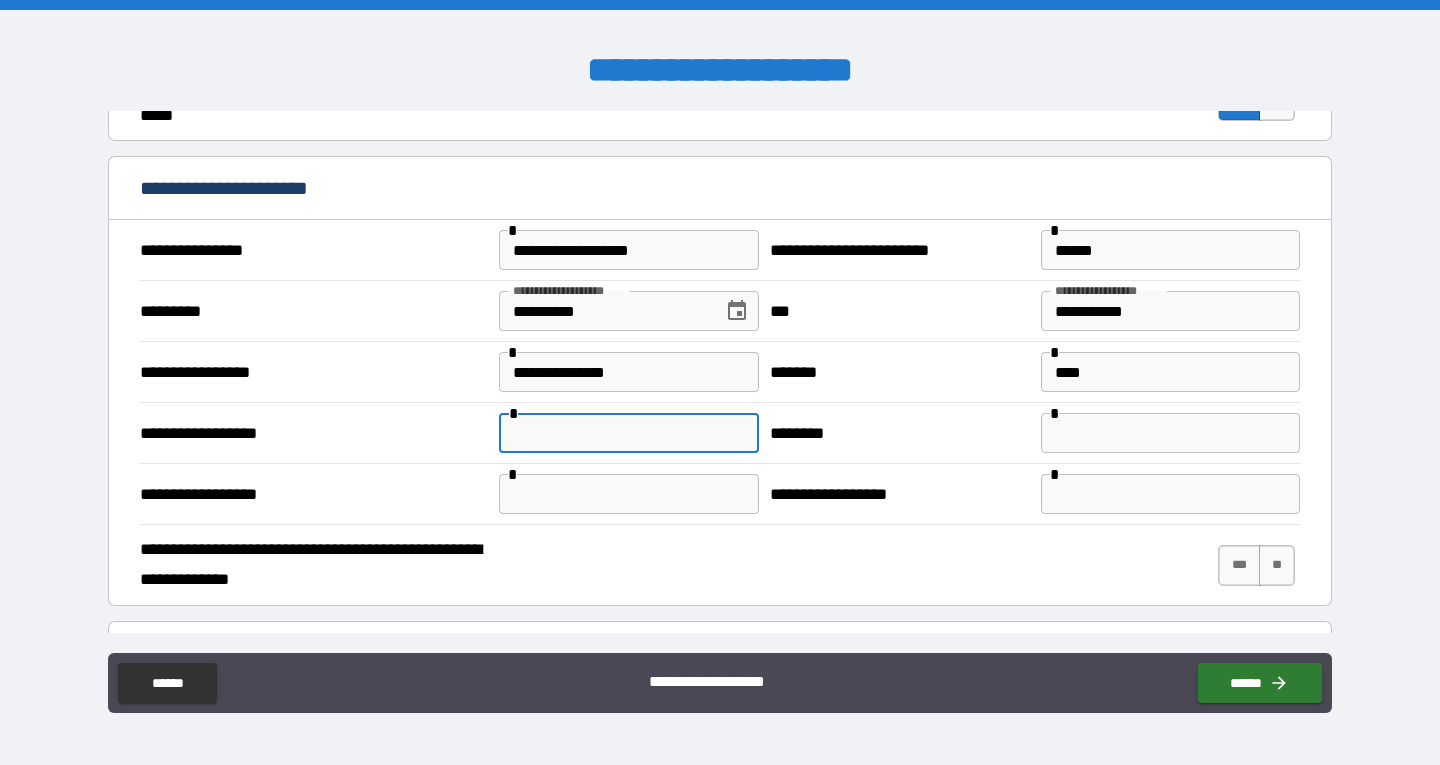 click at bounding box center (628, 433) 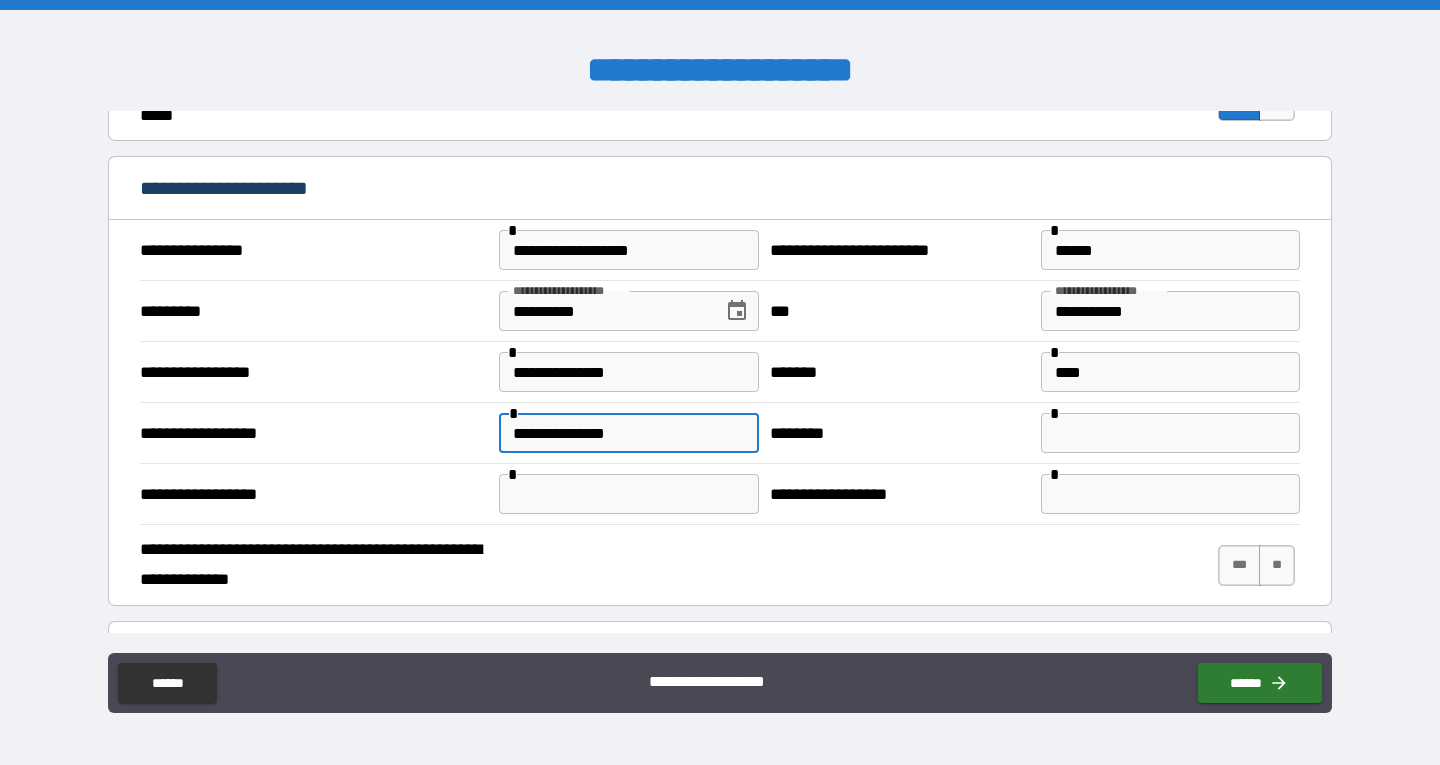 type on "**********" 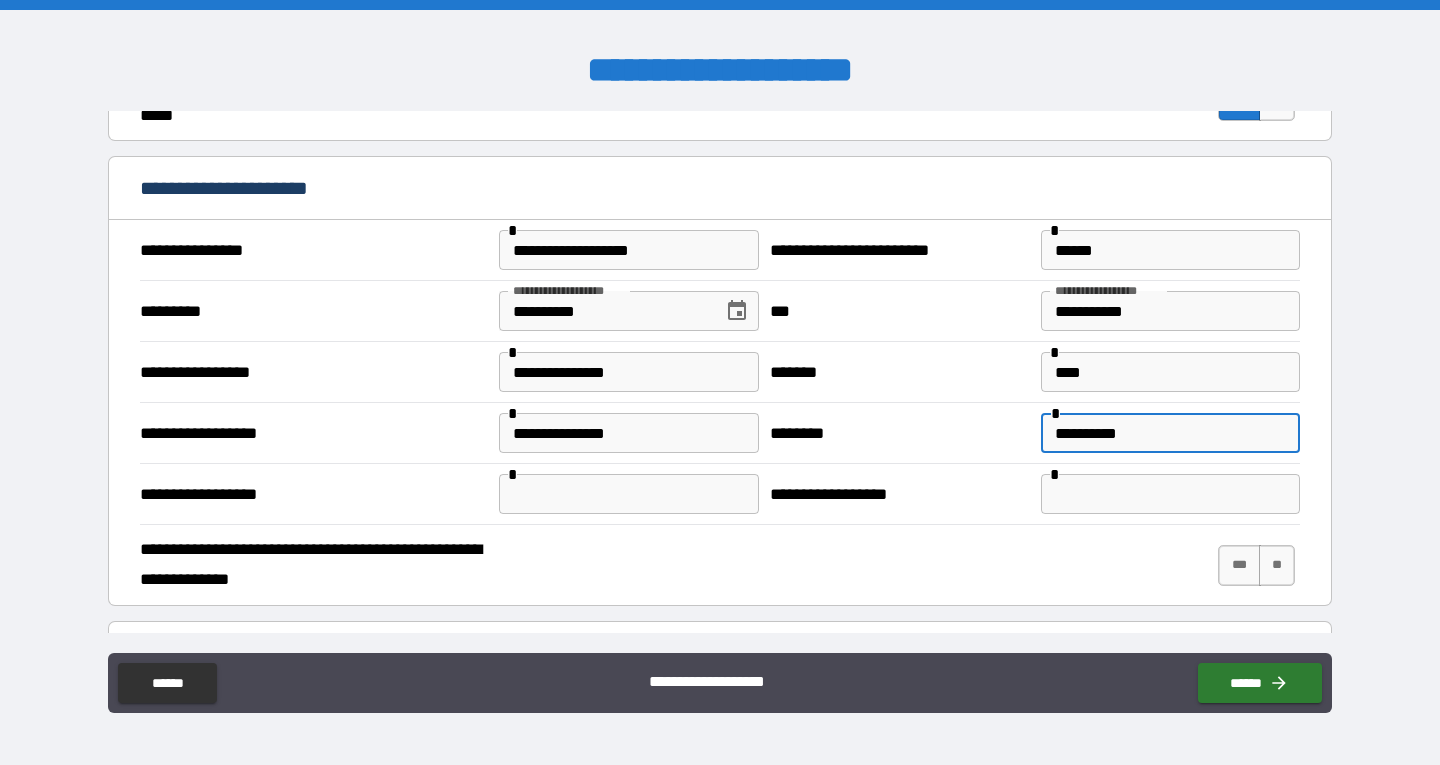 type on "**********" 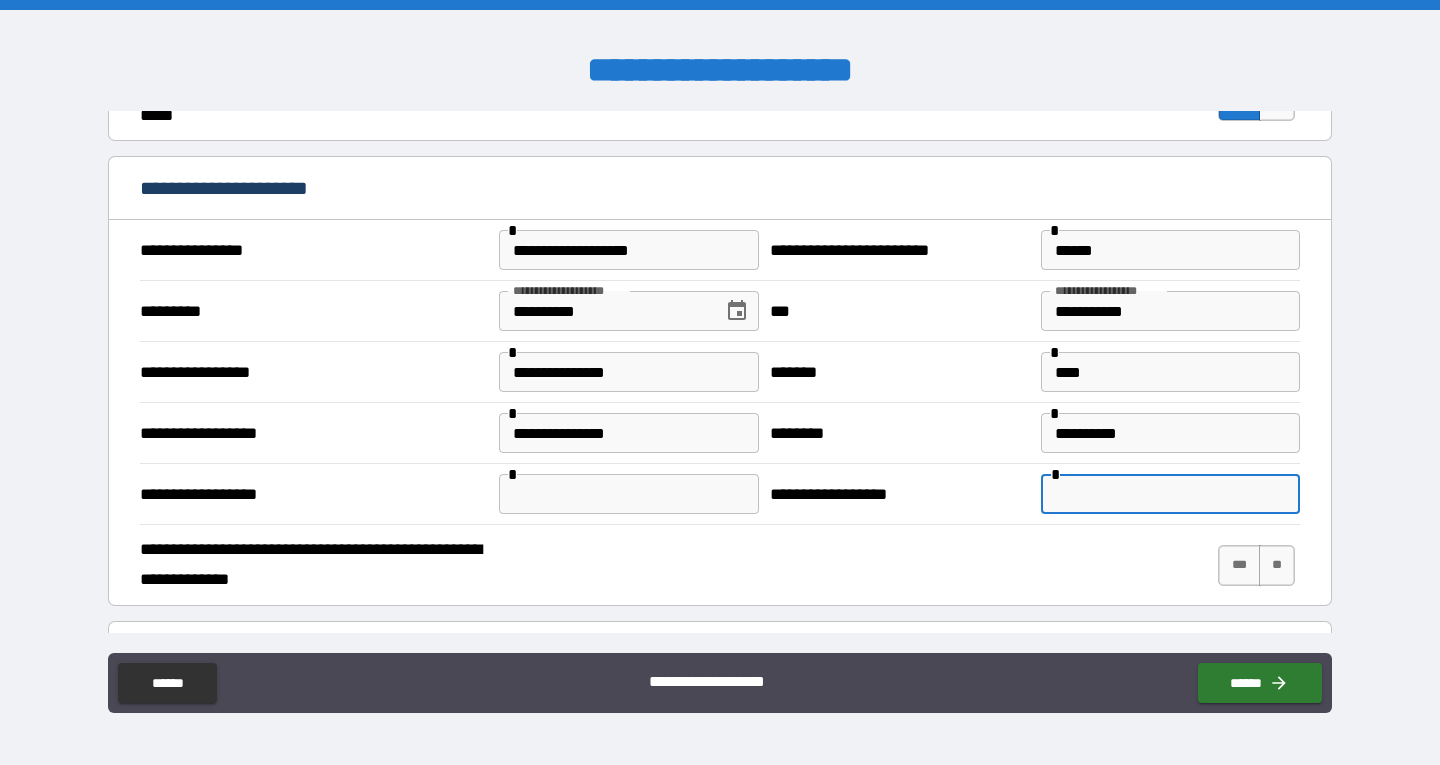 click at bounding box center [1170, 494] 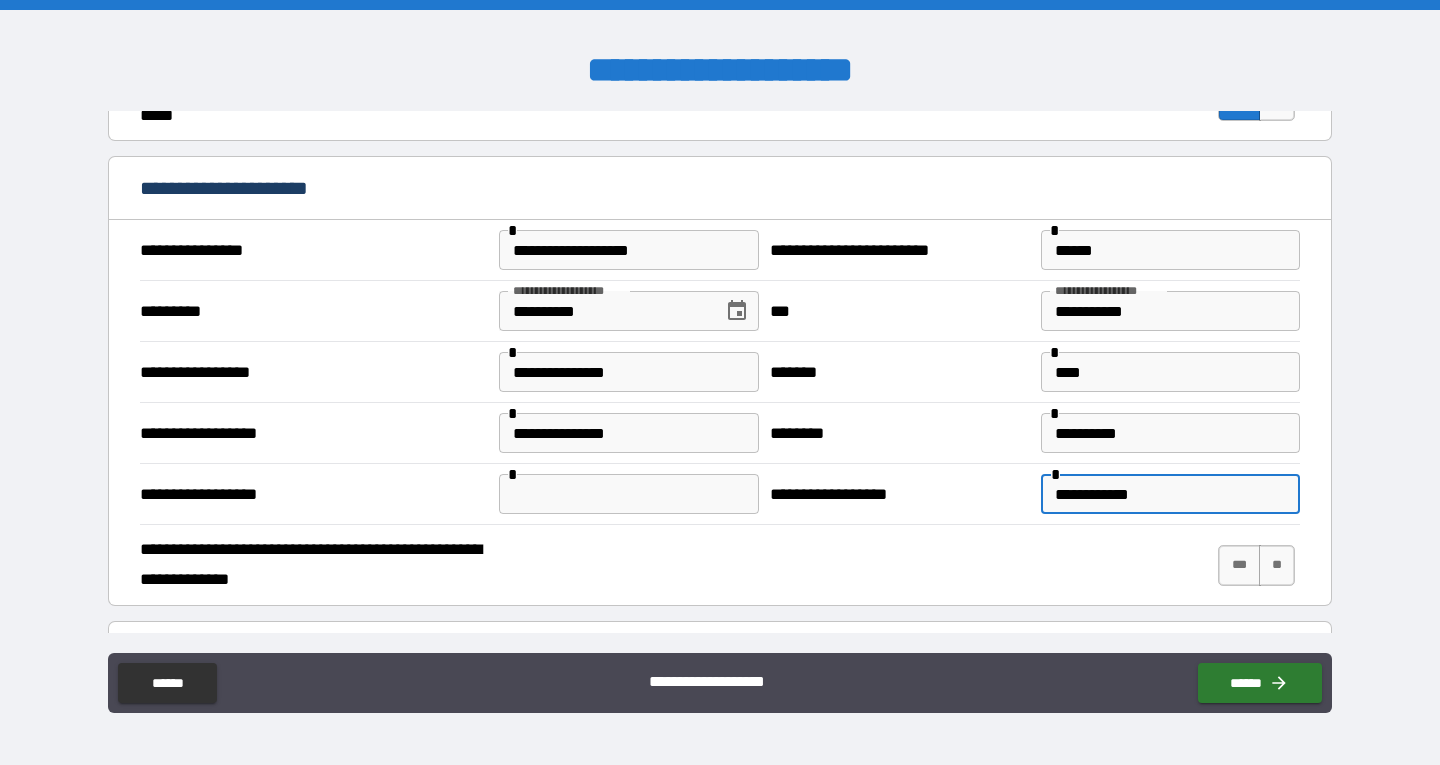 type on "**********" 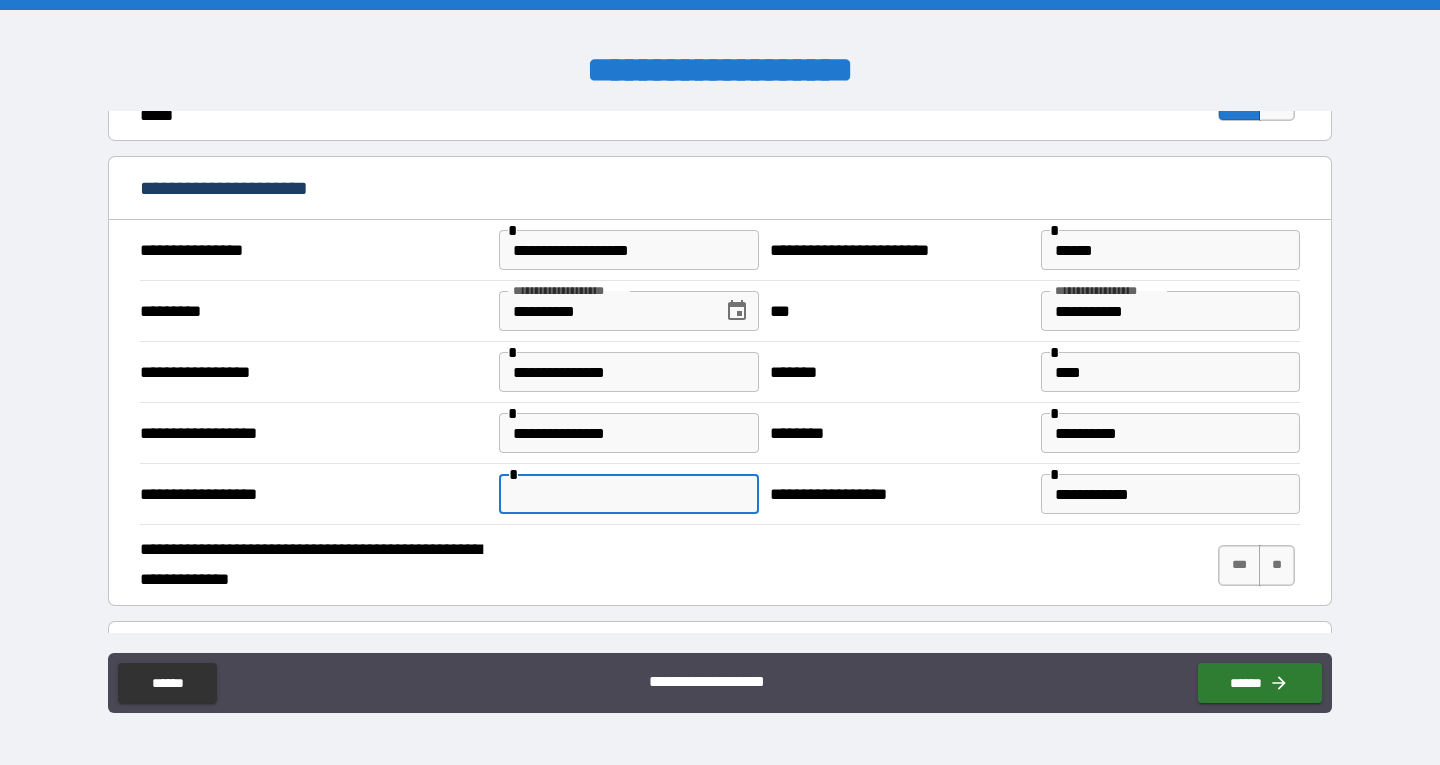 click at bounding box center (628, 494) 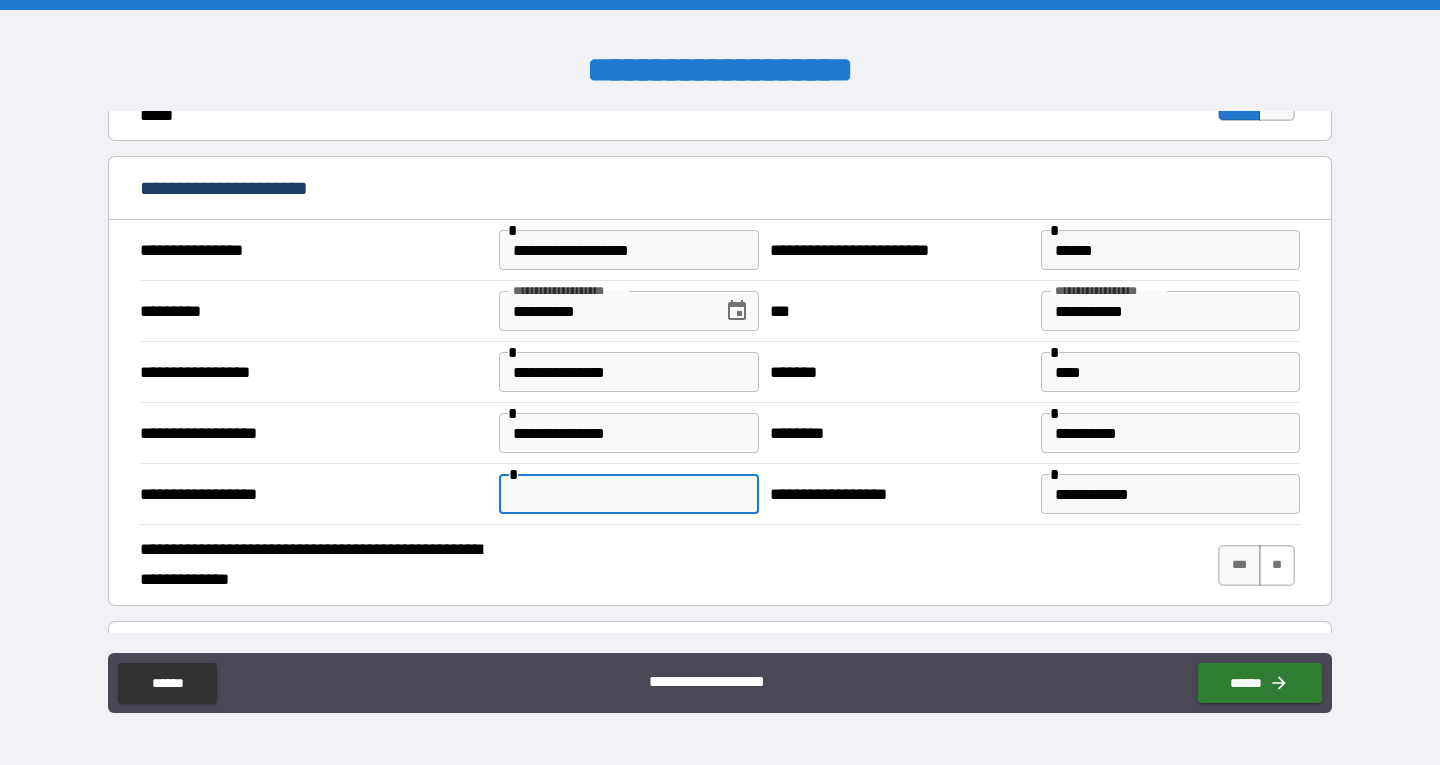 click on "**" at bounding box center [1277, 565] 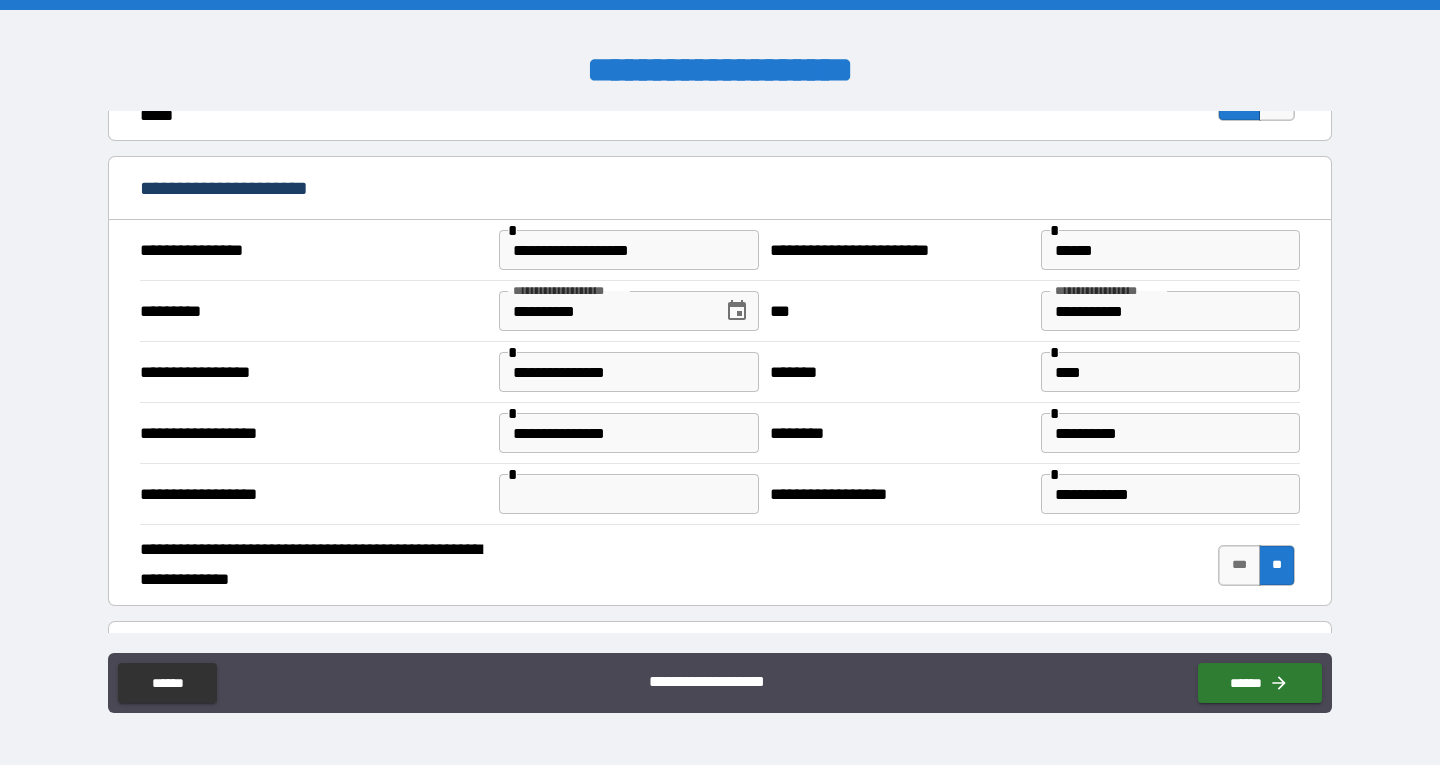 click at bounding box center [628, 494] 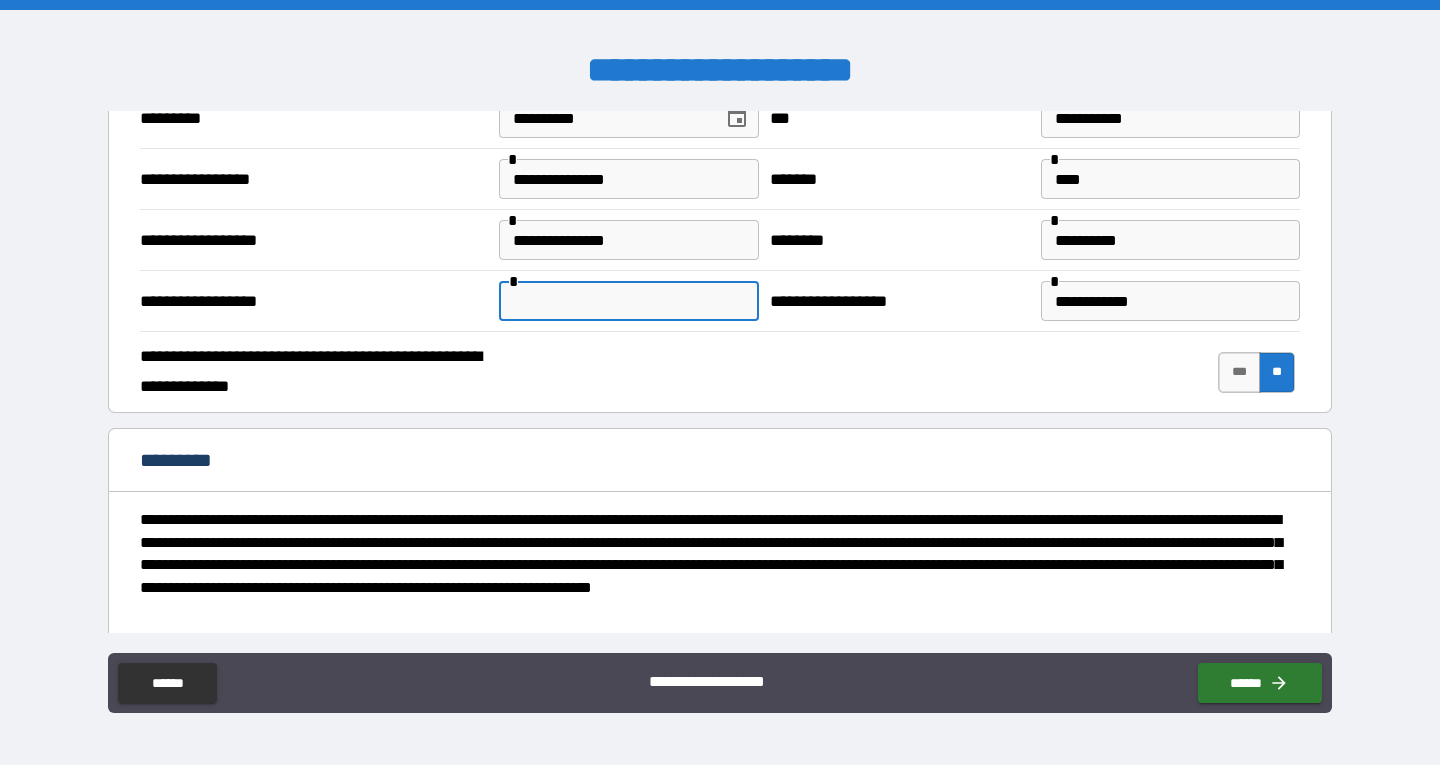scroll, scrollTop: 2596, scrollLeft: 0, axis: vertical 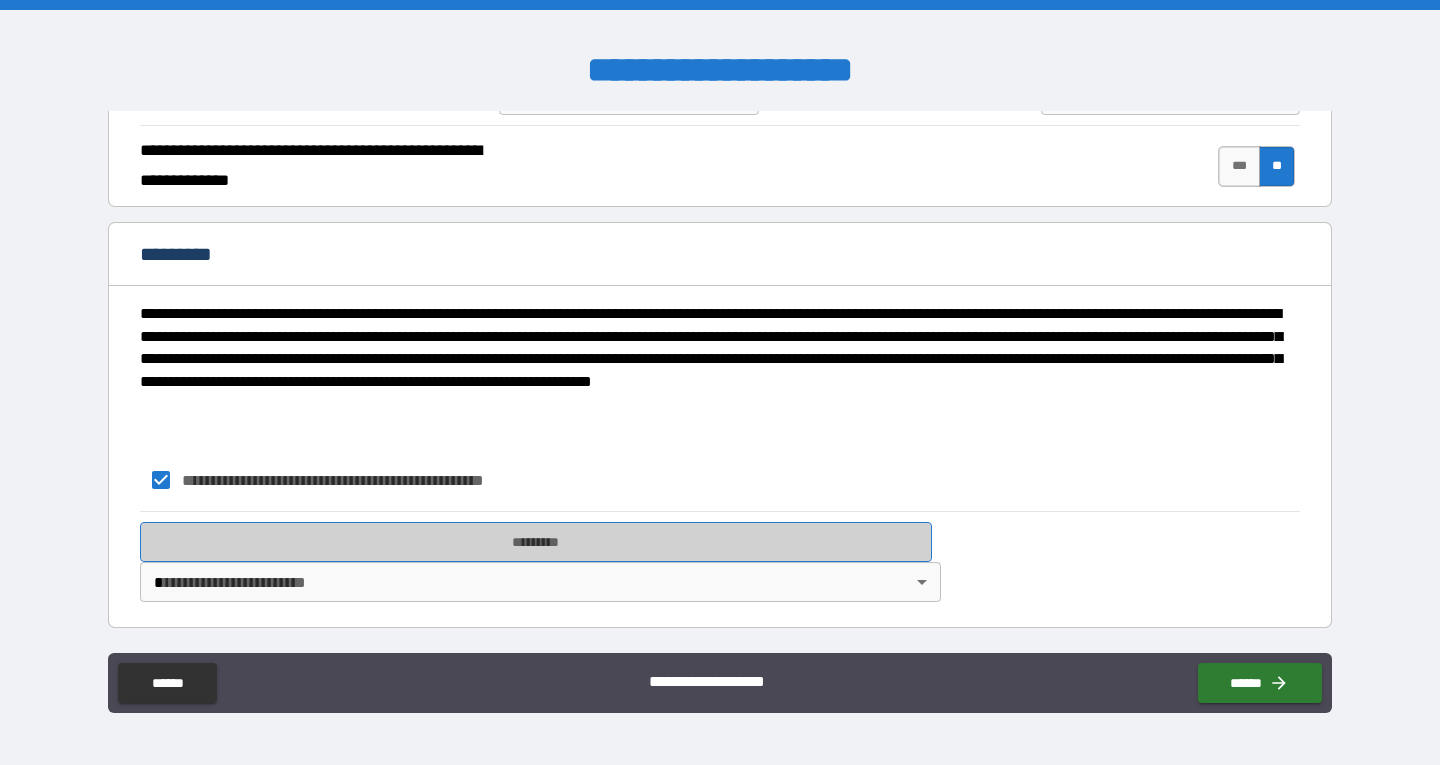 click on "*********" at bounding box center (536, 542) 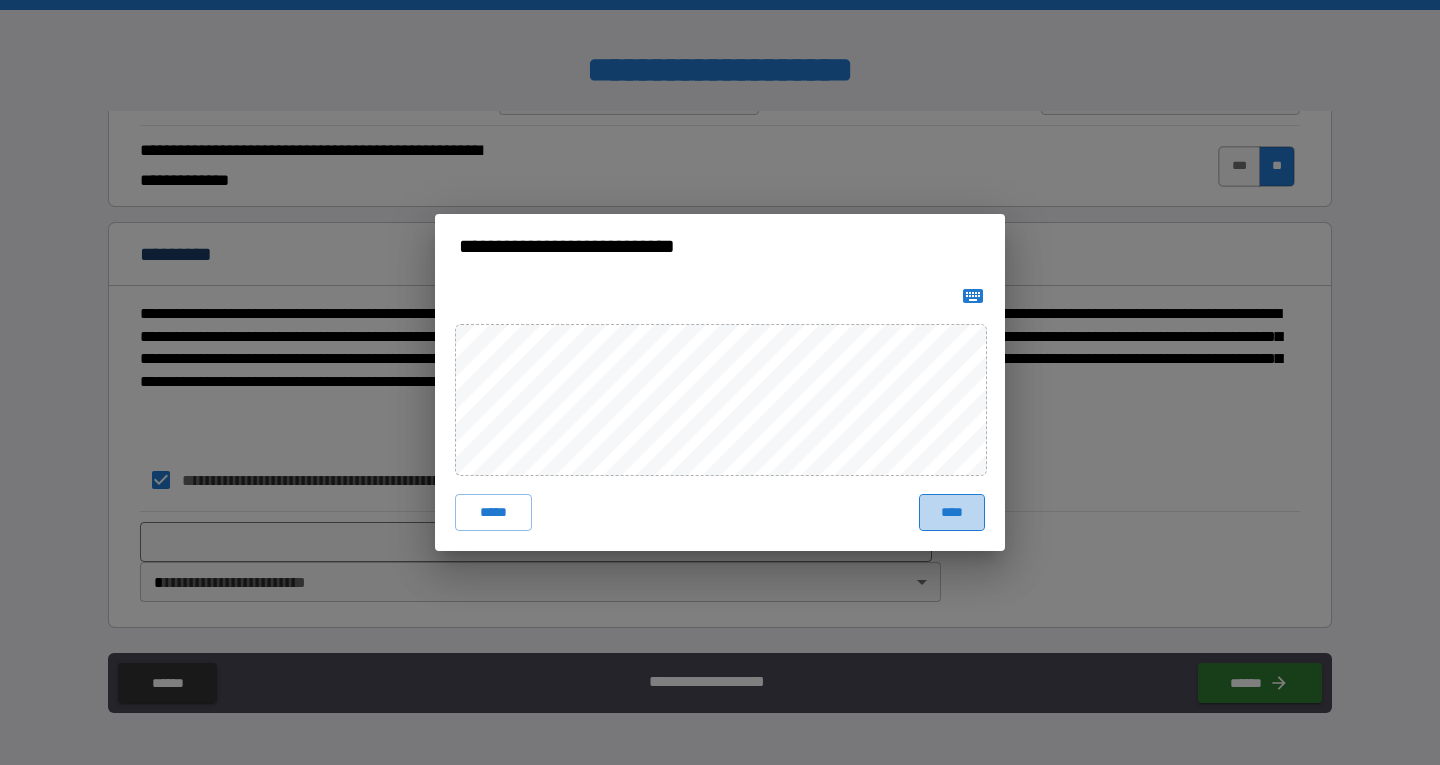 click on "****" at bounding box center [952, 512] 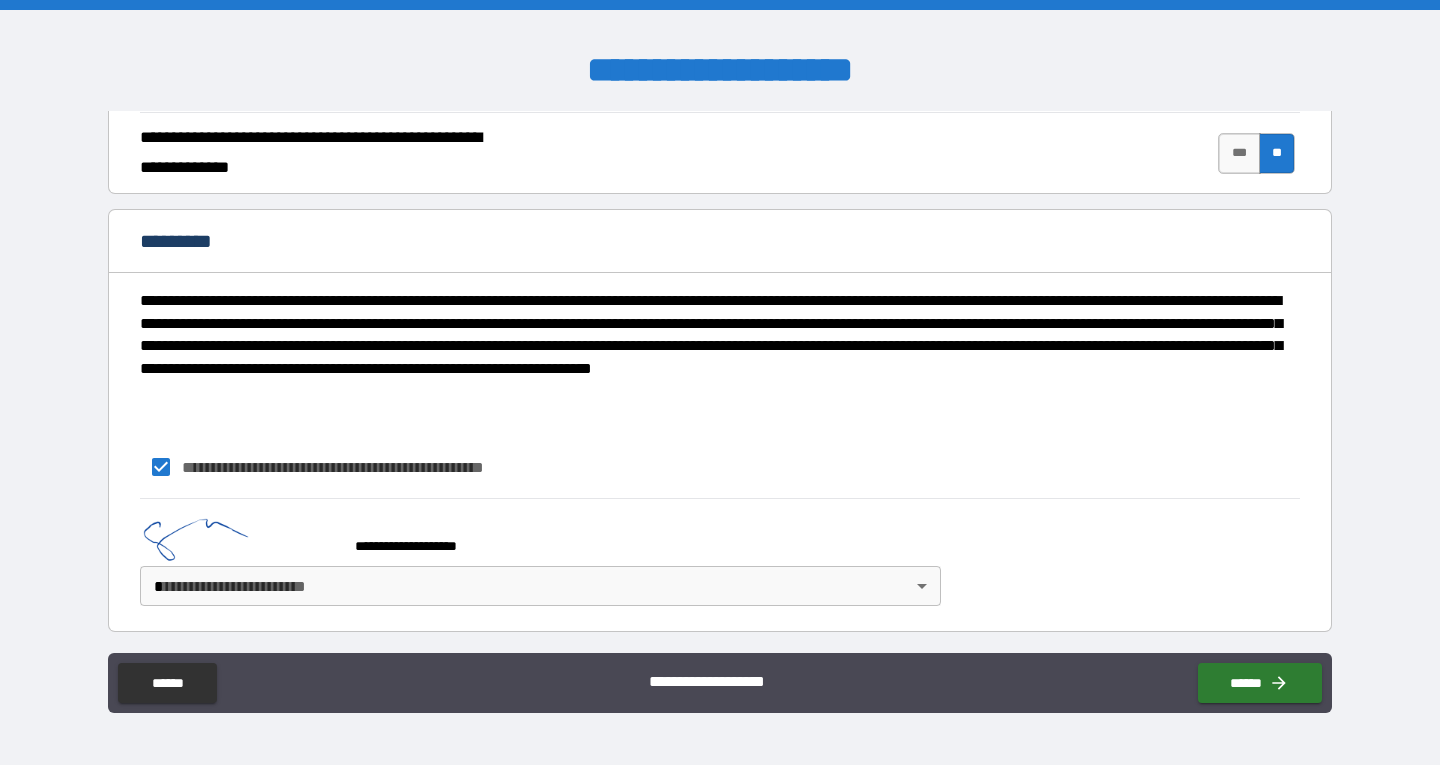 scroll, scrollTop: 2613, scrollLeft: 0, axis: vertical 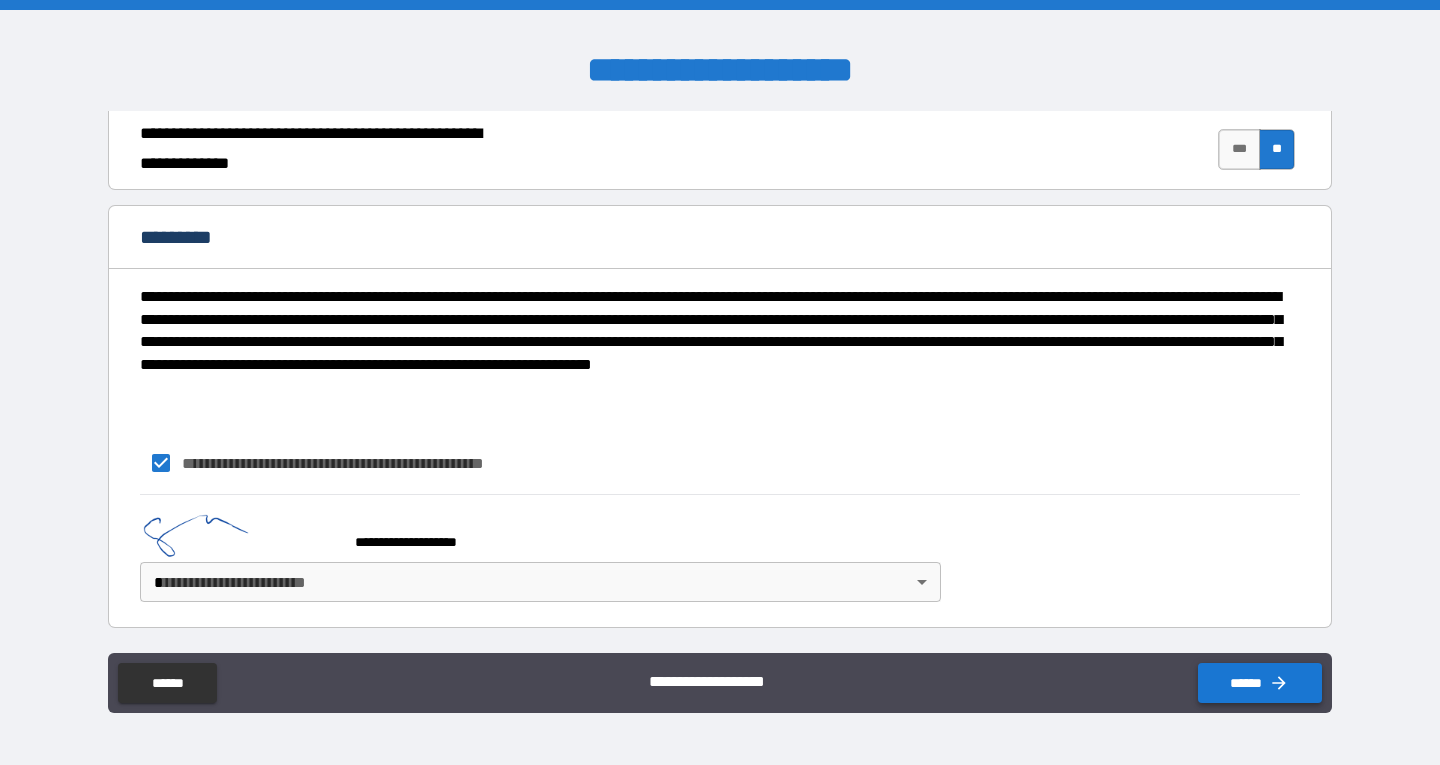click on "******" at bounding box center (1260, 683) 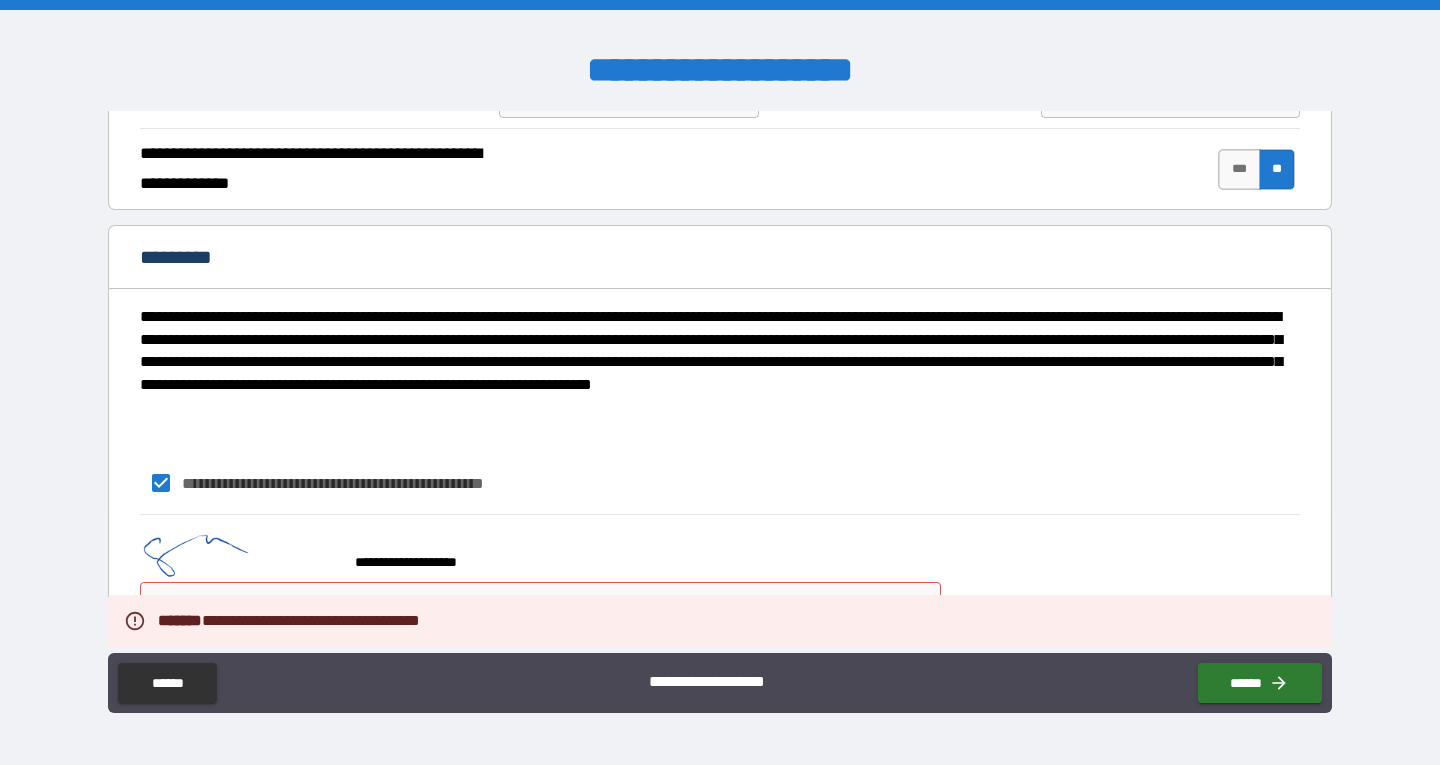 scroll, scrollTop: 2613, scrollLeft: 0, axis: vertical 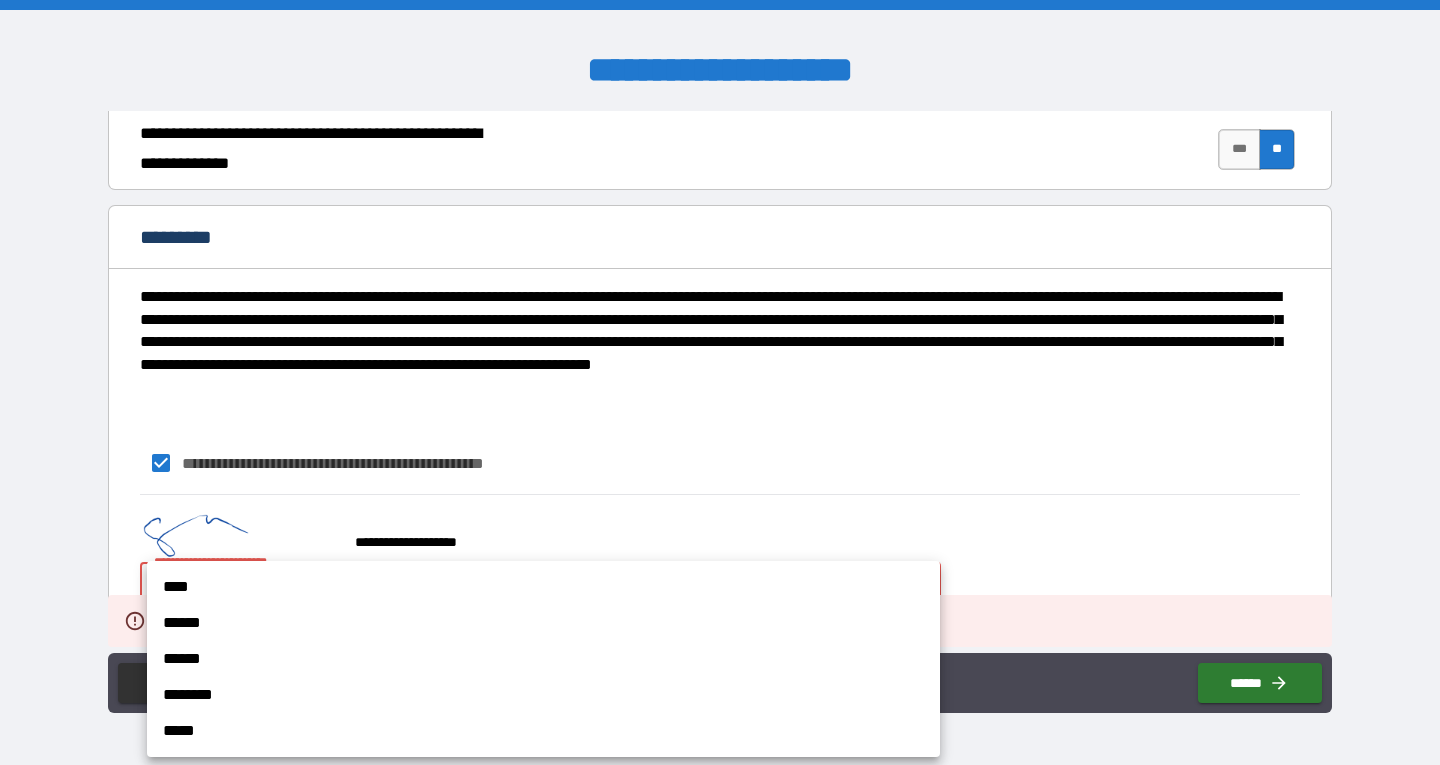 drag, startPoint x: 899, startPoint y: 576, endPoint x: 502, endPoint y: 591, distance: 397.28326 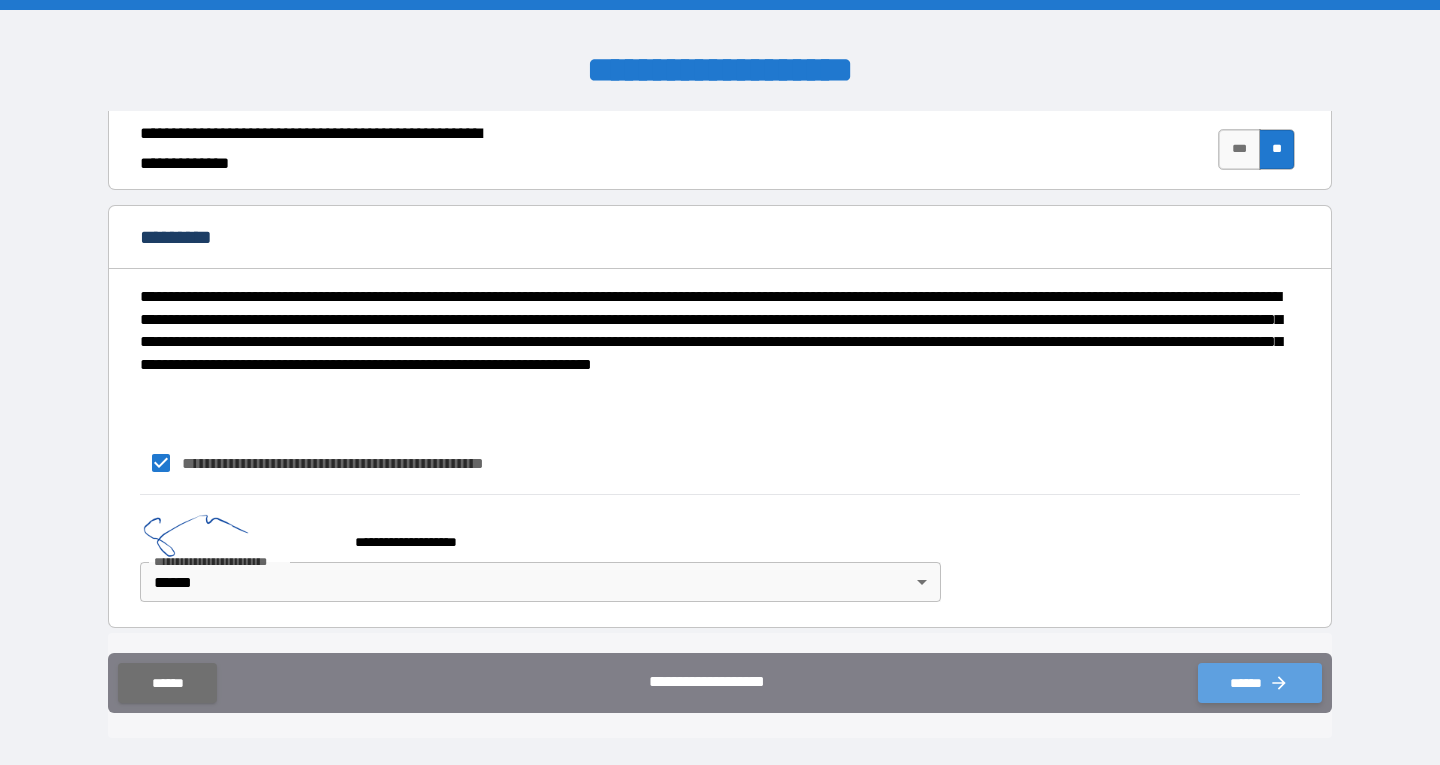 click on "******" at bounding box center [1260, 683] 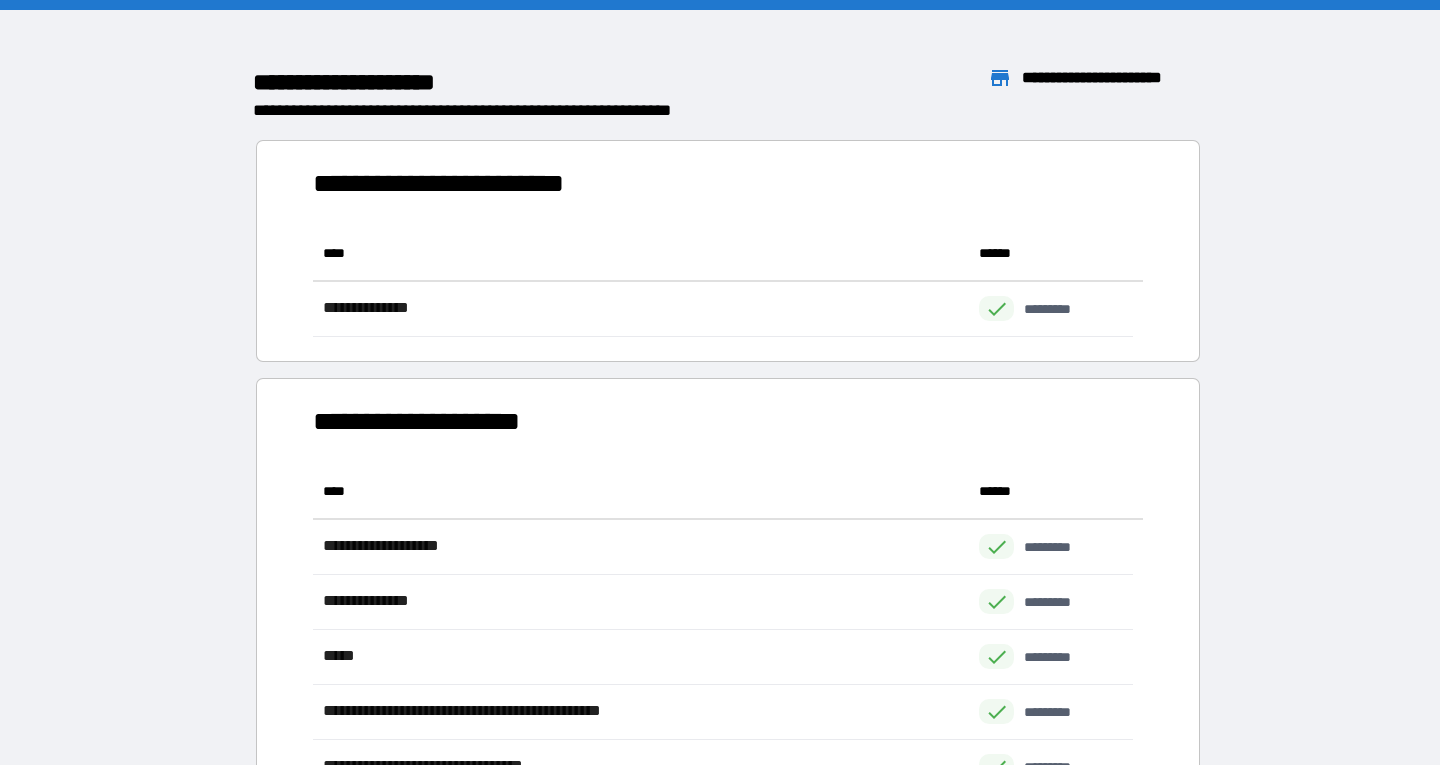 scroll, scrollTop: 16, scrollLeft: 16, axis: both 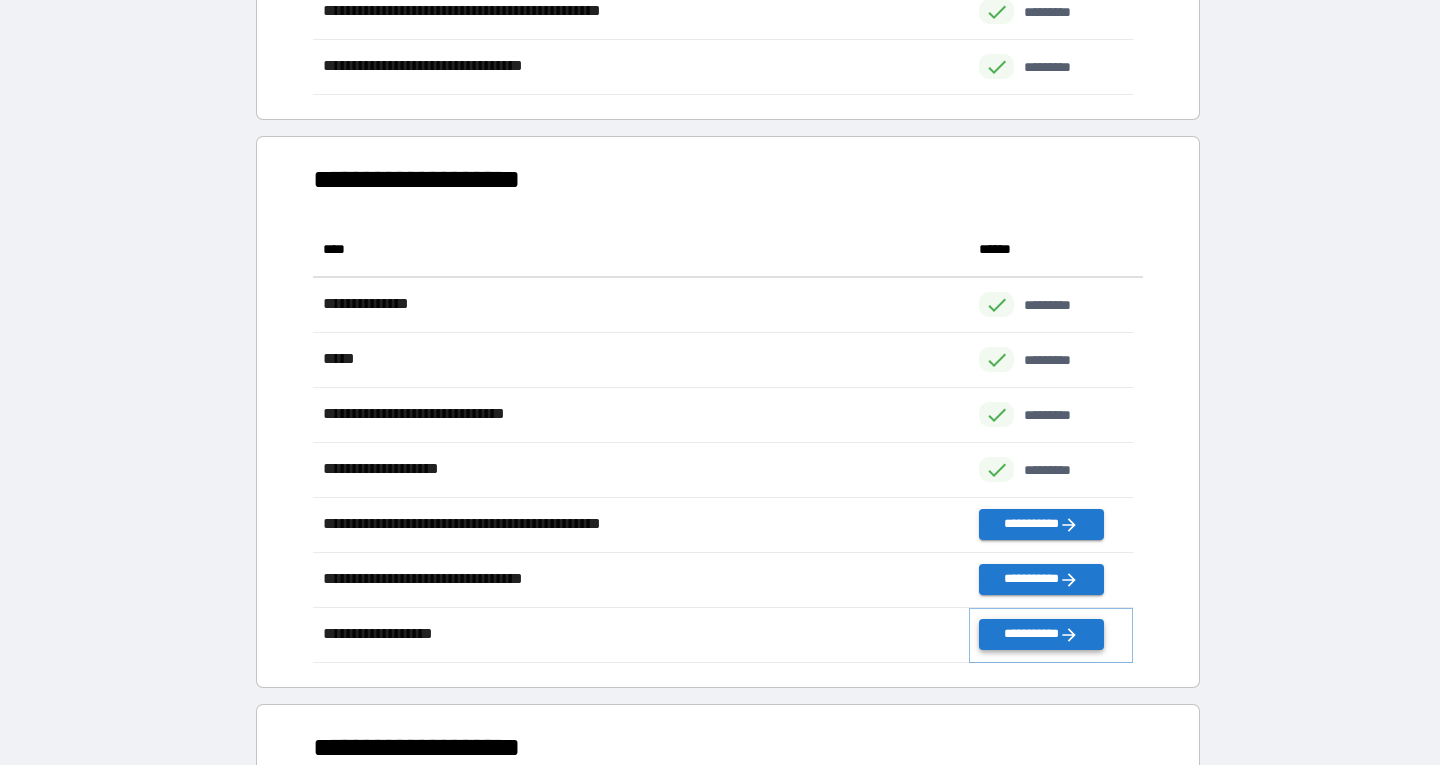 click on "**********" at bounding box center [1041, 634] 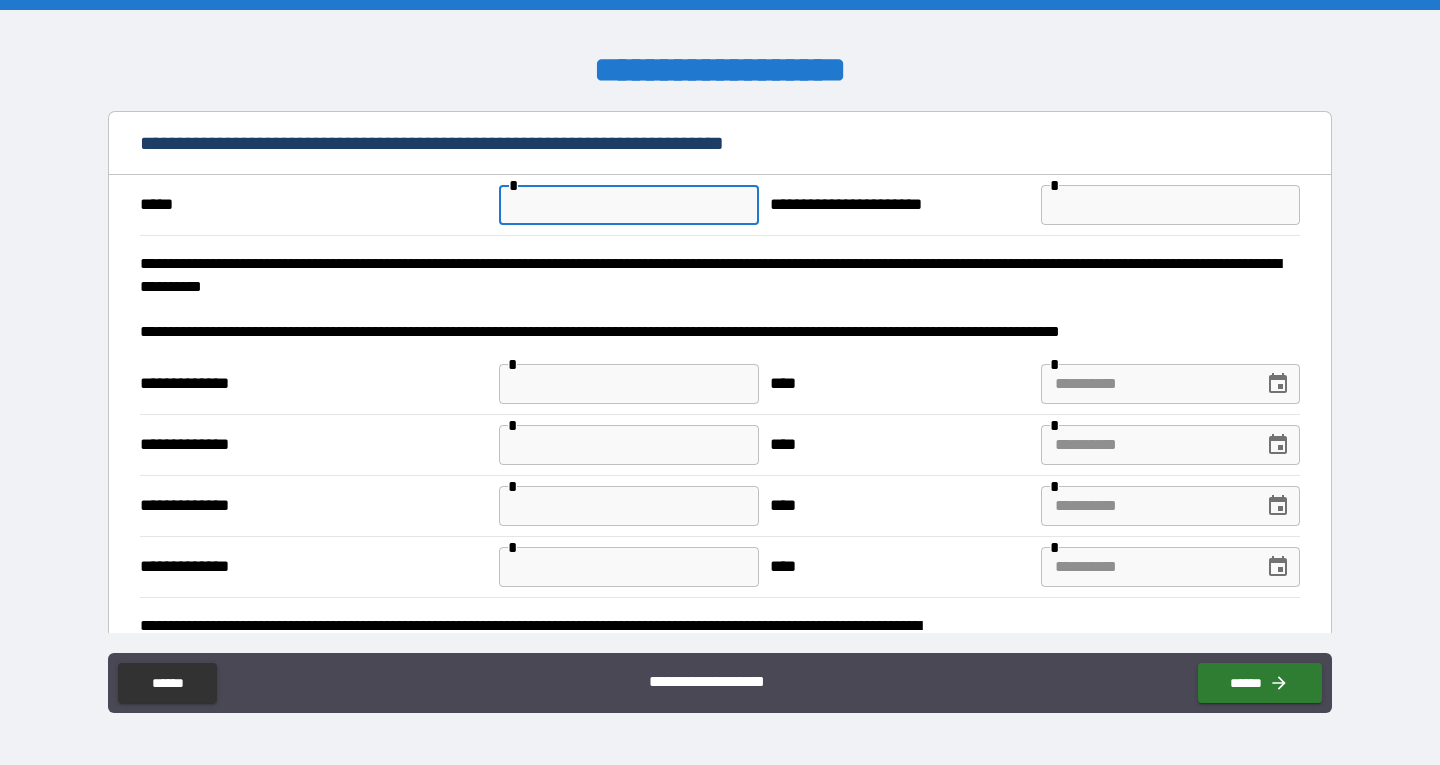 click at bounding box center (628, 205) 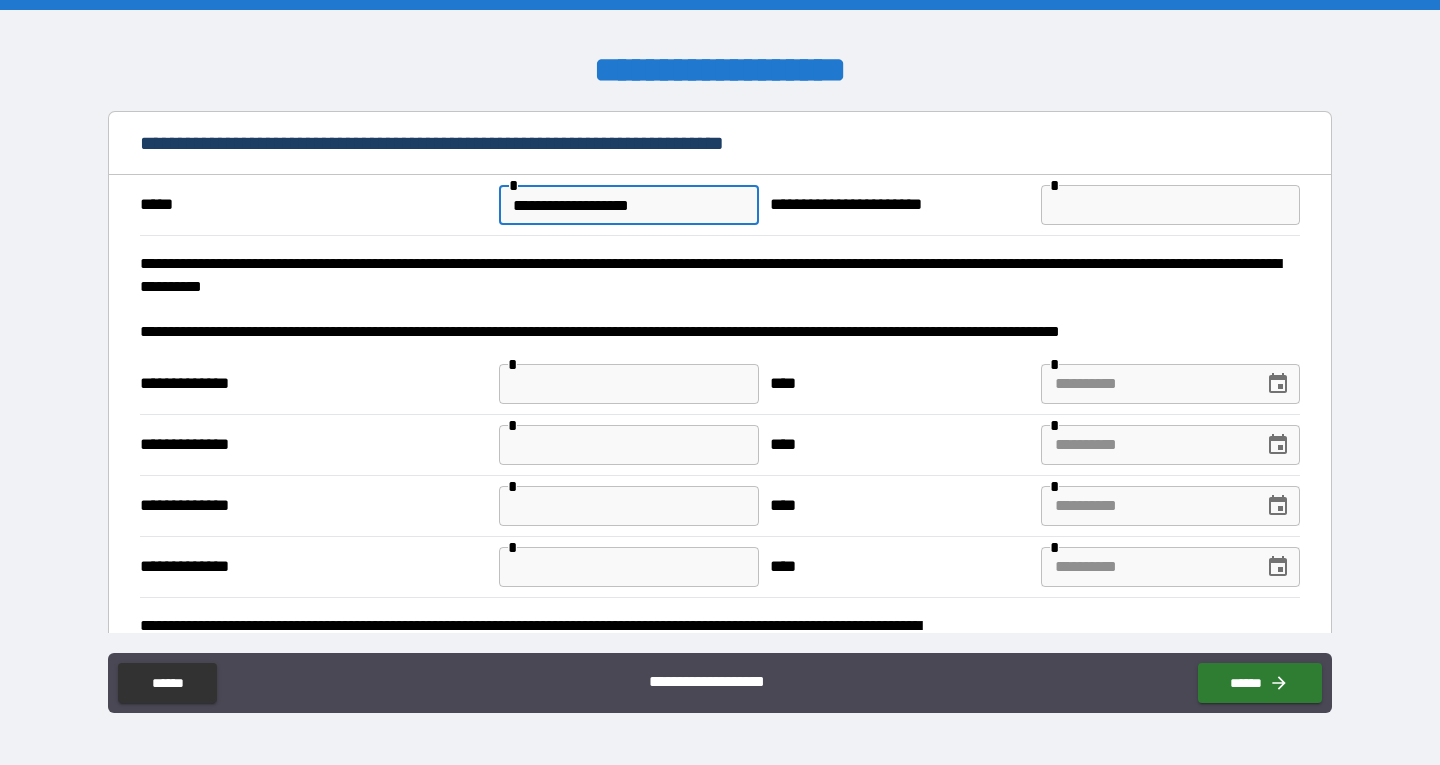 type on "**********" 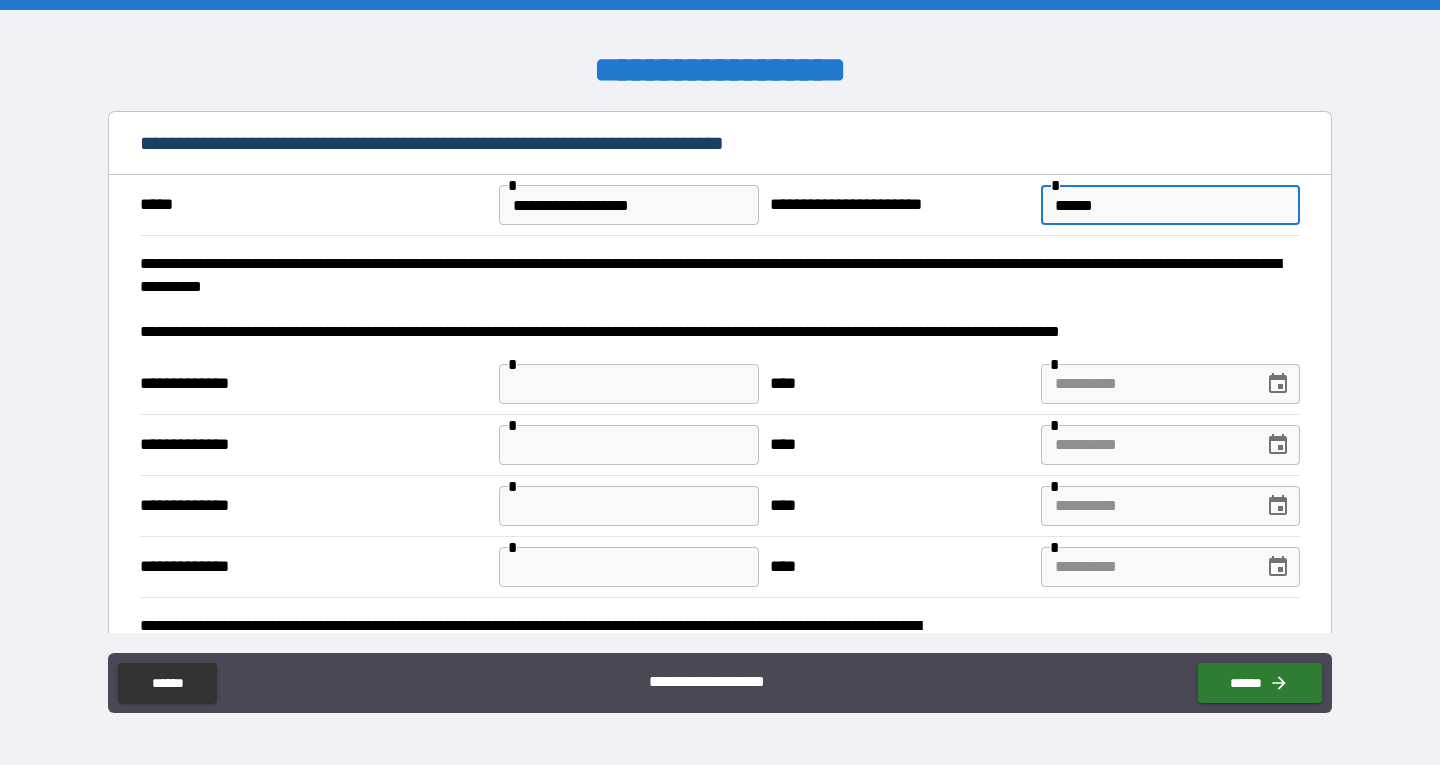 type on "******" 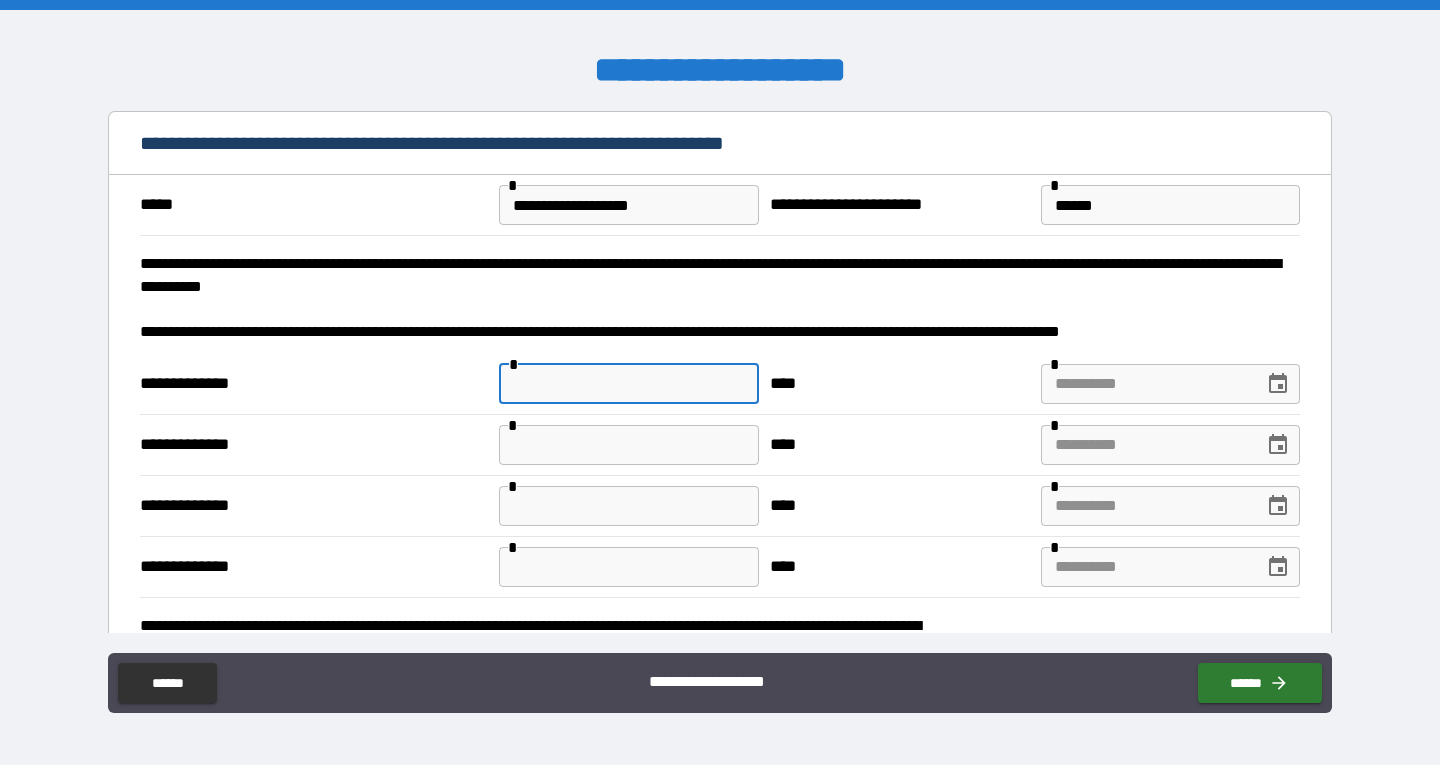 click at bounding box center [628, 384] 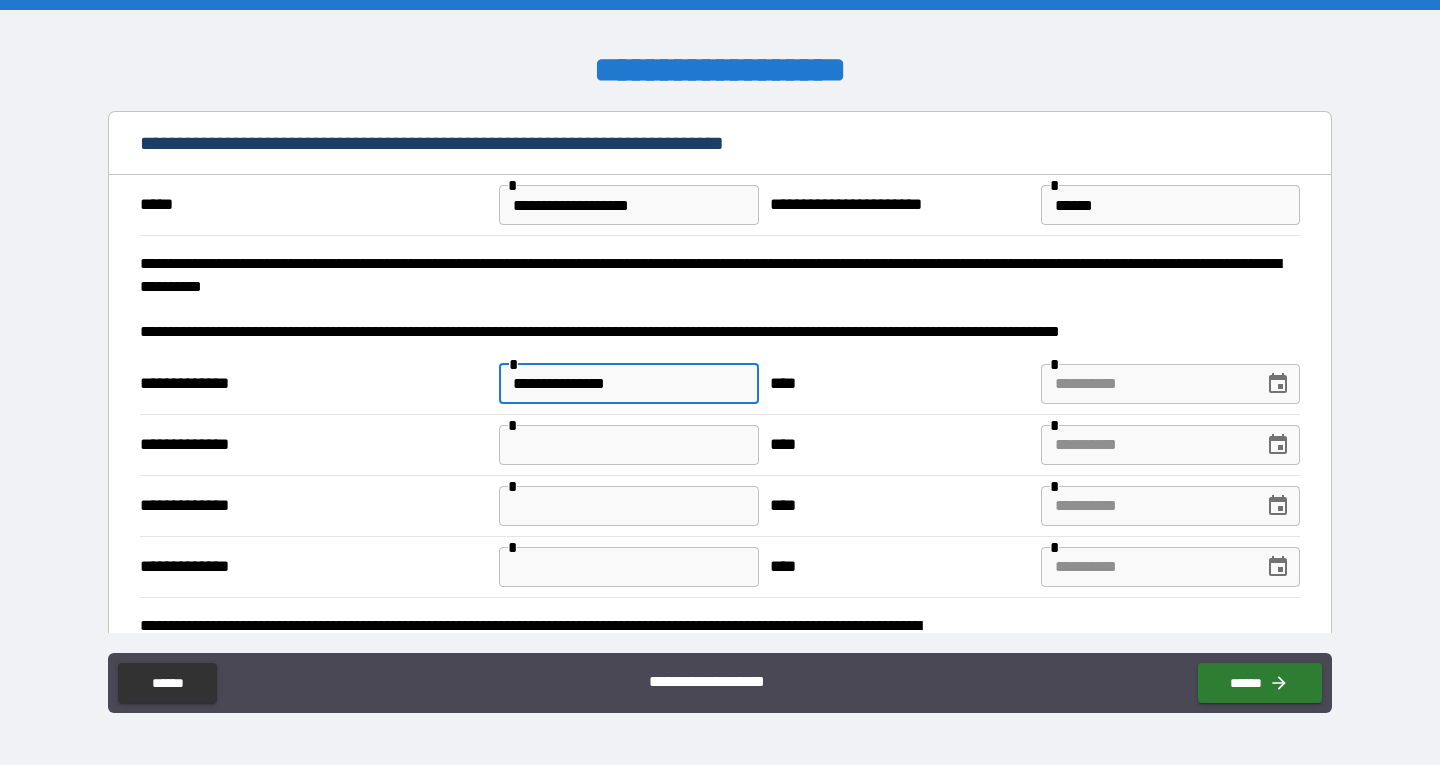 type on "**********" 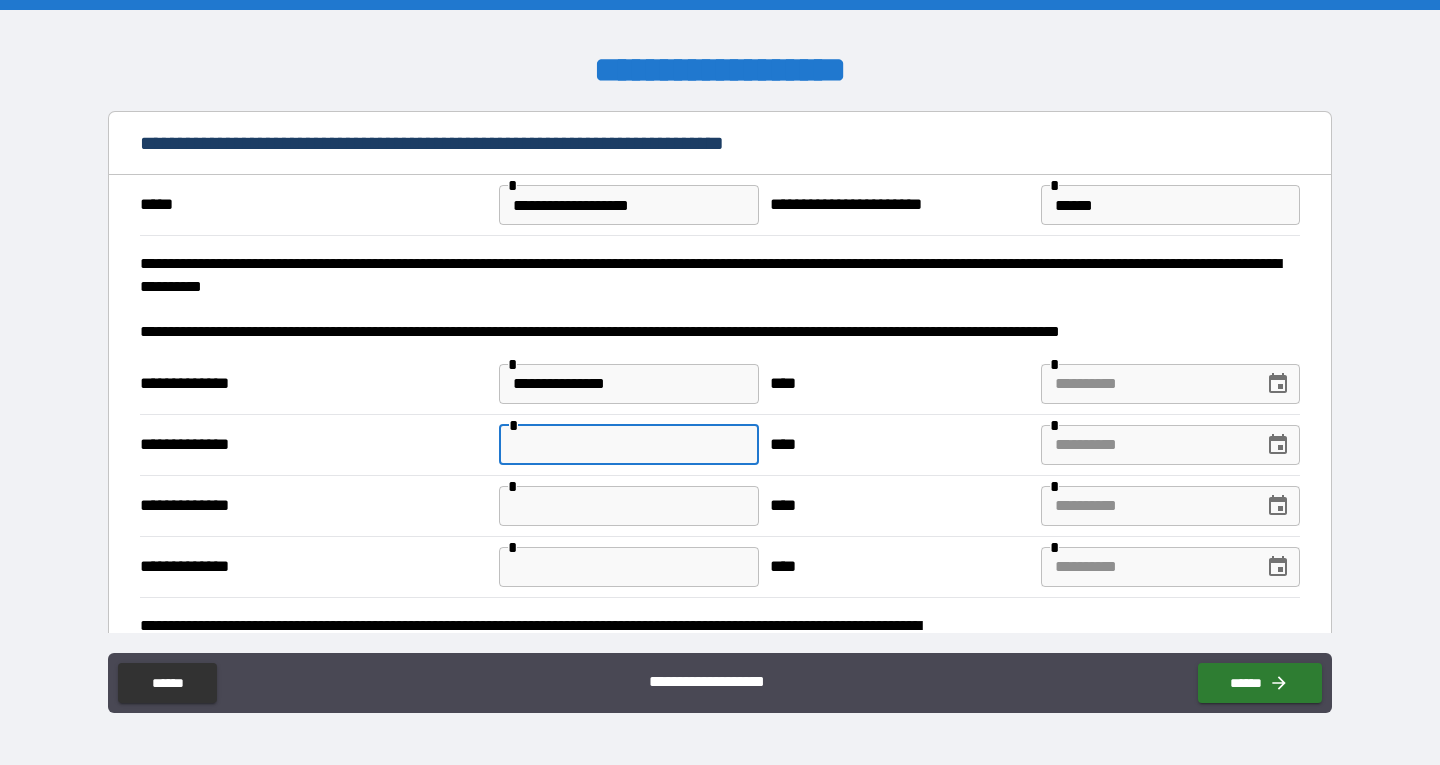 click at bounding box center (628, 445) 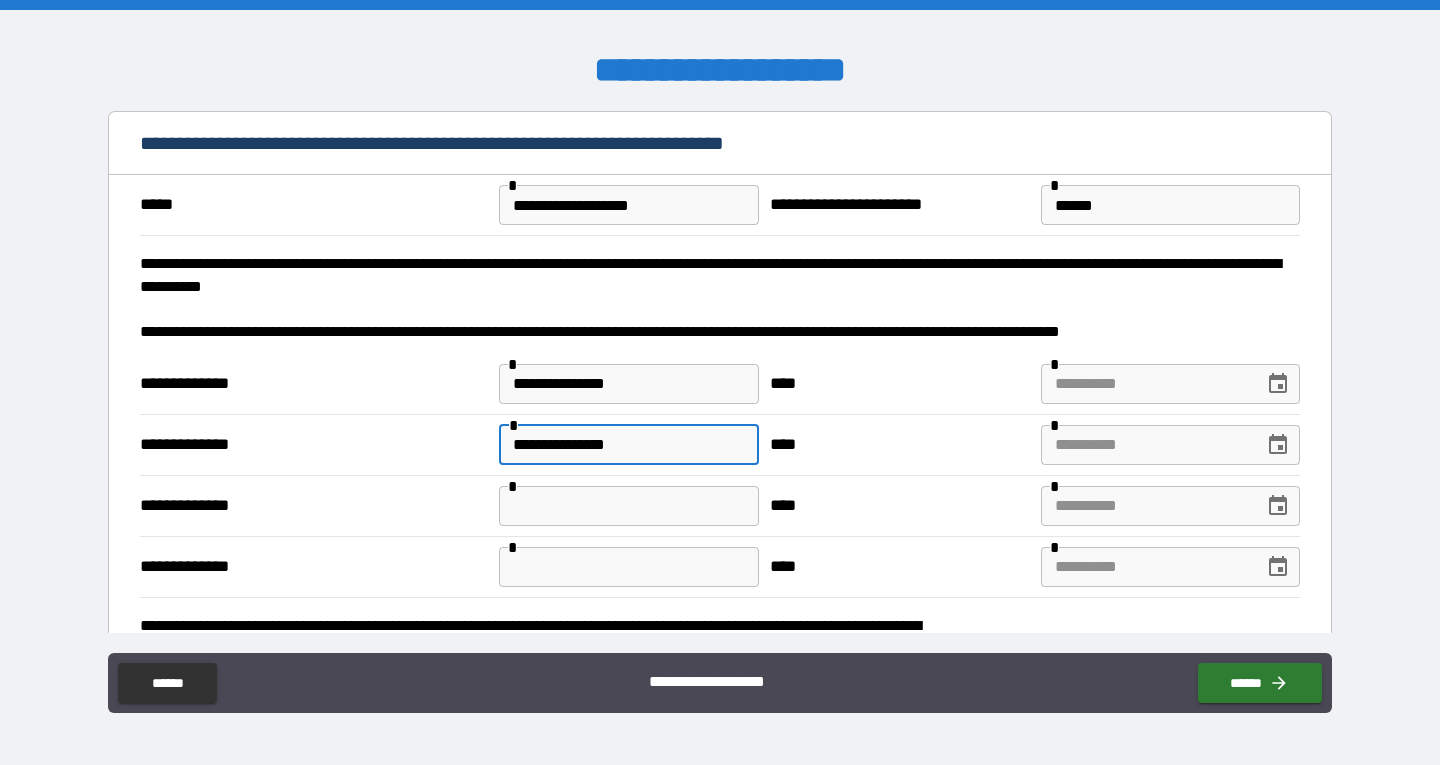 type on "**********" 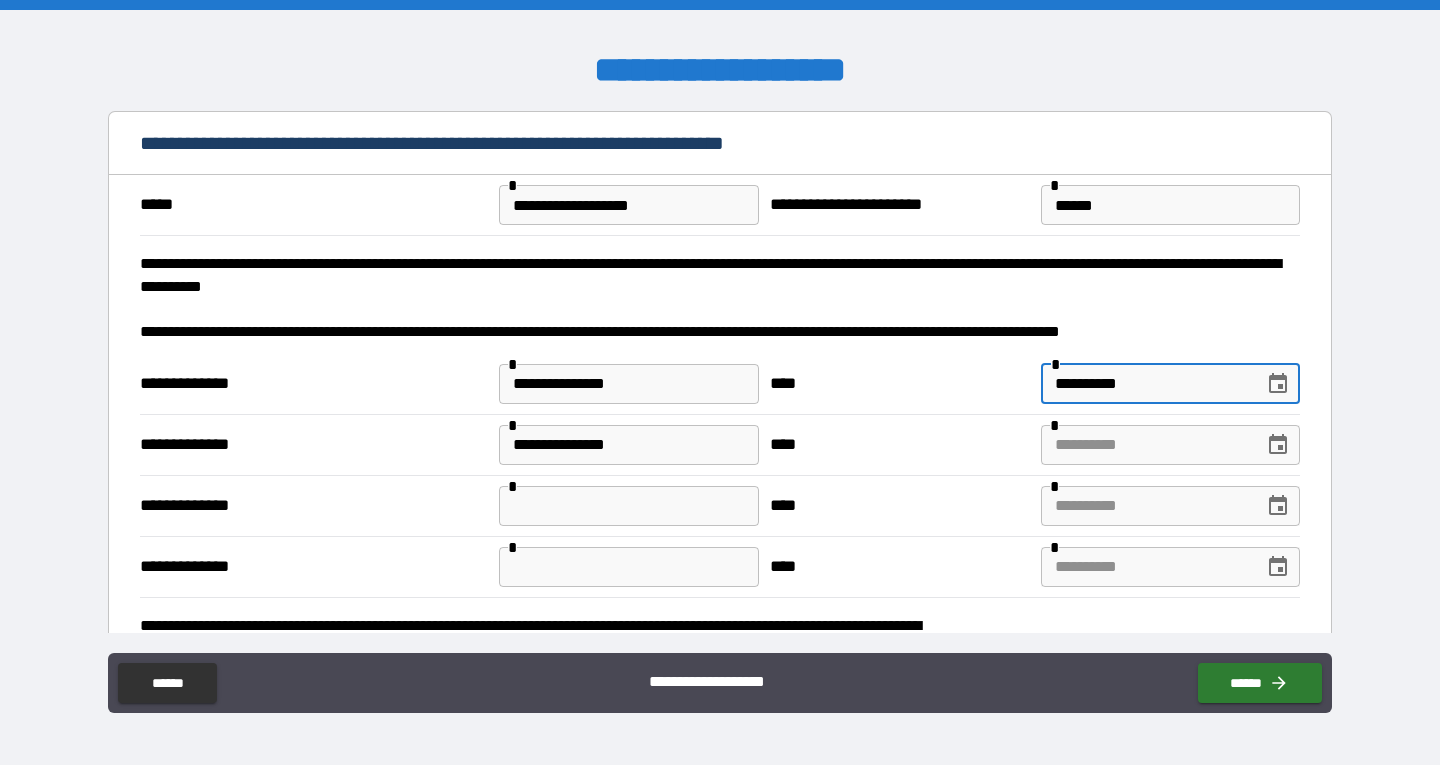 type on "**********" 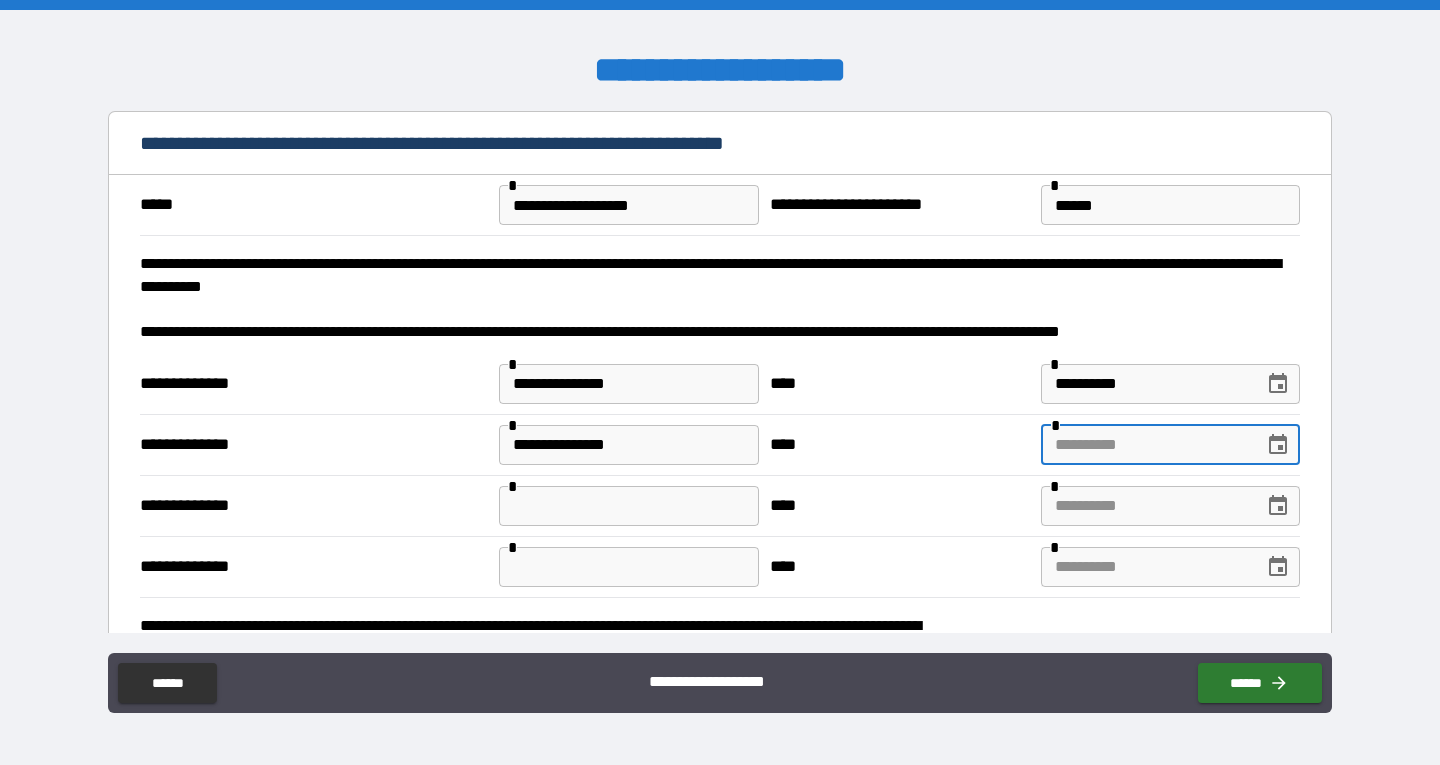 click at bounding box center (1145, 445) 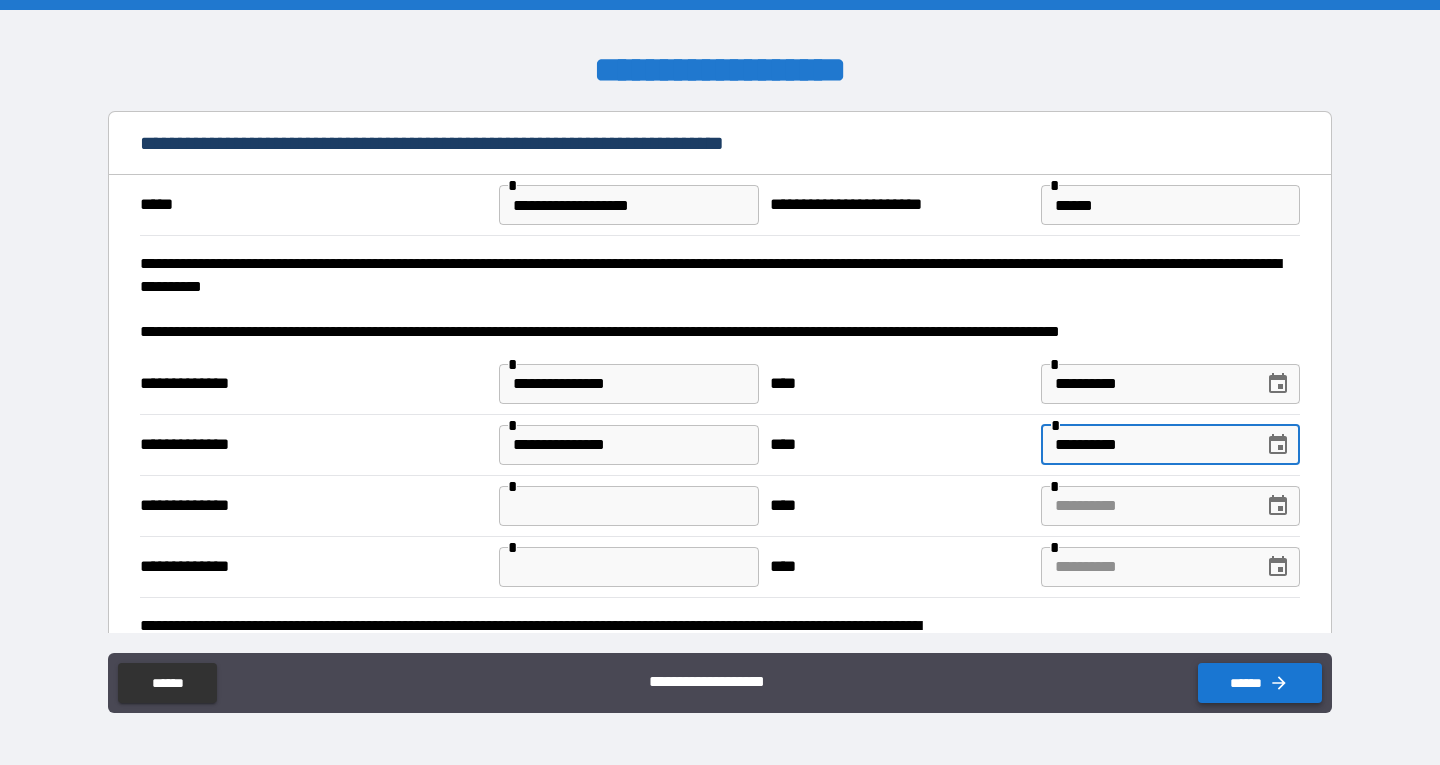 type on "**********" 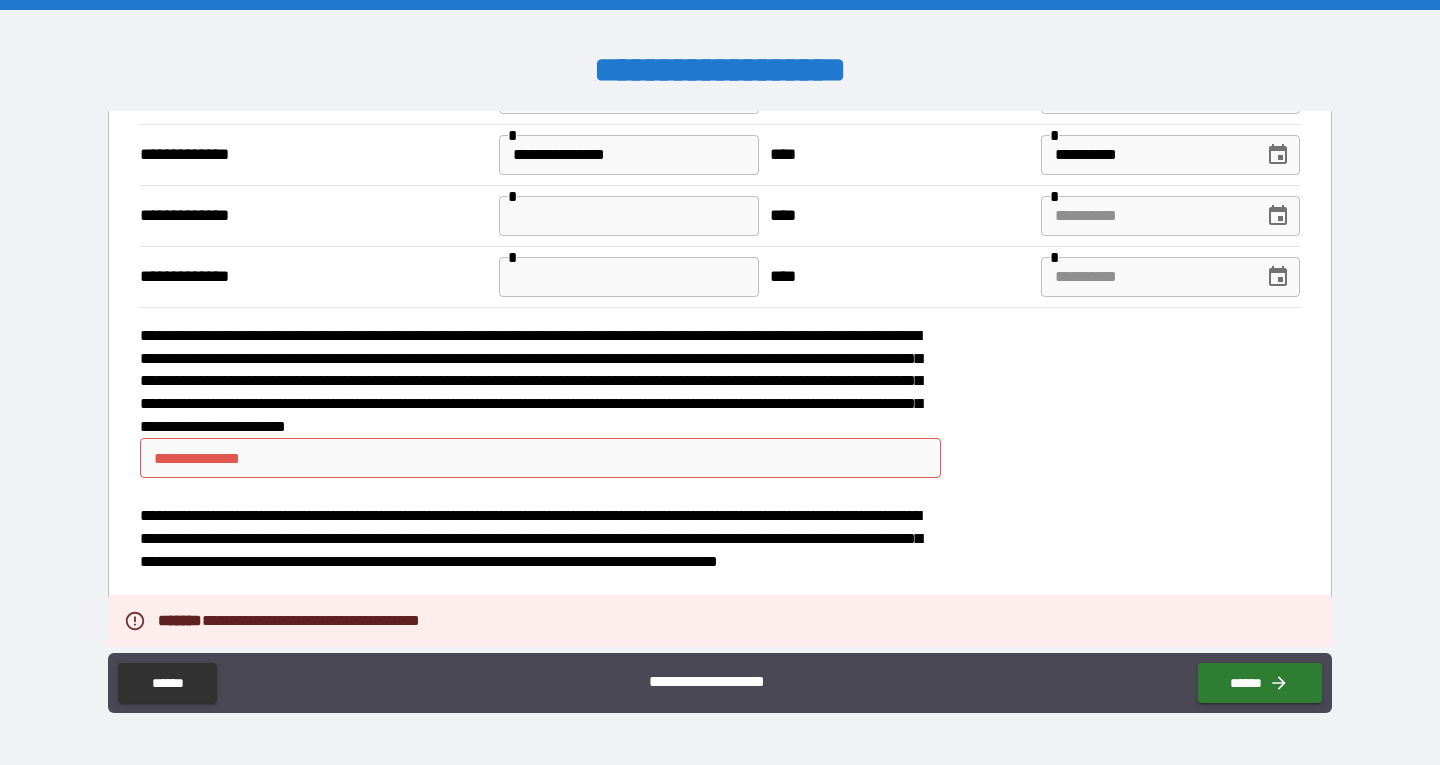 scroll, scrollTop: 300, scrollLeft: 0, axis: vertical 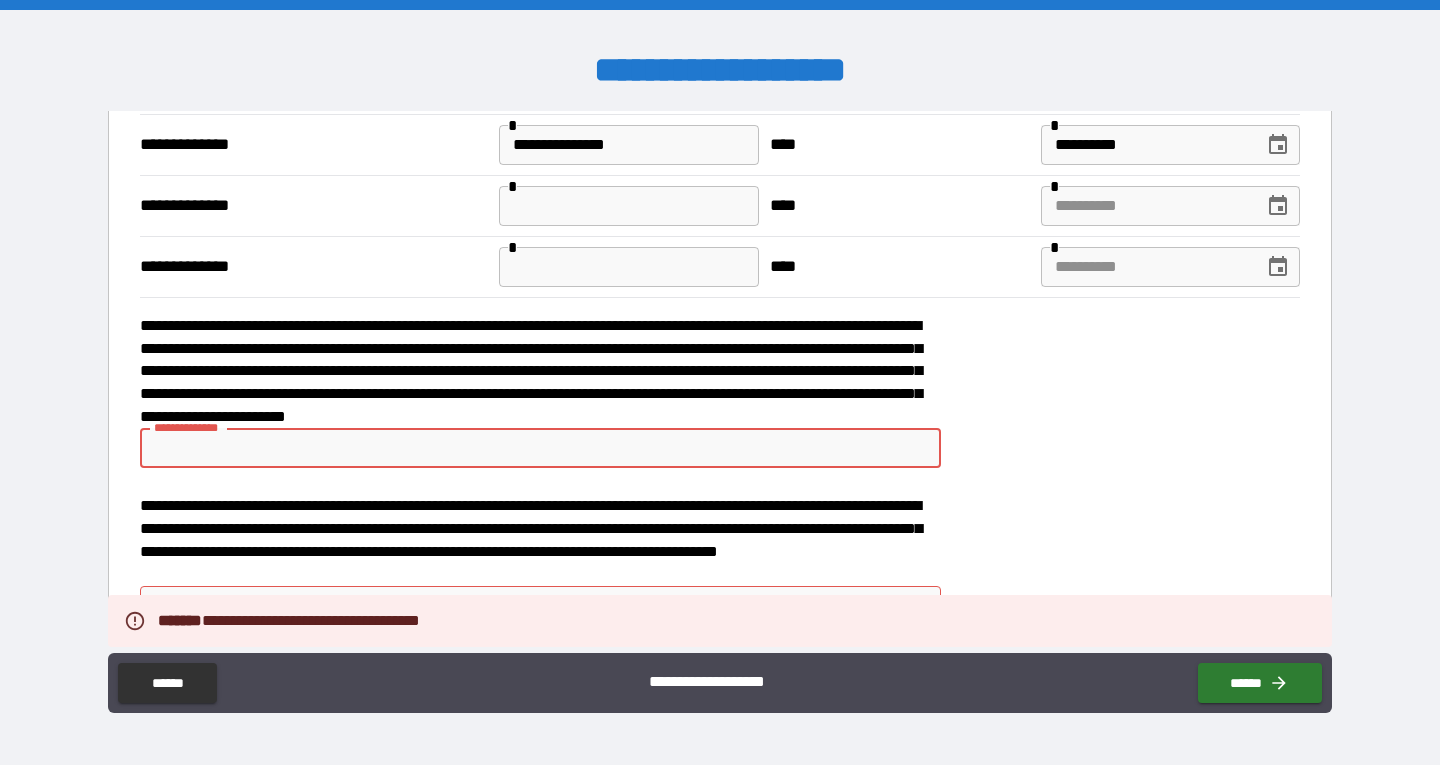click on "**********" at bounding box center (540, 448) 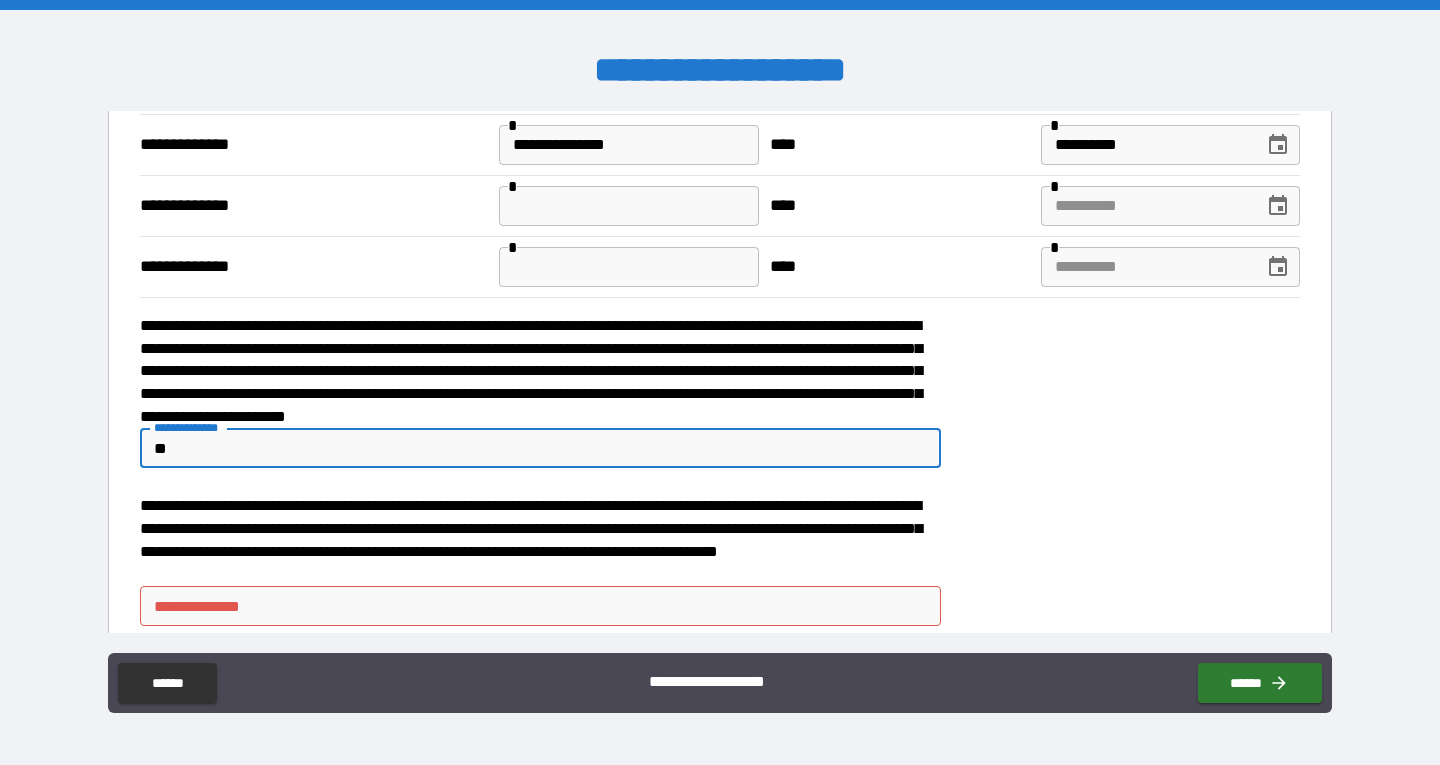 type on "**" 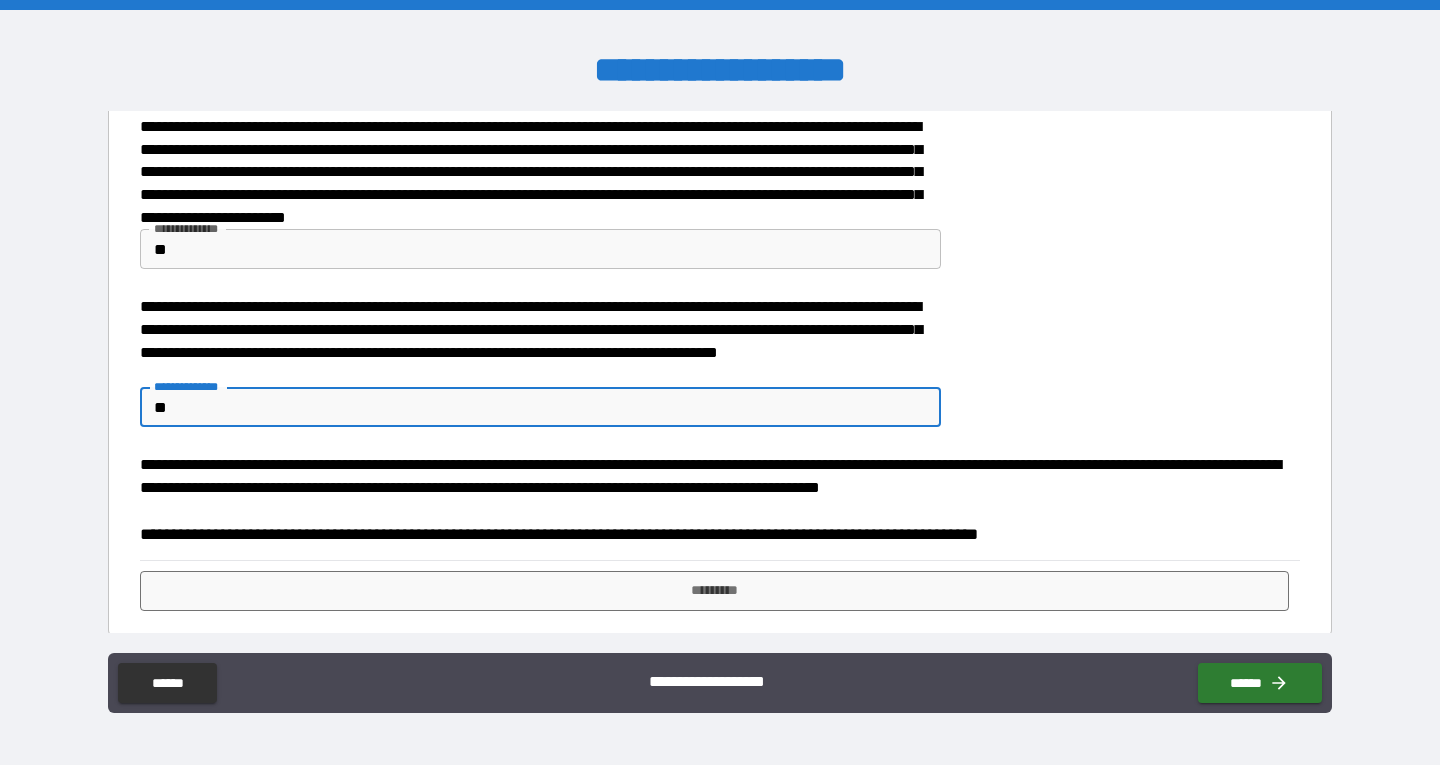 scroll, scrollTop: 500, scrollLeft: 0, axis: vertical 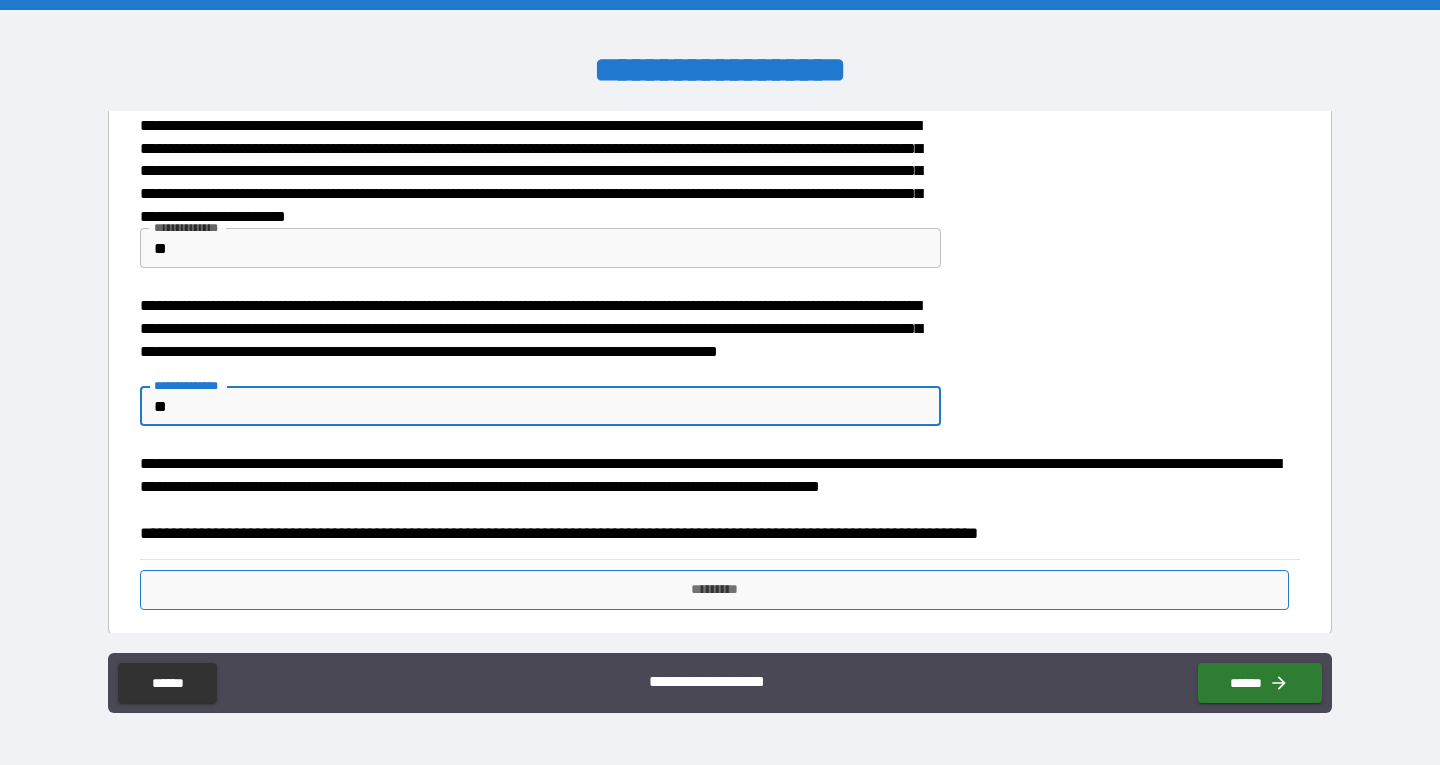 type on "**" 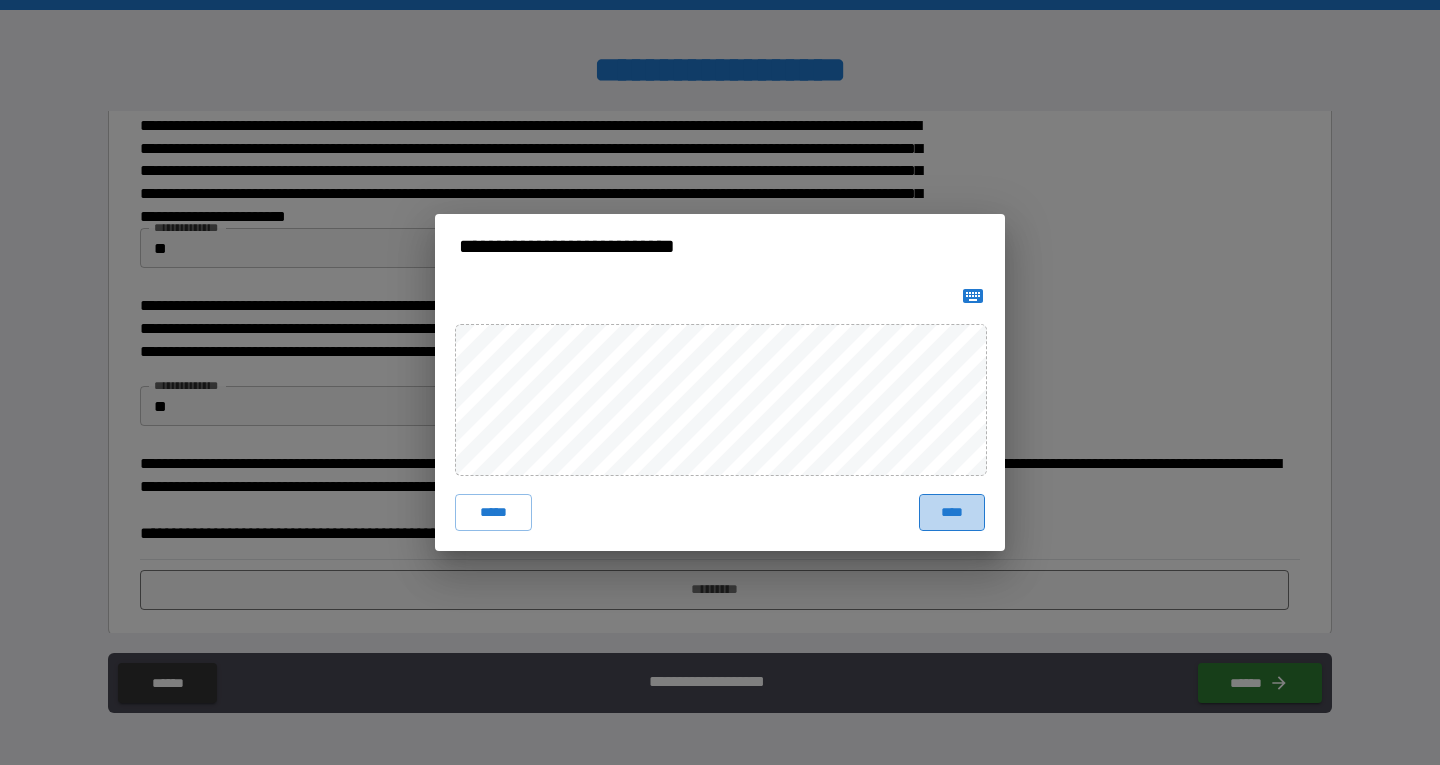 click on "****" at bounding box center (952, 512) 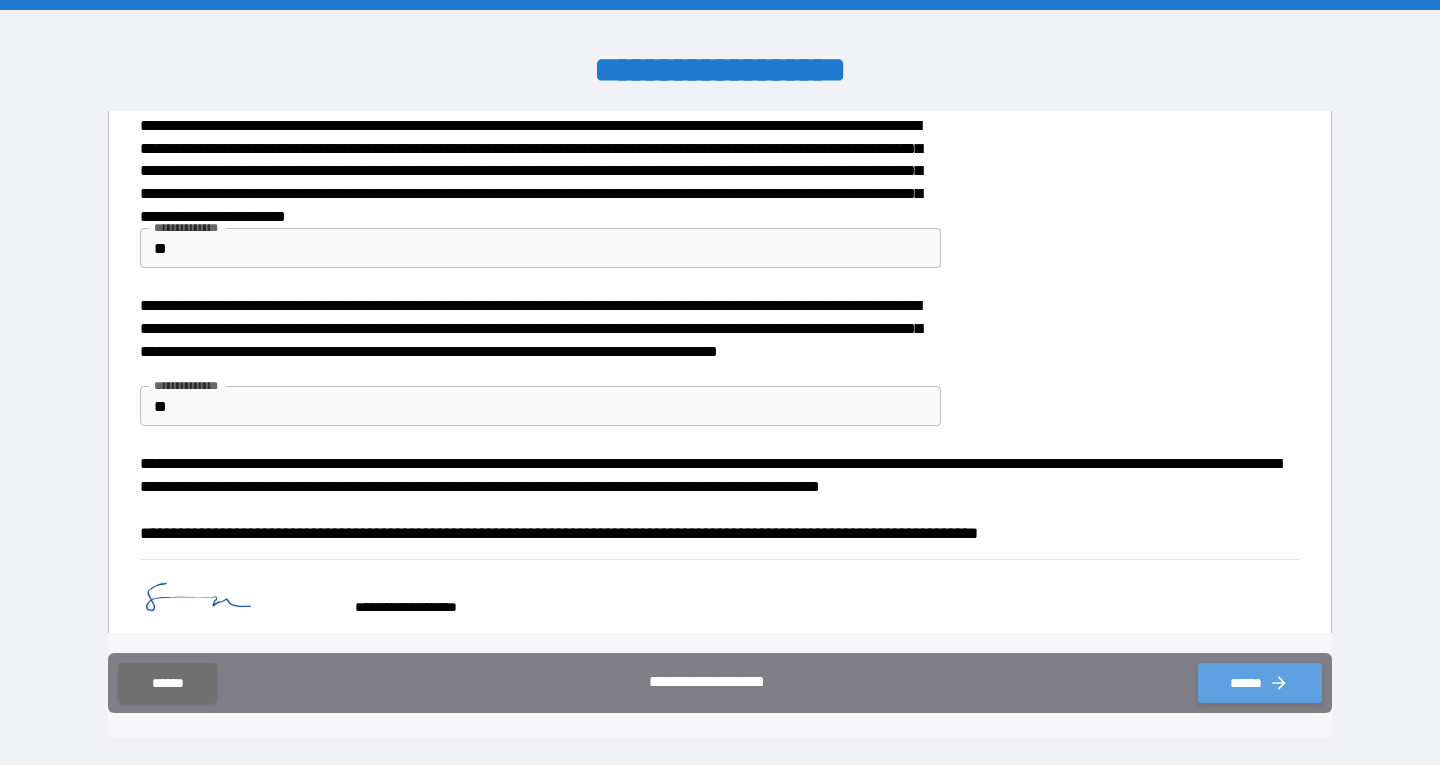 click on "******" at bounding box center [1260, 683] 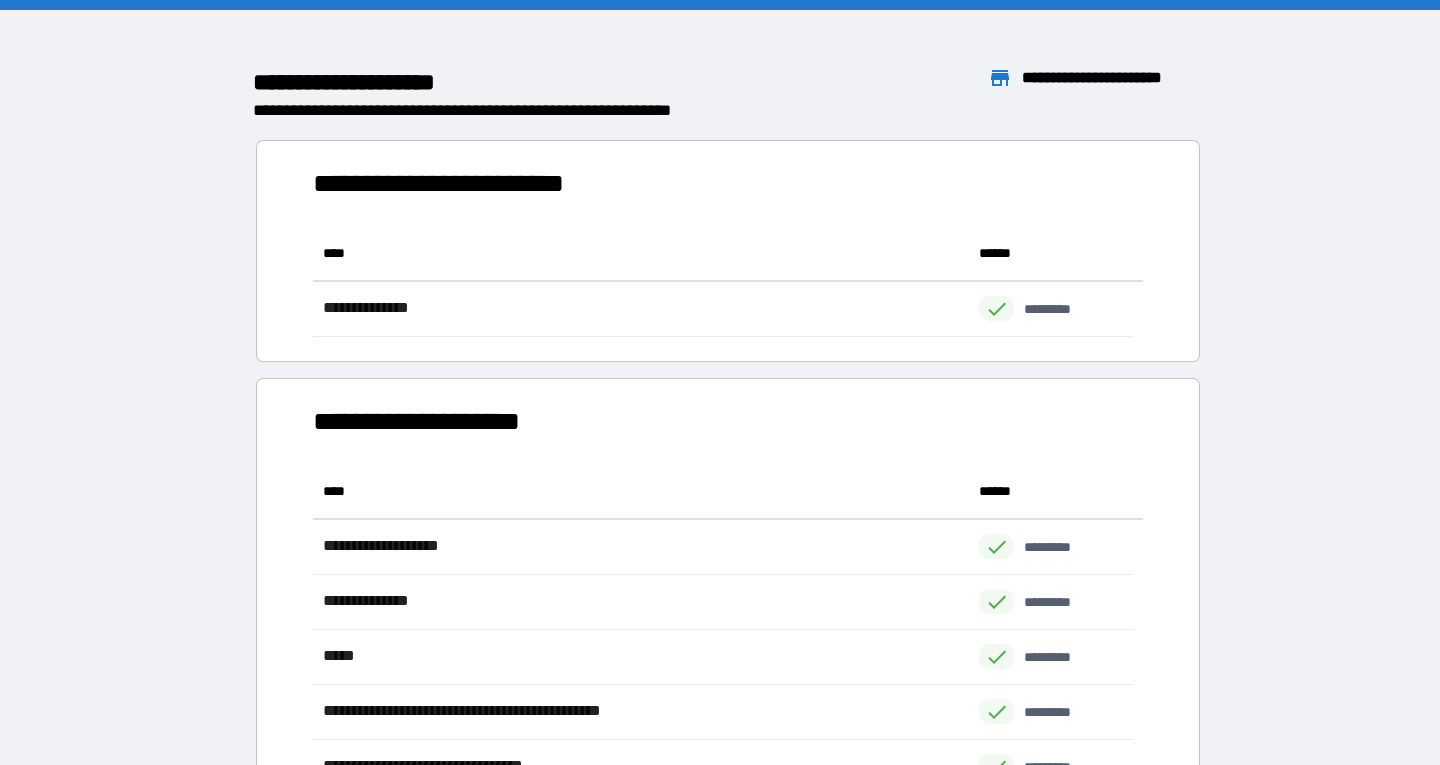 scroll, scrollTop: 16, scrollLeft: 16, axis: both 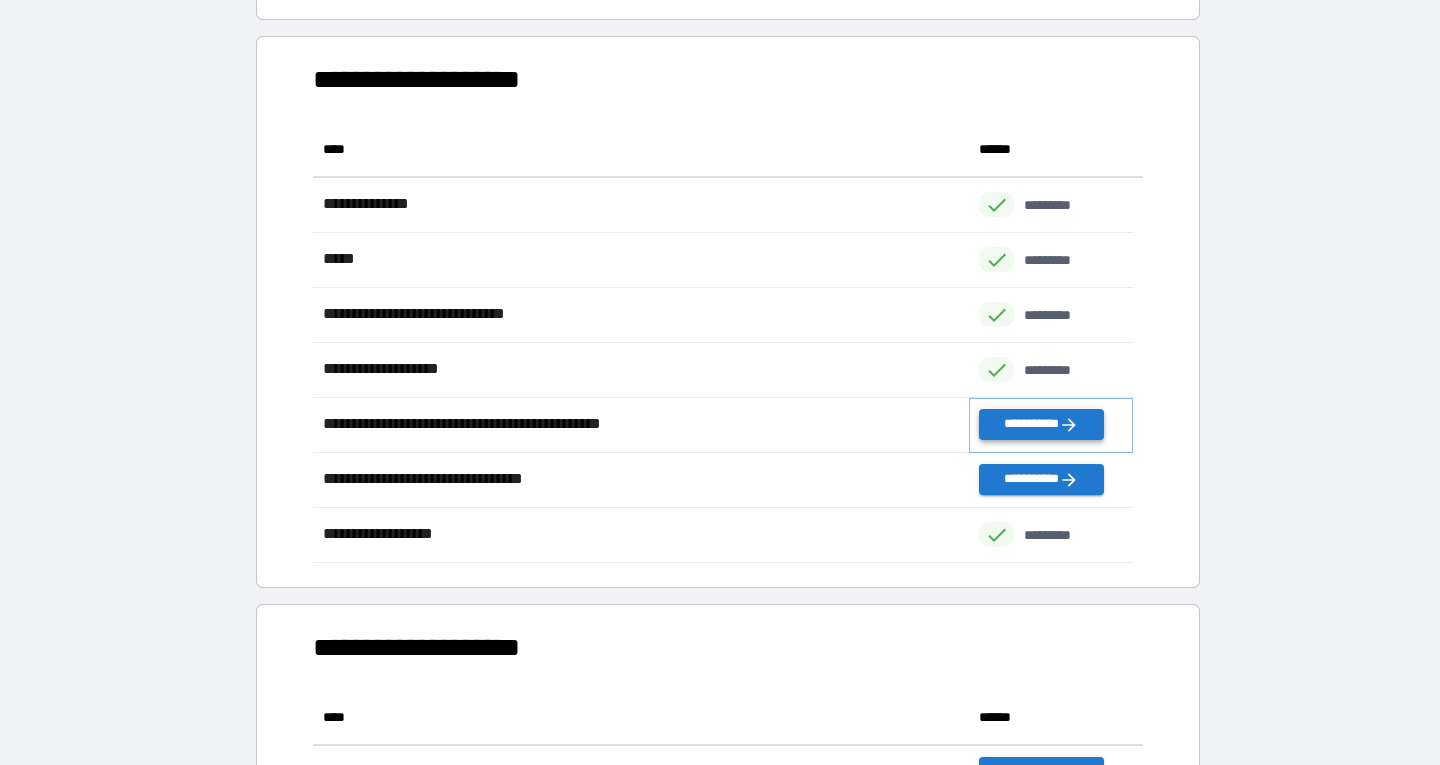 click on "**********" at bounding box center (1041, 424) 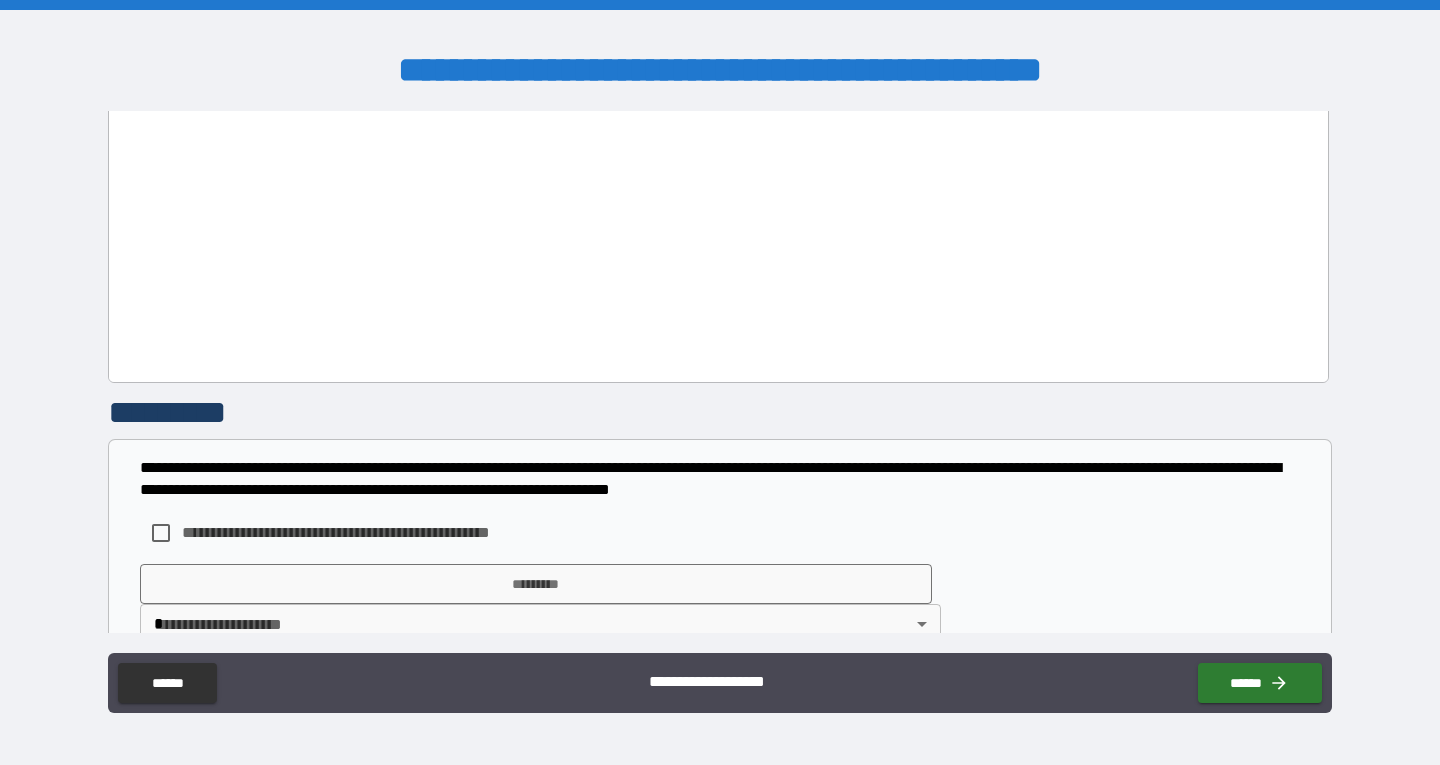 scroll, scrollTop: 1359, scrollLeft: 0, axis: vertical 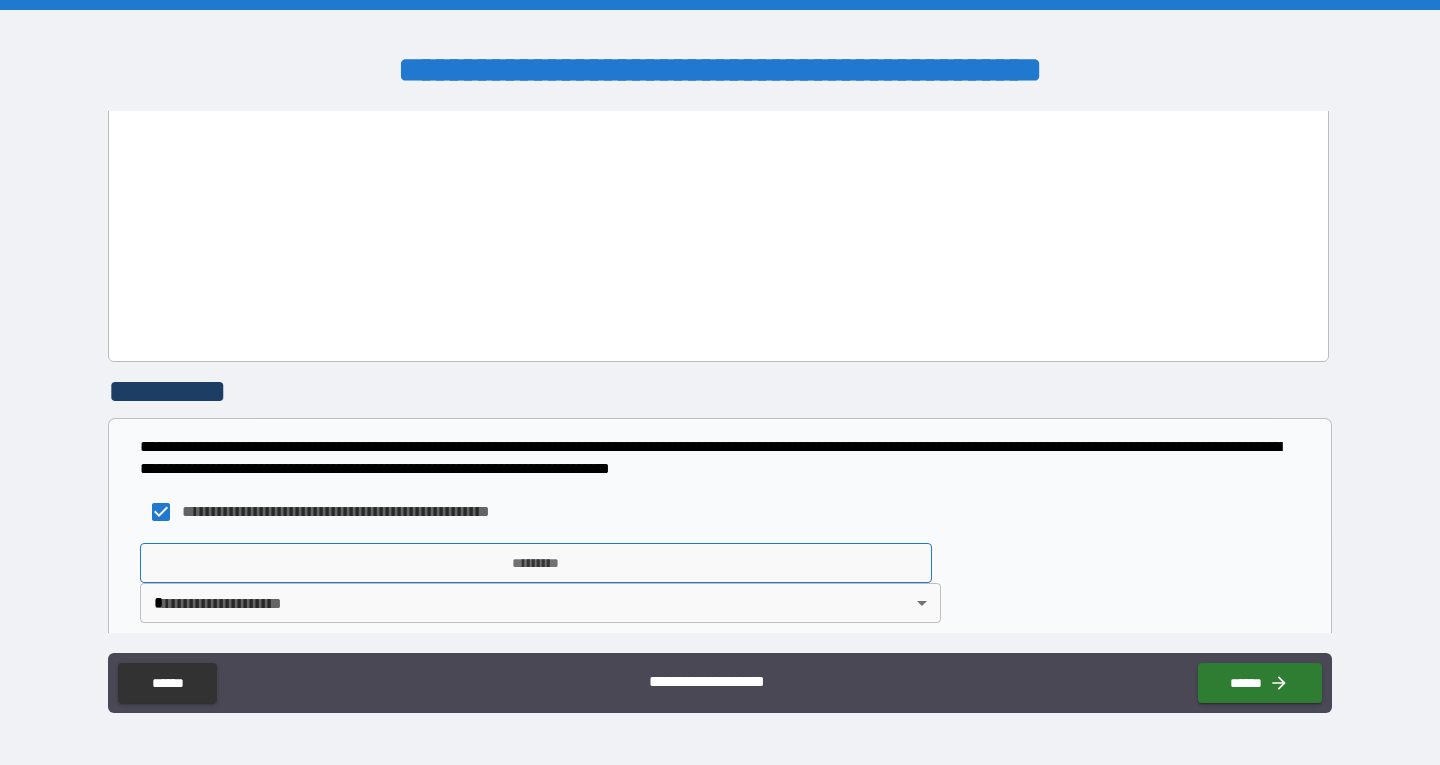 click on "*********" at bounding box center [536, 563] 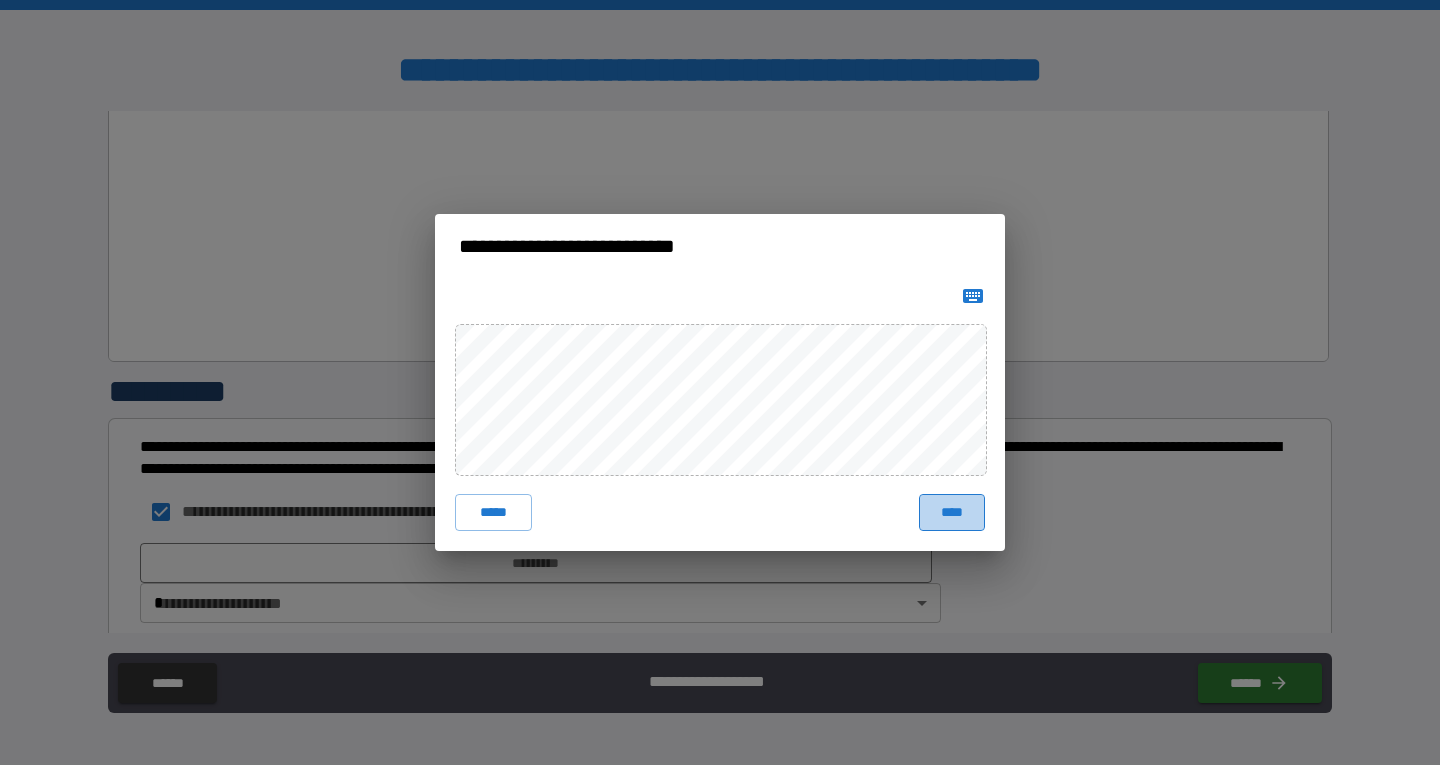 click on "****" at bounding box center [952, 512] 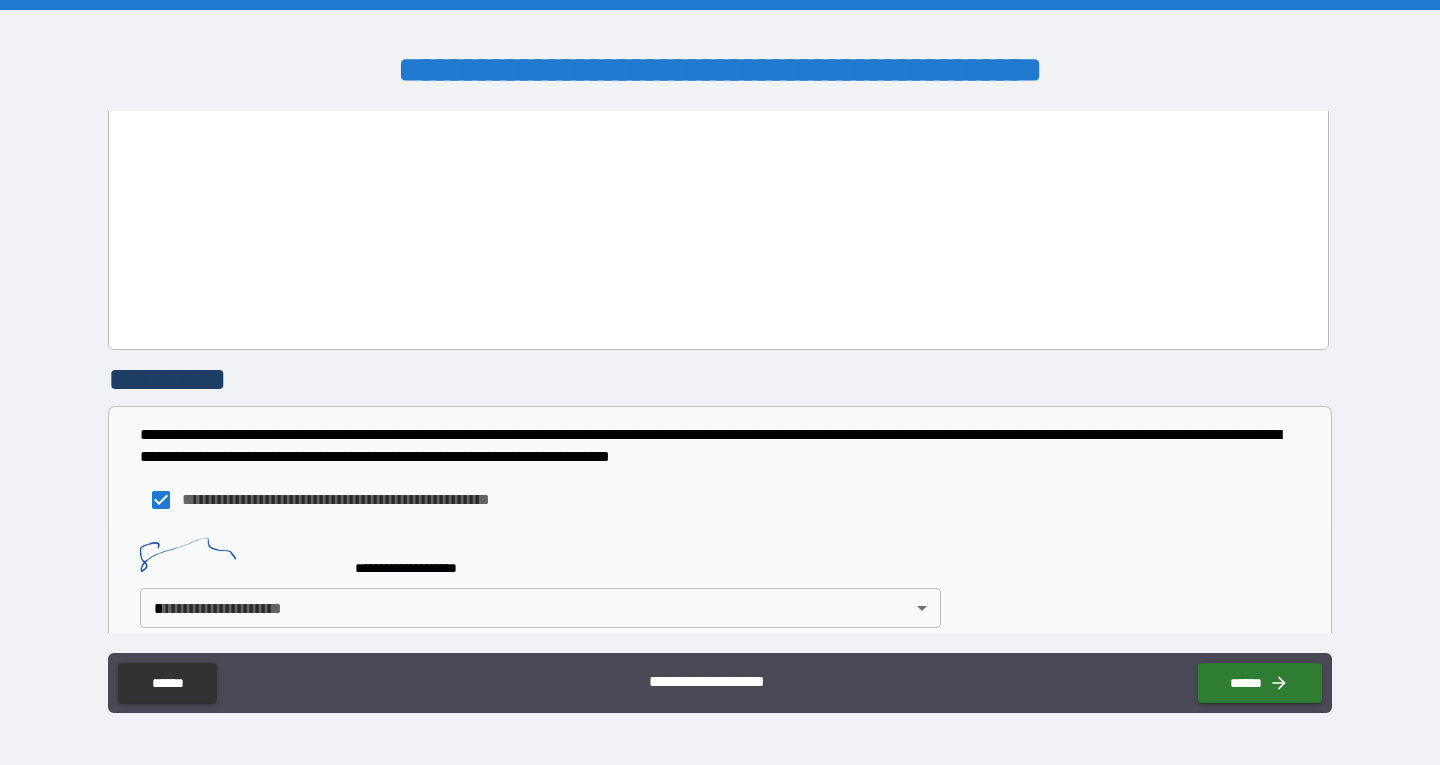 scroll, scrollTop: 1376, scrollLeft: 0, axis: vertical 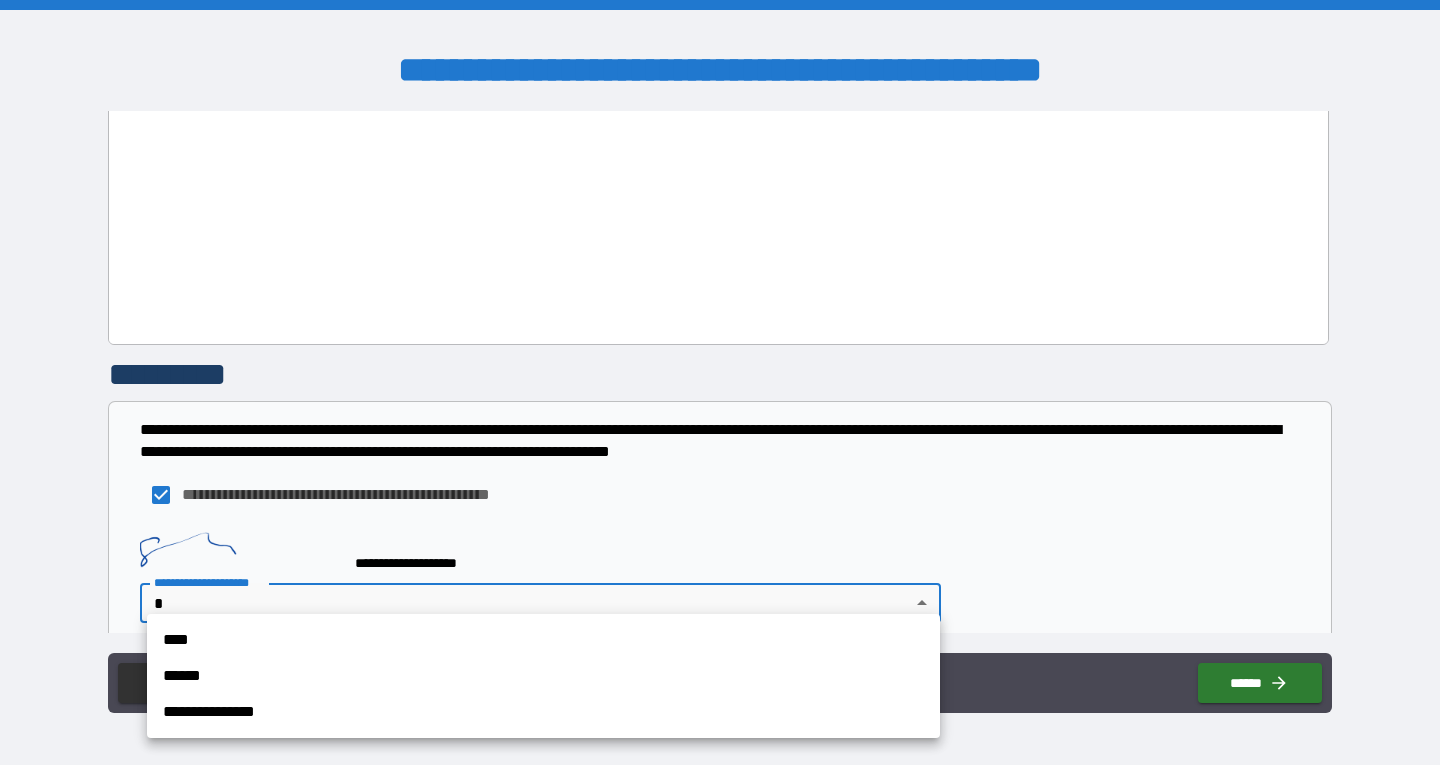 drag, startPoint x: 906, startPoint y: 588, endPoint x: 379, endPoint y: 668, distance: 533.03754 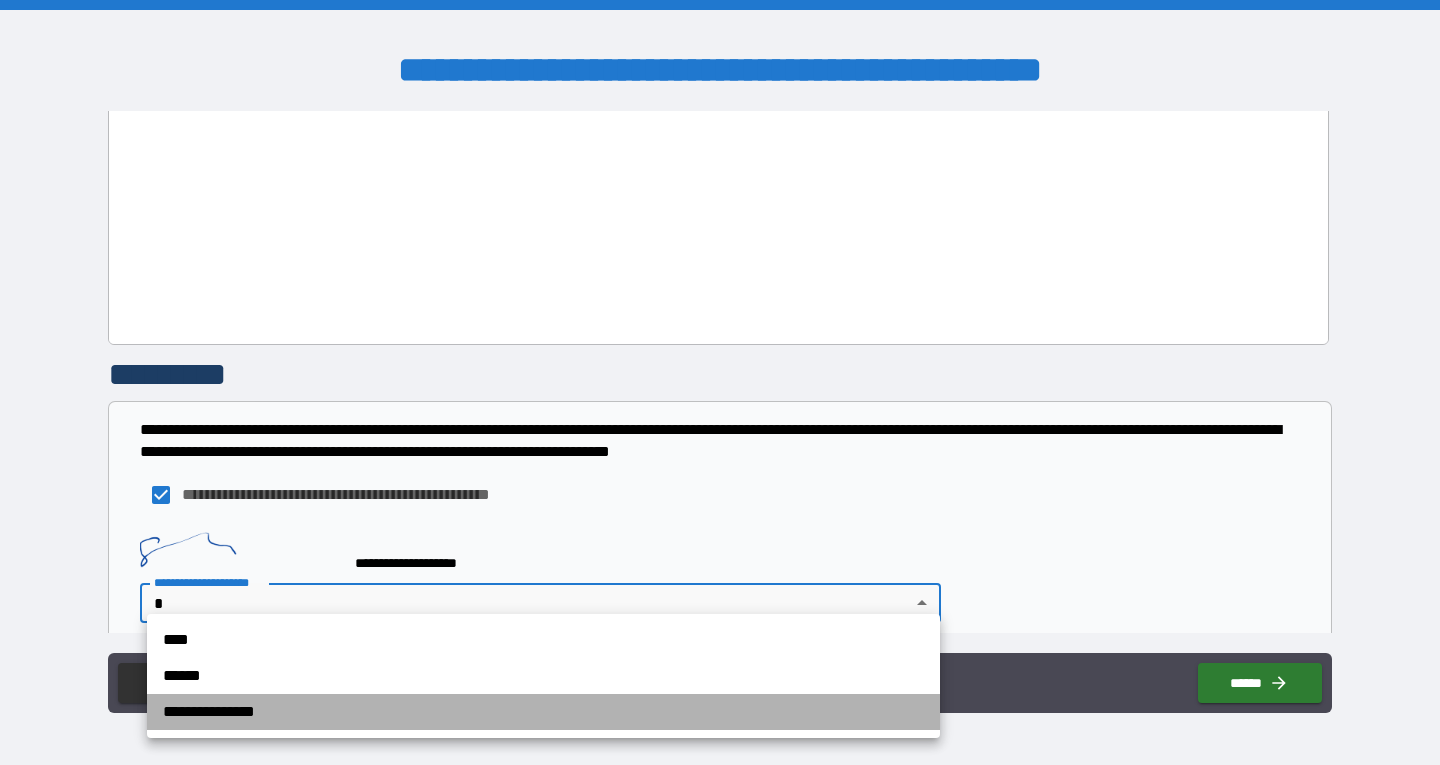 drag, startPoint x: 215, startPoint y: 708, endPoint x: 372, endPoint y: 712, distance: 157.05095 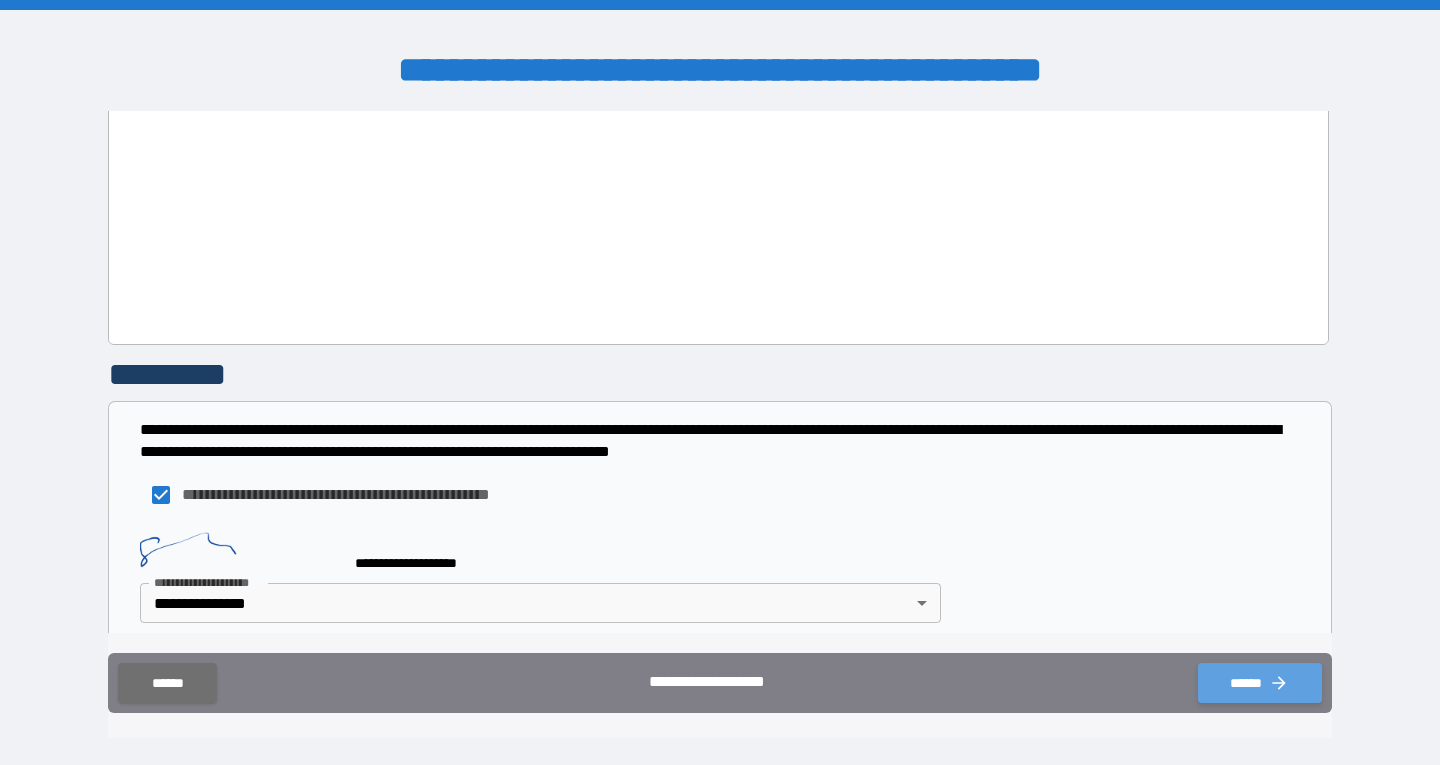 click on "******" at bounding box center (1260, 683) 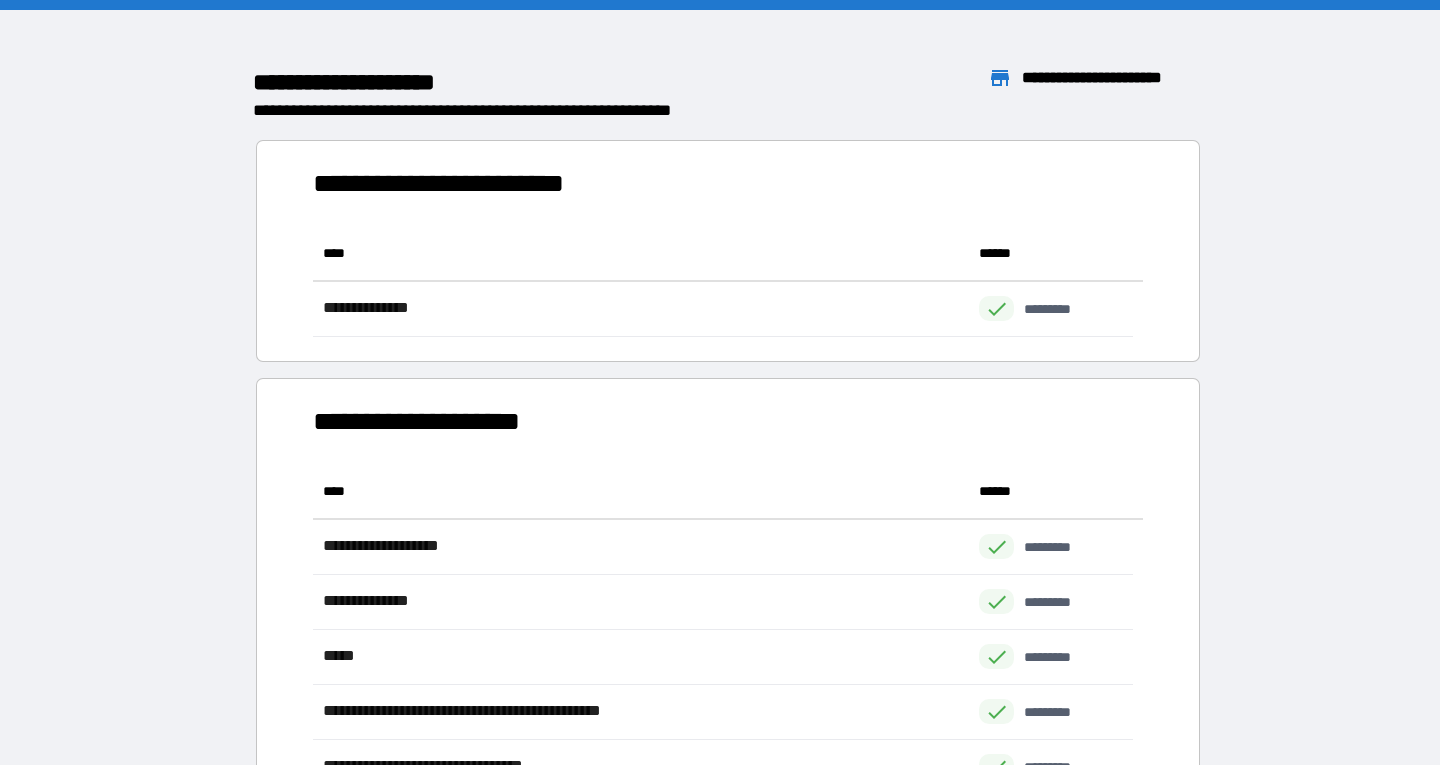 scroll, scrollTop: 16, scrollLeft: 16, axis: both 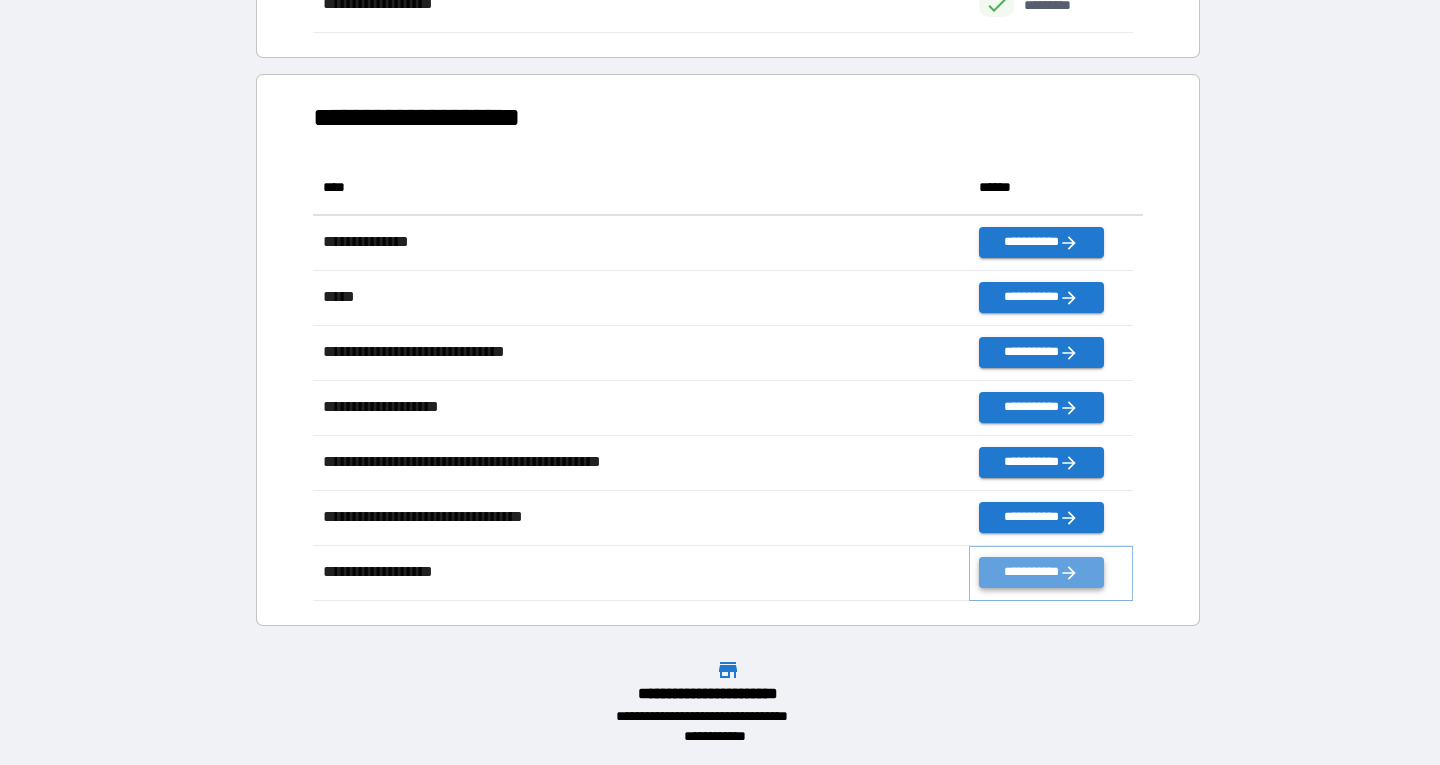 click on "**********" at bounding box center (1041, 572) 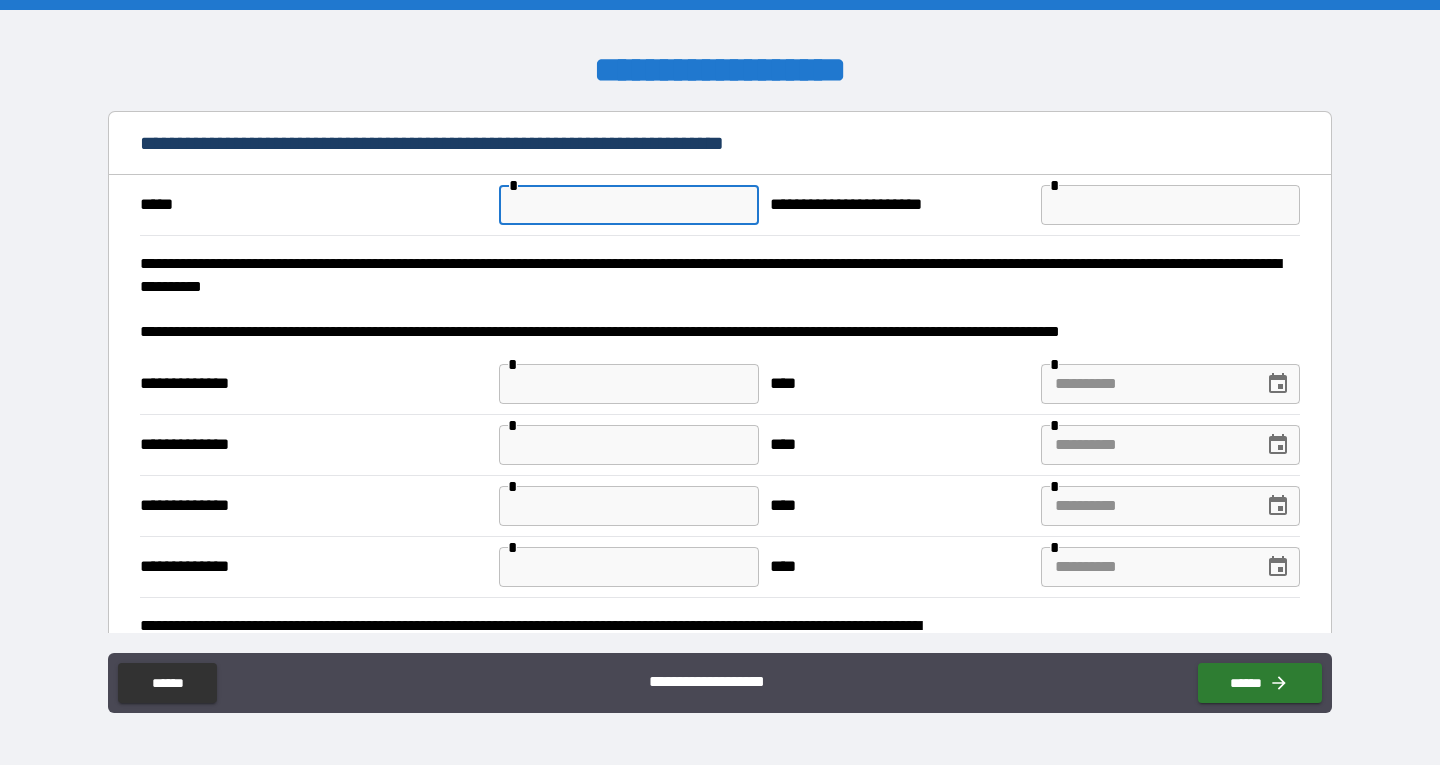 click at bounding box center (628, 205) 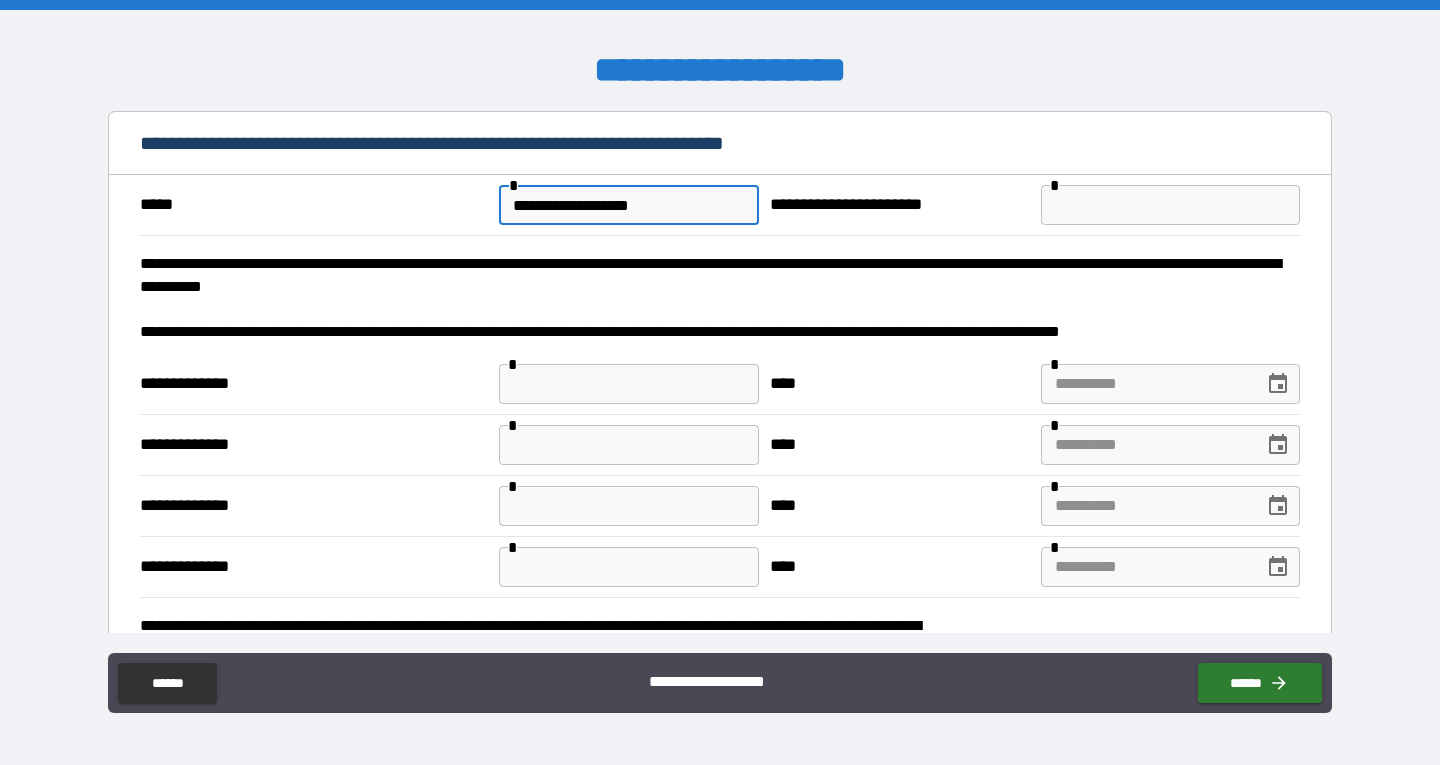 type on "**********" 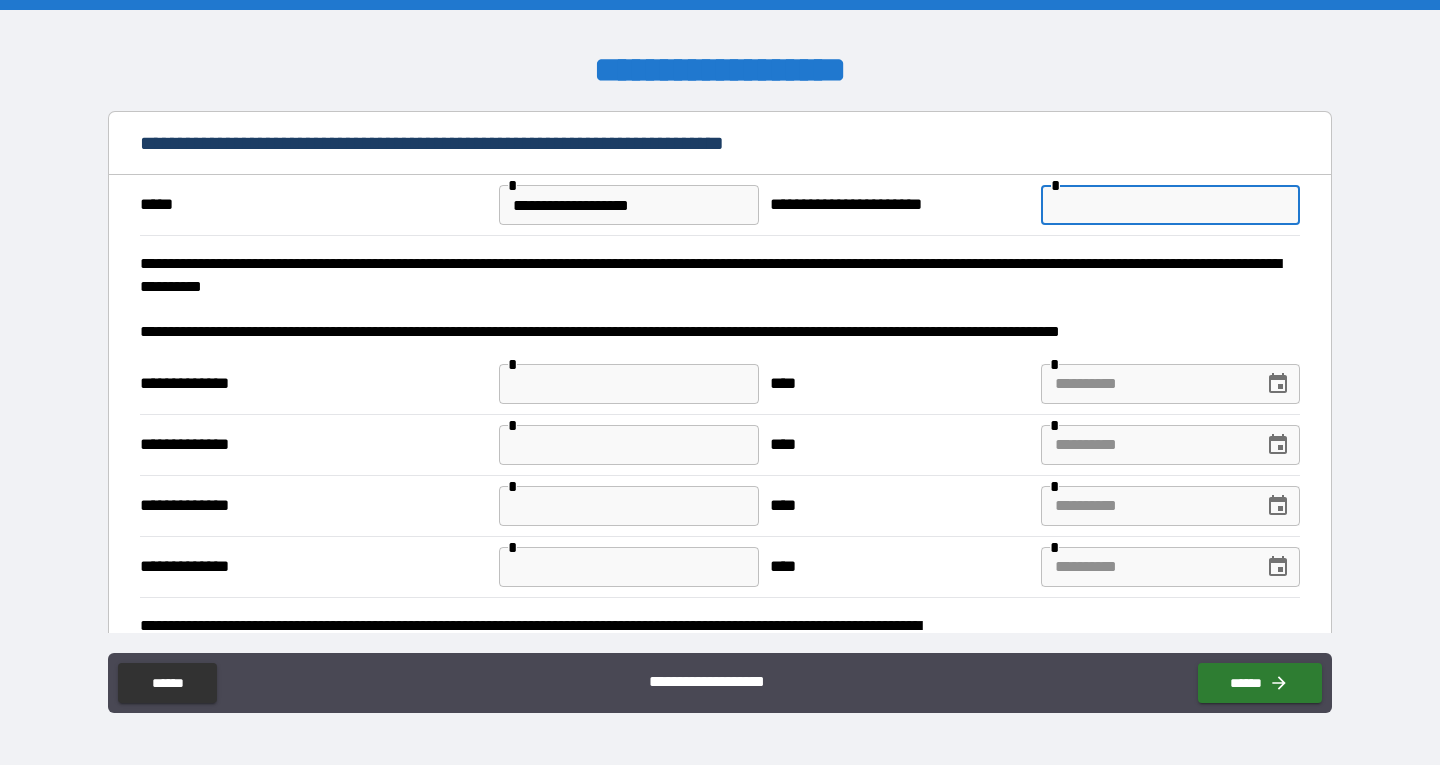click at bounding box center [1170, 205] 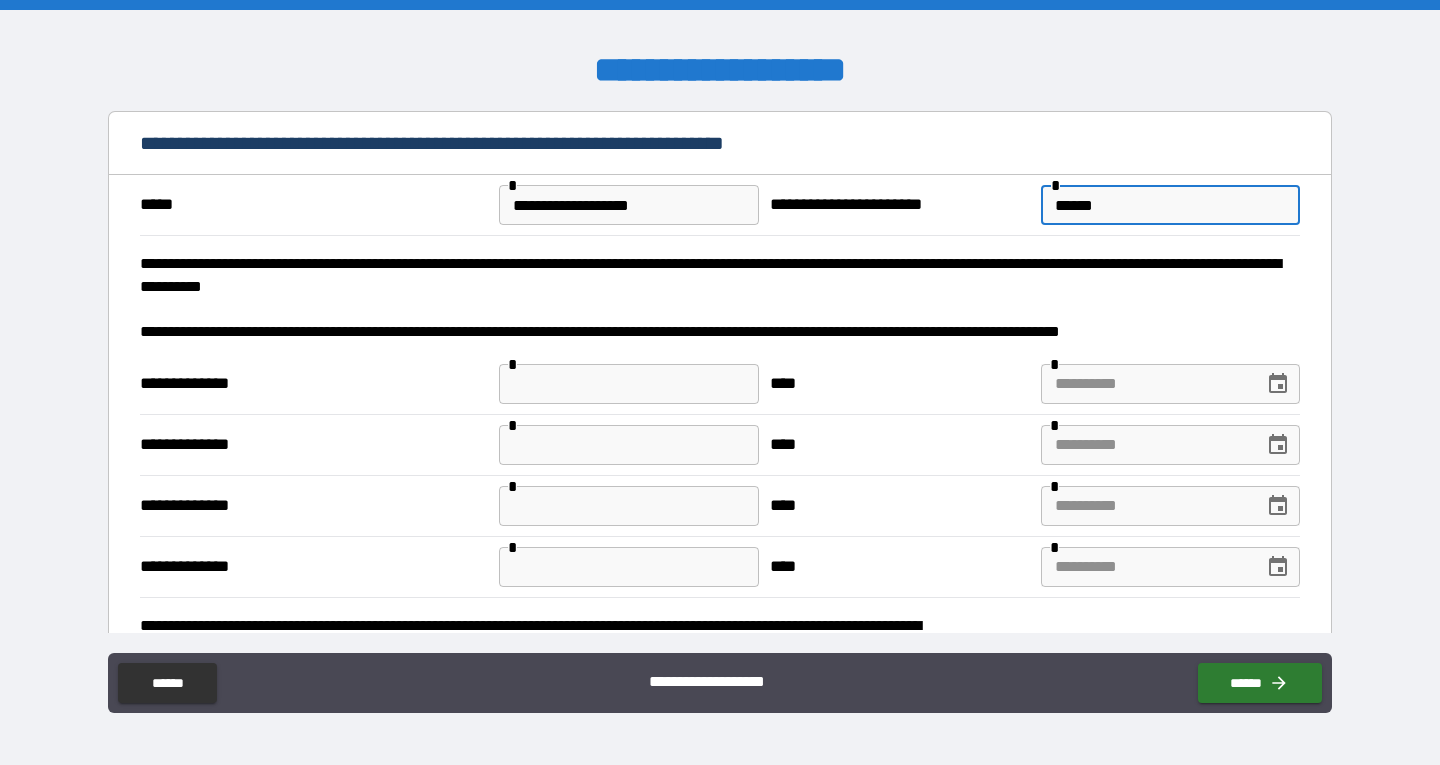 type on "******" 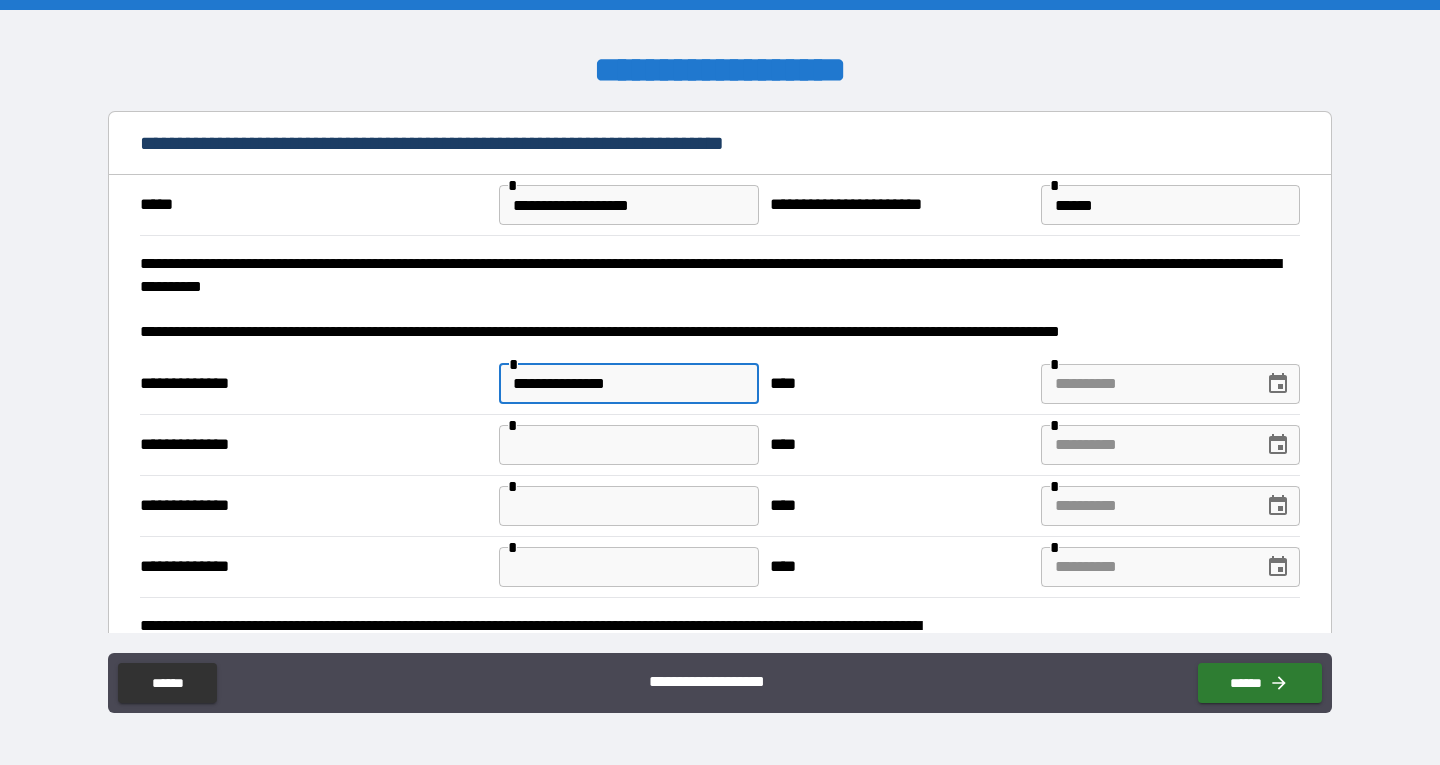 type on "**********" 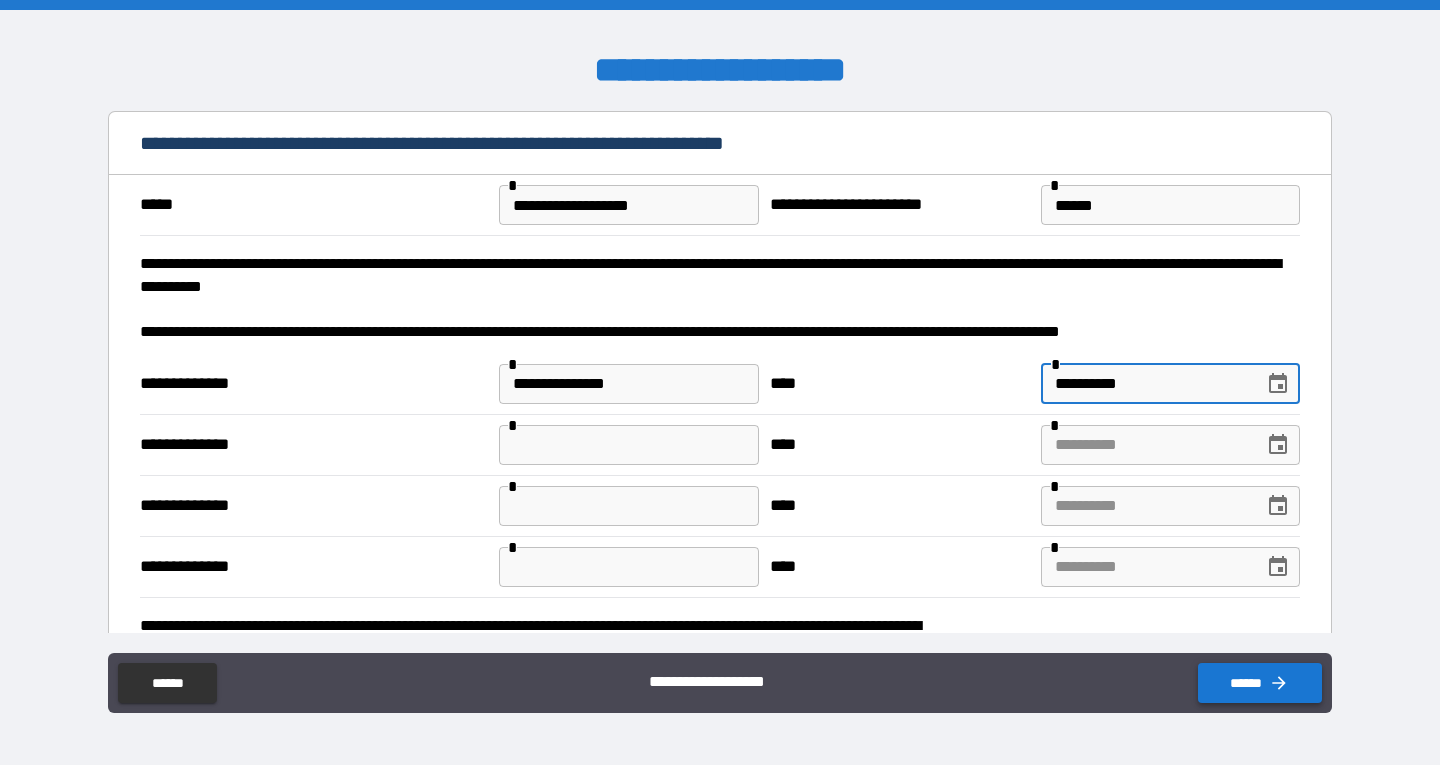 type on "**********" 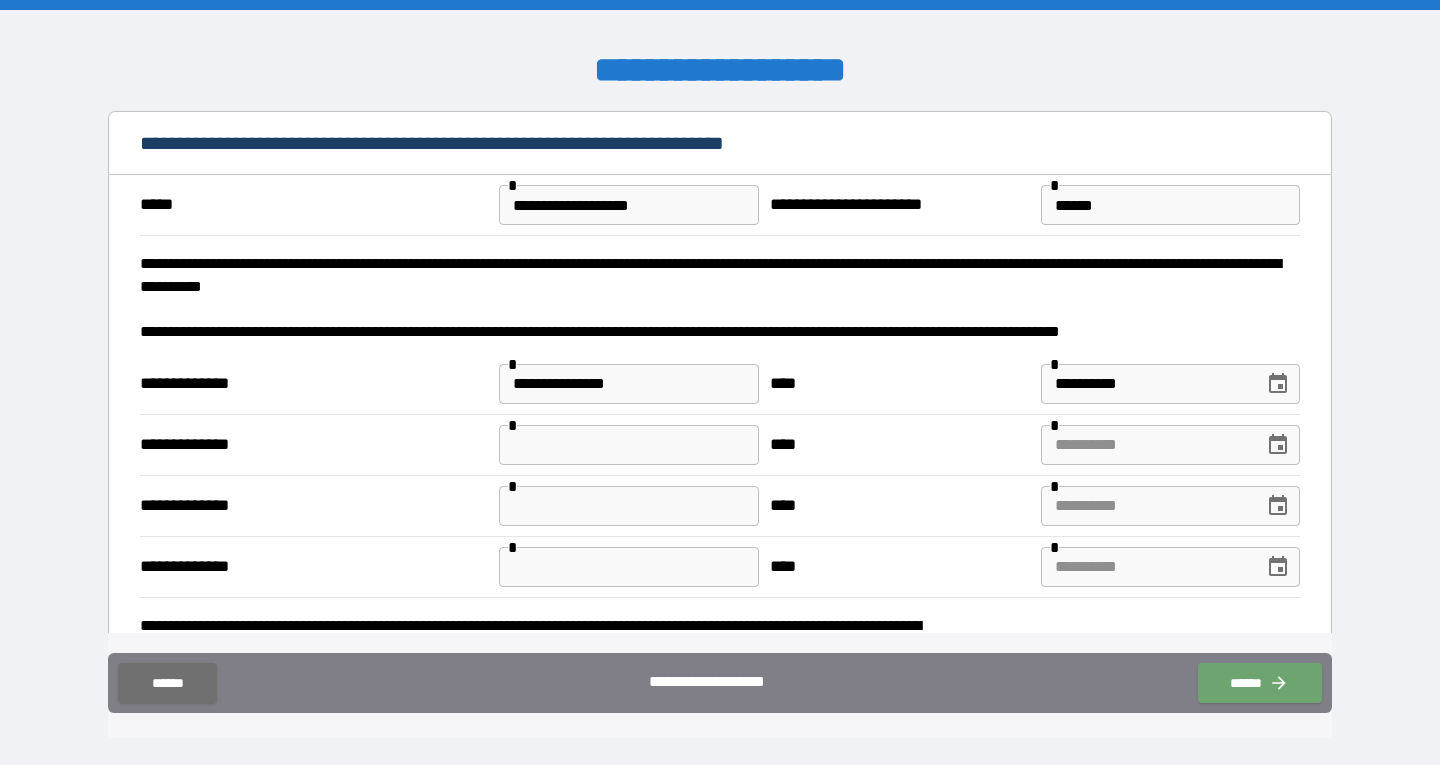 drag, startPoint x: 1233, startPoint y: 679, endPoint x: 994, endPoint y: 566, distance: 264.36716 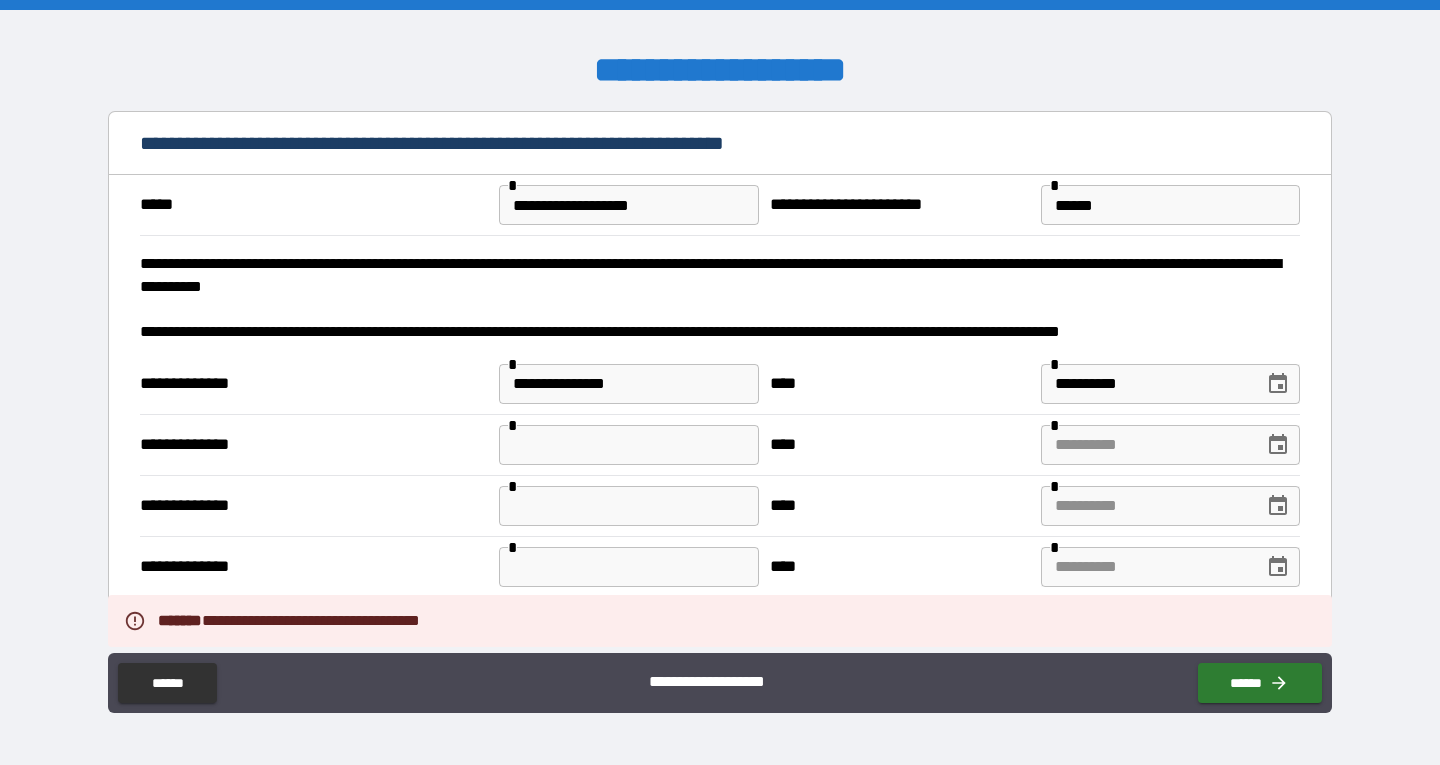 scroll, scrollTop: 500, scrollLeft: 0, axis: vertical 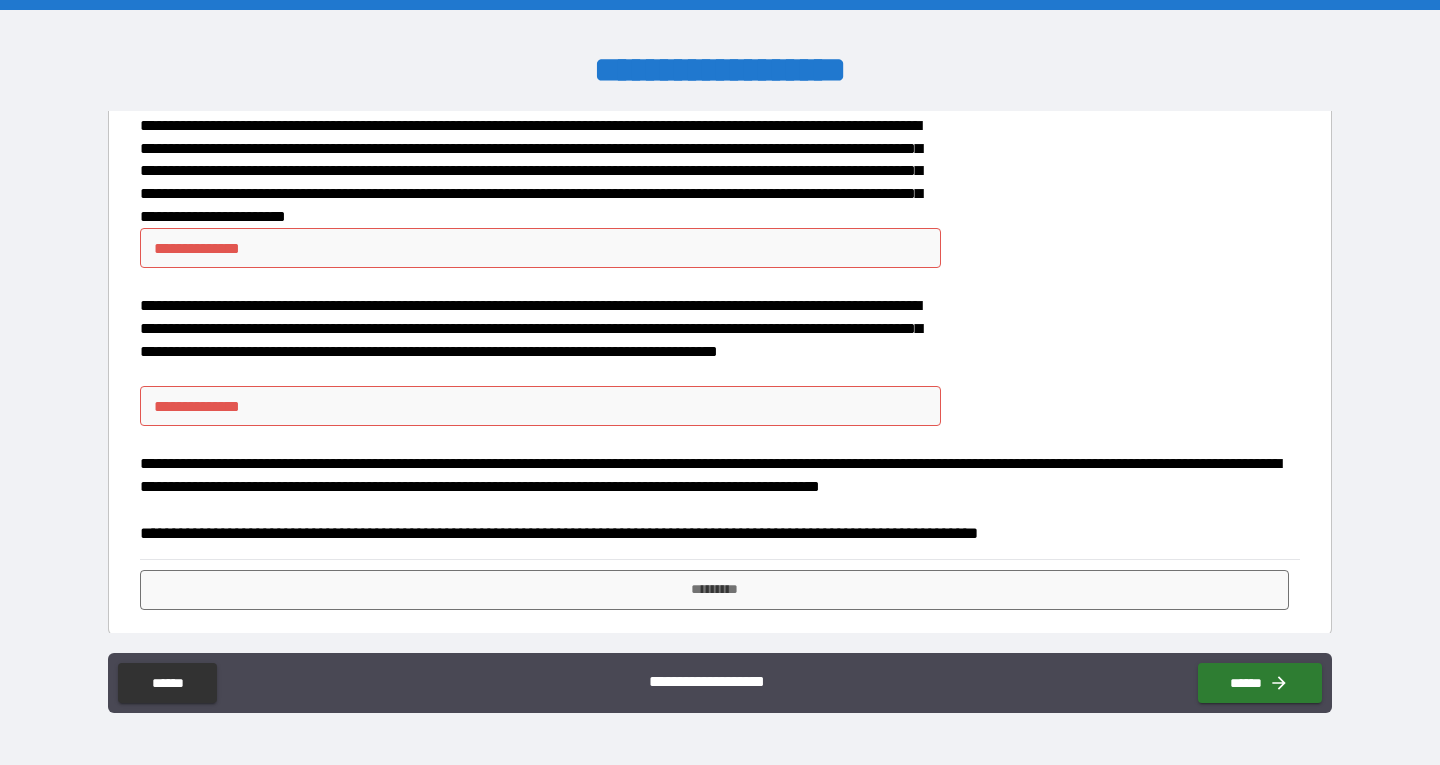 click on "**********" at bounding box center [540, 248] 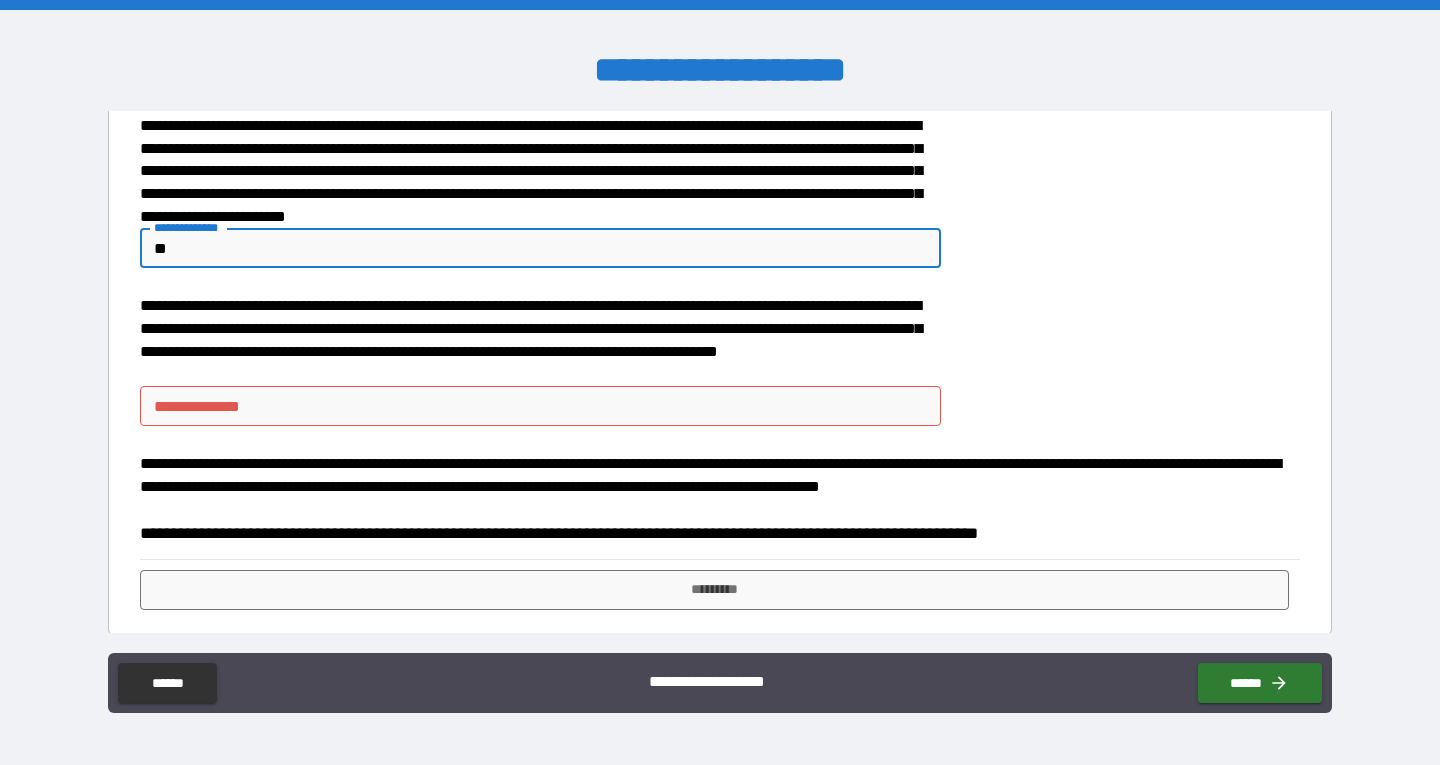 type on "**" 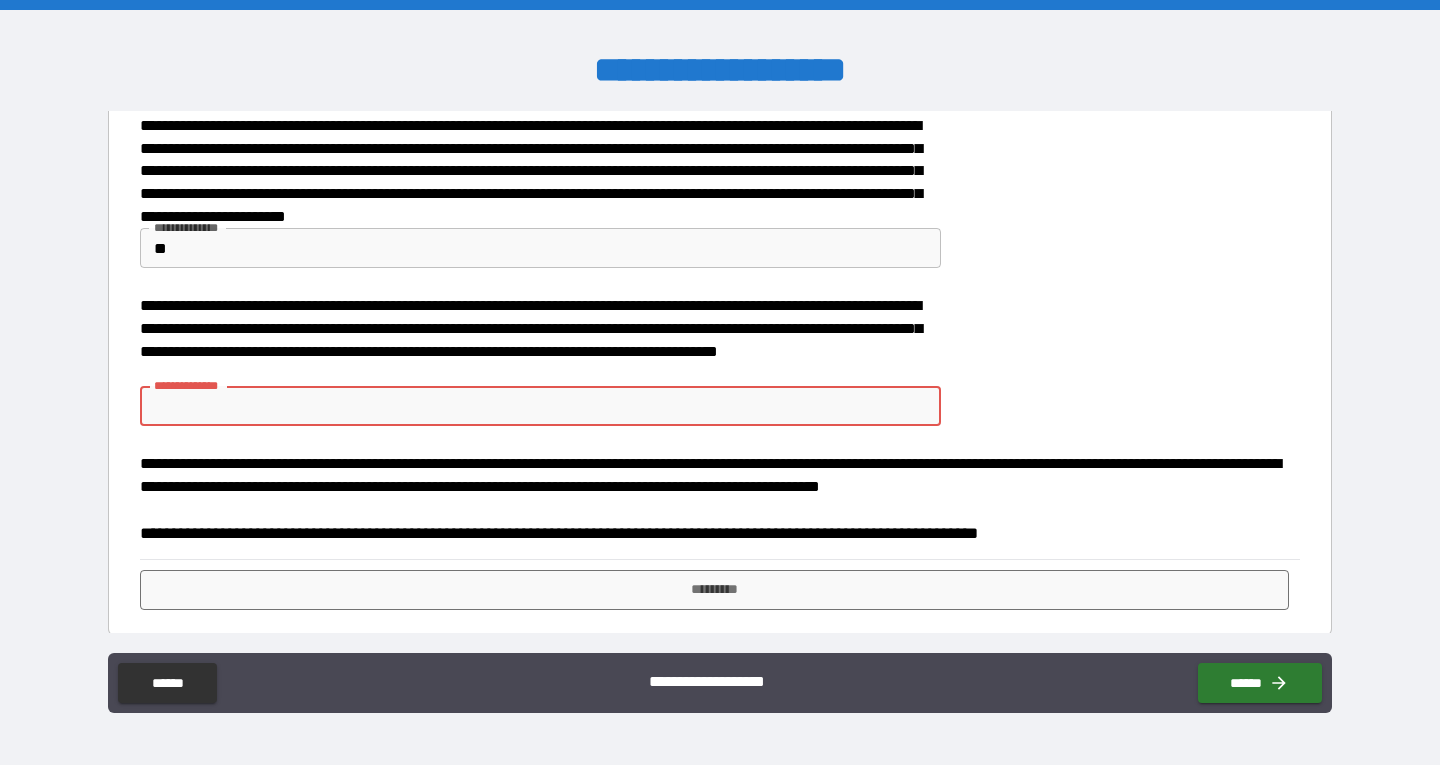 click on "**********" at bounding box center [540, 406] 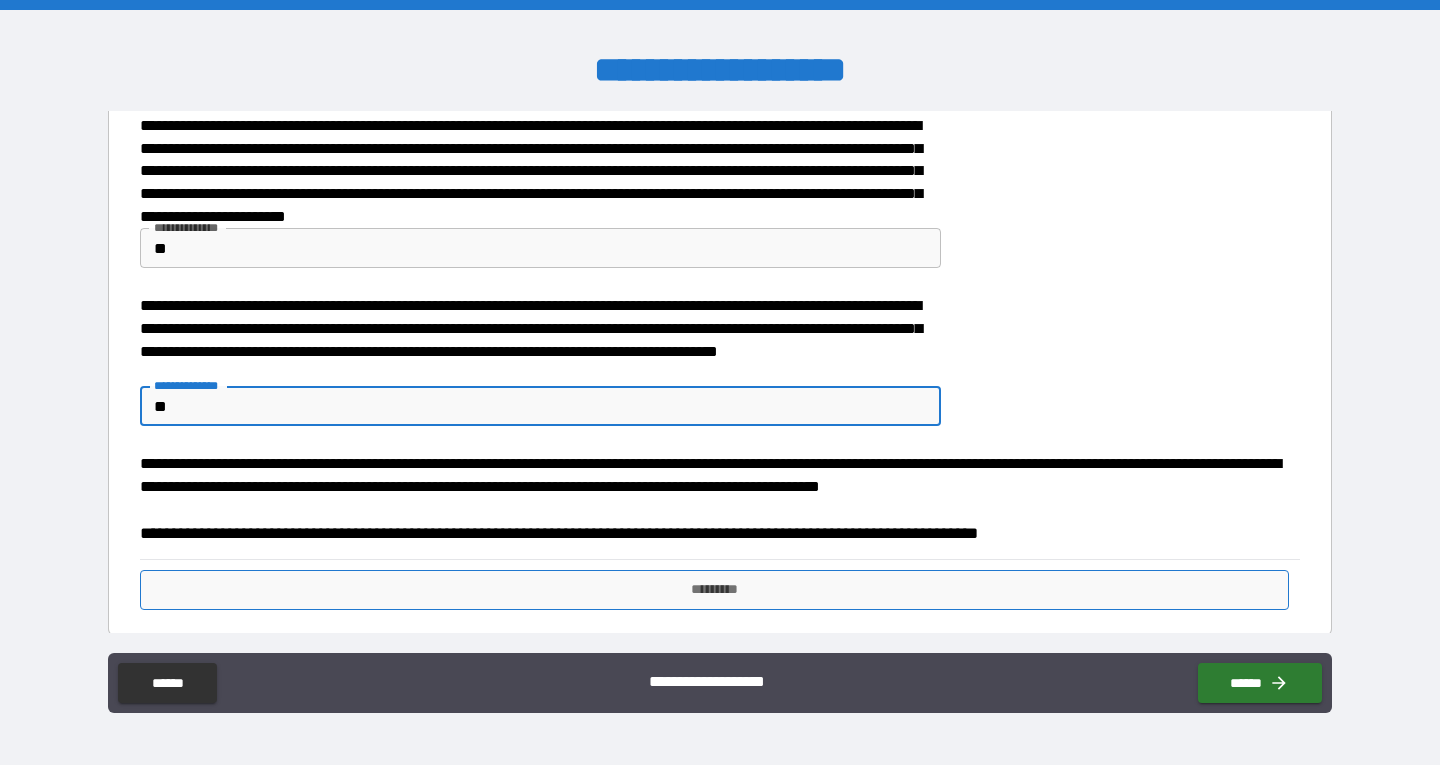 scroll, scrollTop: 508, scrollLeft: 0, axis: vertical 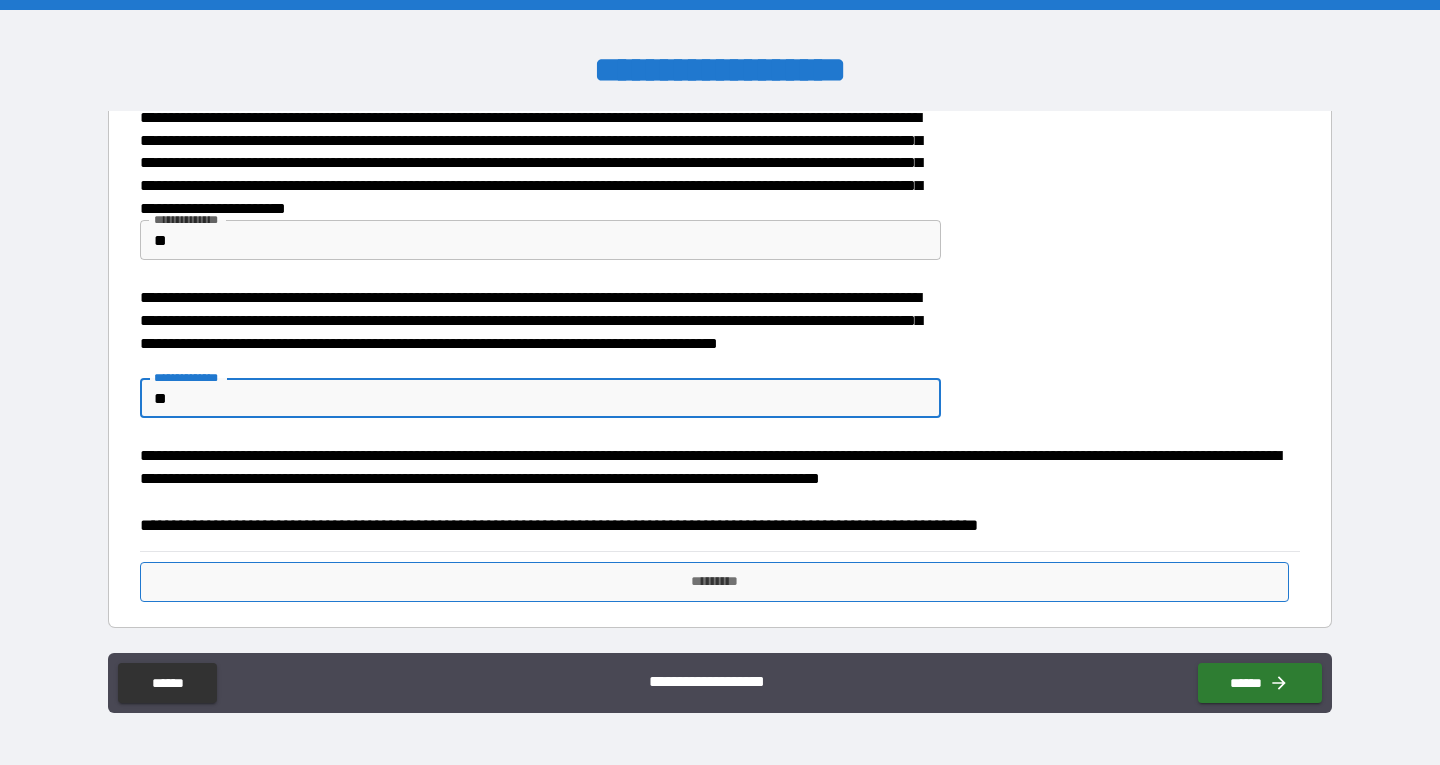 type on "**" 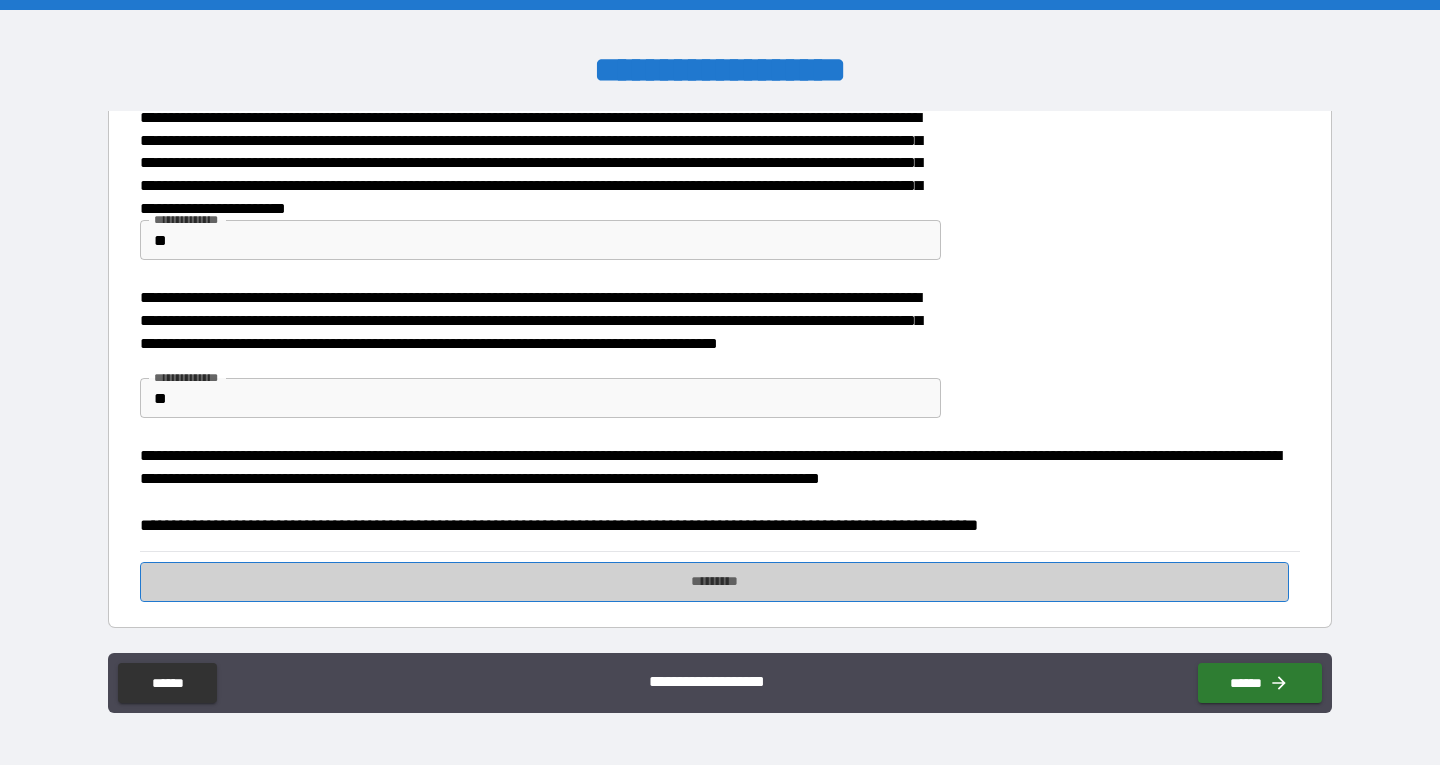 click on "*********" at bounding box center [714, 582] 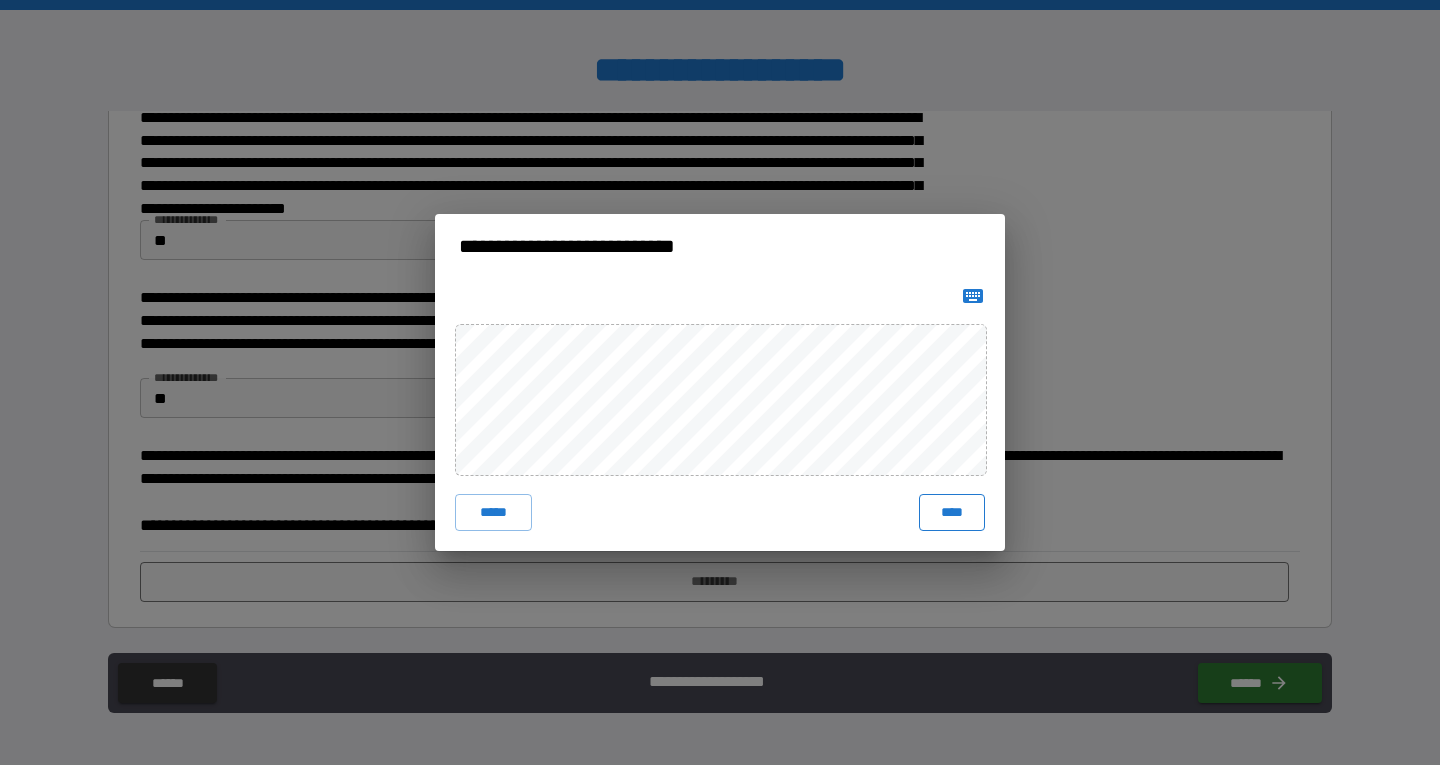 click on "****" at bounding box center [952, 512] 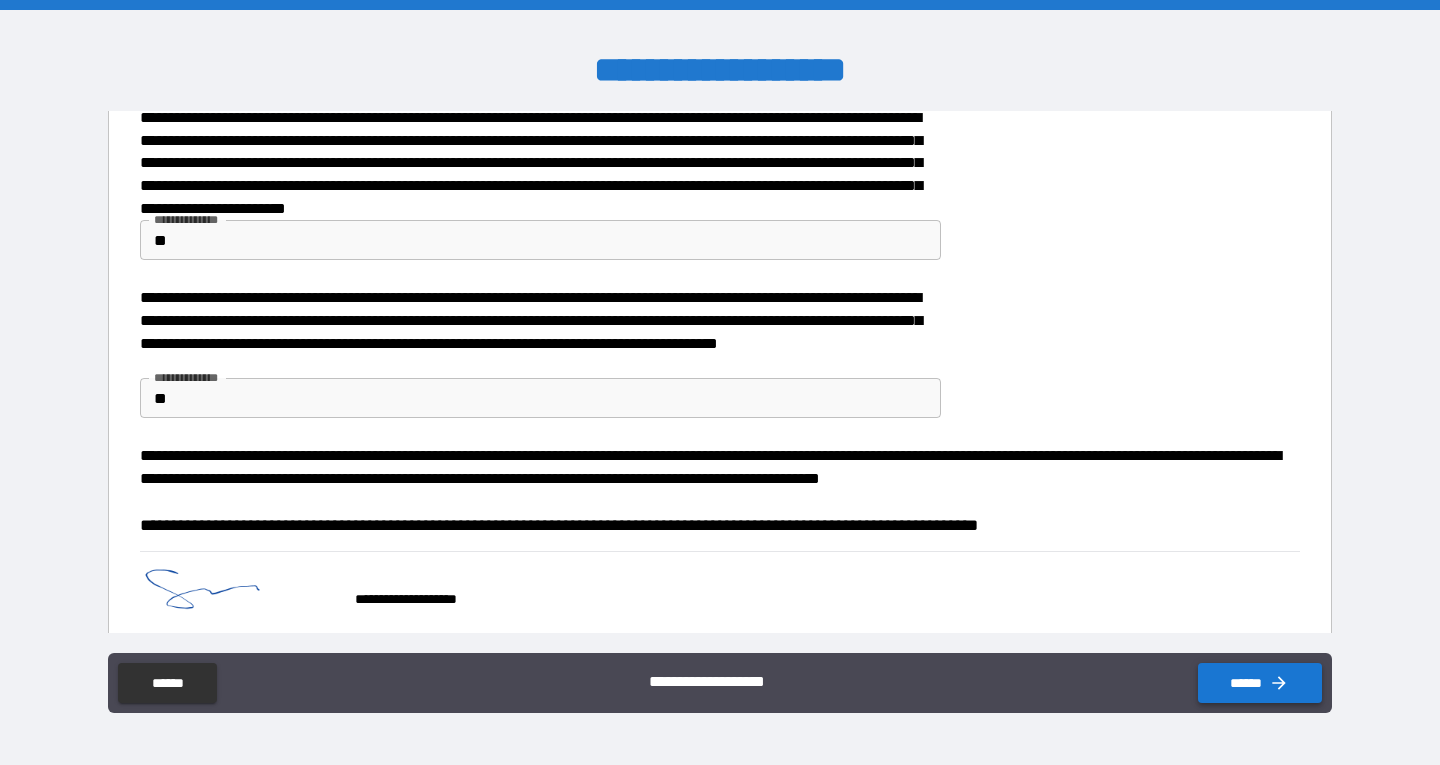 click on "******" at bounding box center [1260, 683] 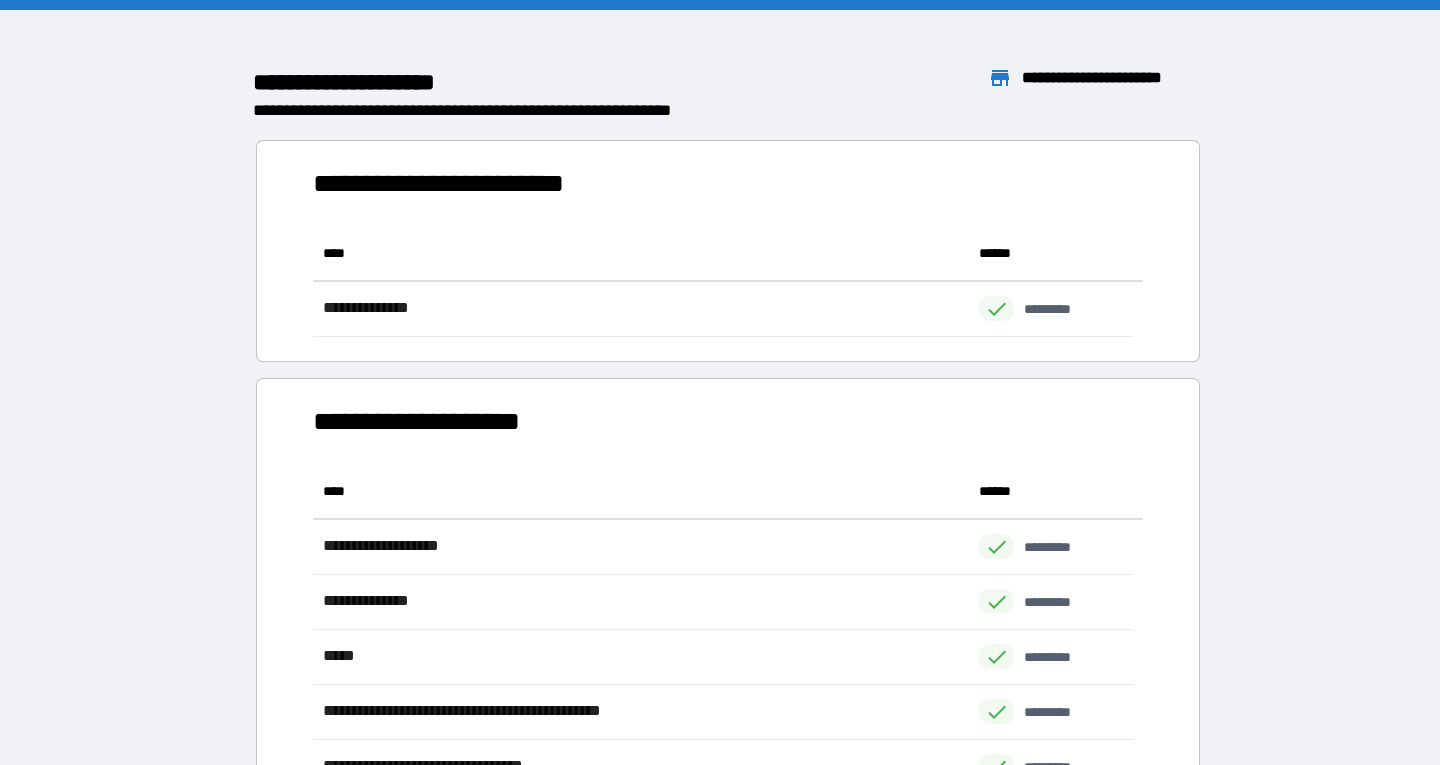 scroll, scrollTop: 16, scrollLeft: 16, axis: both 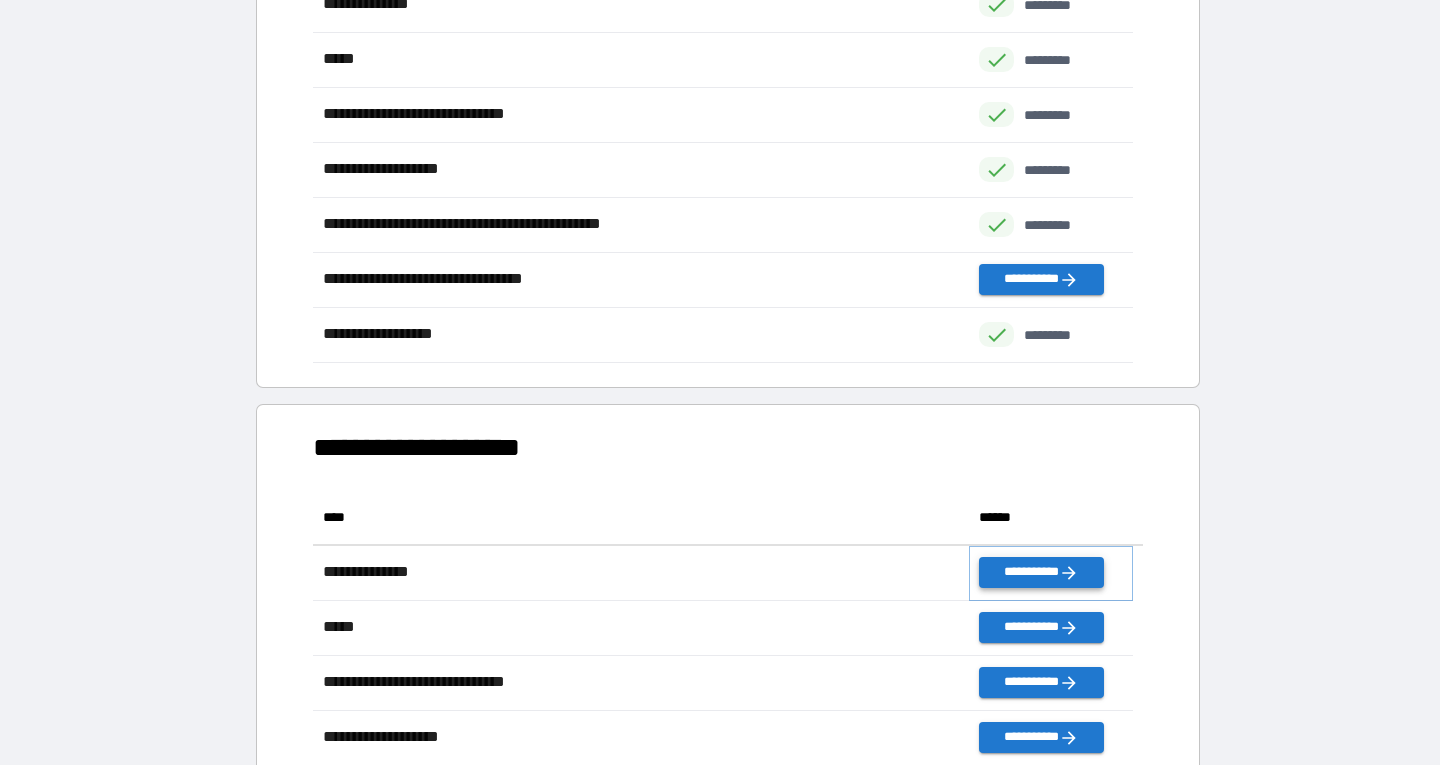 click on "**********" at bounding box center (1041, 572) 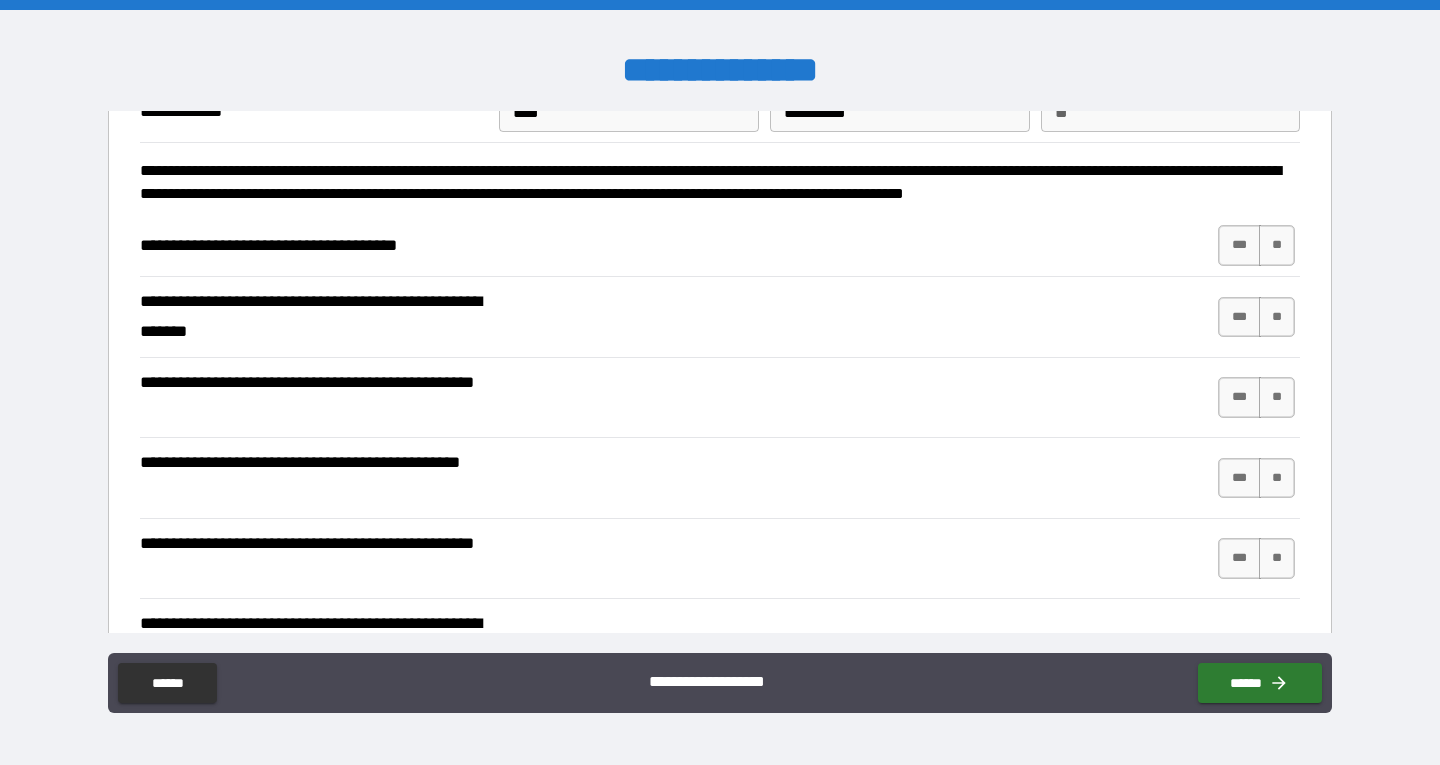 scroll, scrollTop: 200, scrollLeft: 0, axis: vertical 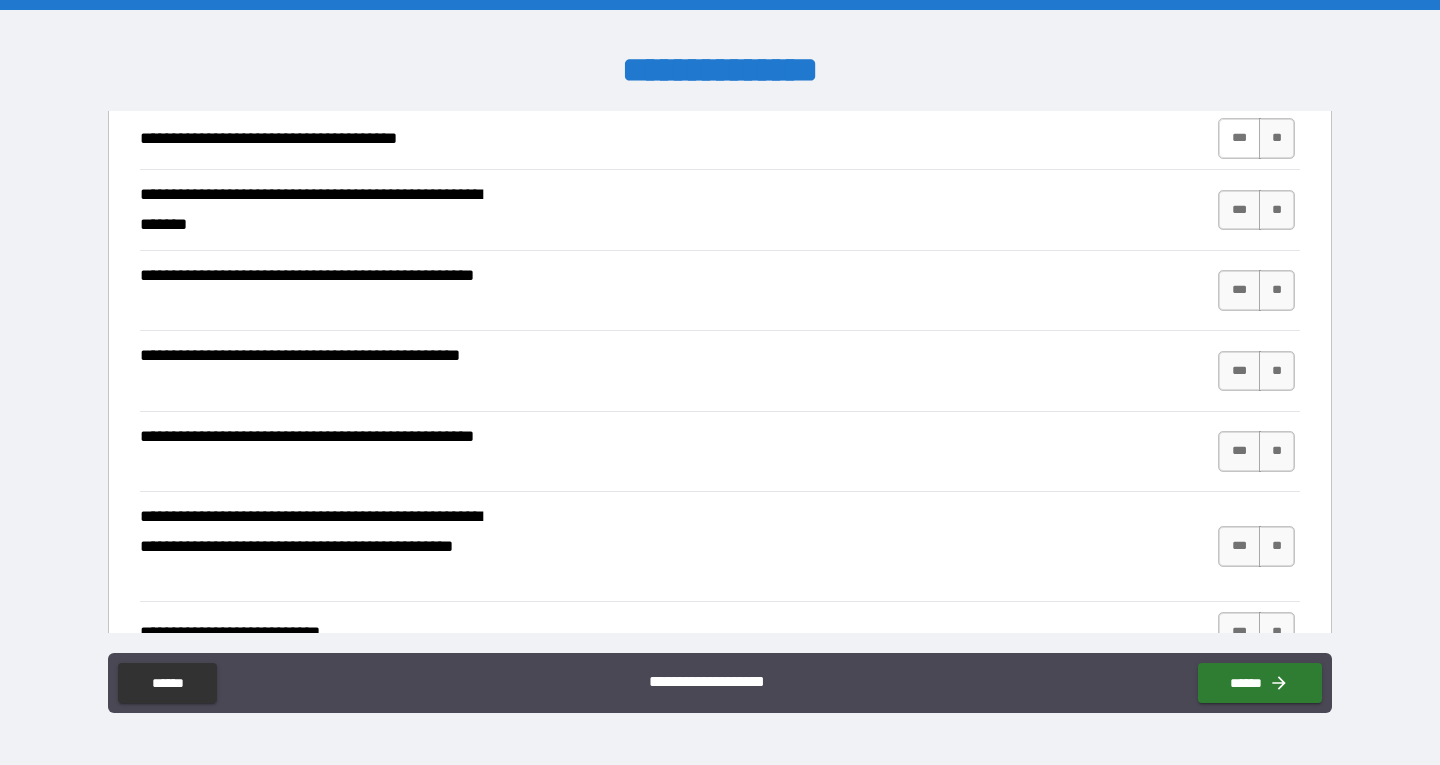 click on "***" at bounding box center [1239, 138] 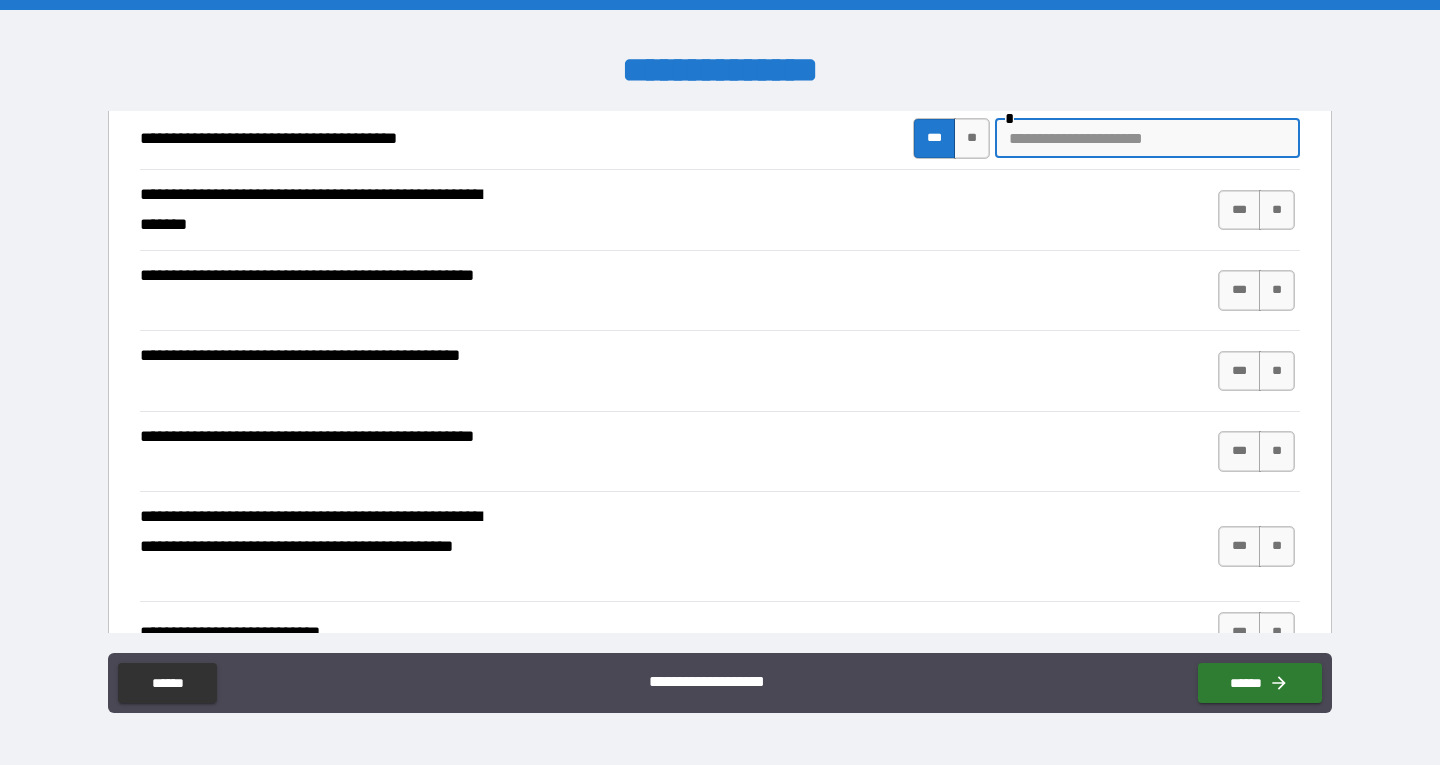 click at bounding box center [1147, 138] 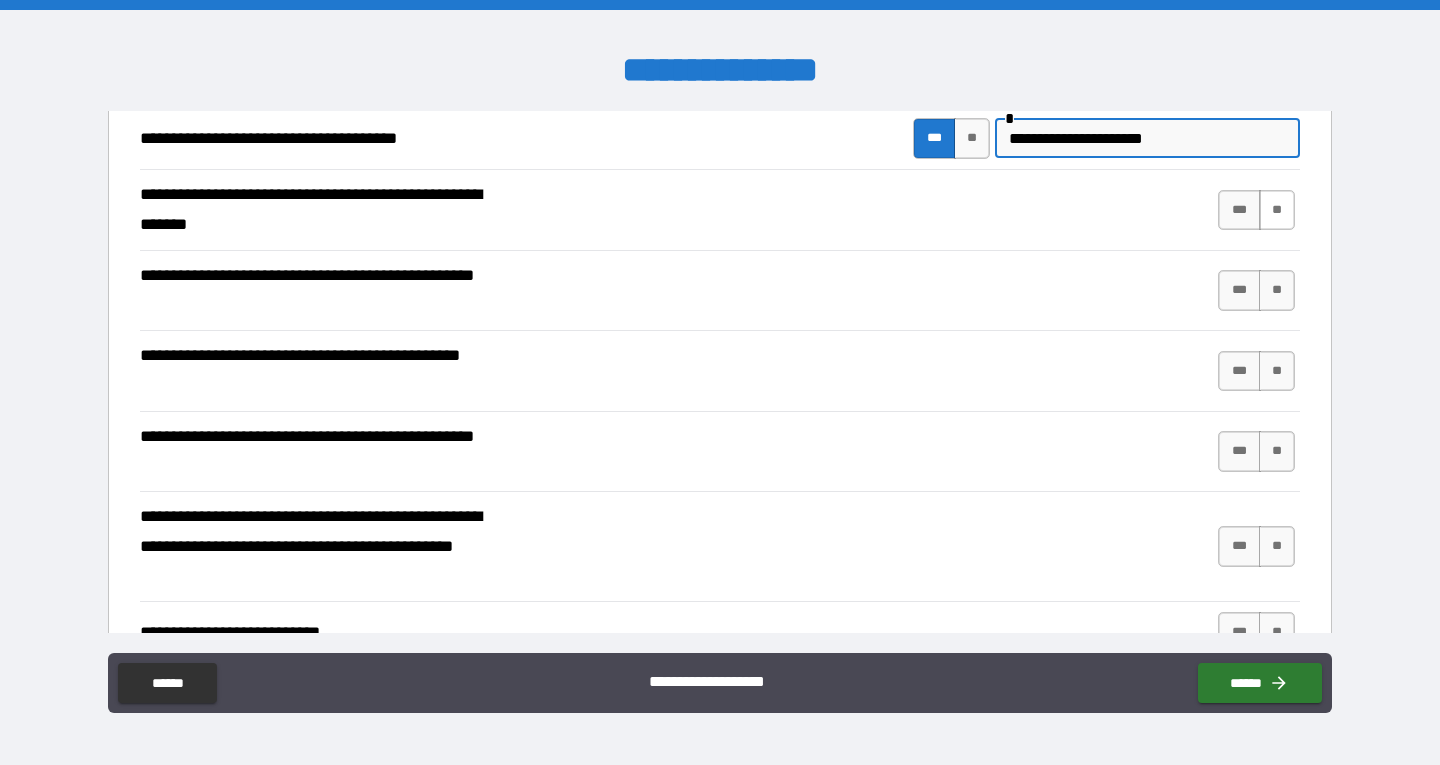 type on "**********" 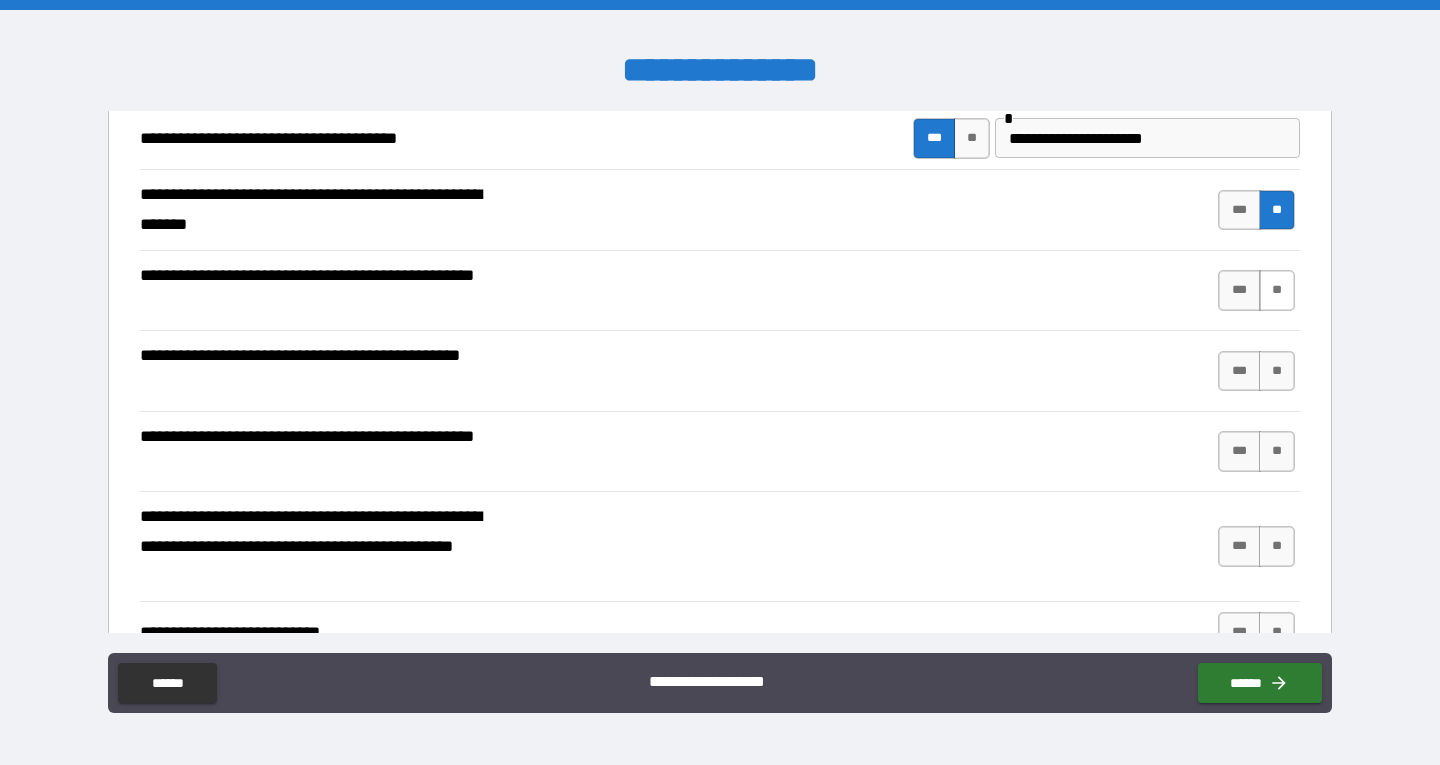 click on "**" at bounding box center (1277, 290) 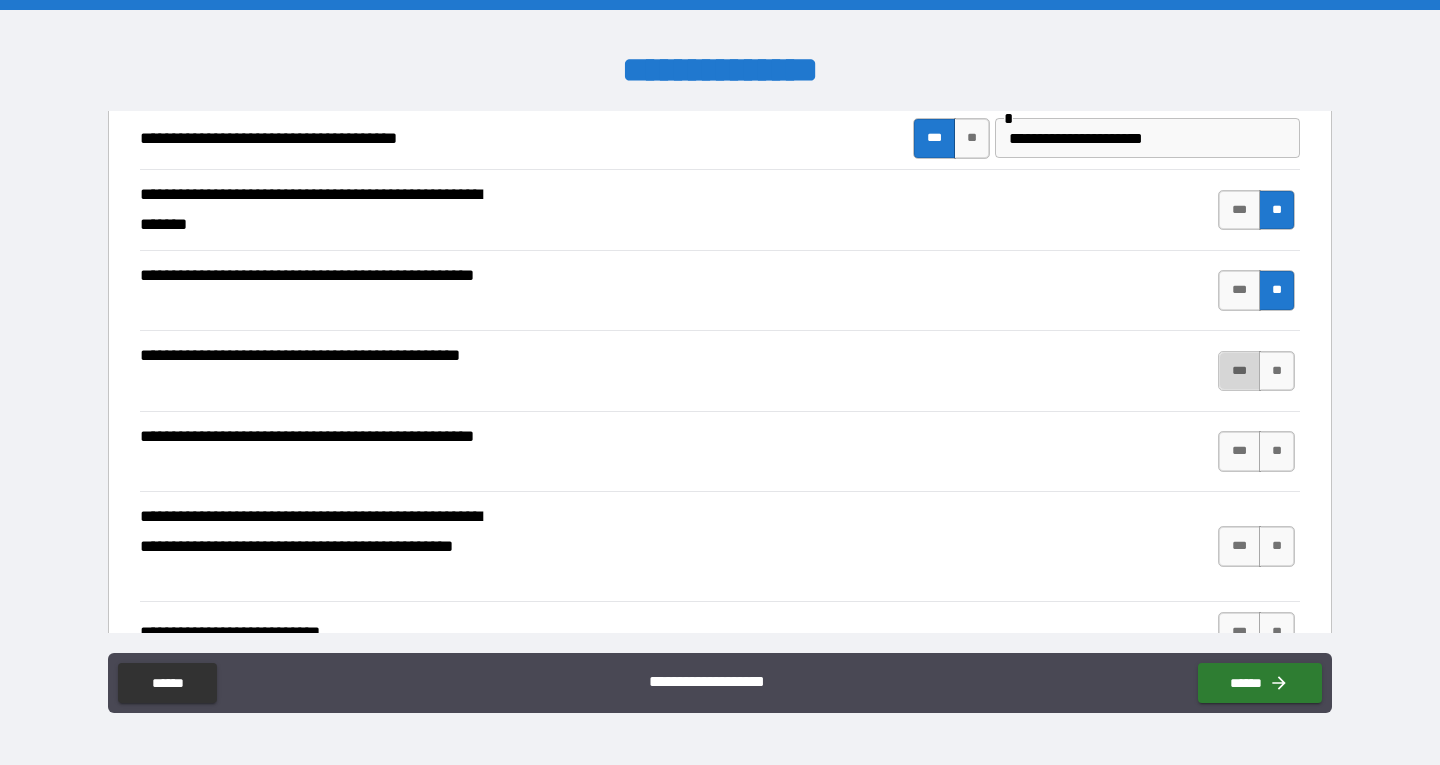 click on "***" at bounding box center (1239, 371) 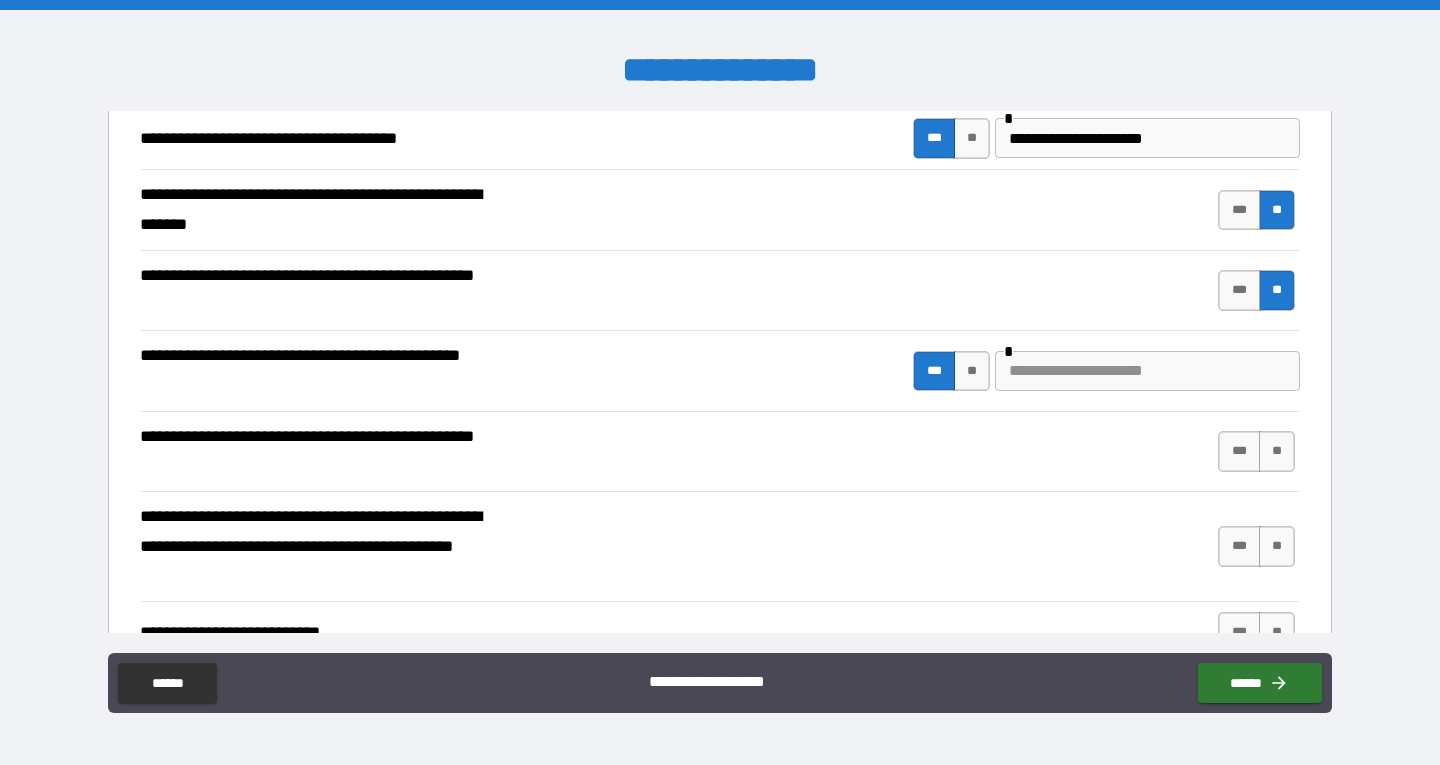 click at bounding box center (1147, 371) 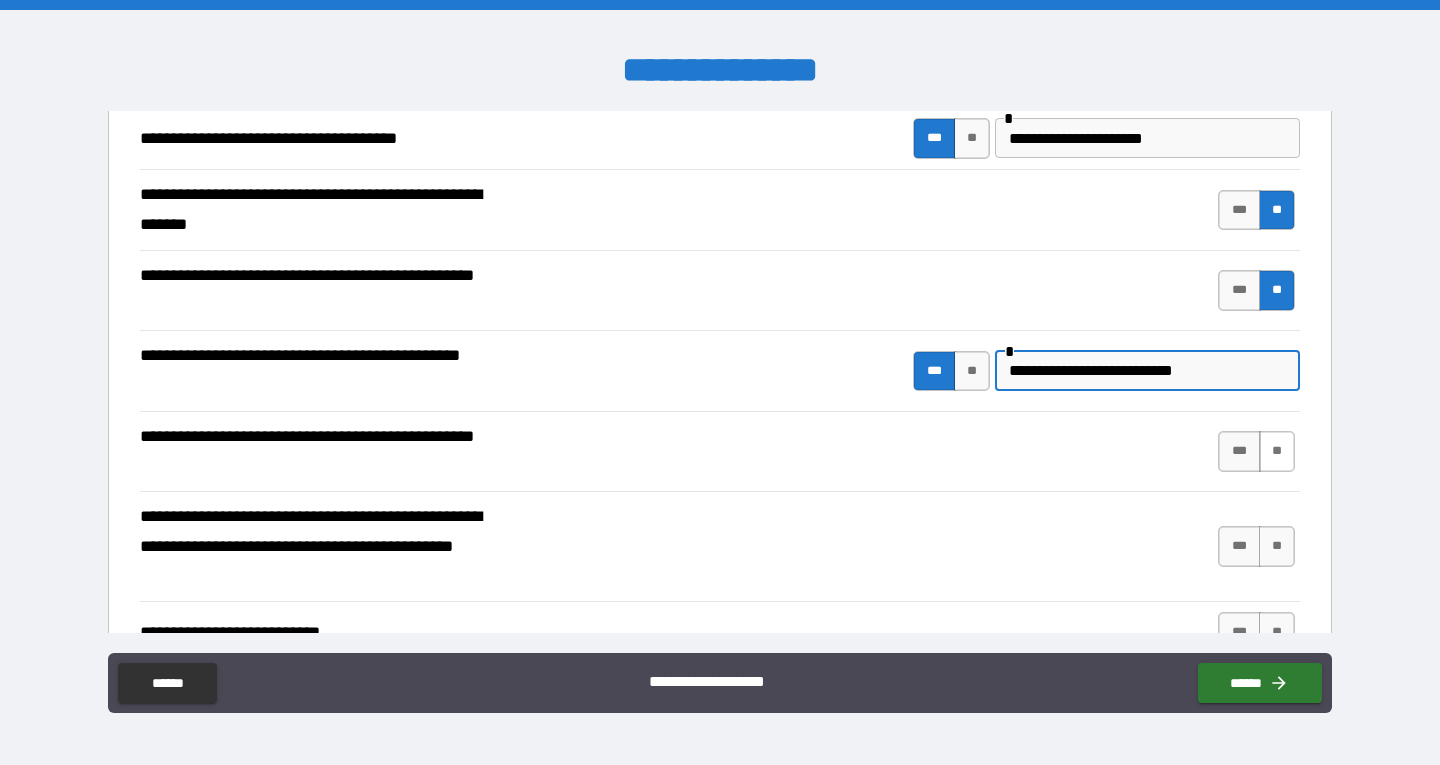 type on "**********" 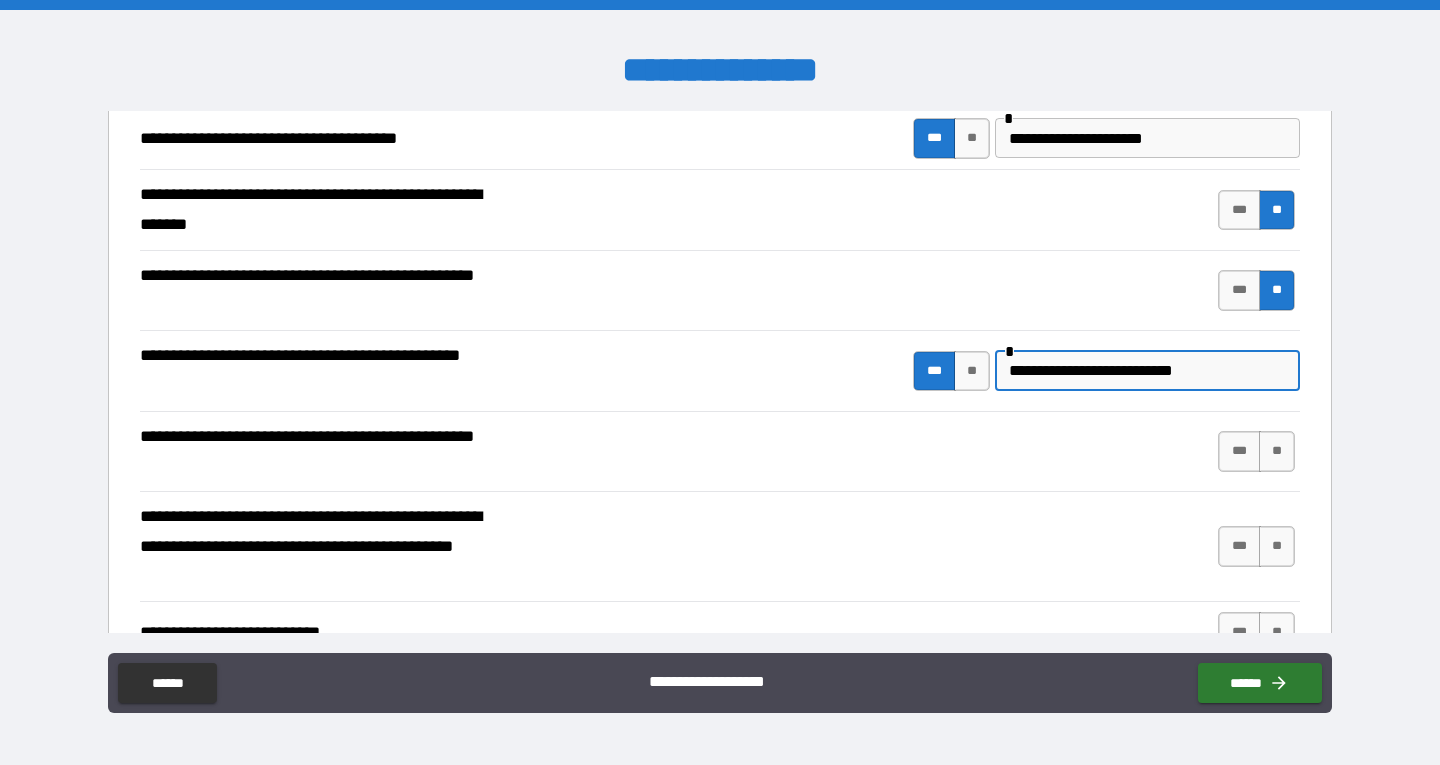 drag, startPoint x: 1269, startPoint y: 448, endPoint x: 1255, endPoint y: 488, distance: 42.379242 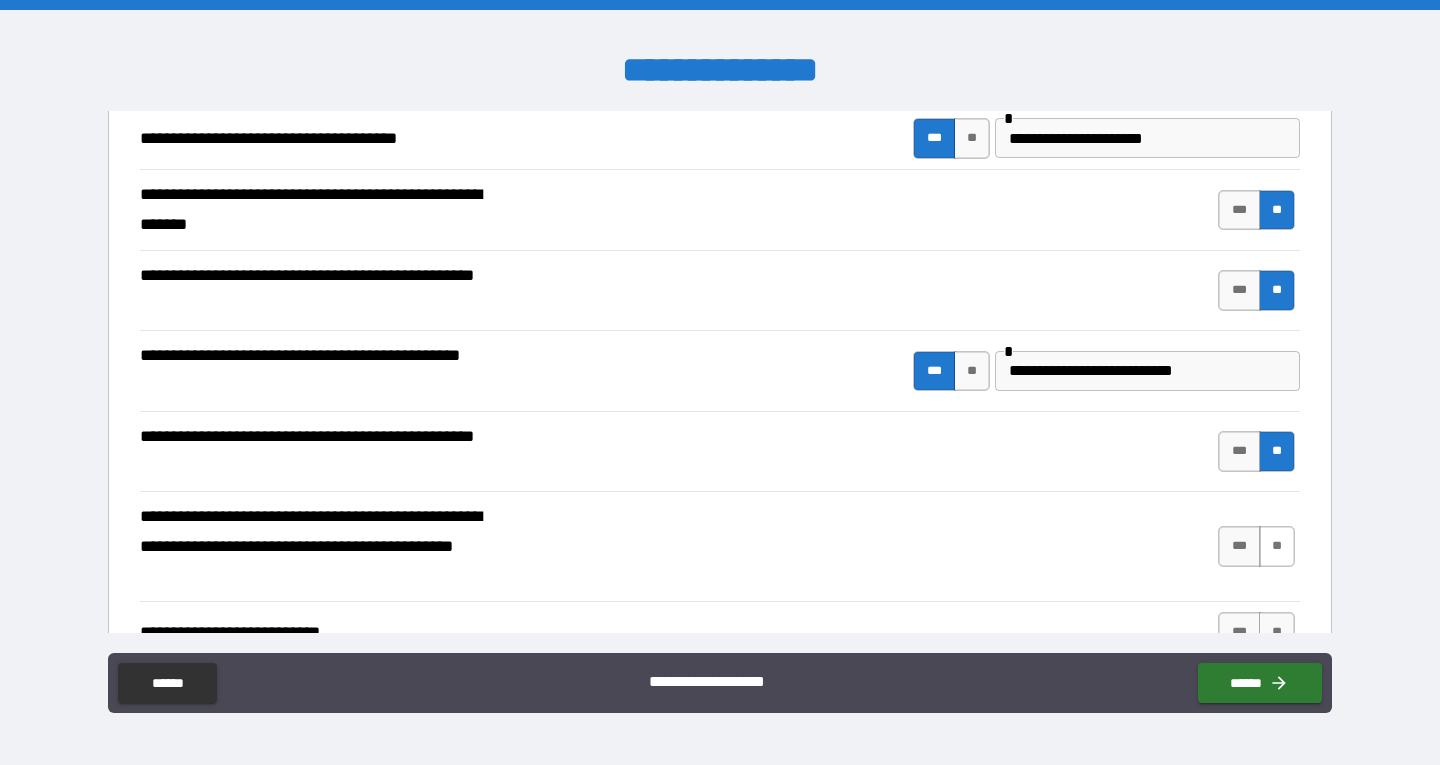 click on "**" at bounding box center (1277, 546) 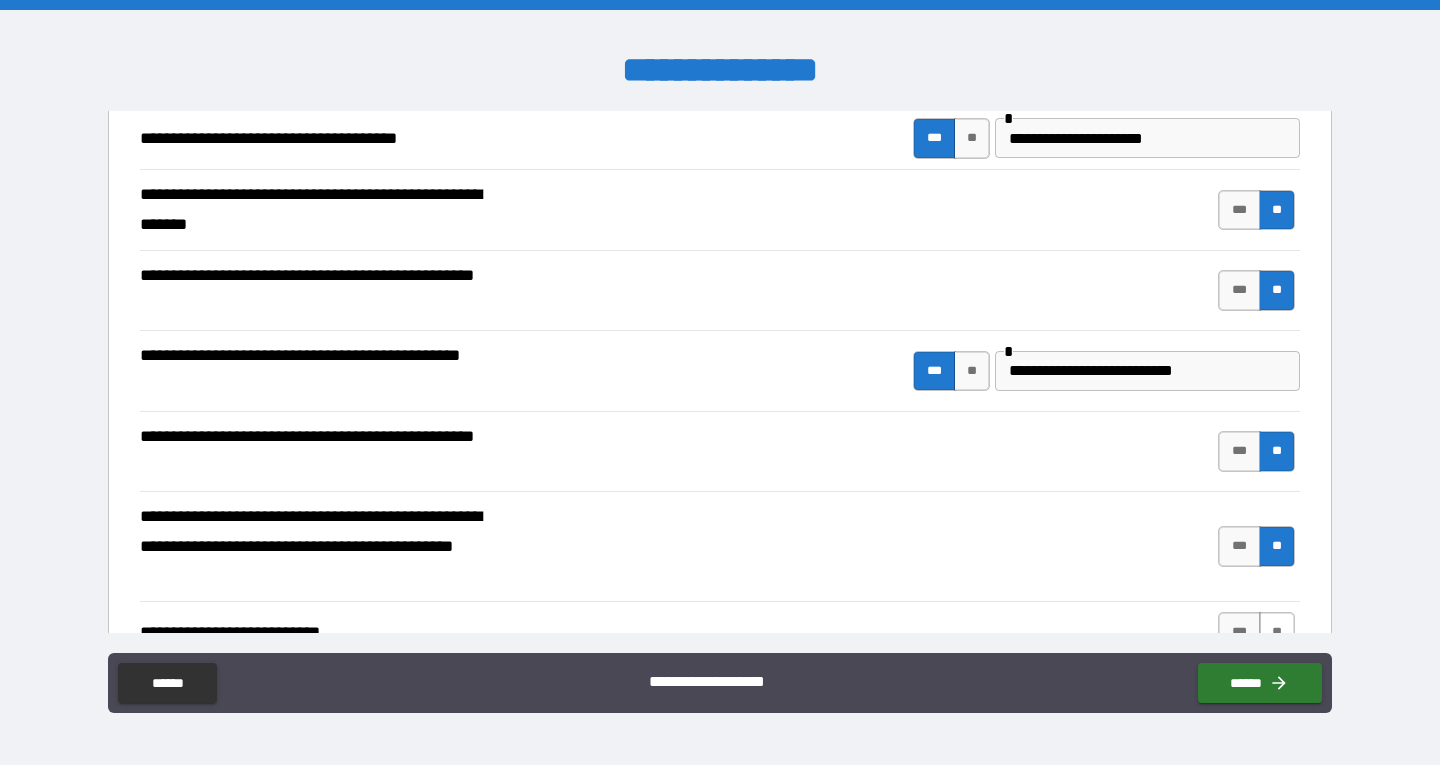 click on "**" at bounding box center [1277, 632] 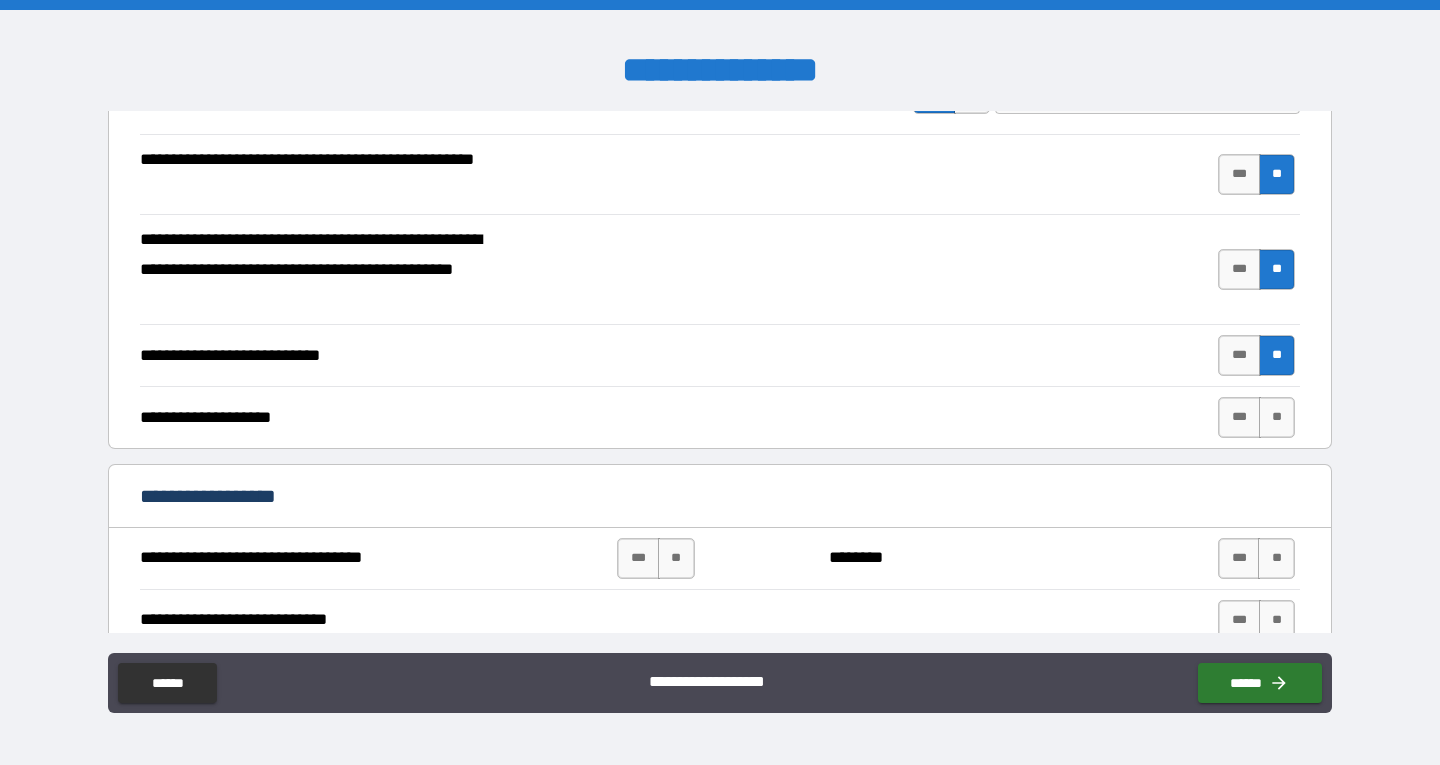 scroll, scrollTop: 500, scrollLeft: 0, axis: vertical 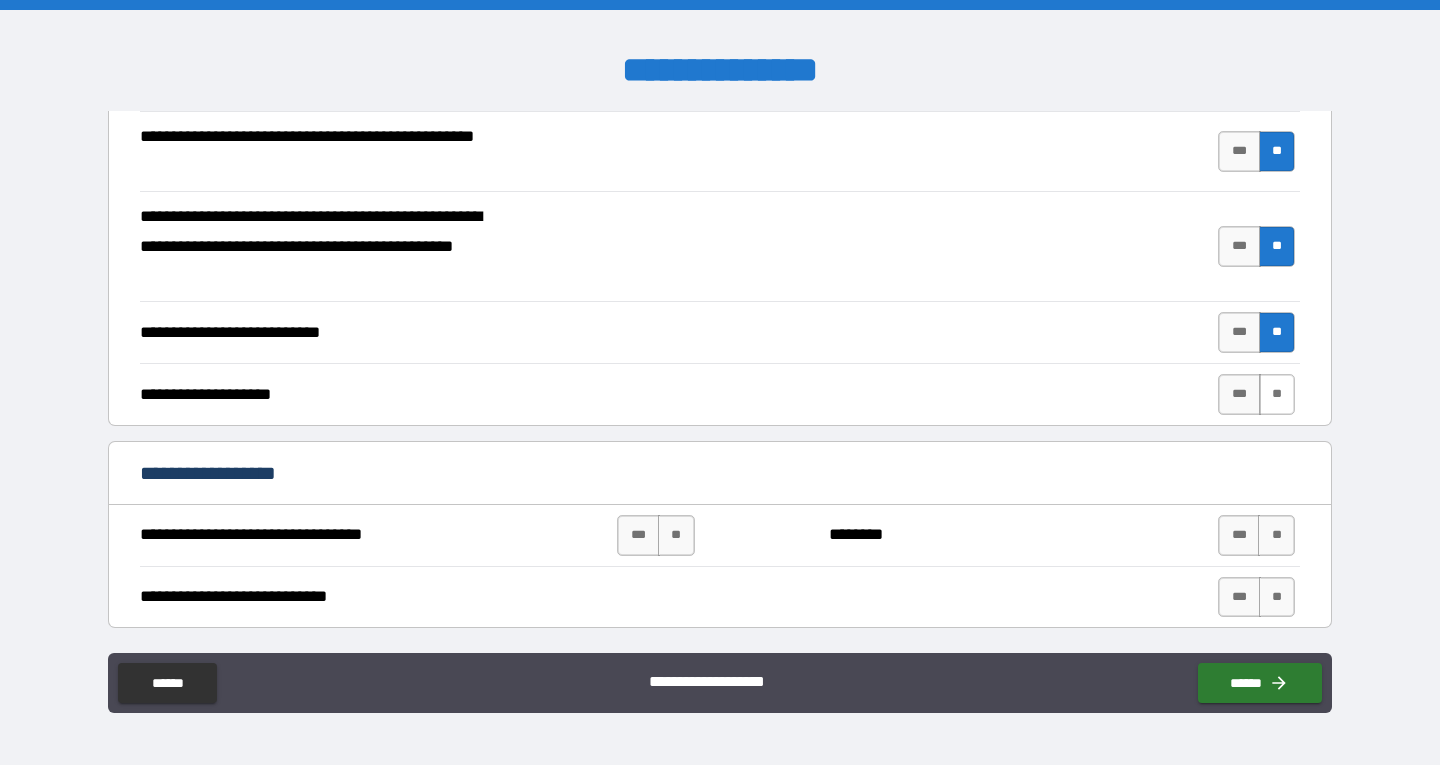 click on "**" at bounding box center (1277, 394) 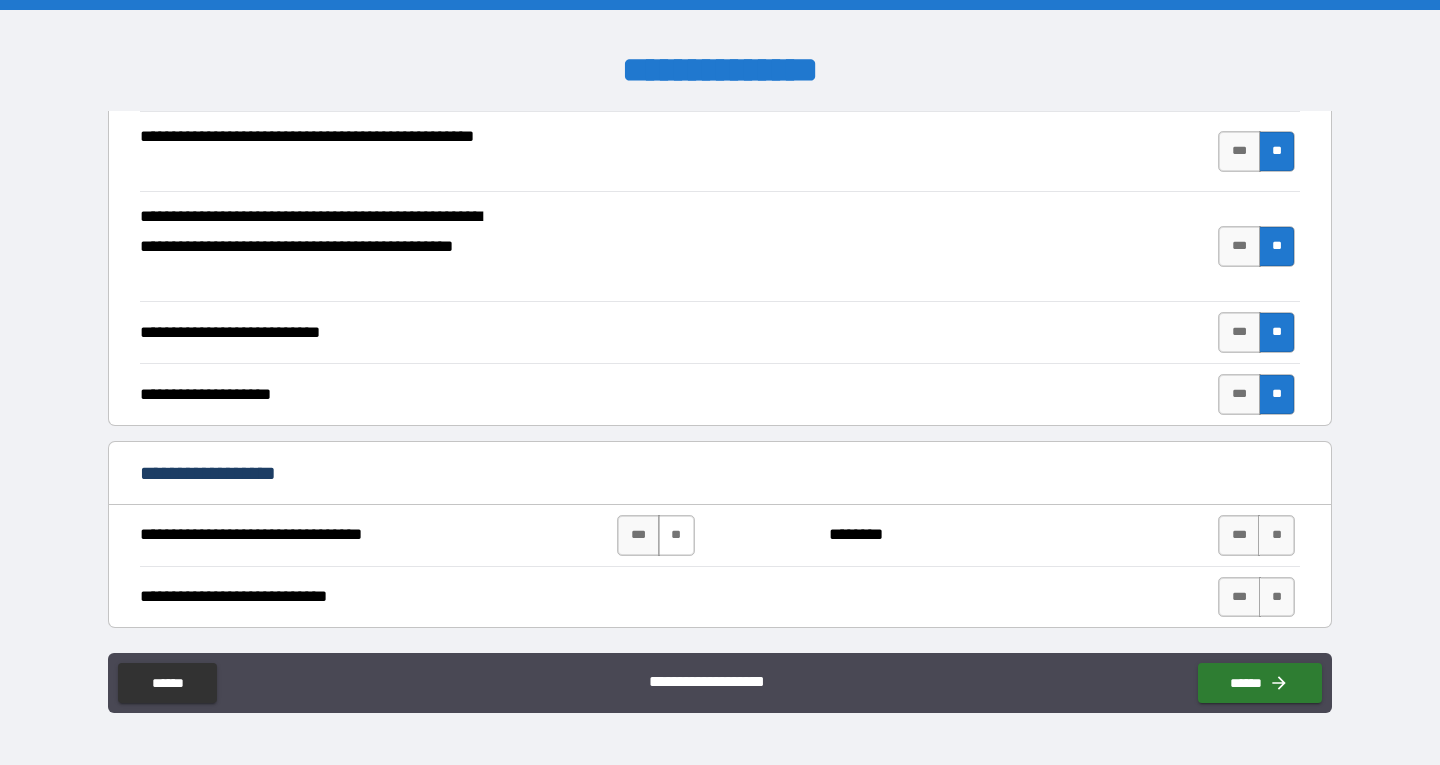 click on "**" at bounding box center [676, 535] 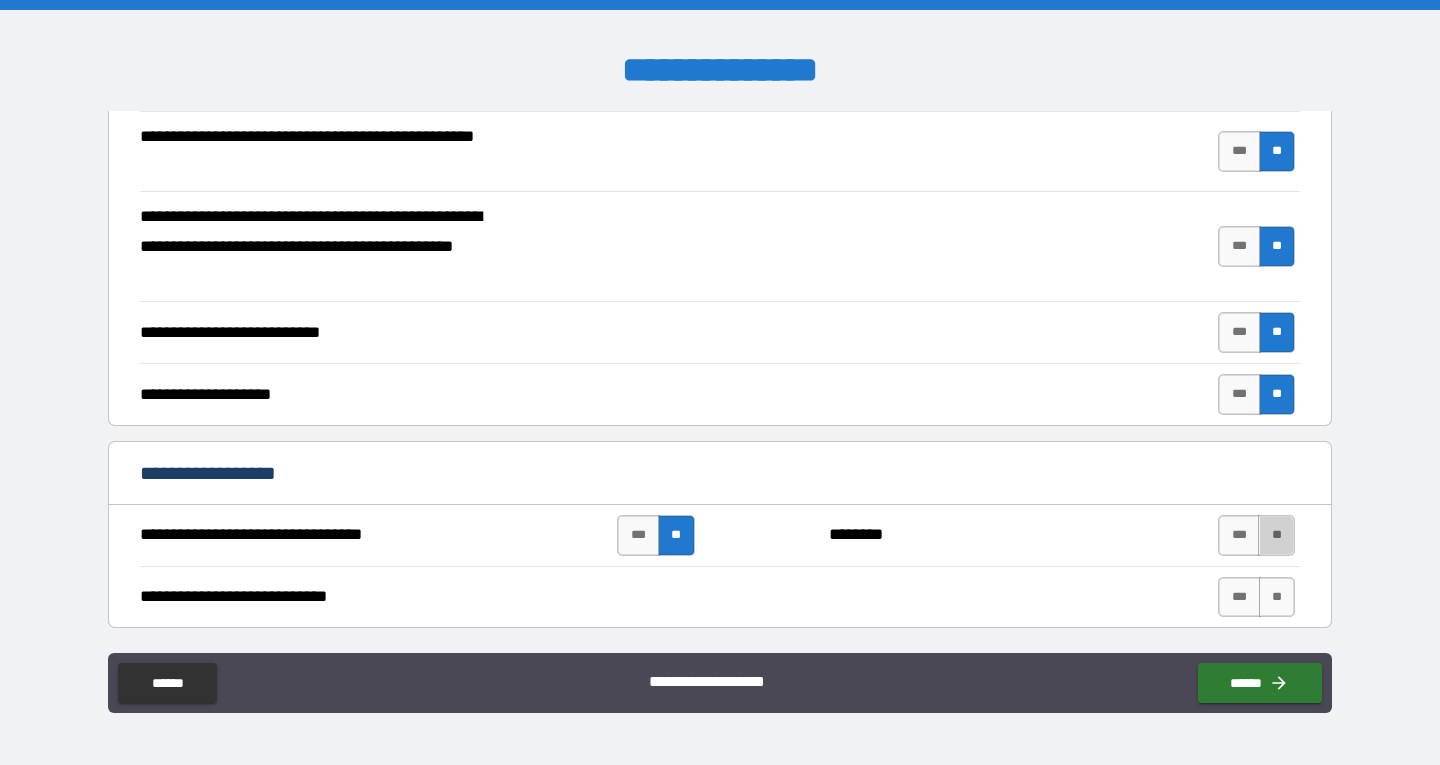 drag, startPoint x: 1264, startPoint y: 531, endPoint x: 1274, endPoint y: 567, distance: 37.363083 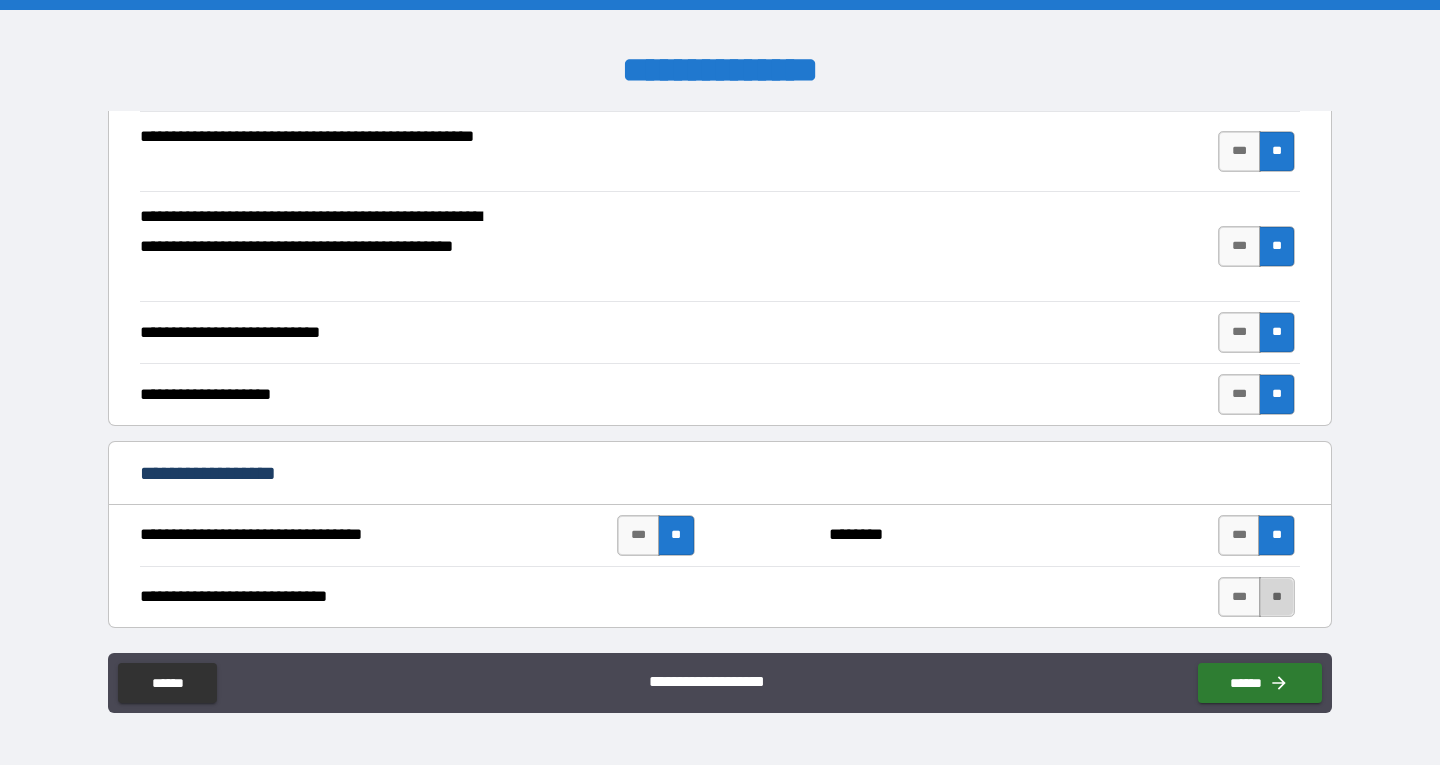 click on "**" at bounding box center [1277, 597] 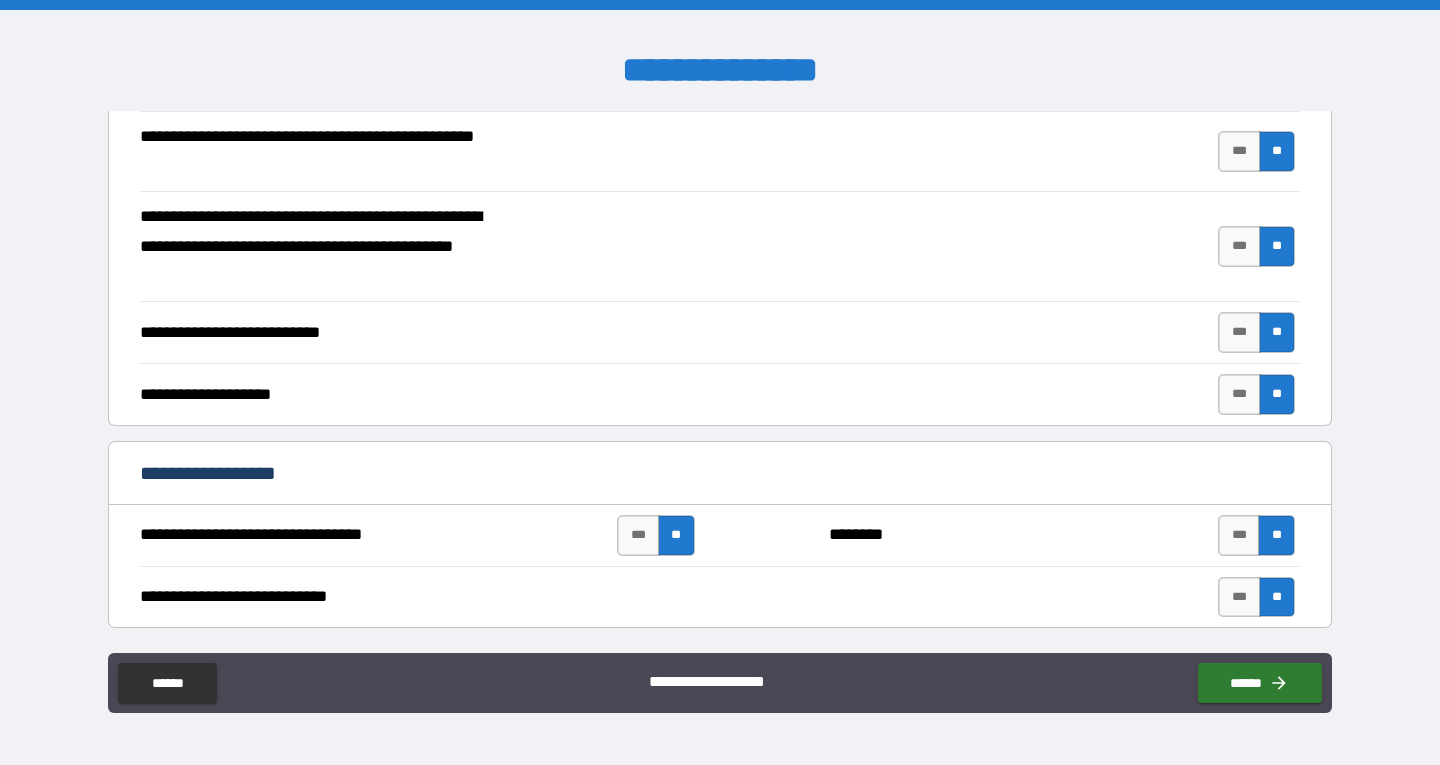 scroll, scrollTop: 800, scrollLeft: 0, axis: vertical 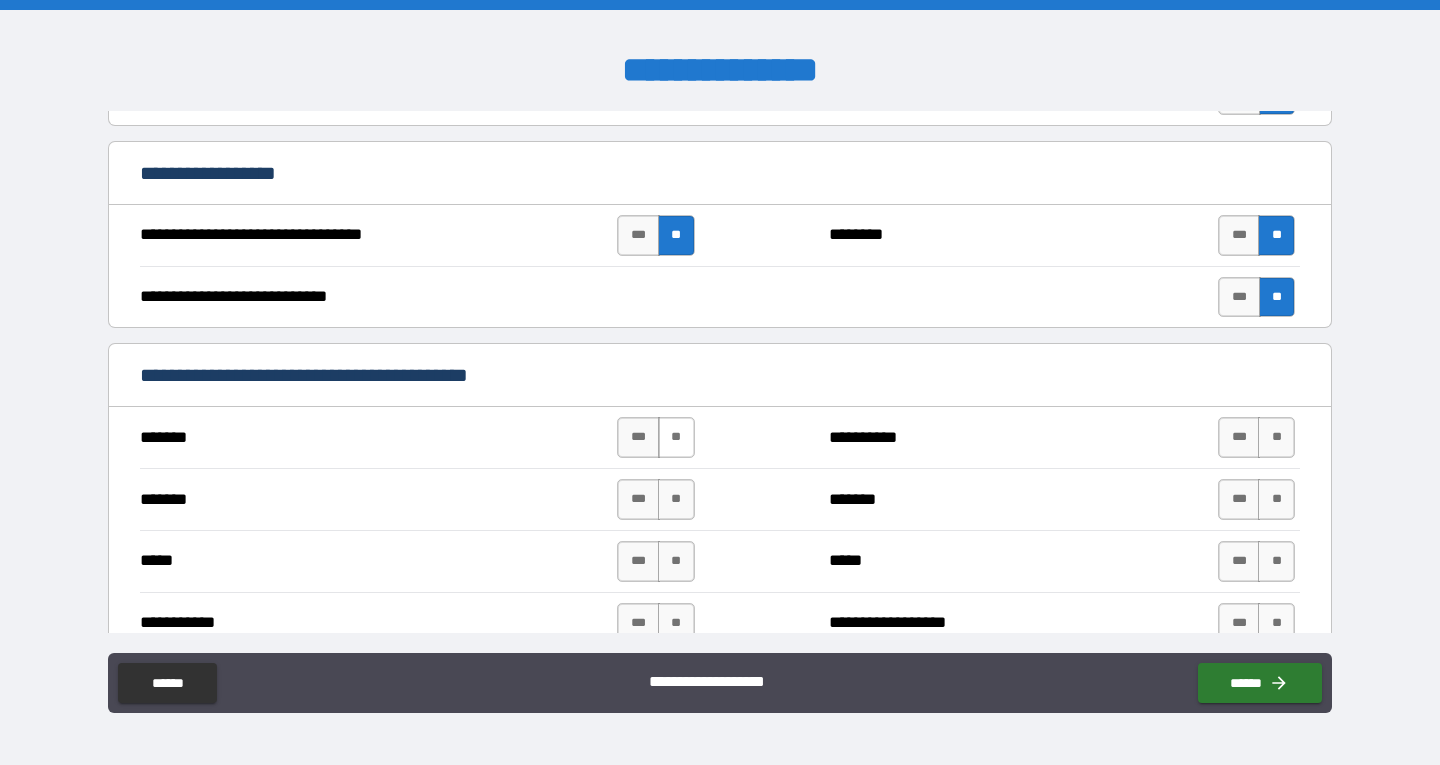 click on "**" at bounding box center (676, 437) 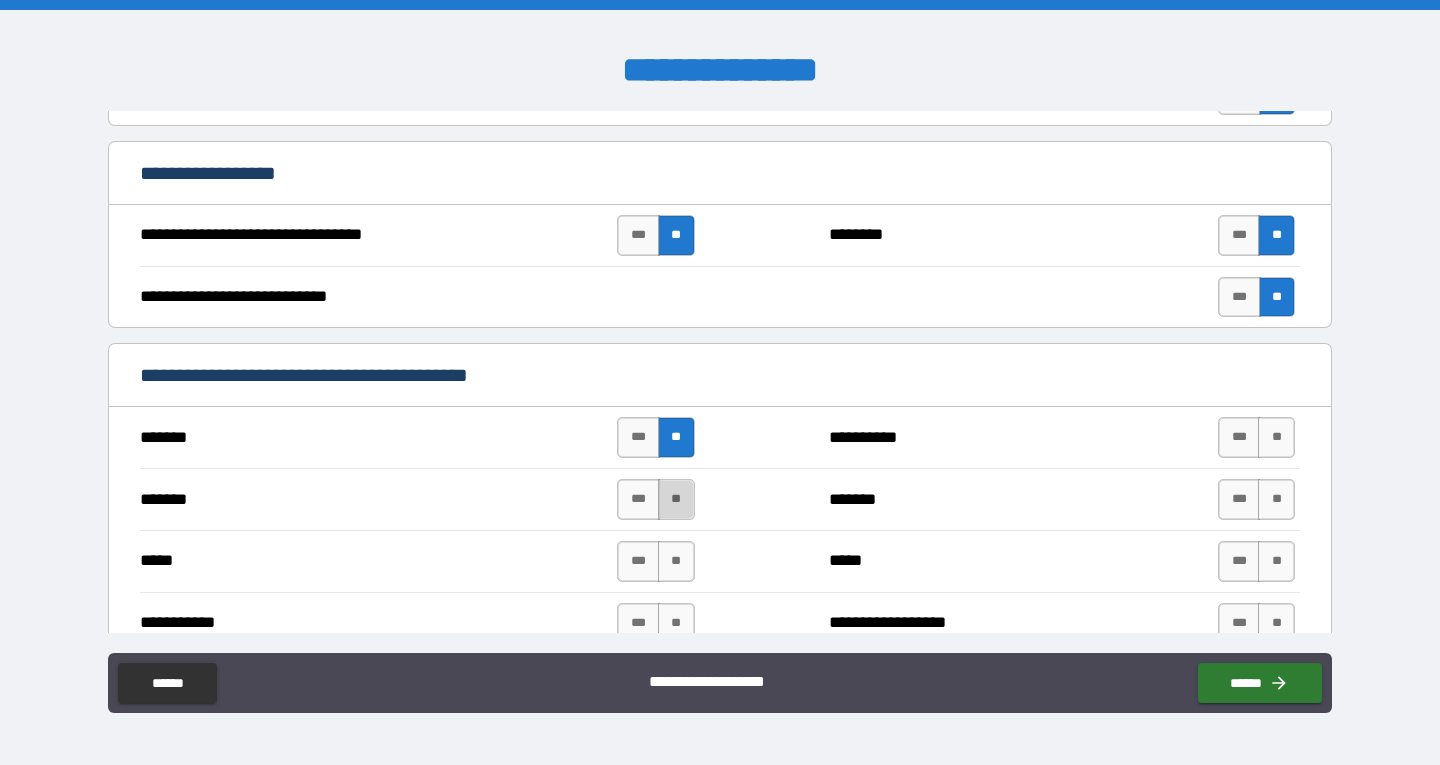 click on "**" at bounding box center [676, 499] 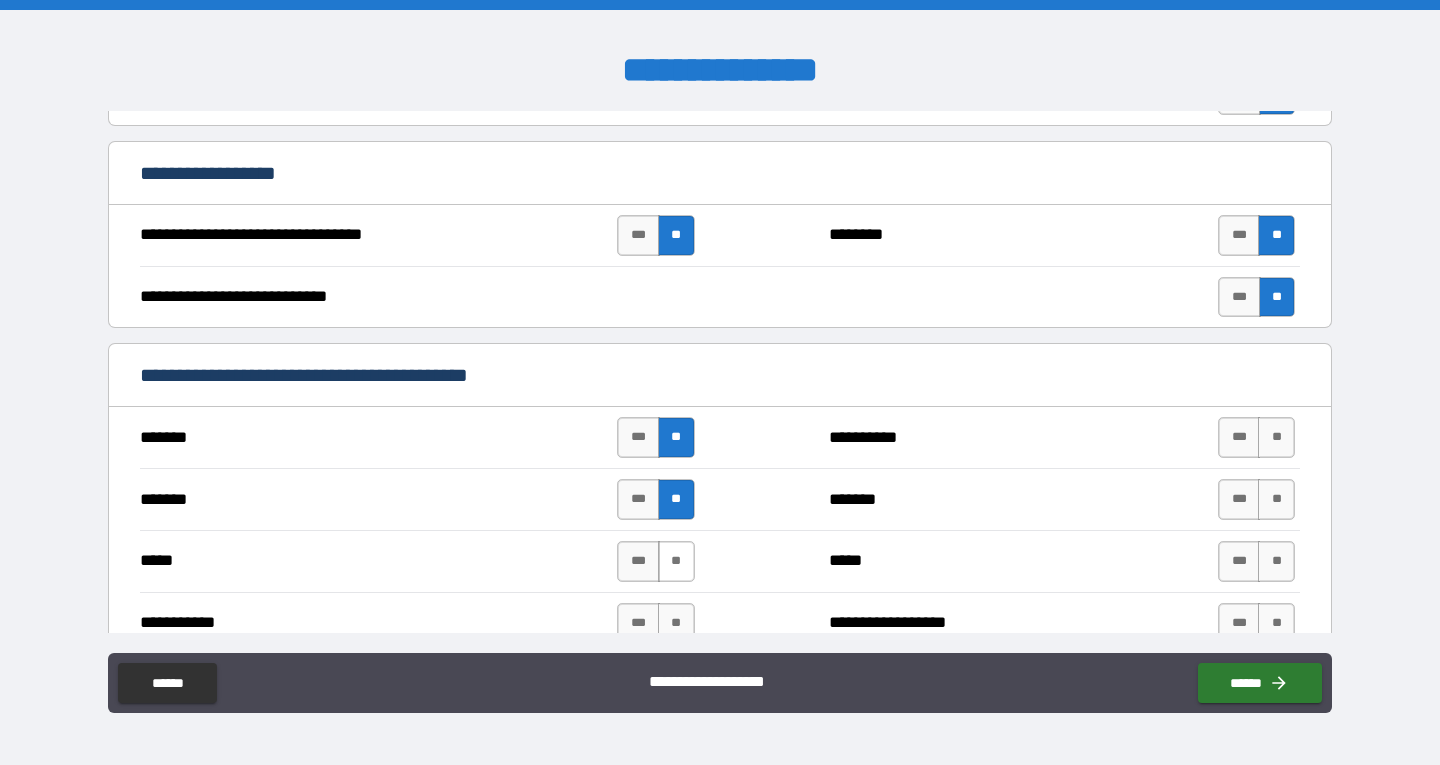 click on "**" at bounding box center (676, 561) 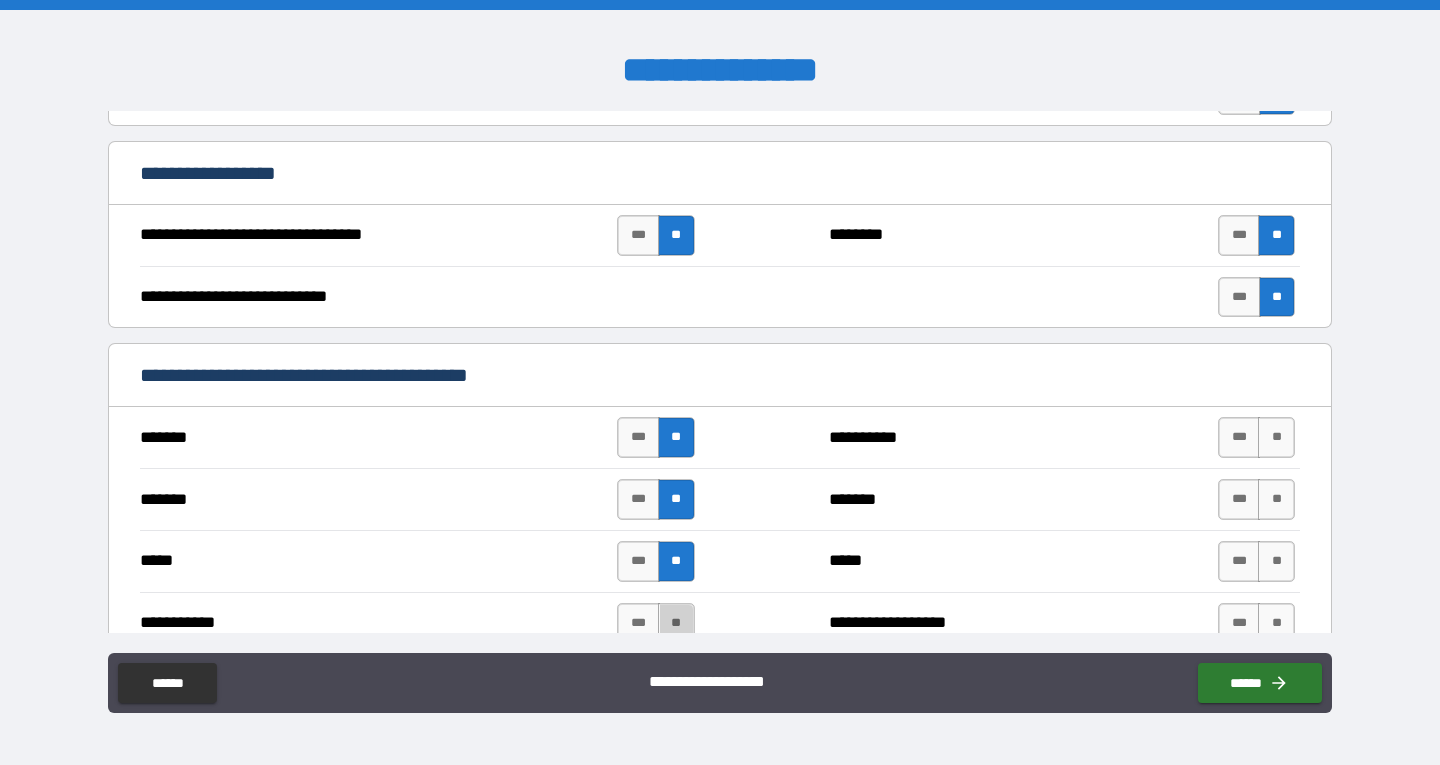 drag, startPoint x: 672, startPoint y: 622, endPoint x: 729, endPoint y: 611, distance: 58.0517 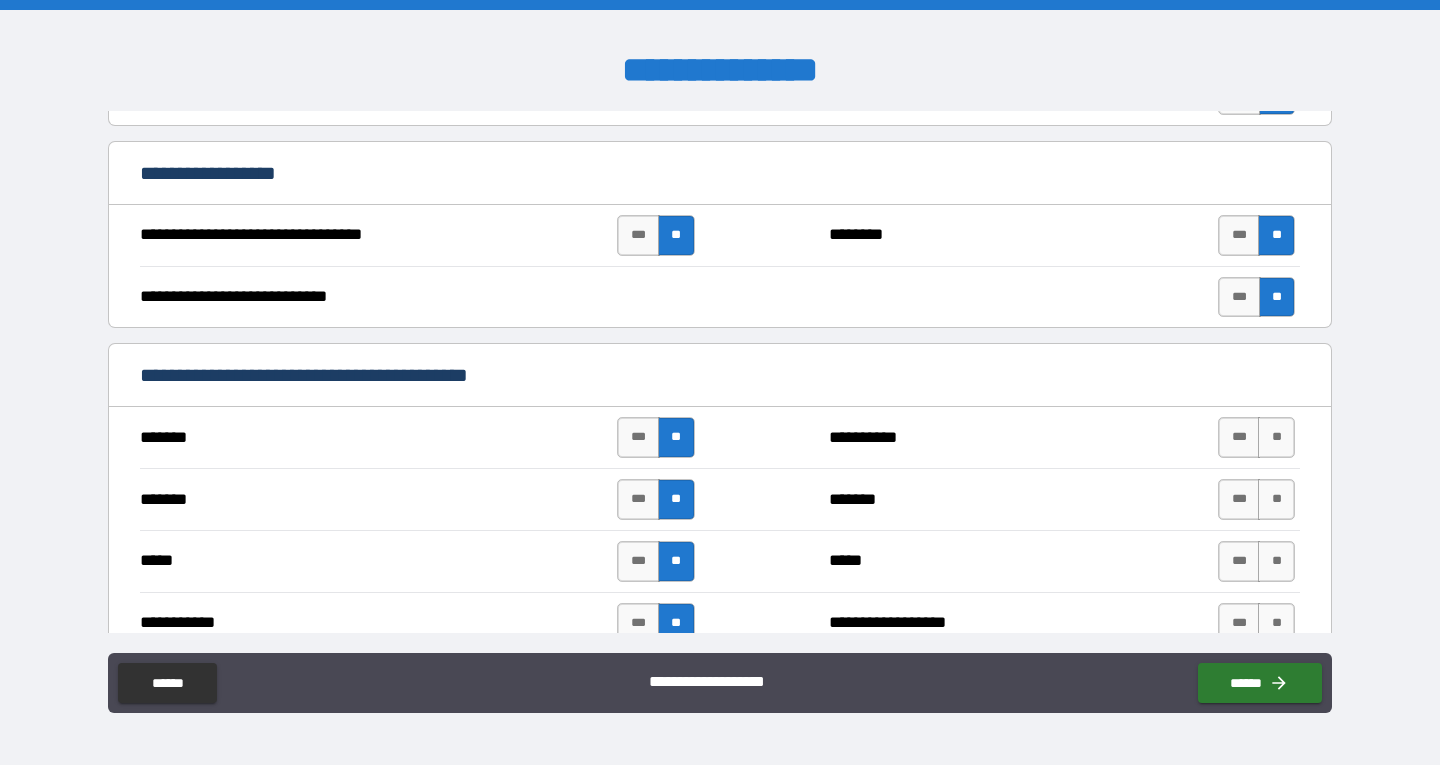 scroll, scrollTop: 1100, scrollLeft: 0, axis: vertical 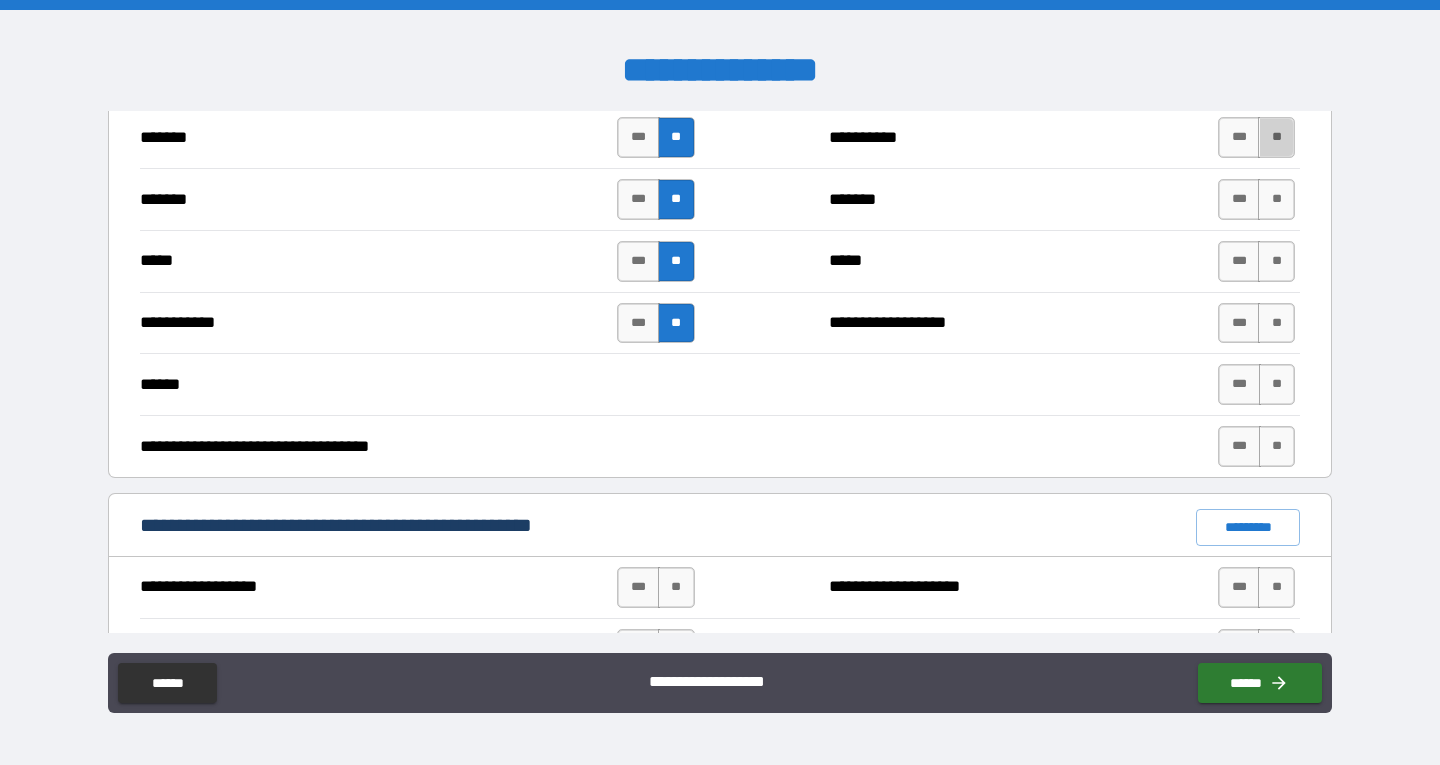 drag, startPoint x: 1265, startPoint y: 146, endPoint x: 1254, endPoint y: 167, distance: 23.70654 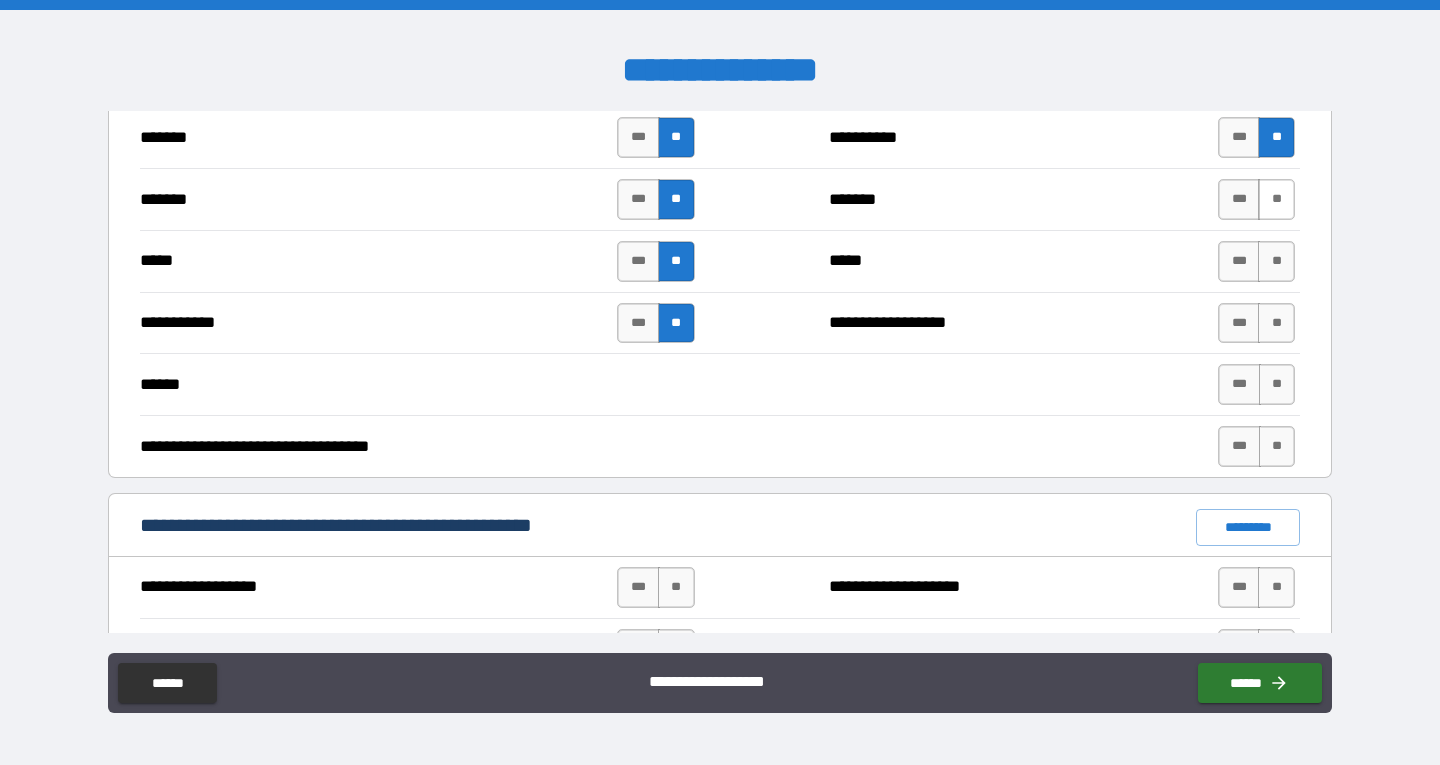 click on "**" at bounding box center (1276, 199) 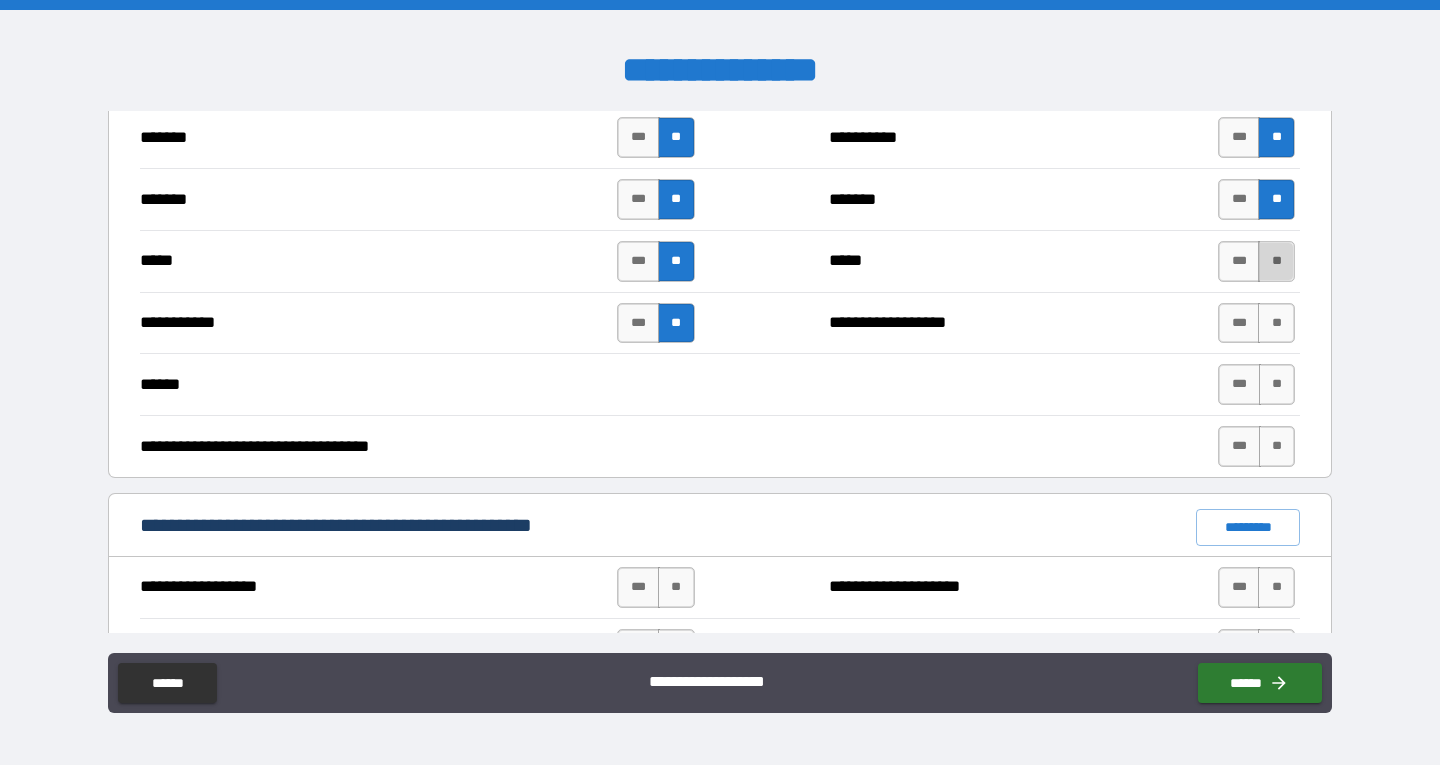 click on "**" at bounding box center [1276, 261] 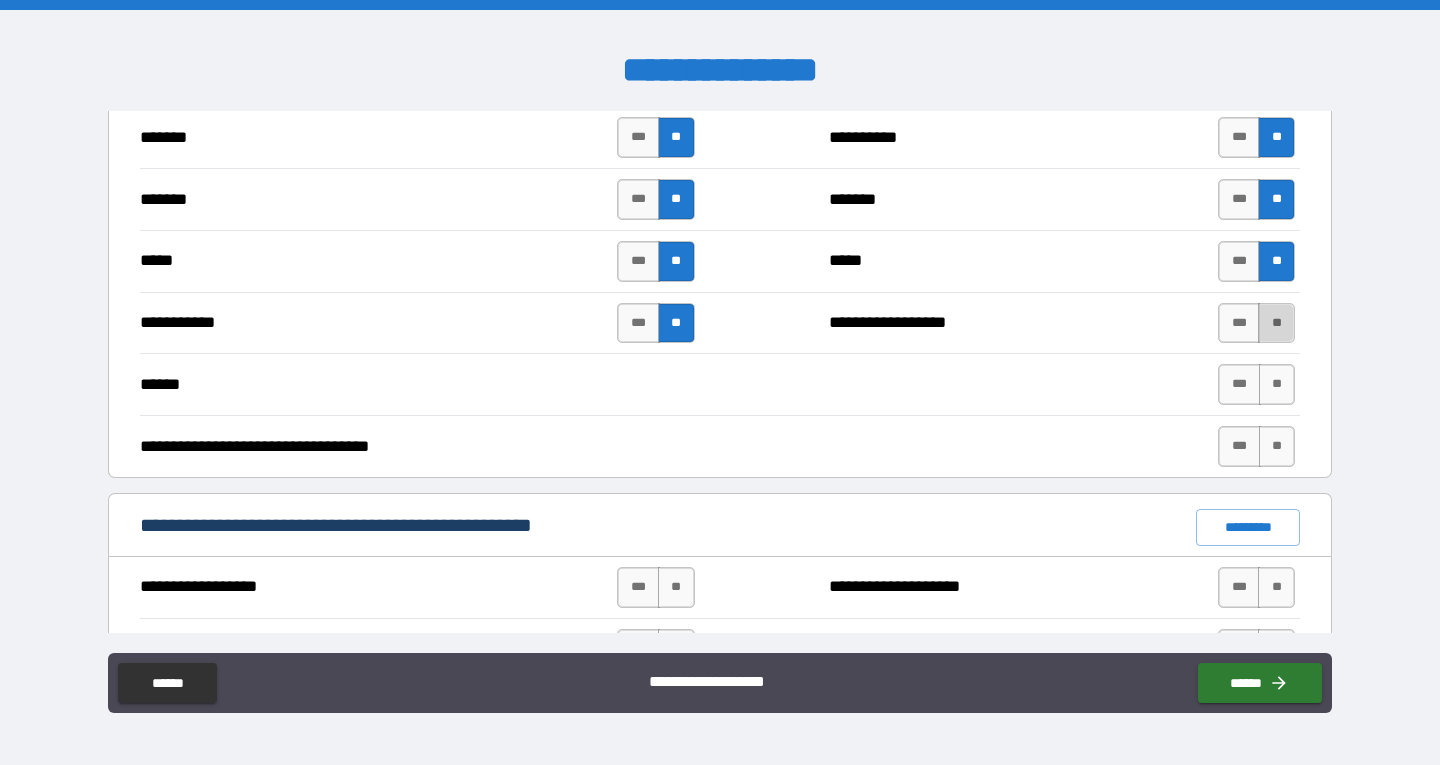 click on "**" at bounding box center (1276, 323) 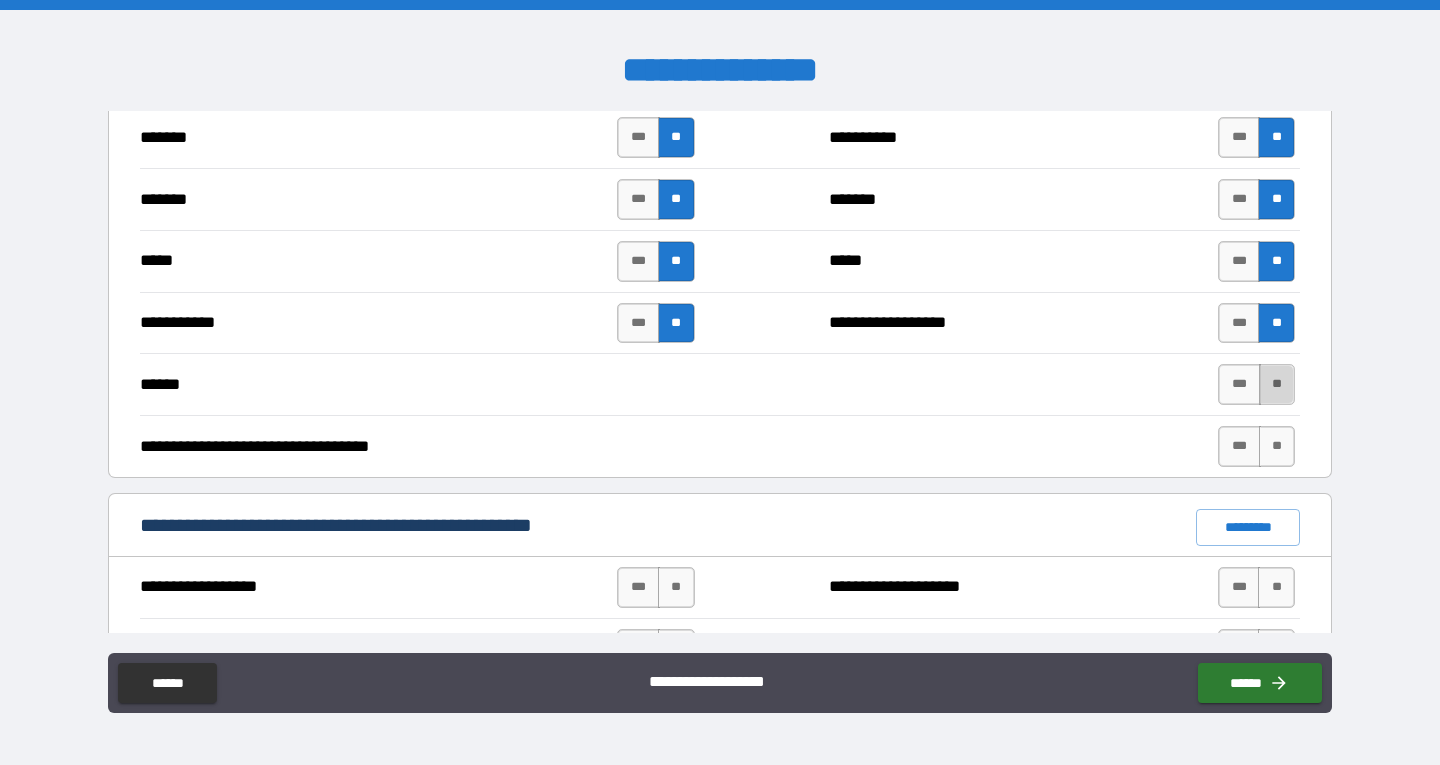 click on "**" at bounding box center [1277, 384] 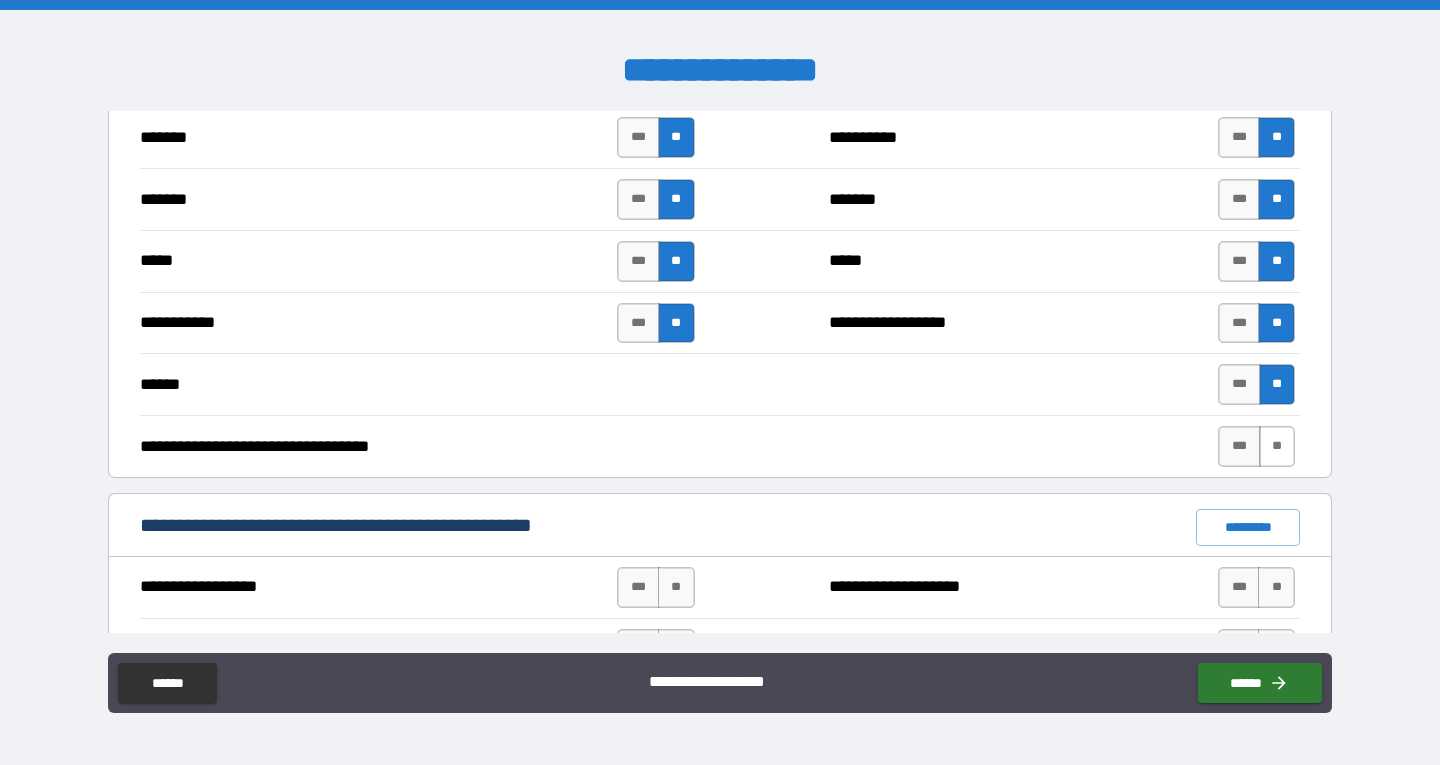 click on "**" at bounding box center [1277, 446] 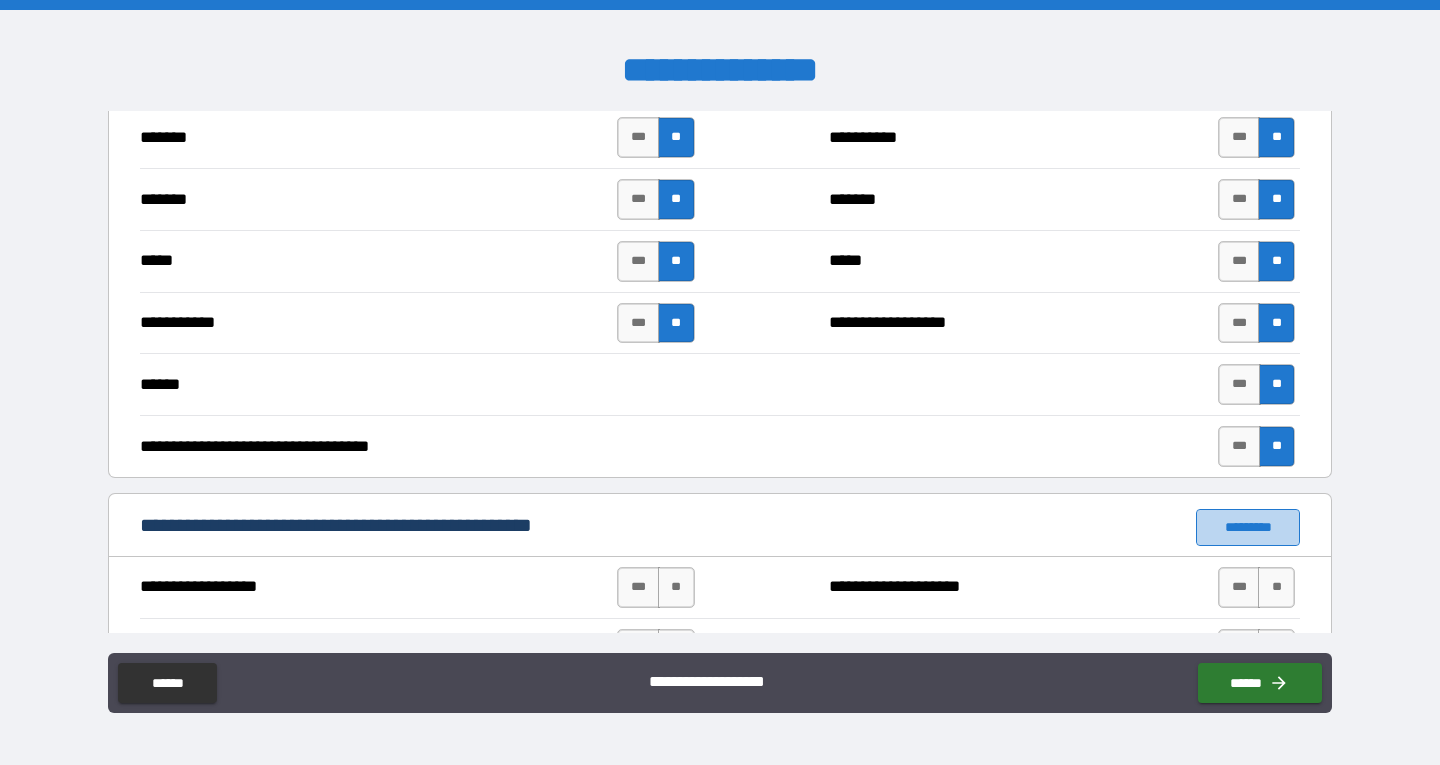 click on "*********" at bounding box center (1248, 527) 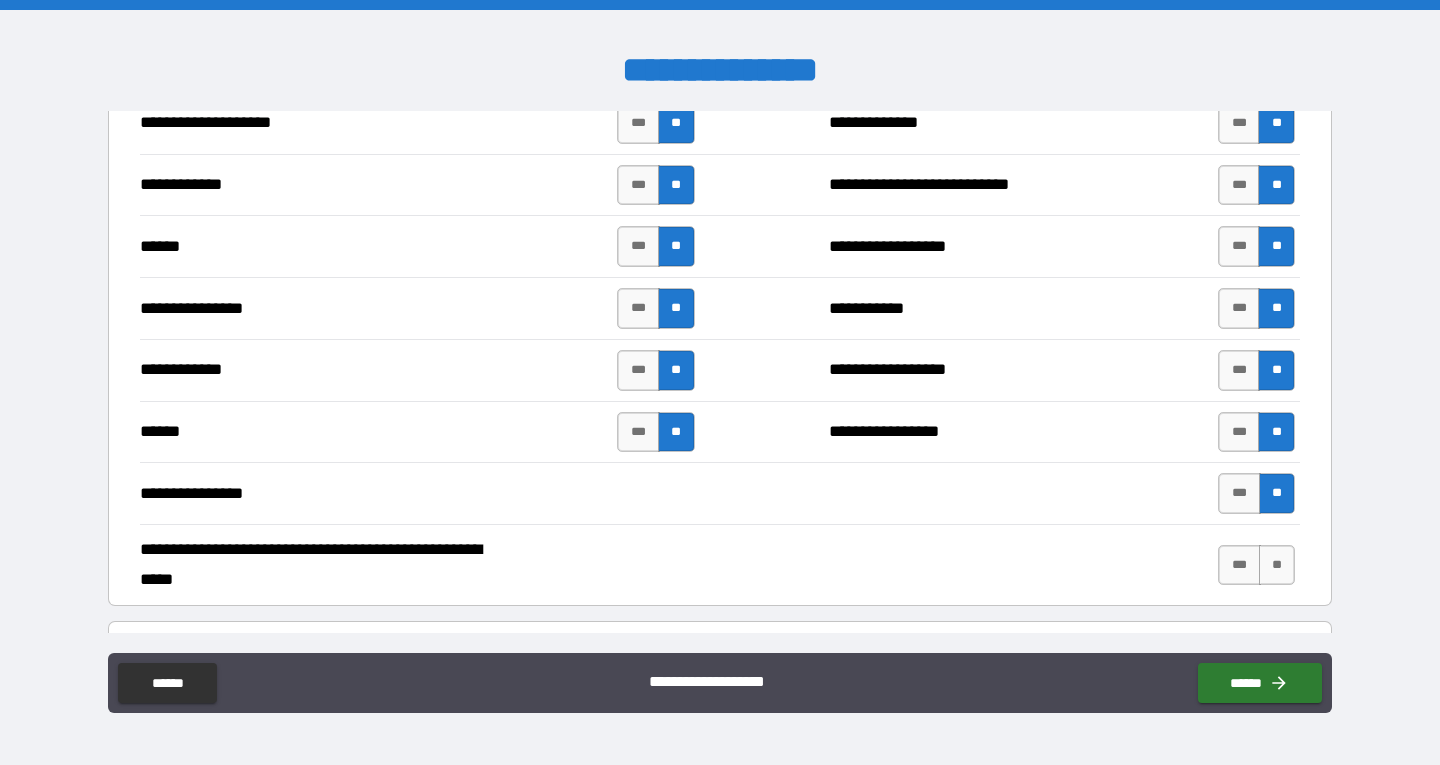 scroll, scrollTop: 3500, scrollLeft: 0, axis: vertical 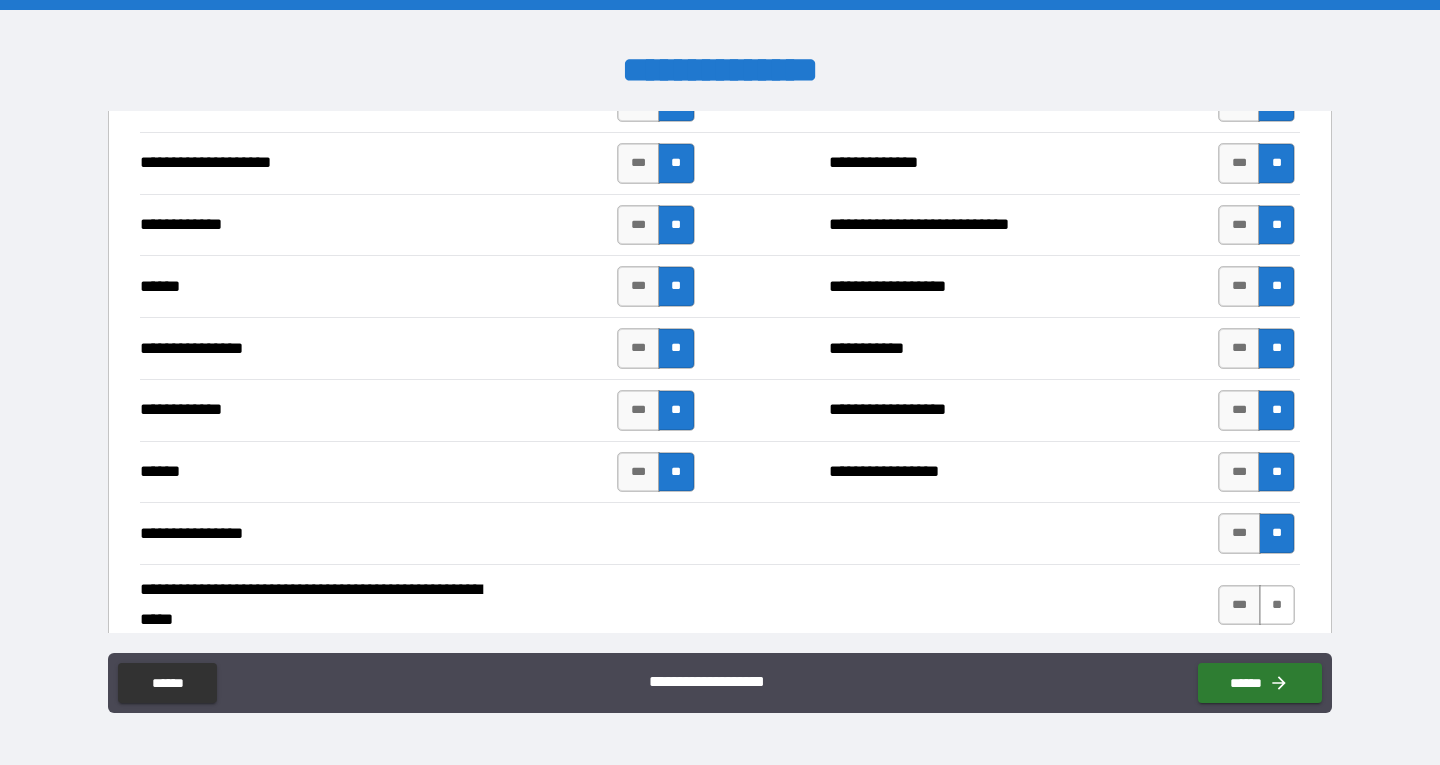 click on "**" at bounding box center [1277, 605] 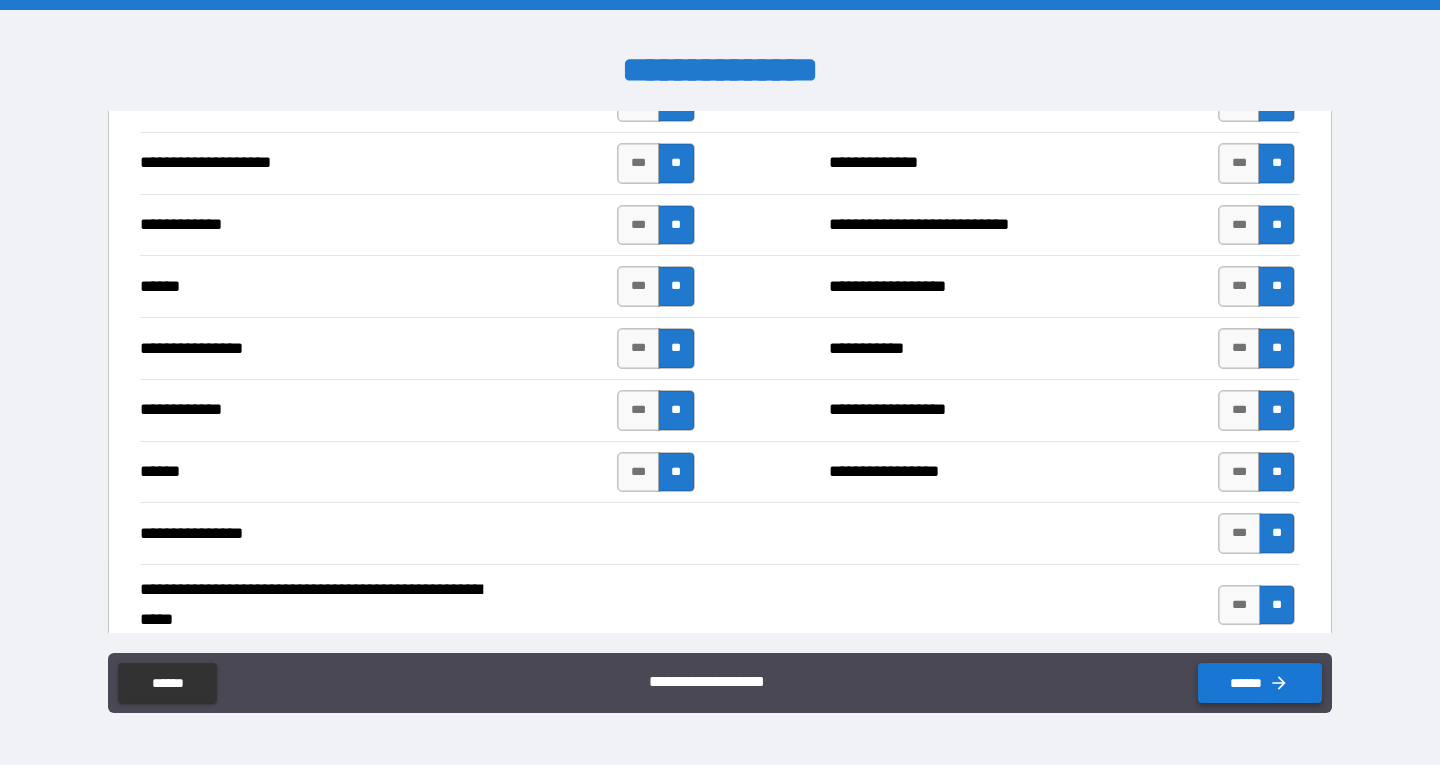 click on "******" at bounding box center (1260, 683) 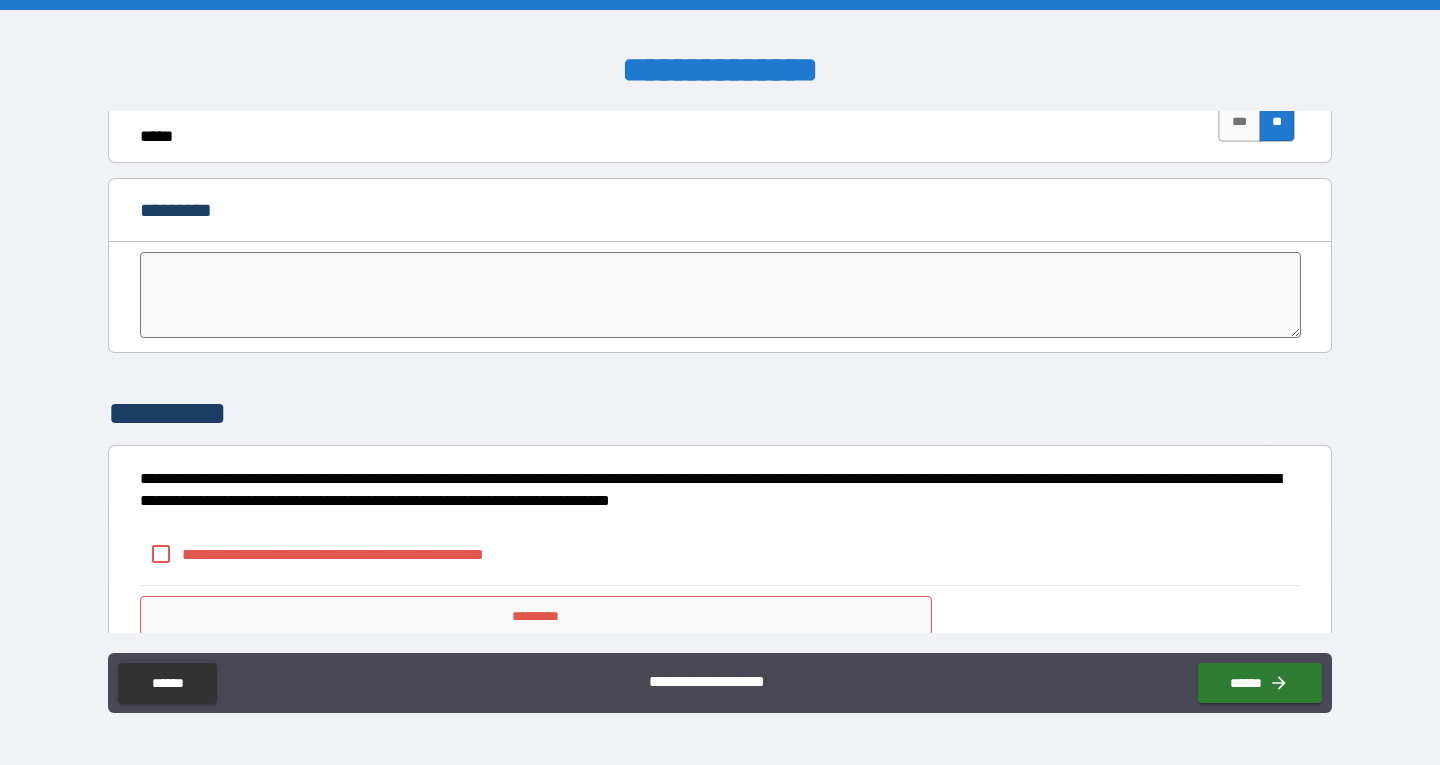 scroll, scrollTop: 4057, scrollLeft: 0, axis: vertical 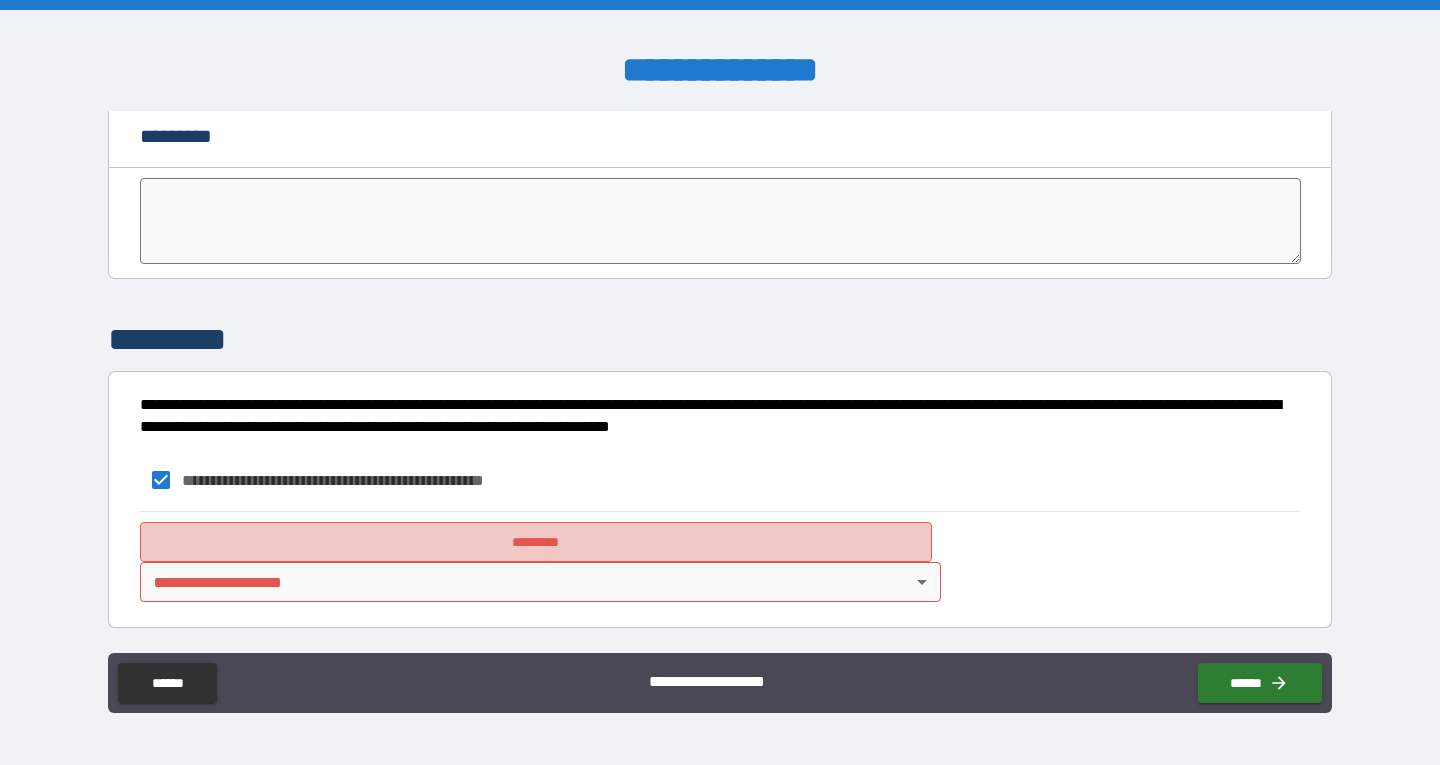 click on "*********" at bounding box center (536, 542) 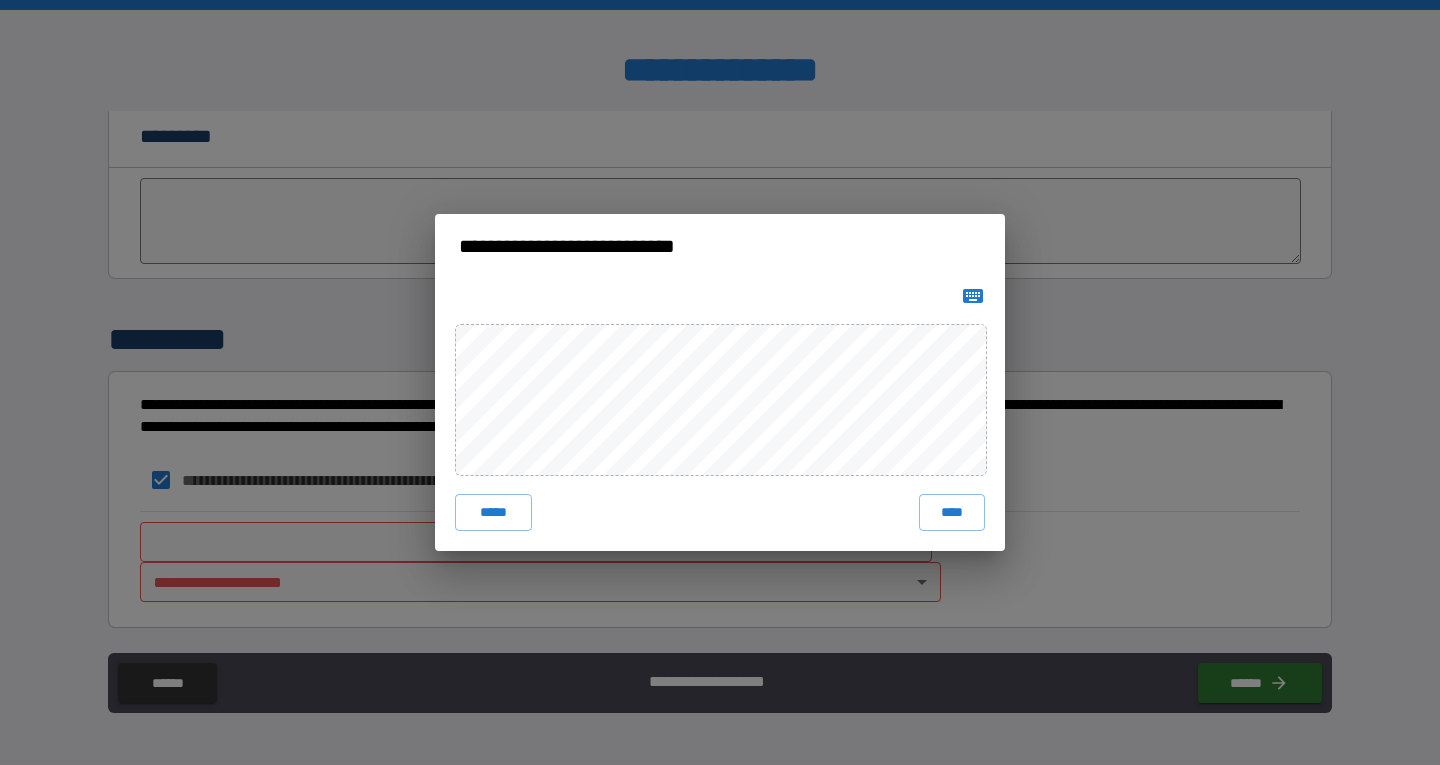 click on "**********" at bounding box center (720, 382) 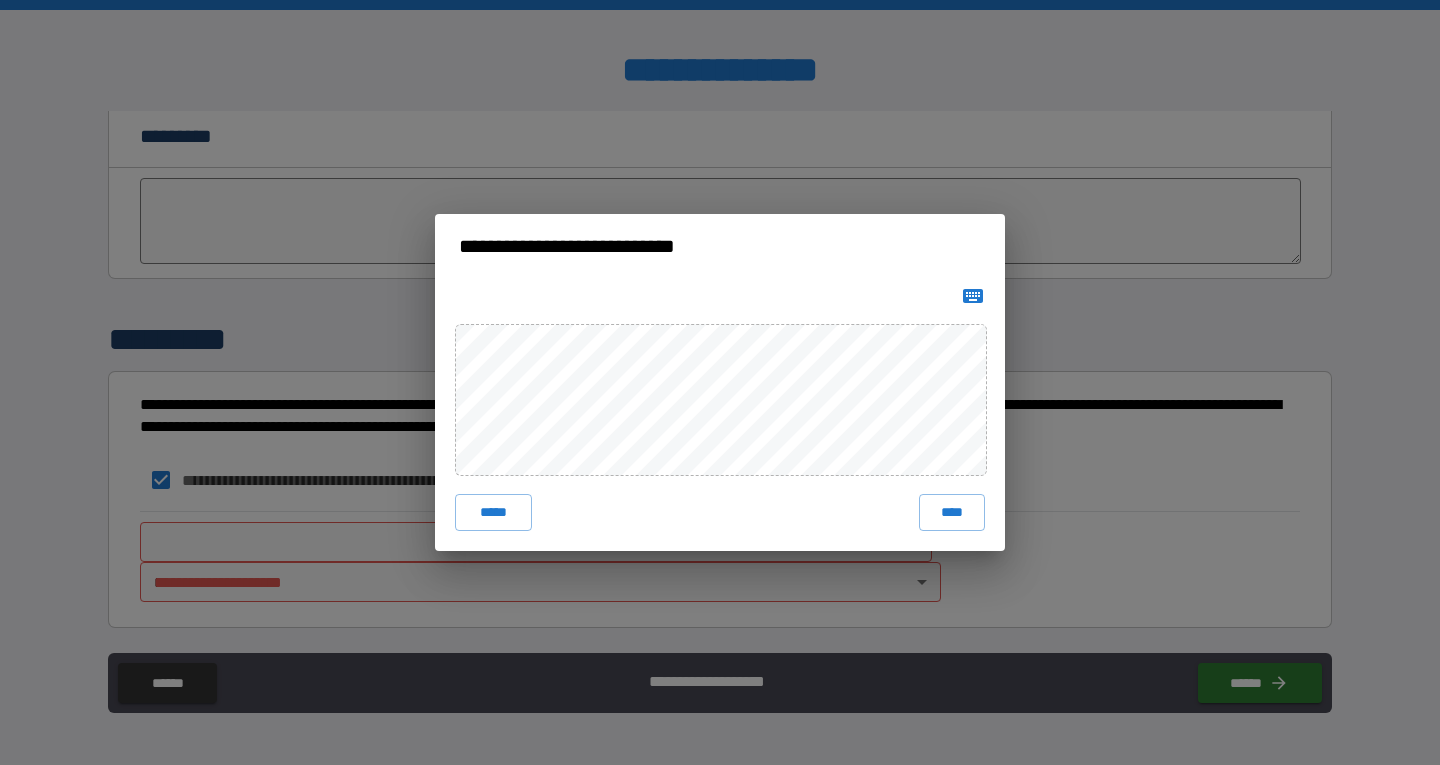 drag, startPoint x: 964, startPoint y: 524, endPoint x: 112, endPoint y: 536, distance: 852.0845 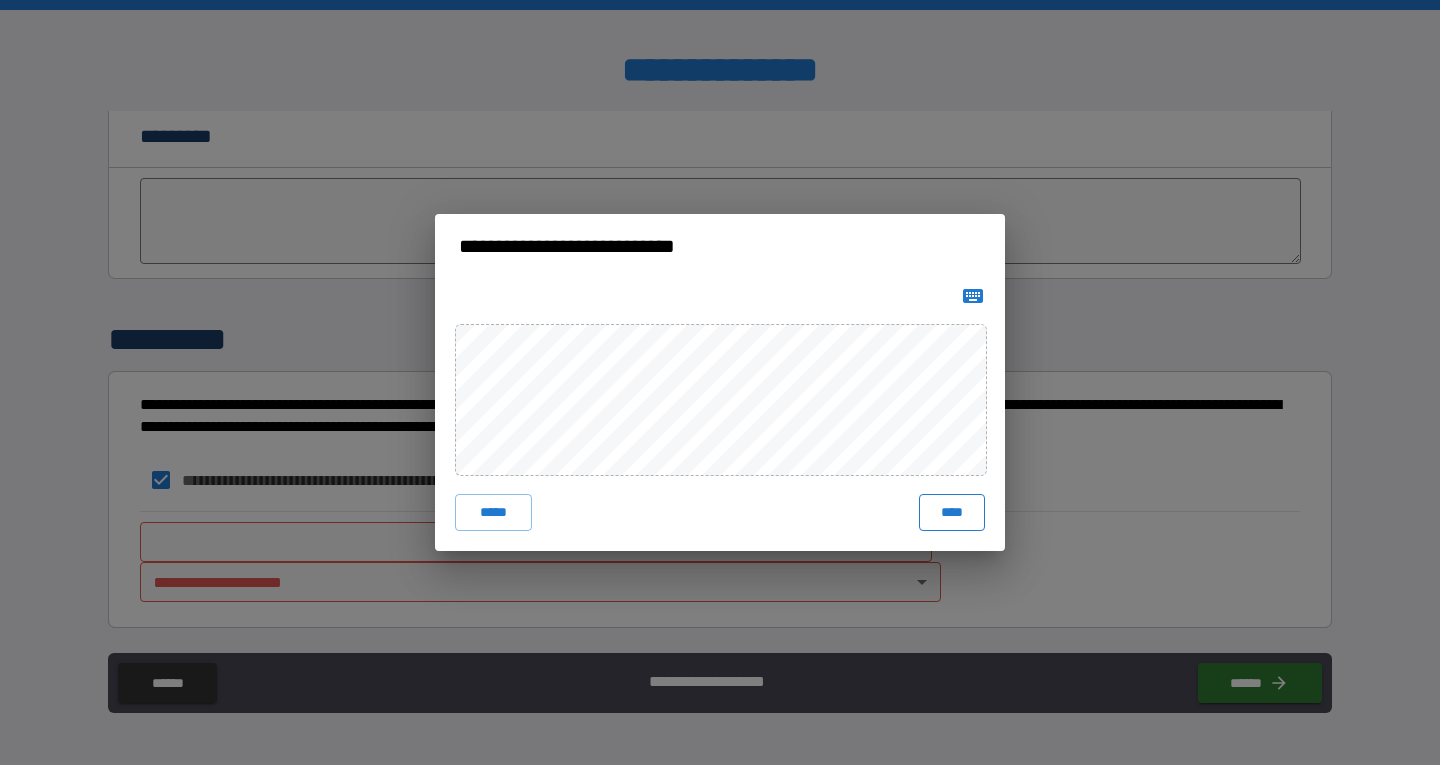 click on "****" at bounding box center (952, 512) 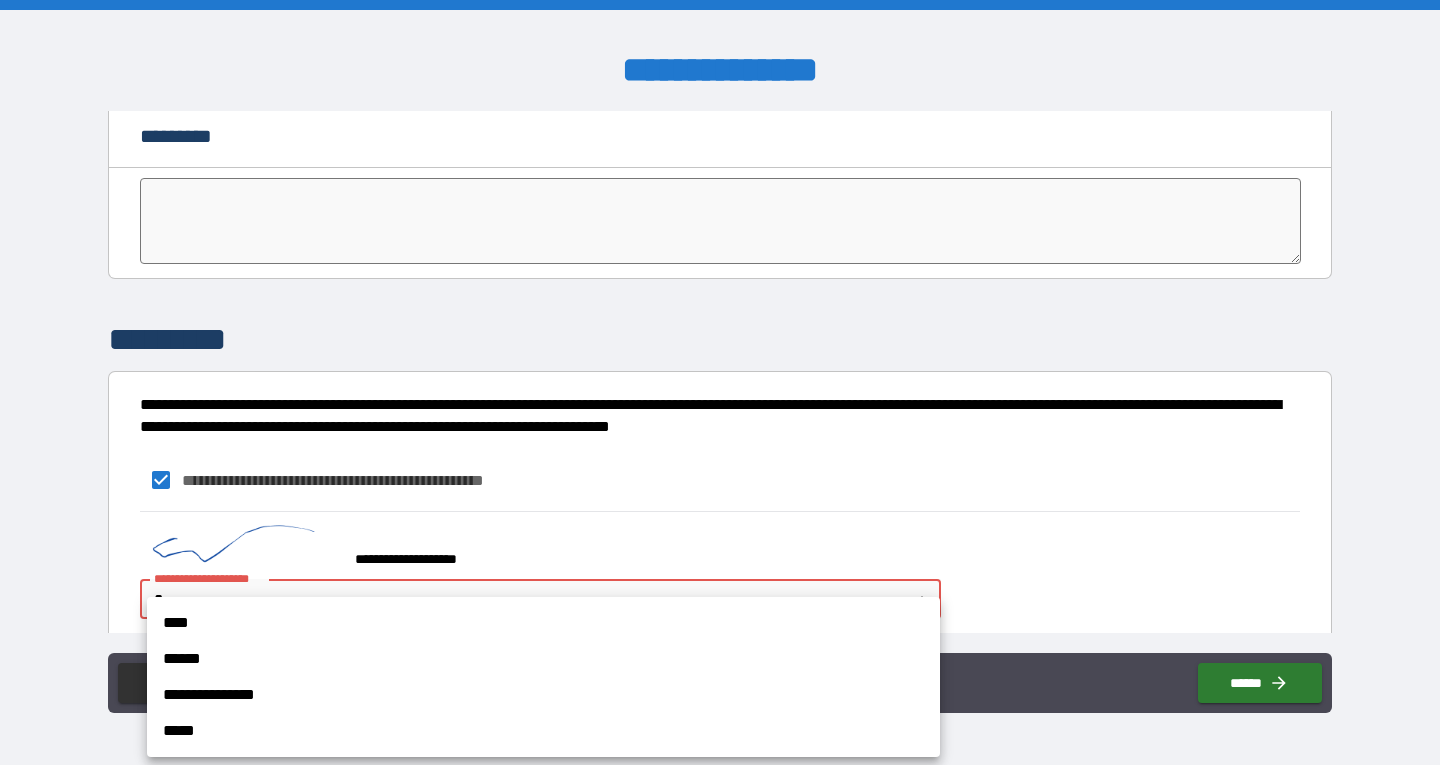 drag, startPoint x: 890, startPoint y: 611, endPoint x: 631, endPoint y: 662, distance: 263.97348 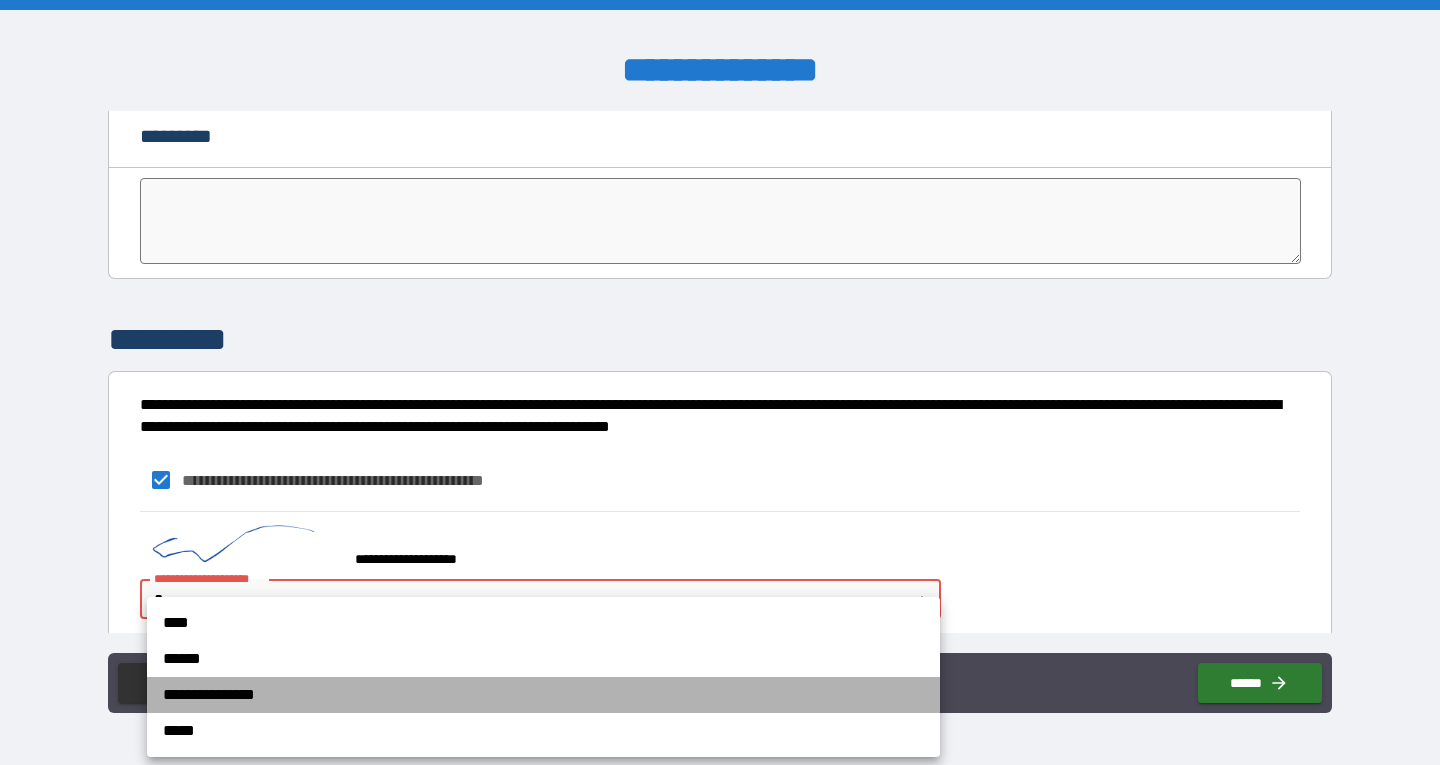 click on "**********" at bounding box center (543, 695) 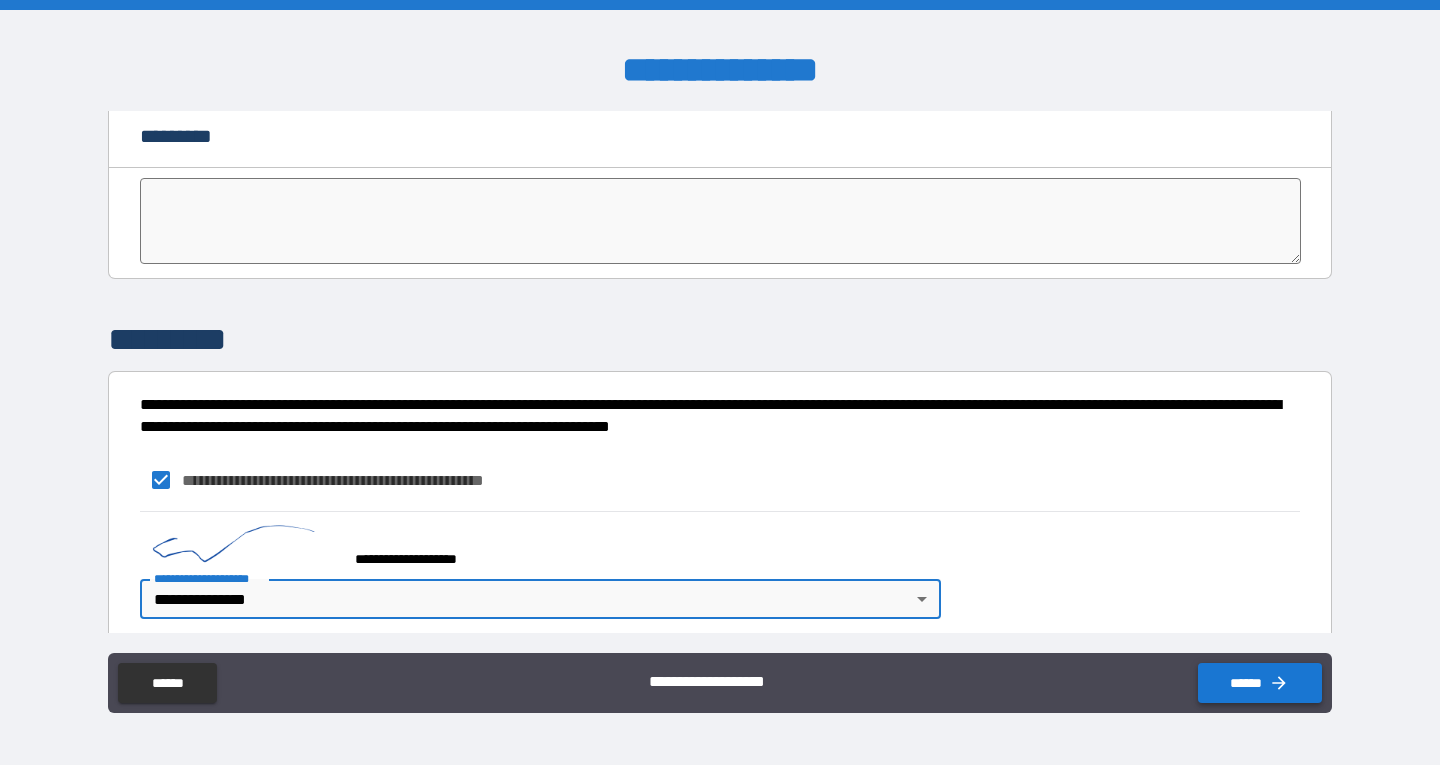 drag, startPoint x: 1235, startPoint y: 682, endPoint x: 950, endPoint y: 372, distance: 421.09976 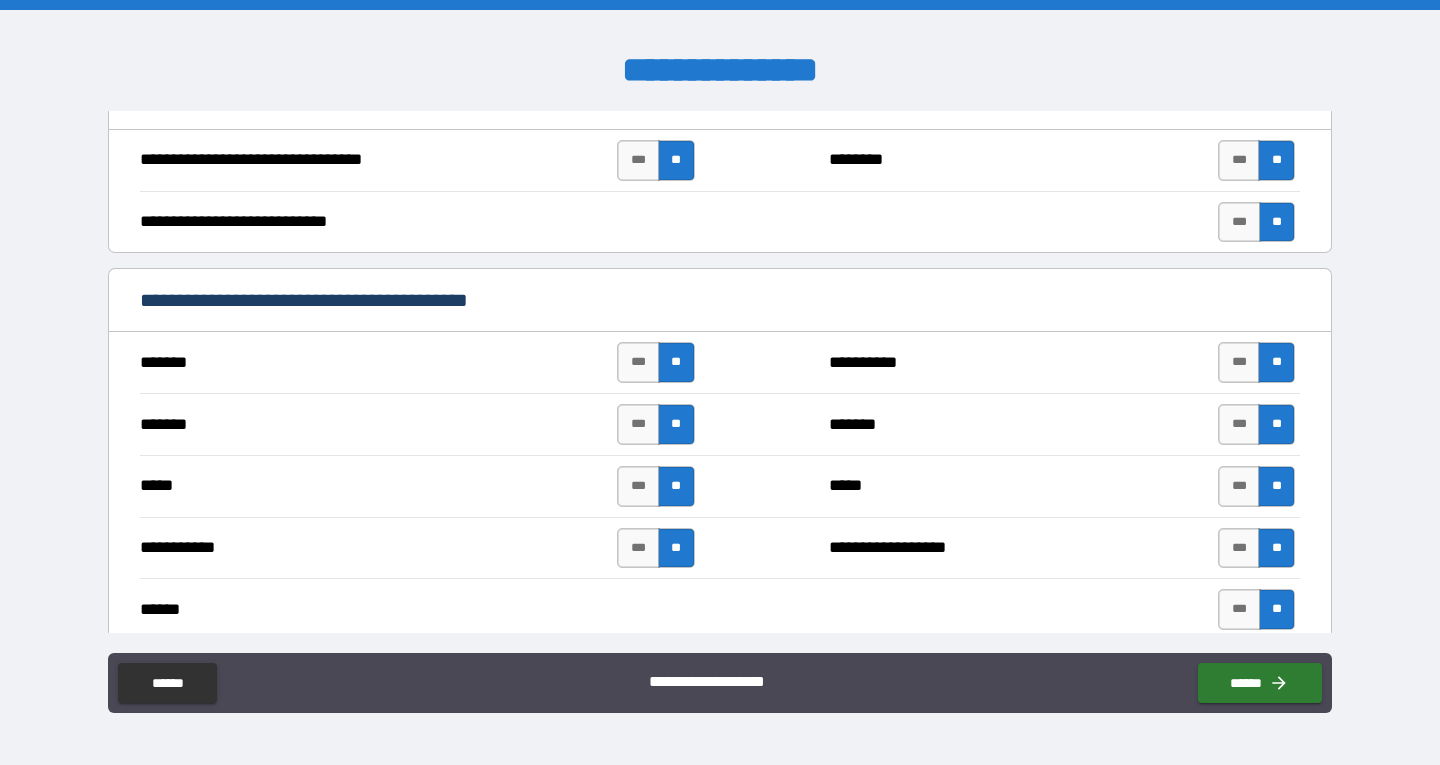scroll, scrollTop: 1075, scrollLeft: 0, axis: vertical 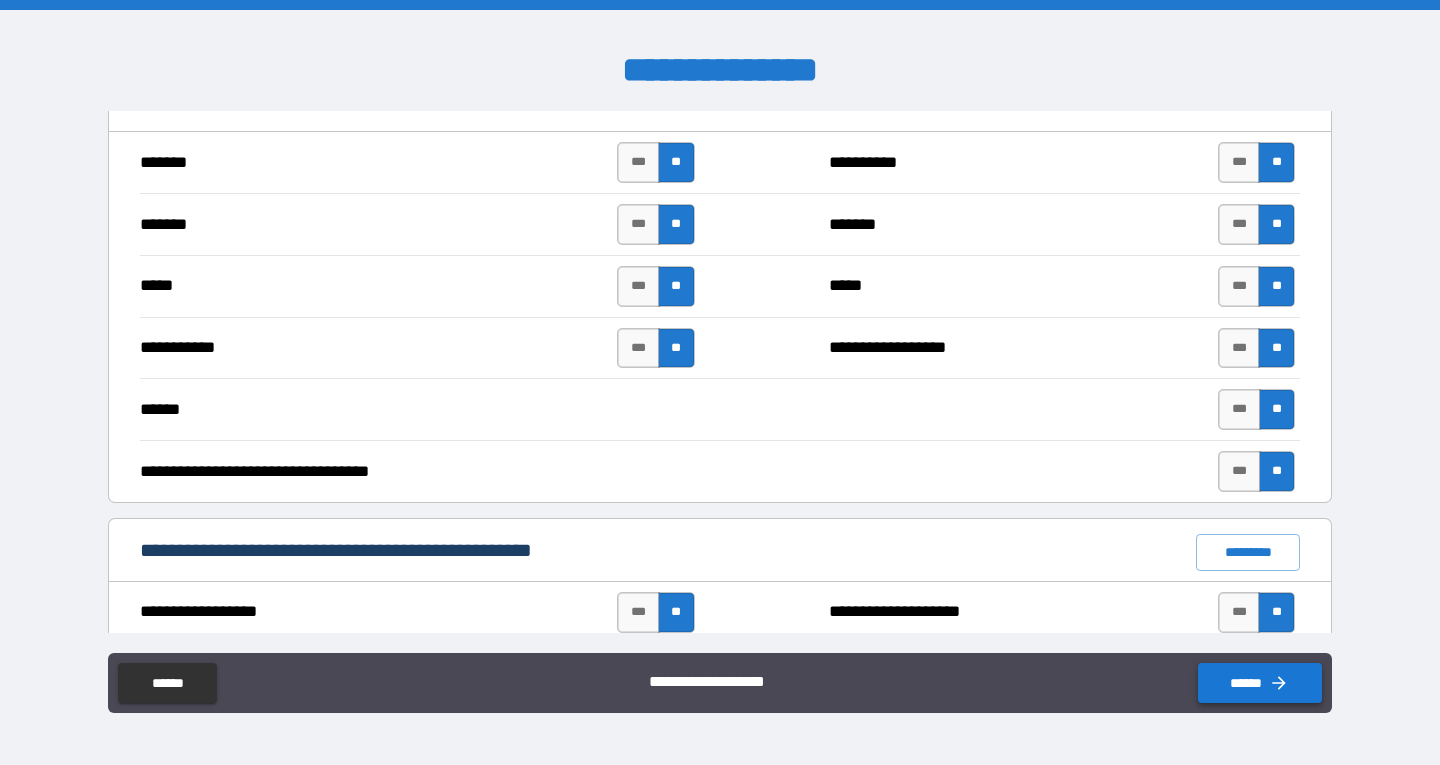 click on "******" at bounding box center [1260, 683] 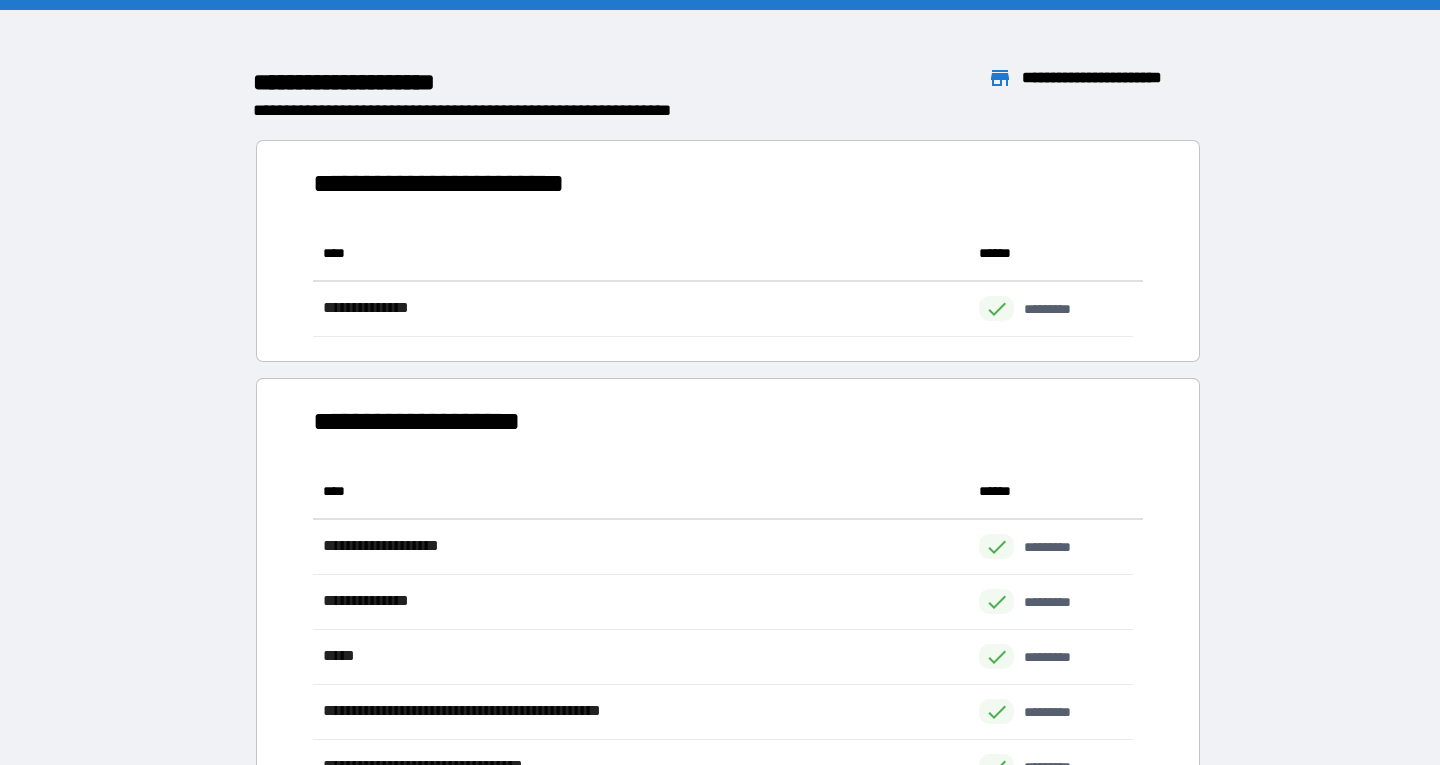 scroll, scrollTop: 16, scrollLeft: 16, axis: both 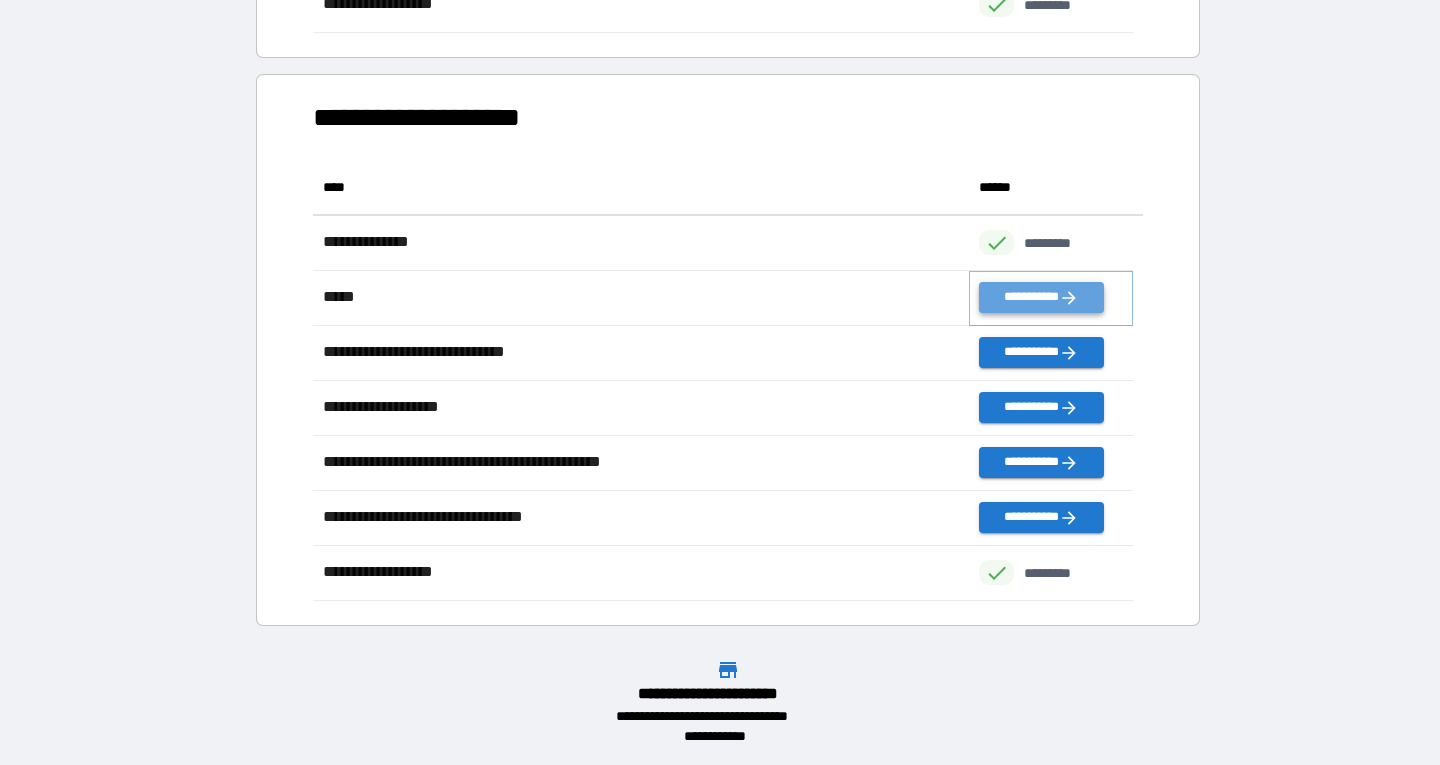 click on "**********" at bounding box center [1041, 297] 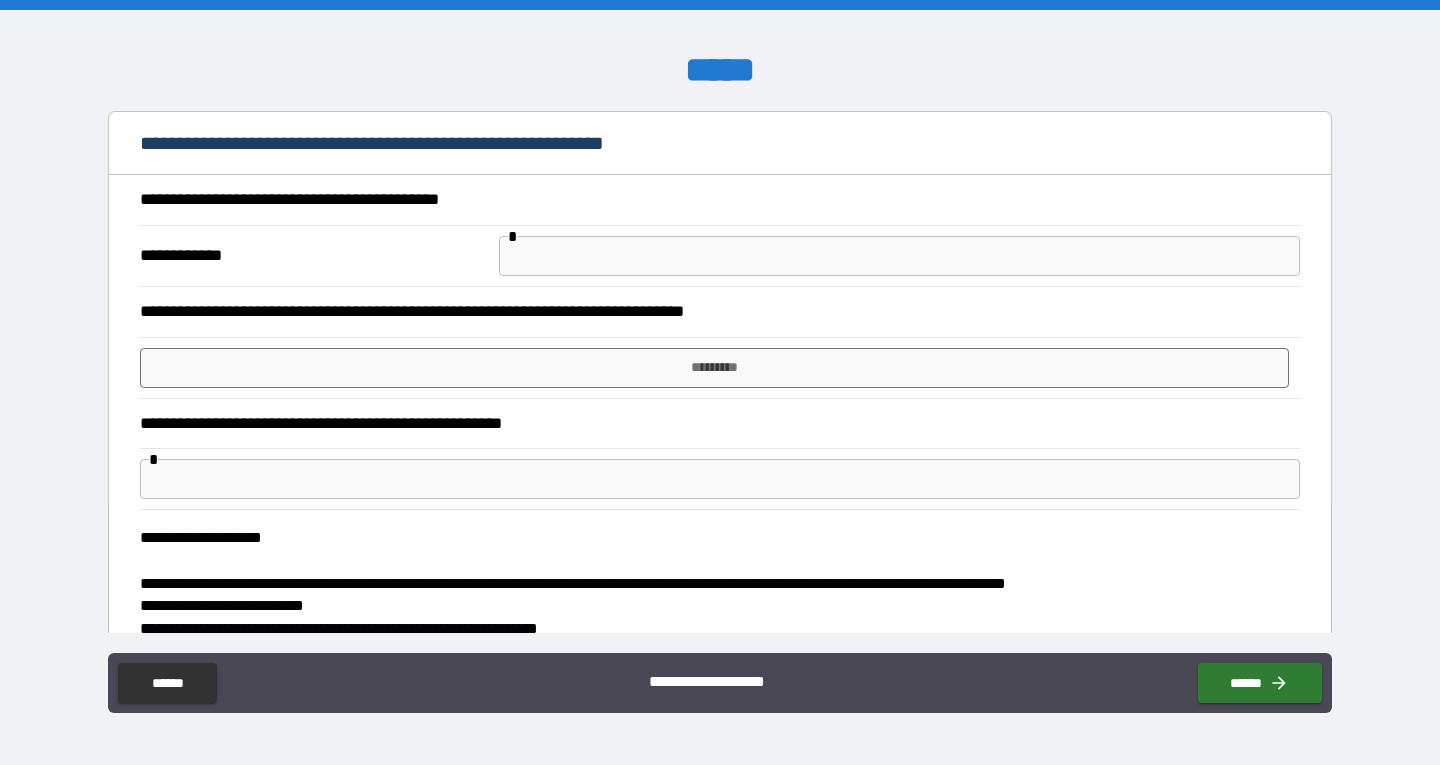 click at bounding box center (899, 256) 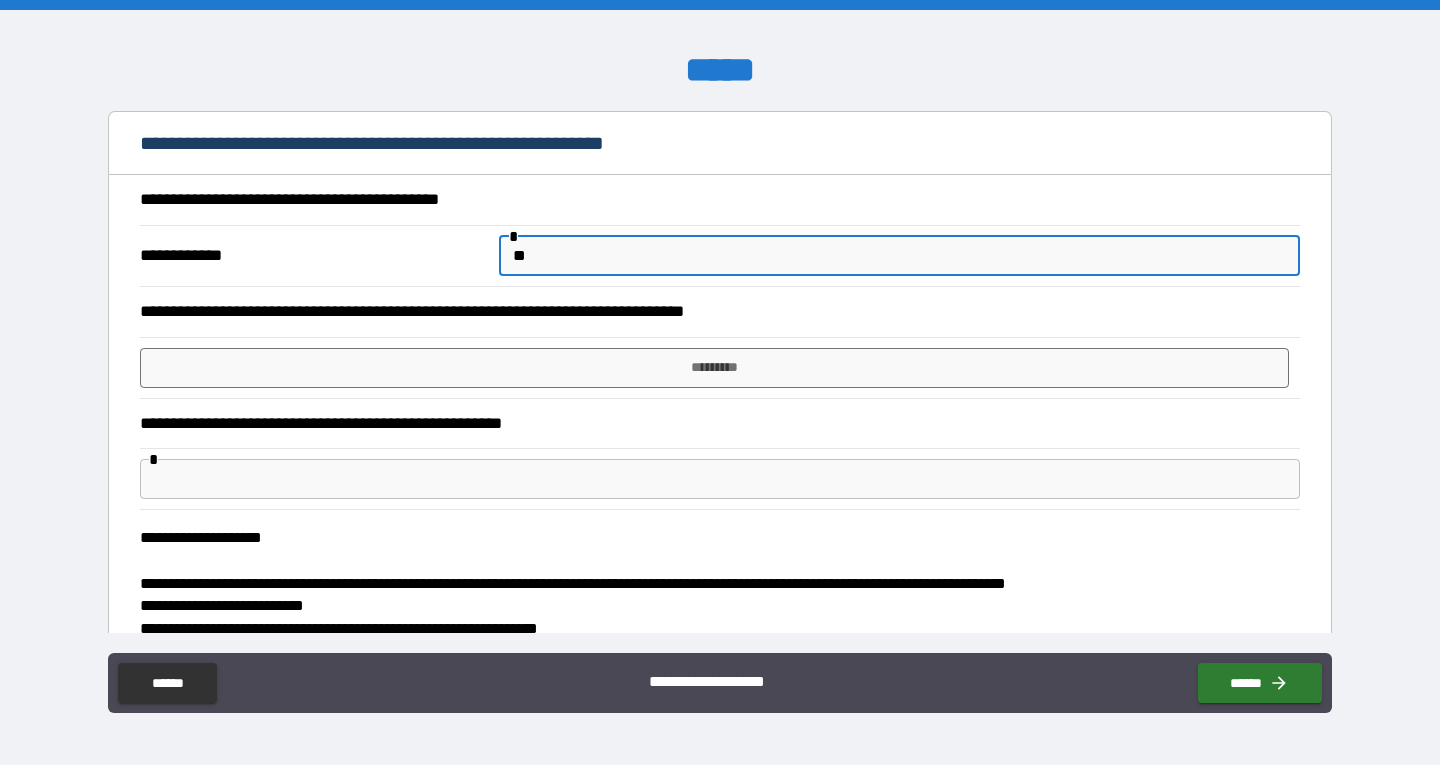 type on "*" 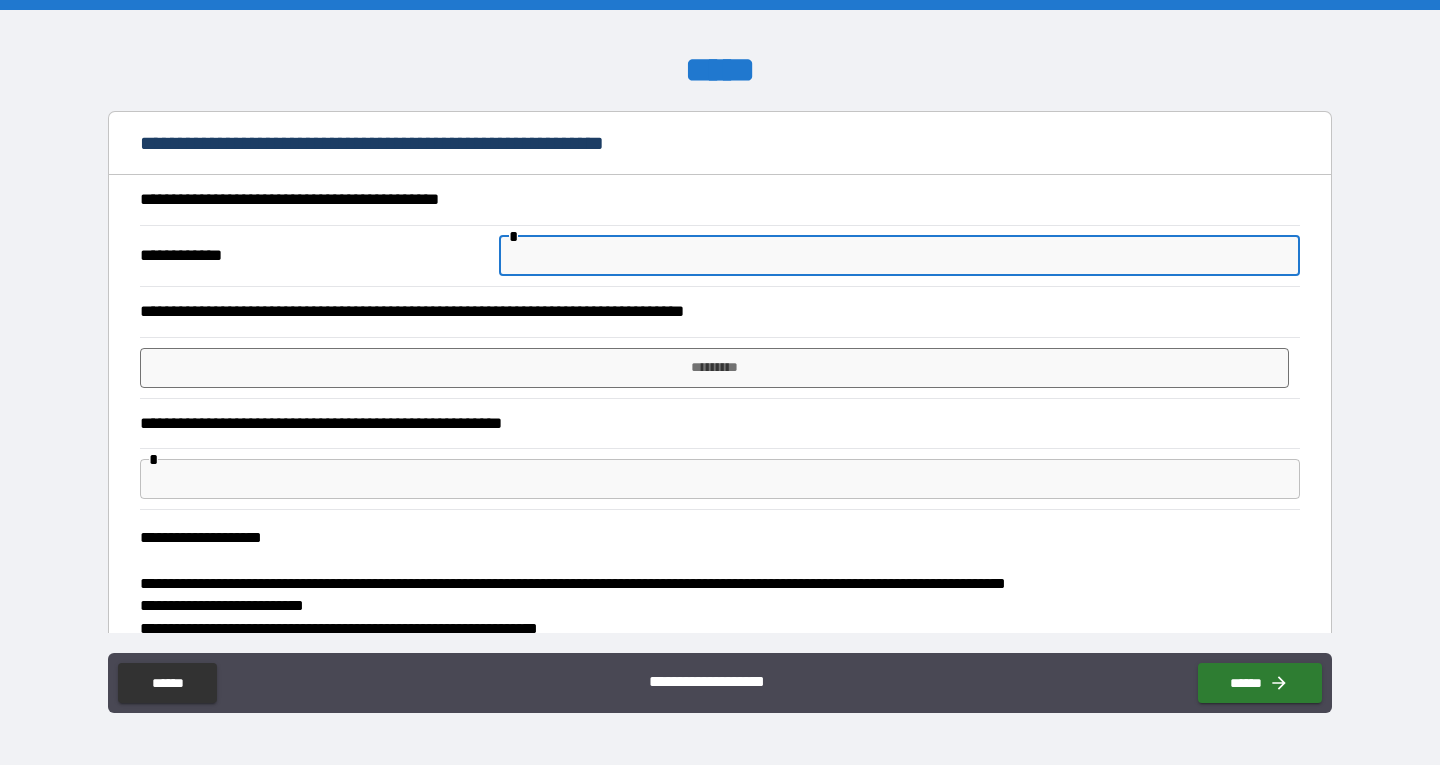 type on "*" 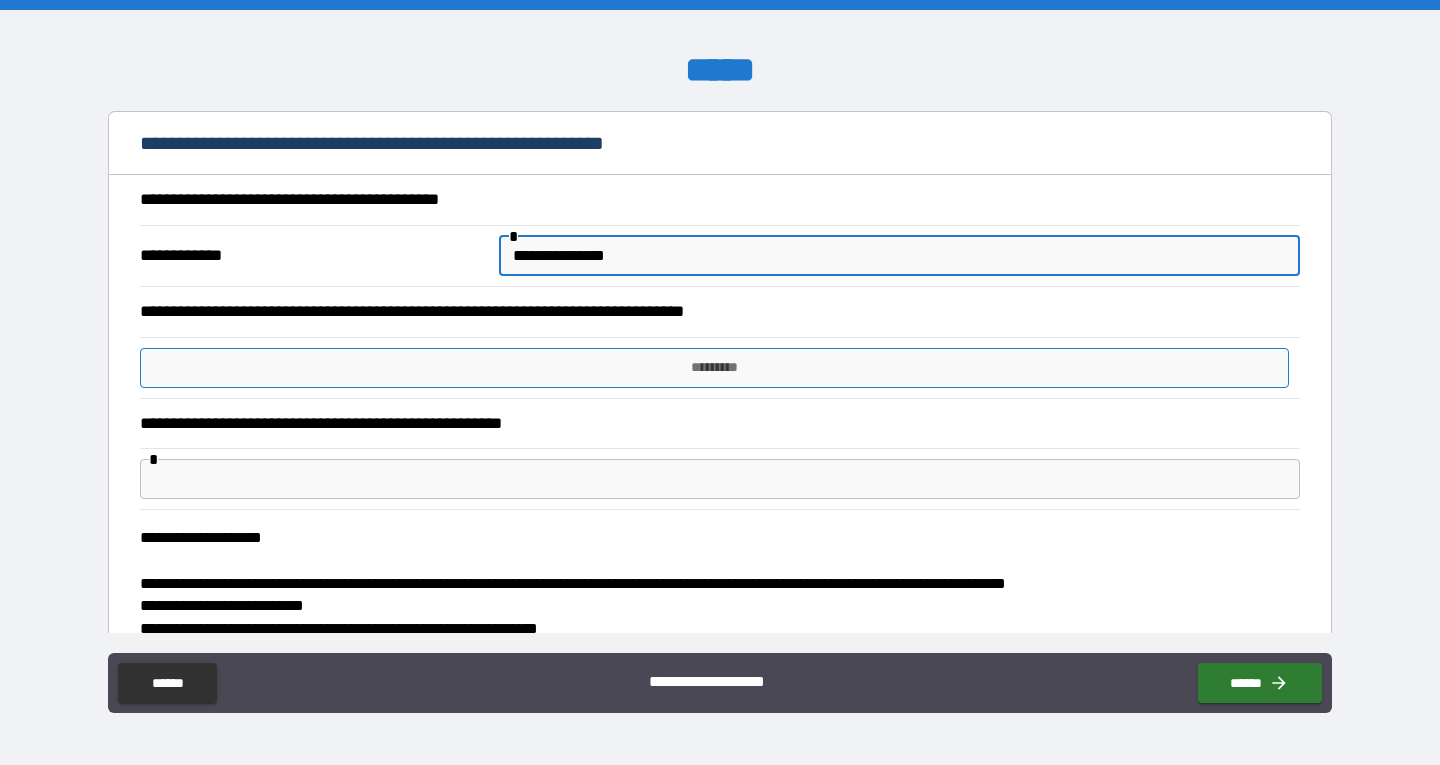 type on "**********" 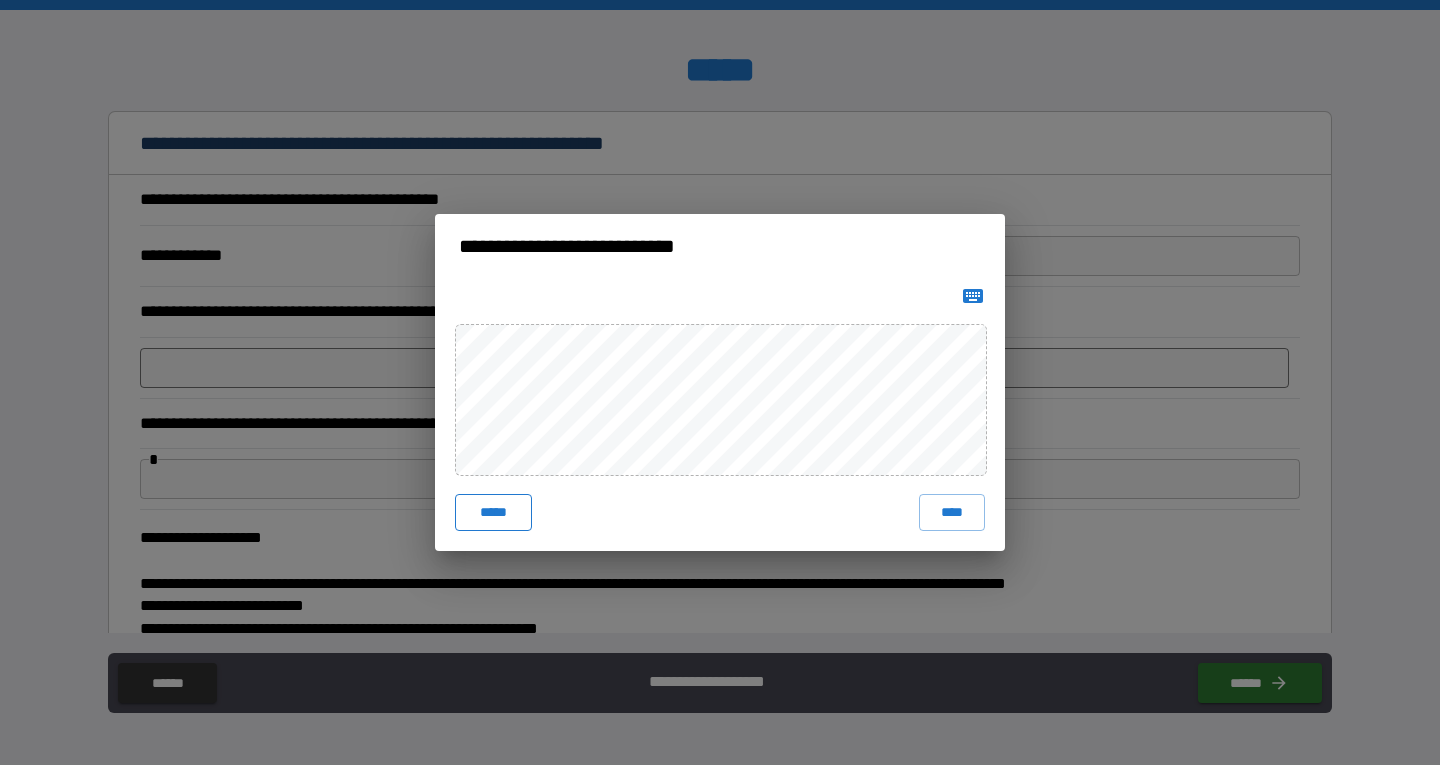 click on "*****" at bounding box center (493, 512) 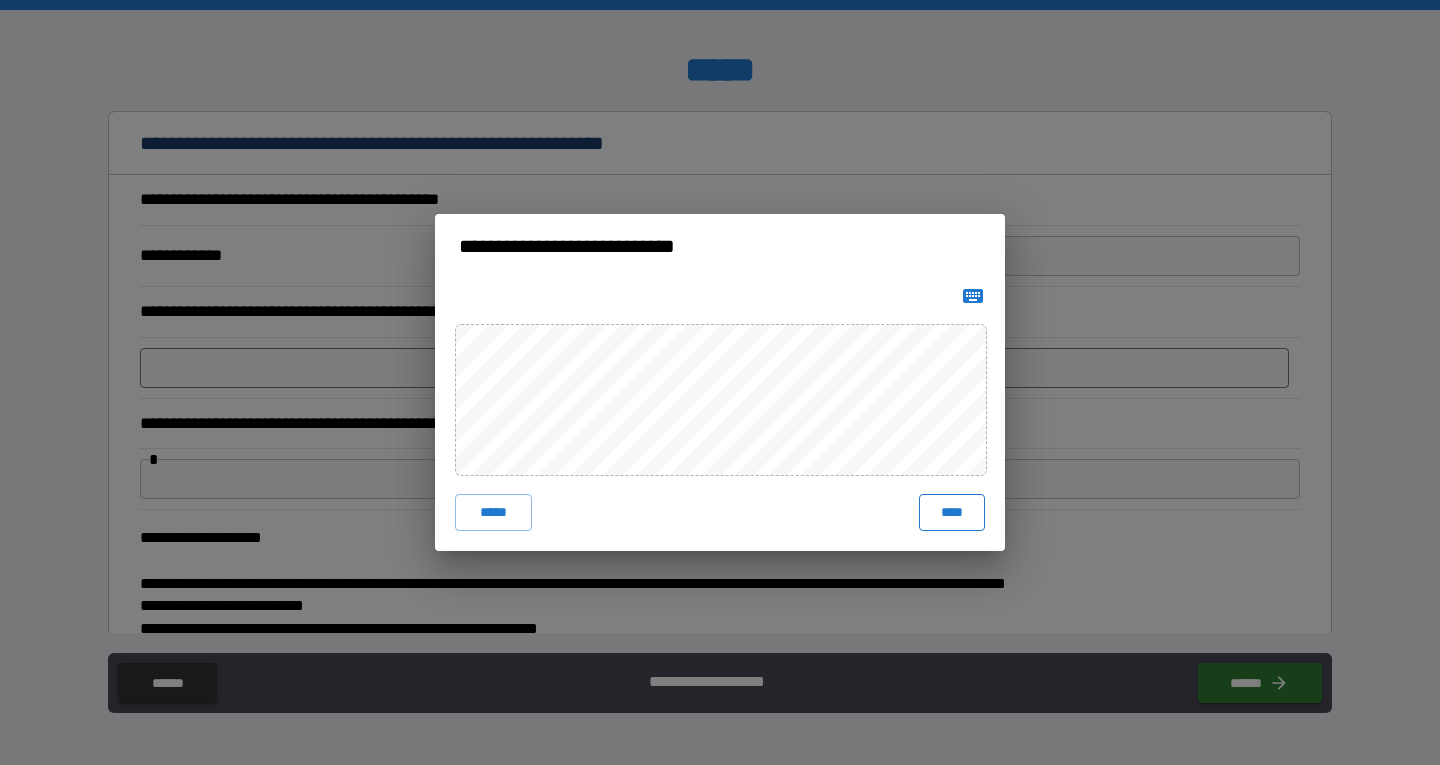 click on "****" at bounding box center (952, 512) 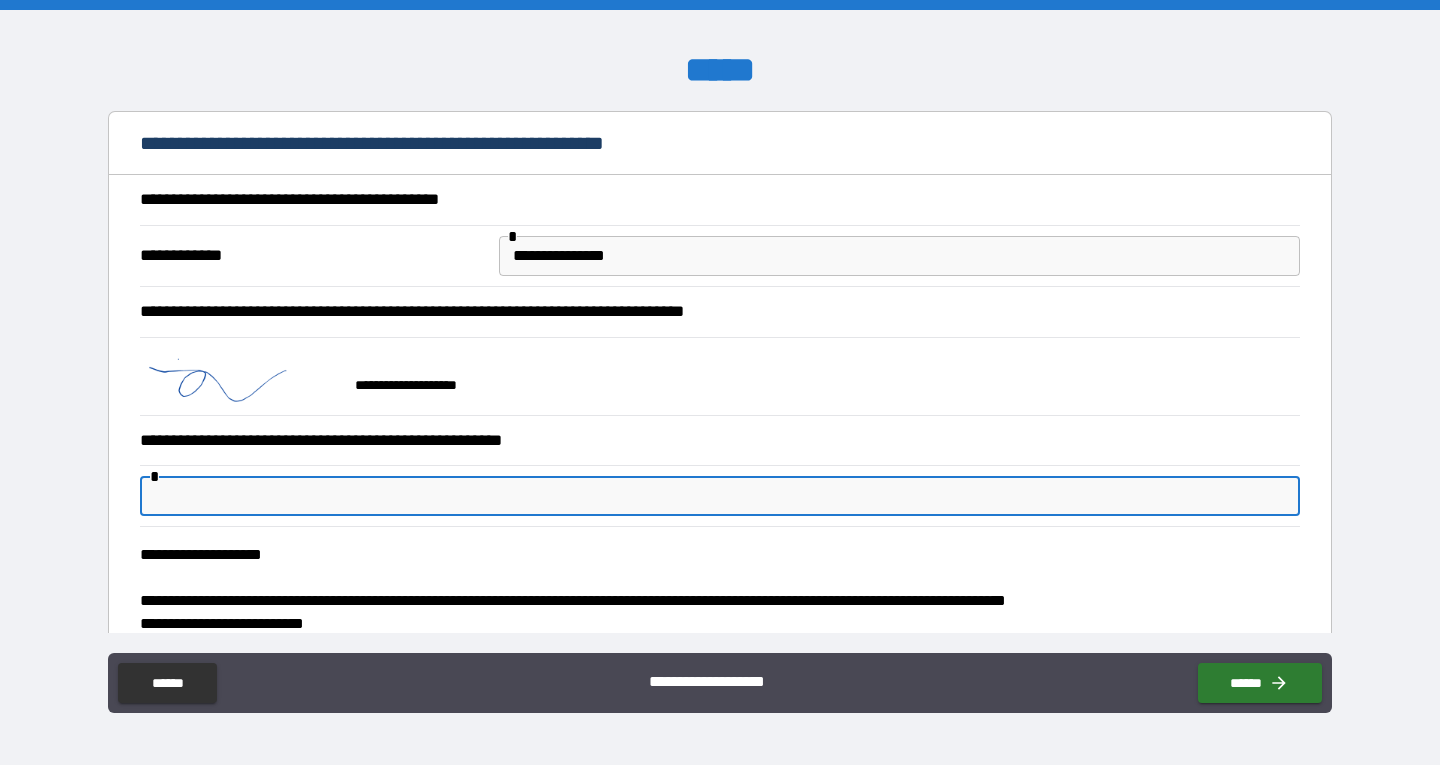 click at bounding box center [720, 496] 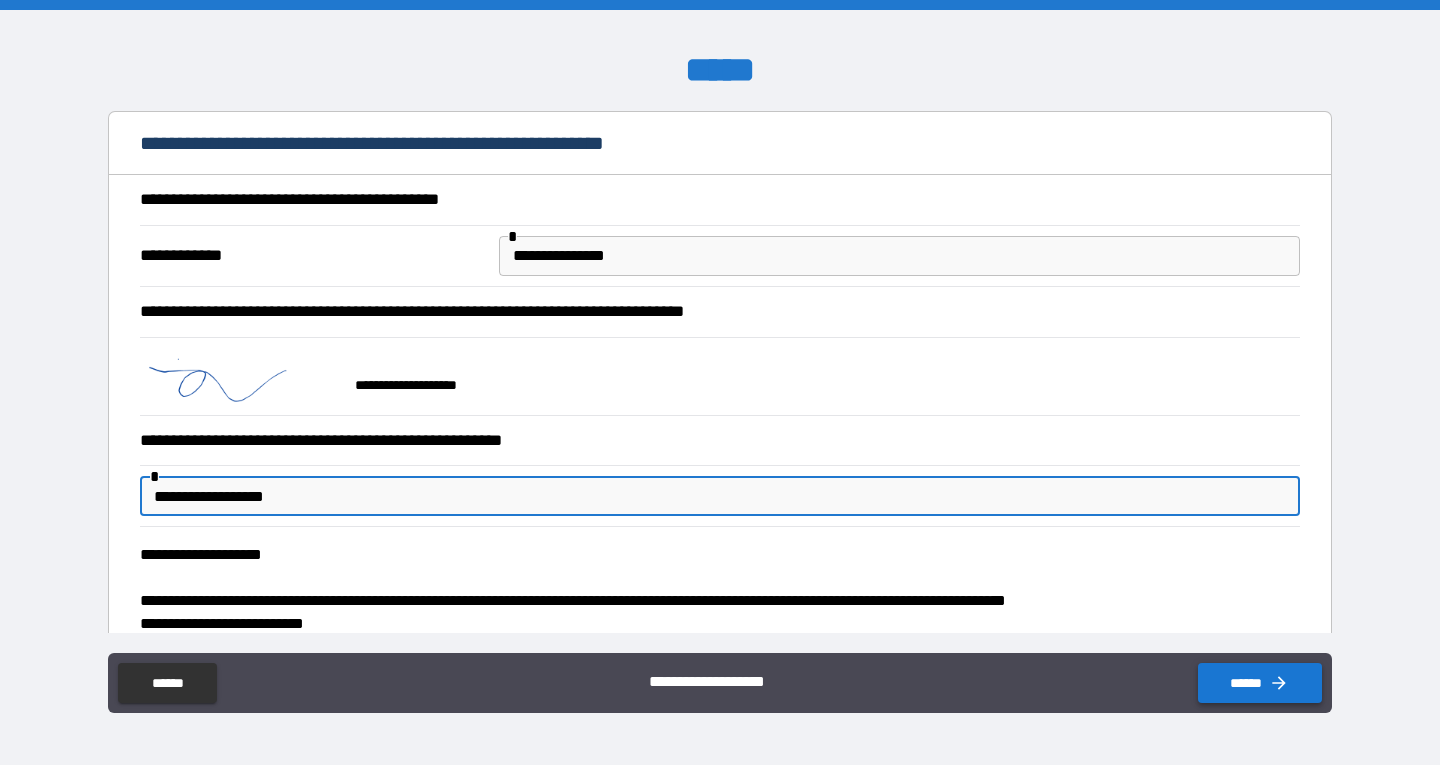 type on "**********" 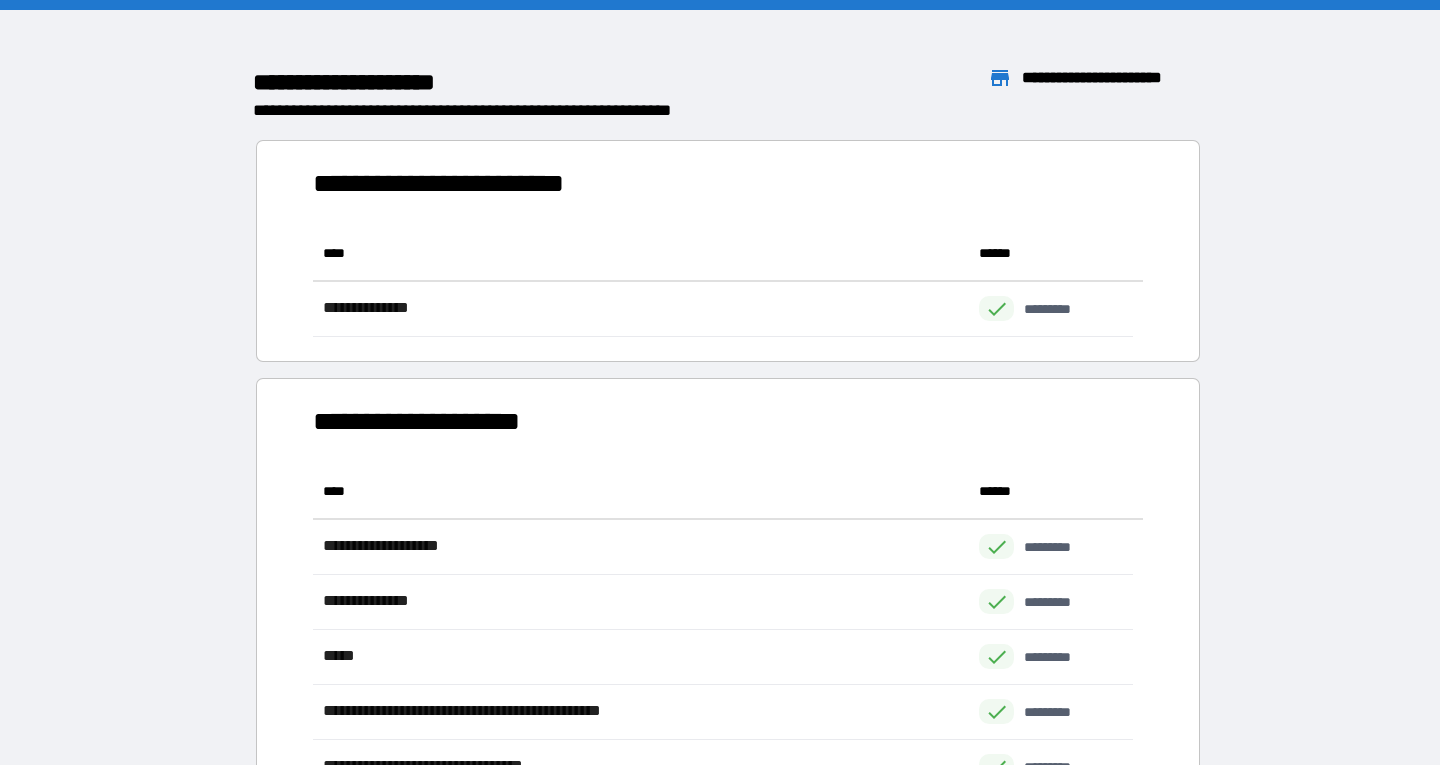 scroll, scrollTop: 16, scrollLeft: 16, axis: both 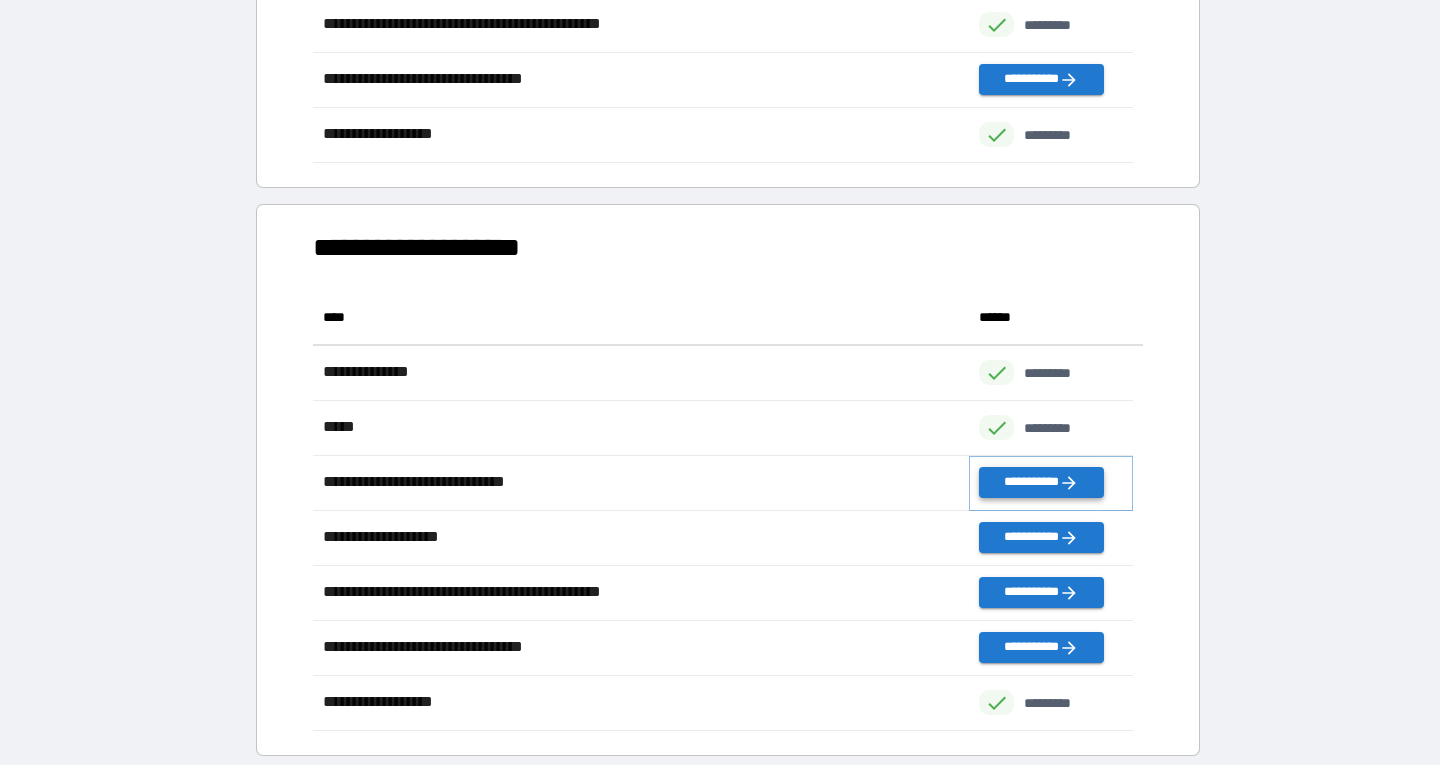 click on "**********" at bounding box center (1041, 482) 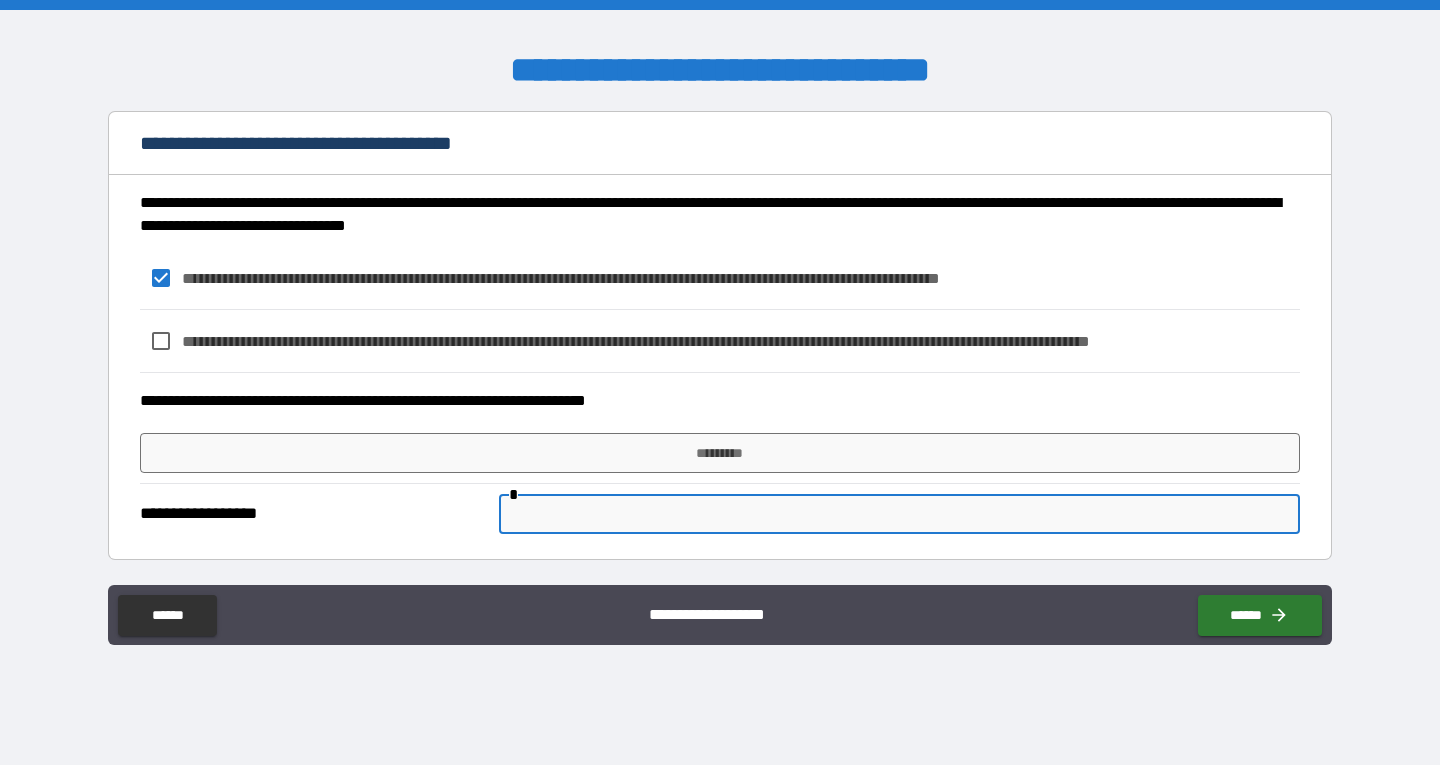click at bounding box center [899, 514] 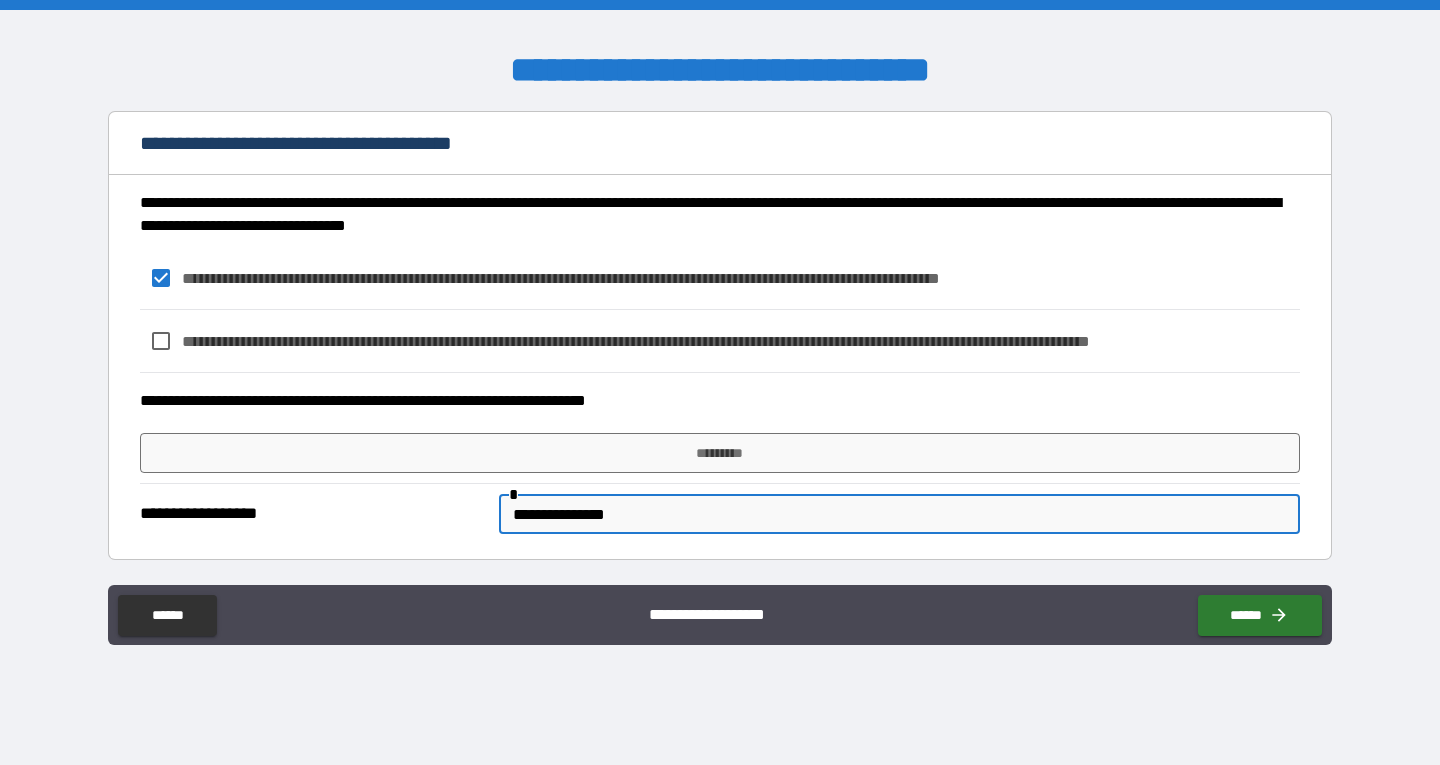type on "**********" 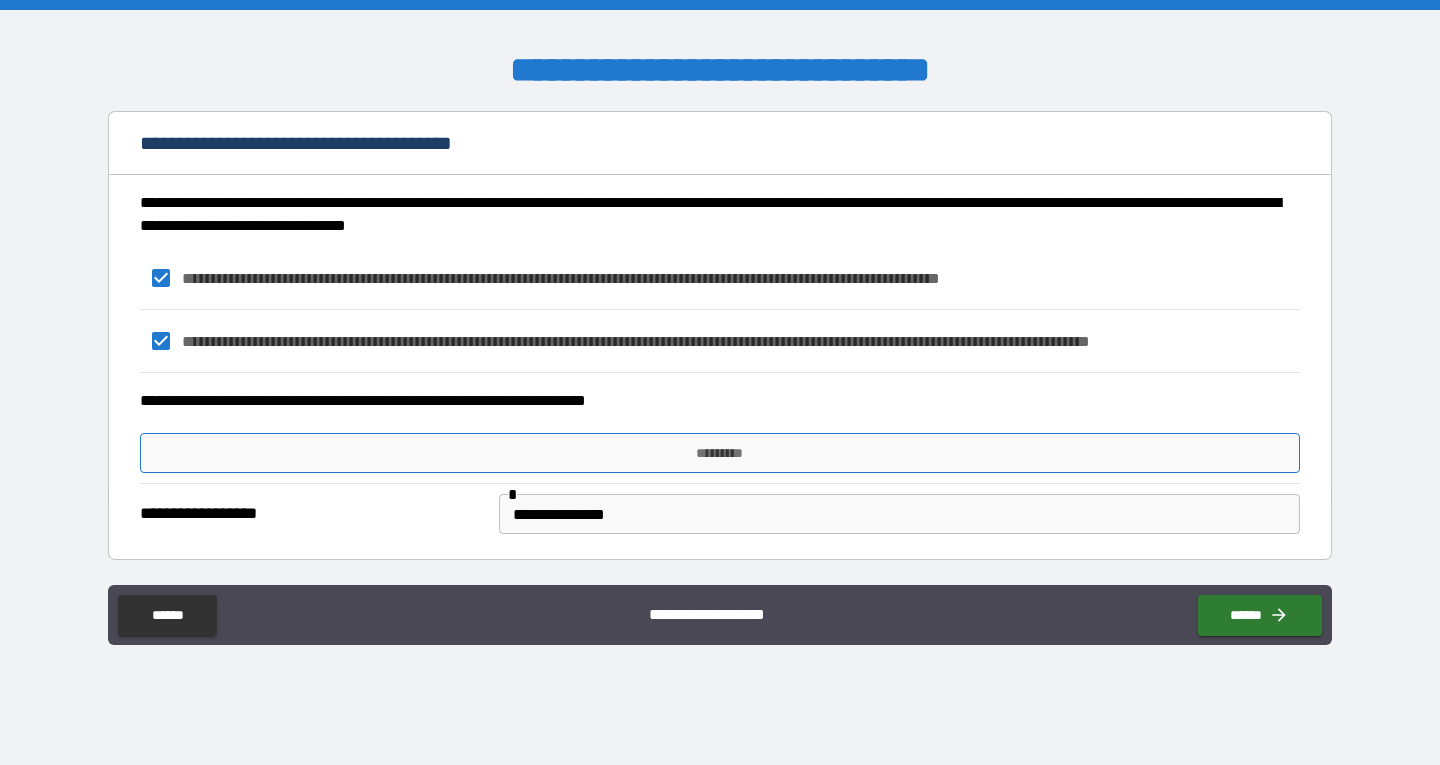 click on "*********" at bounding box center [720, 453] 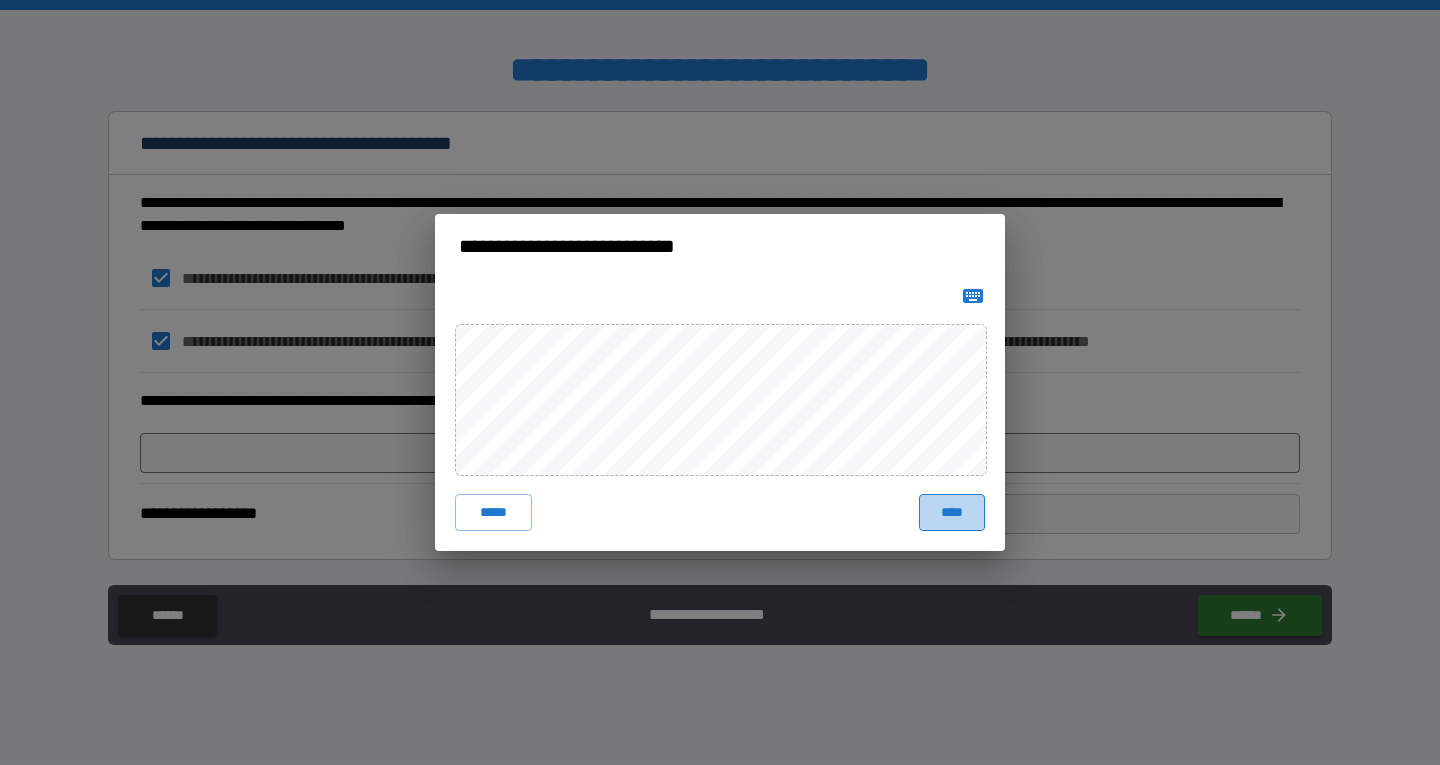 click on "****" at bounding box center (952, 512) 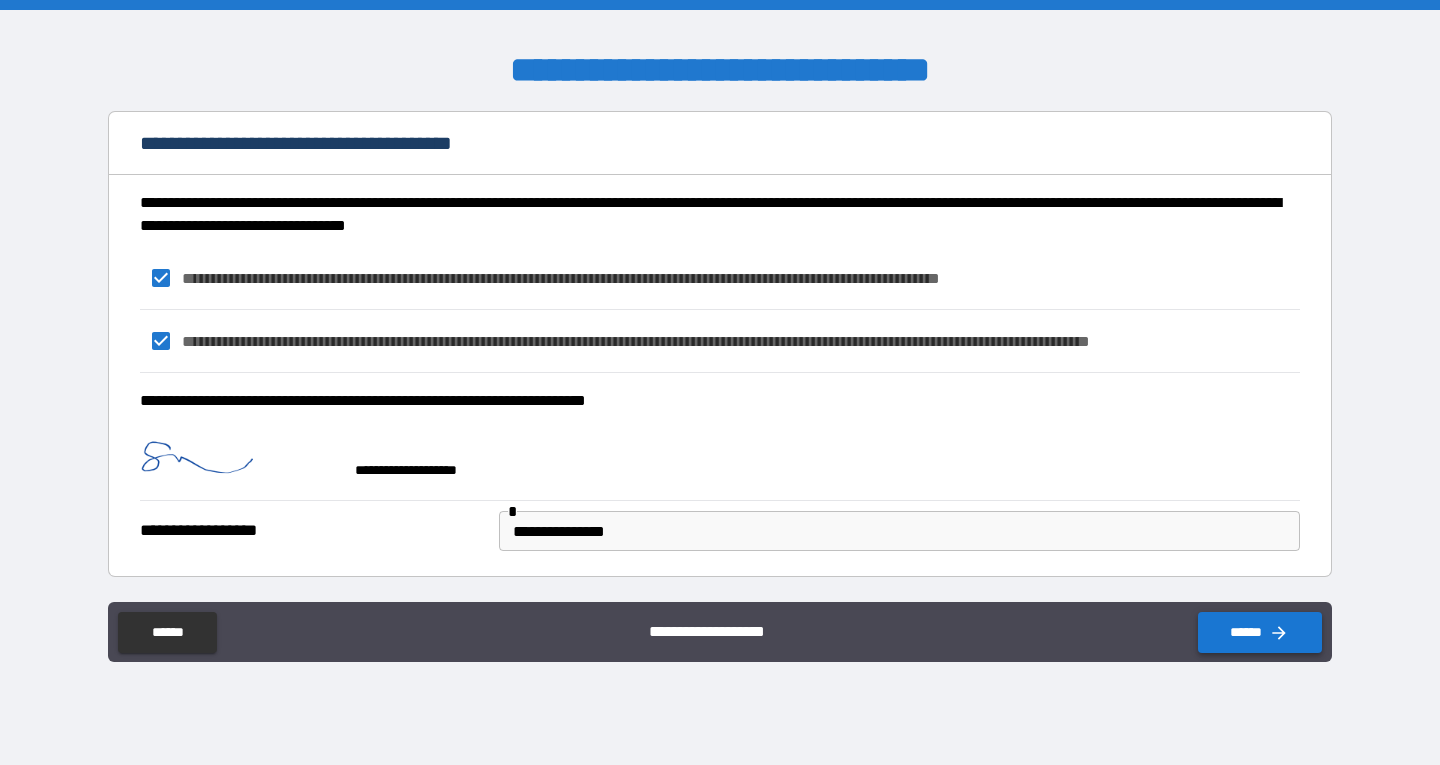 click on "******" at bounding box center [1260, 632] 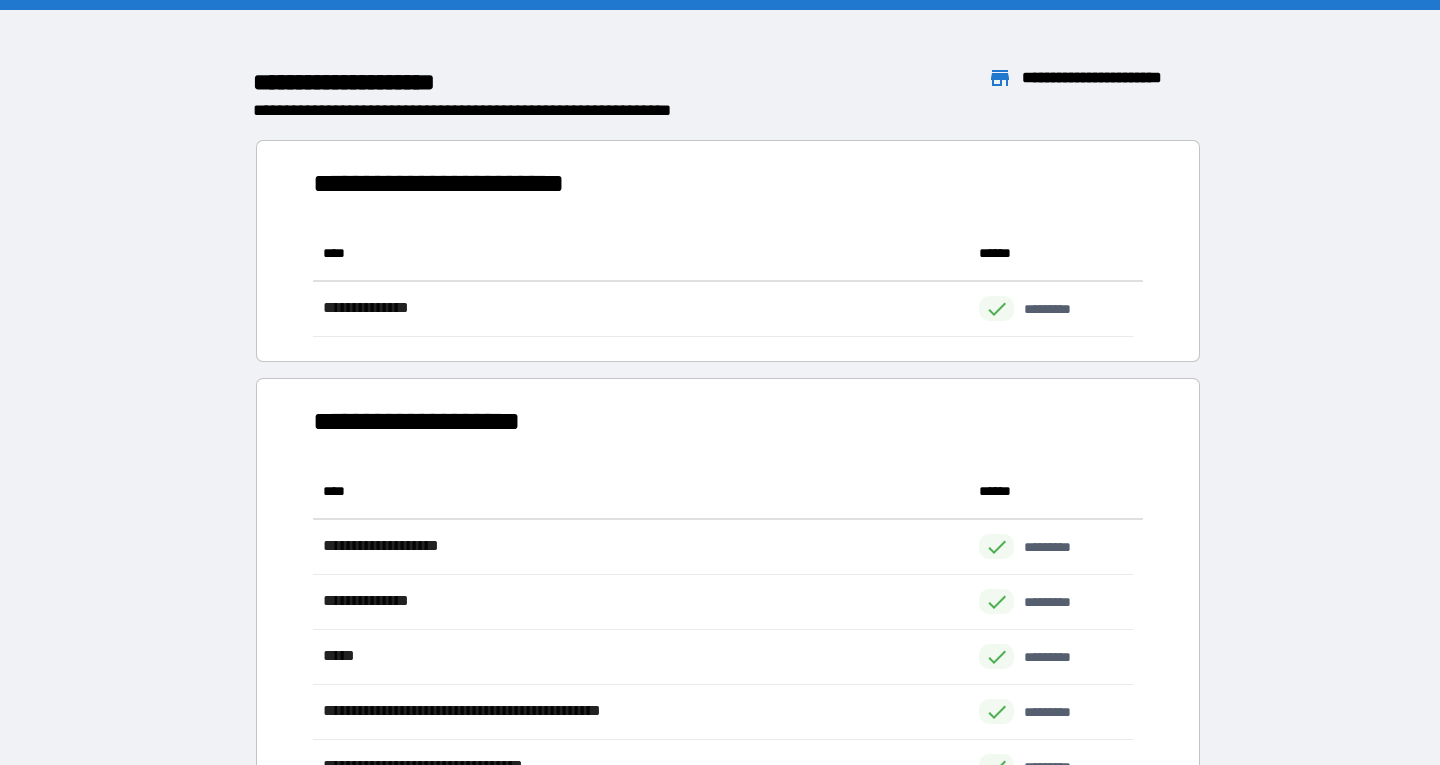 scroll, scrollTop: 16, scrollLeft: 16, axis: both 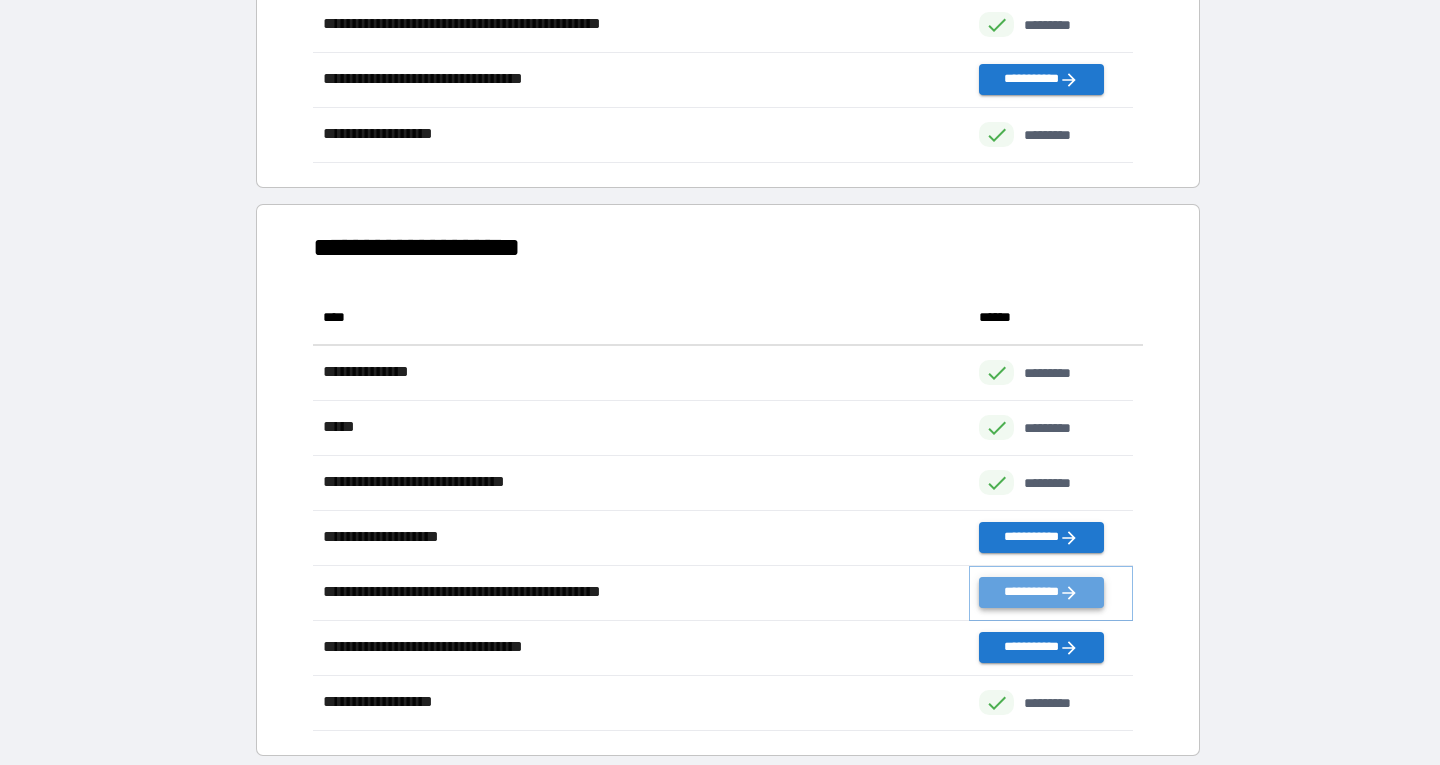 click on "**********" at bounding box center [1041, 592] 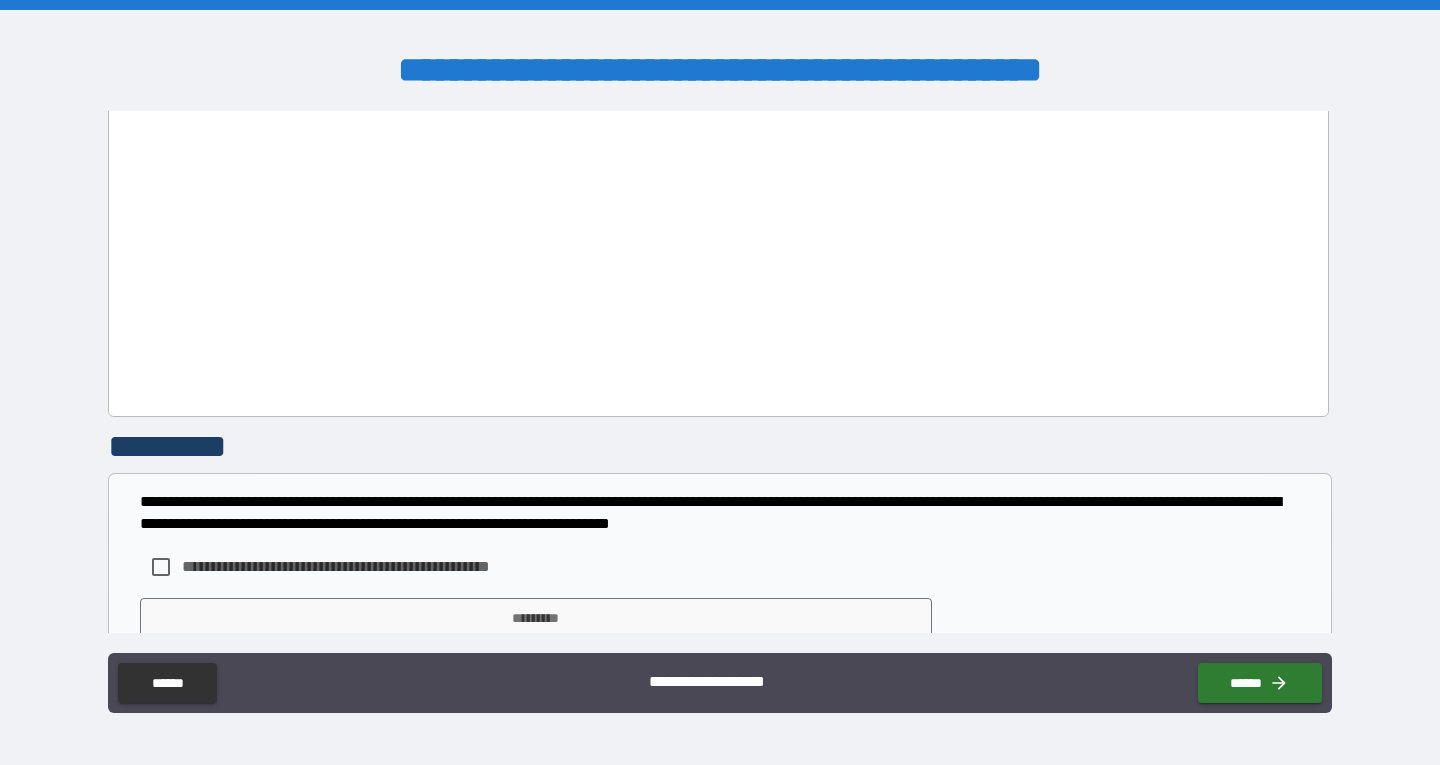 scroll, scrollTop: 1359, scrollLeft: 0, axis: vertical 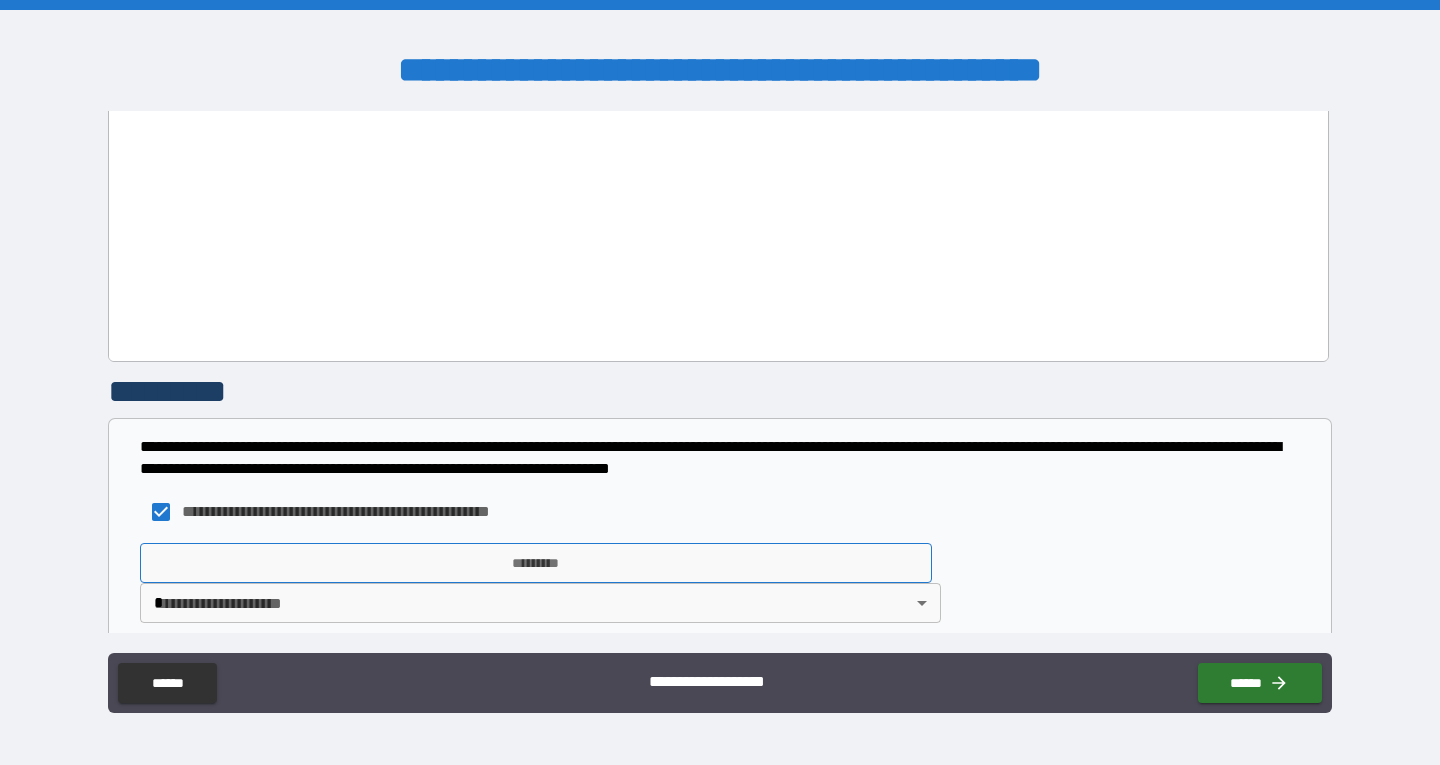 click on "*********" at bounding box center [536, 563] 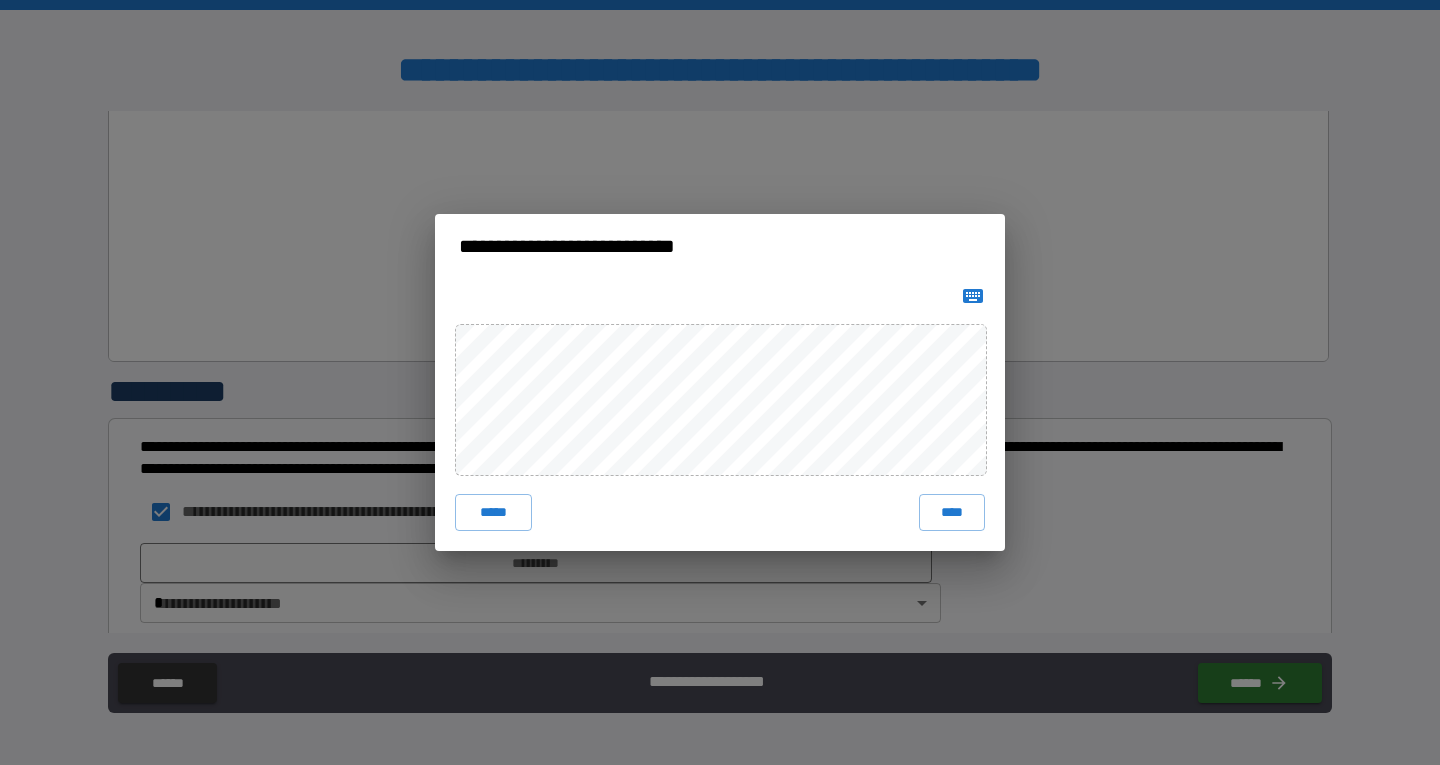 drag, startPoint x: 945, startPoint y: 518, endPoint x: 641, endPoint y: 590, distance: 312.40997 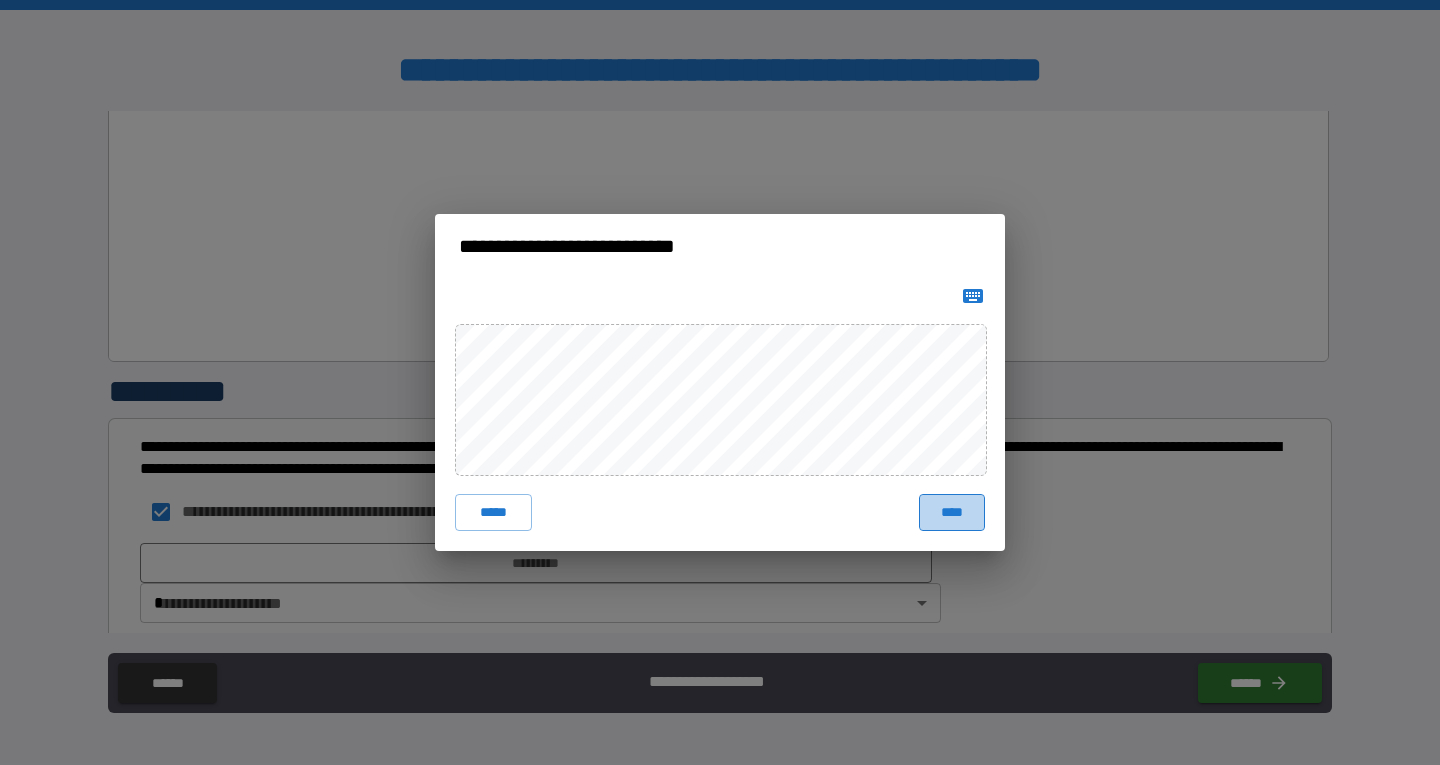 drag, startPoint x: 954, startPoint y: 510, endPoint x: 932, endPoint y: 519, distance: 23.769728 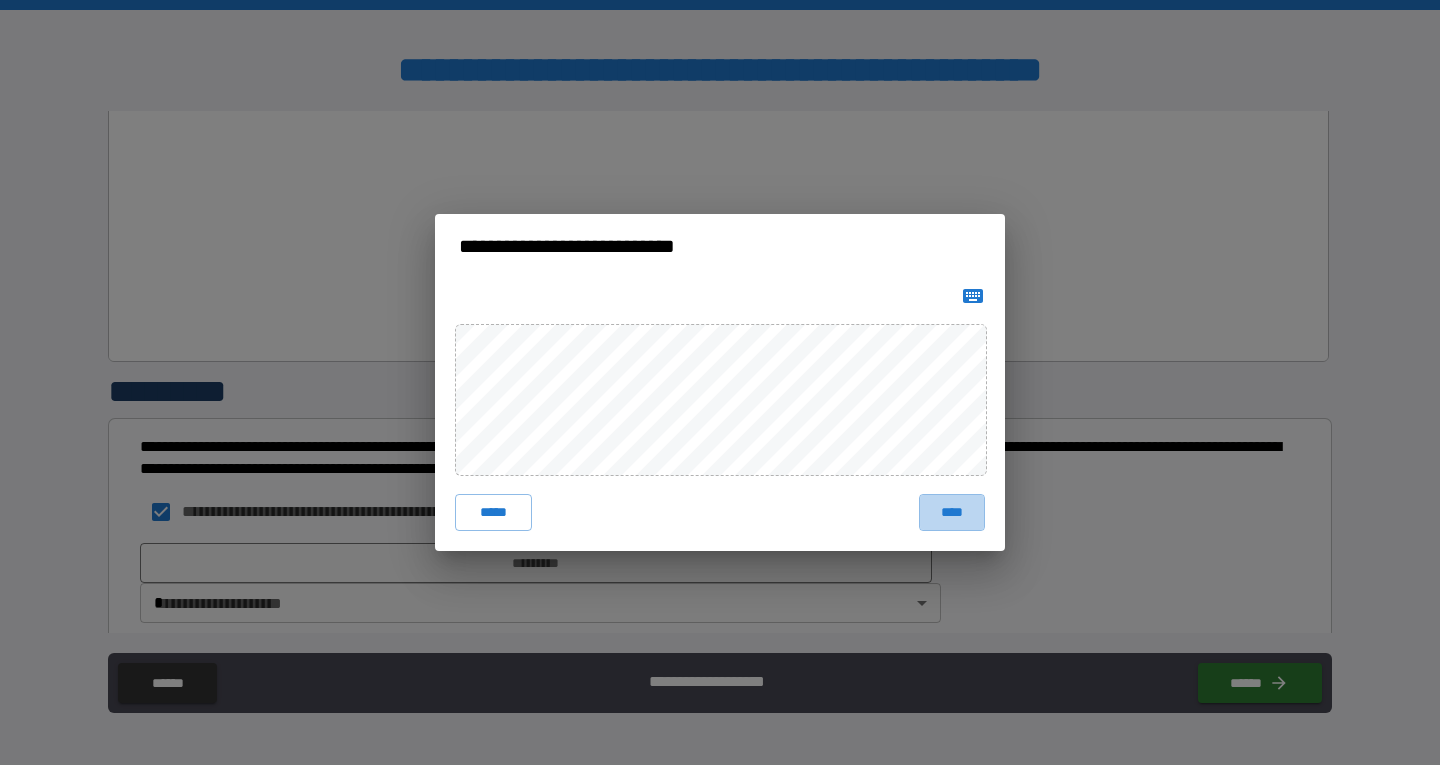 click on "****" at bounding box center (952, 512) 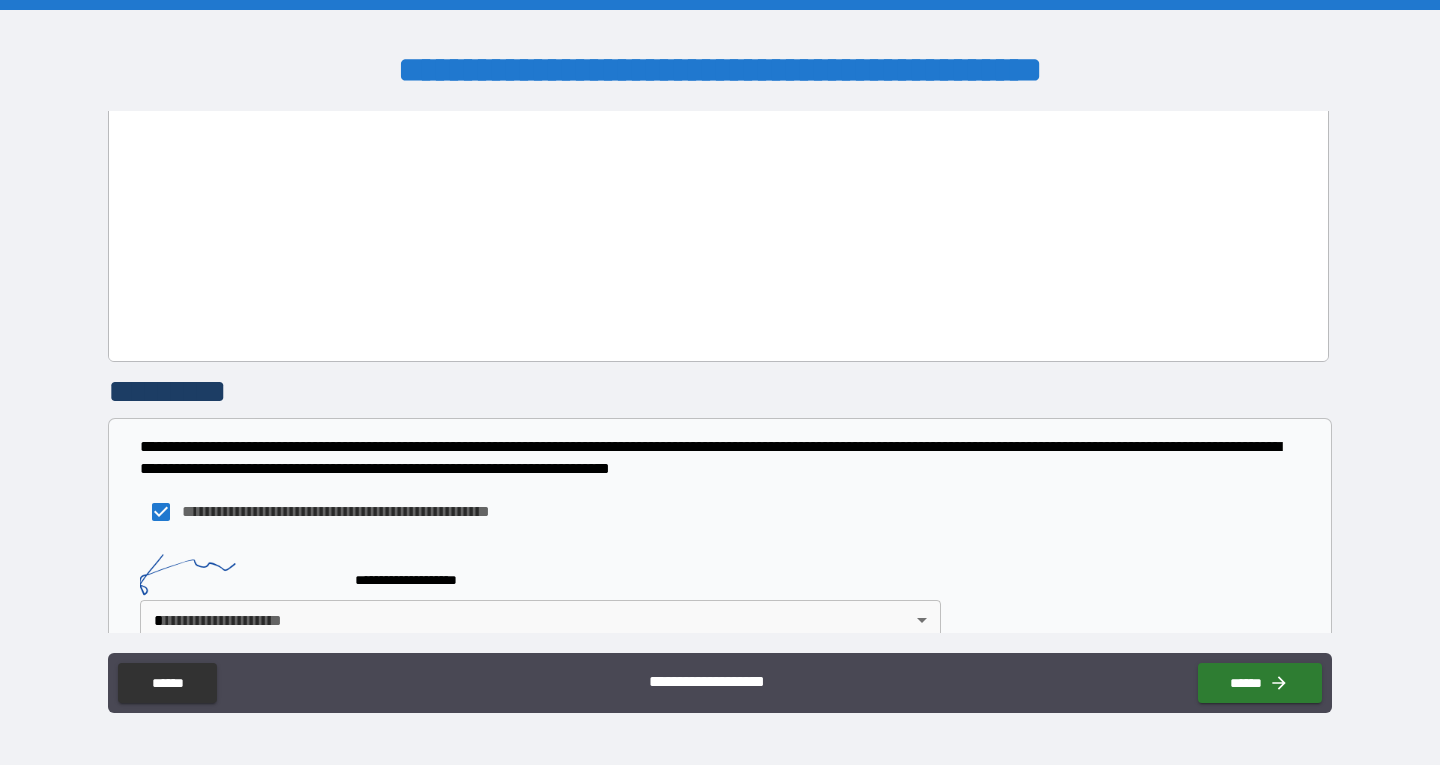 click on "**********" at bounding box center [720, 382] 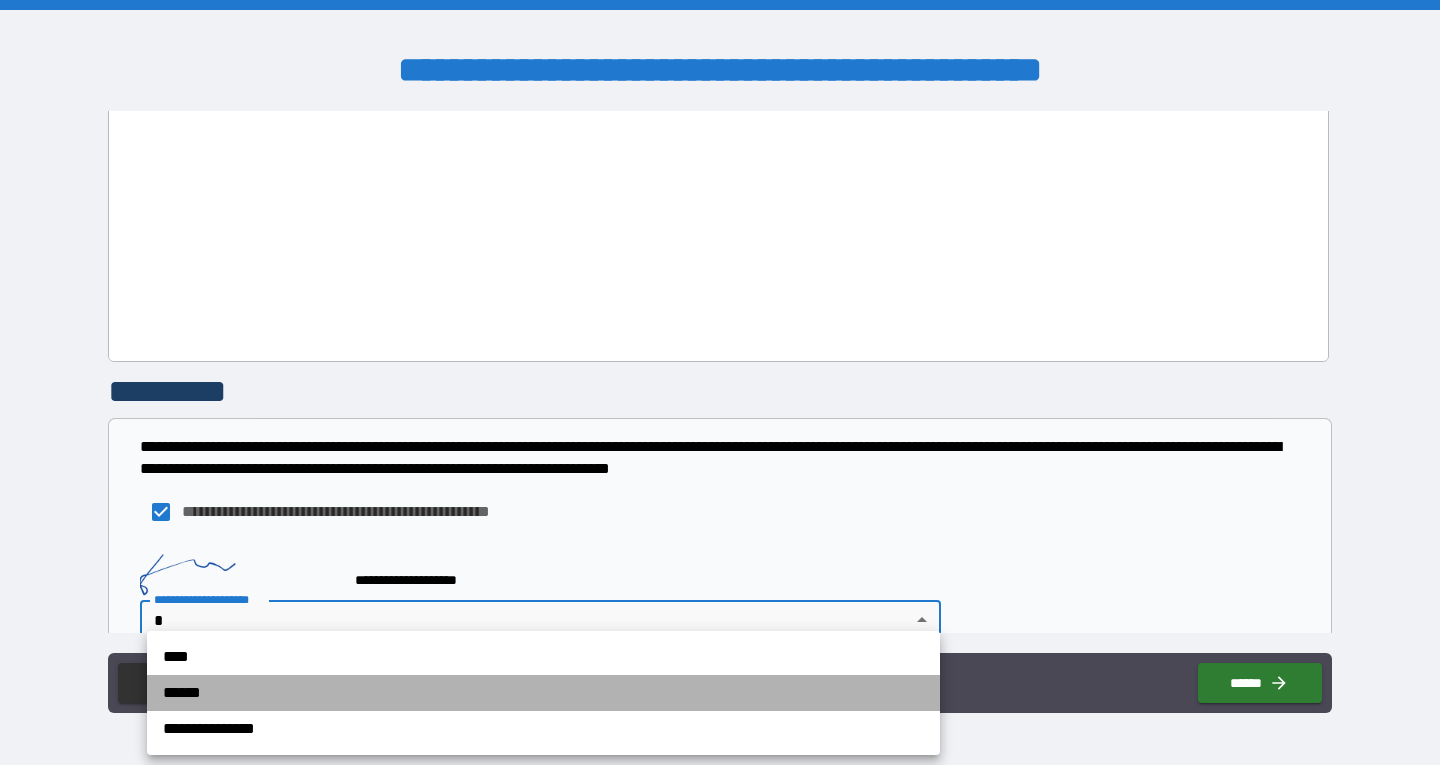 click on "******" at bounding box center (543, 693) 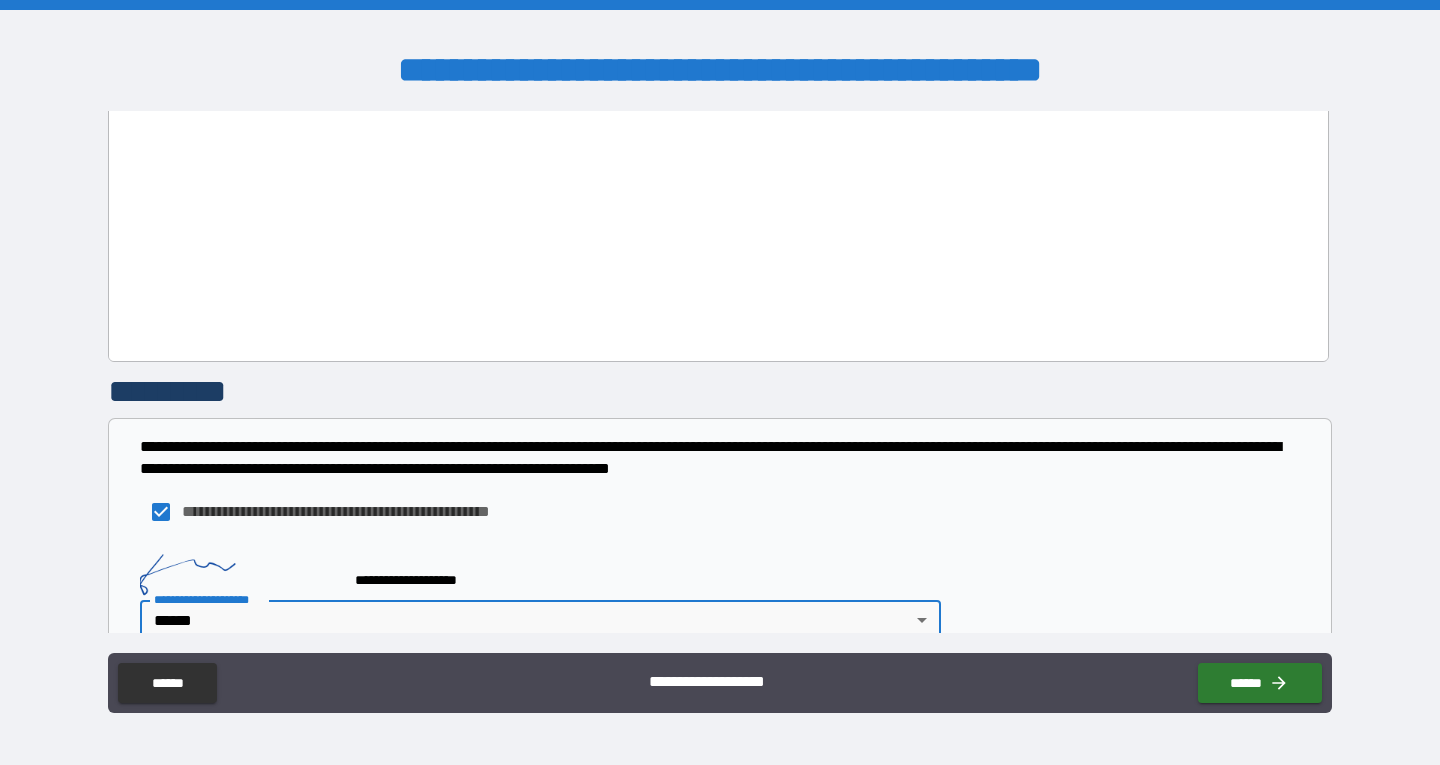 click on "**********" at bounding box center (720, 382) 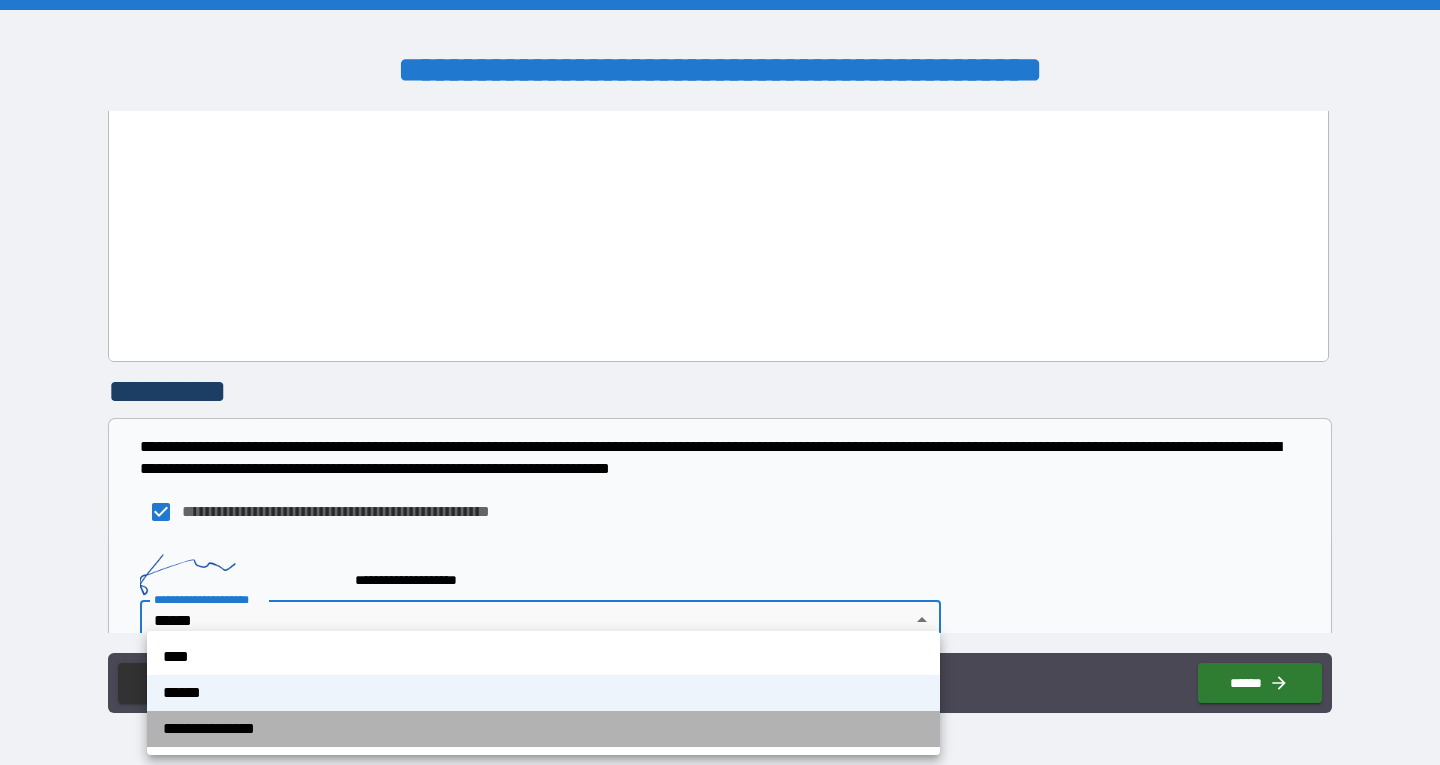 drag, startPoint x: 246, startPoint y: 741, endPoint x: 404, endPoint y: 716, distance: 159.96562 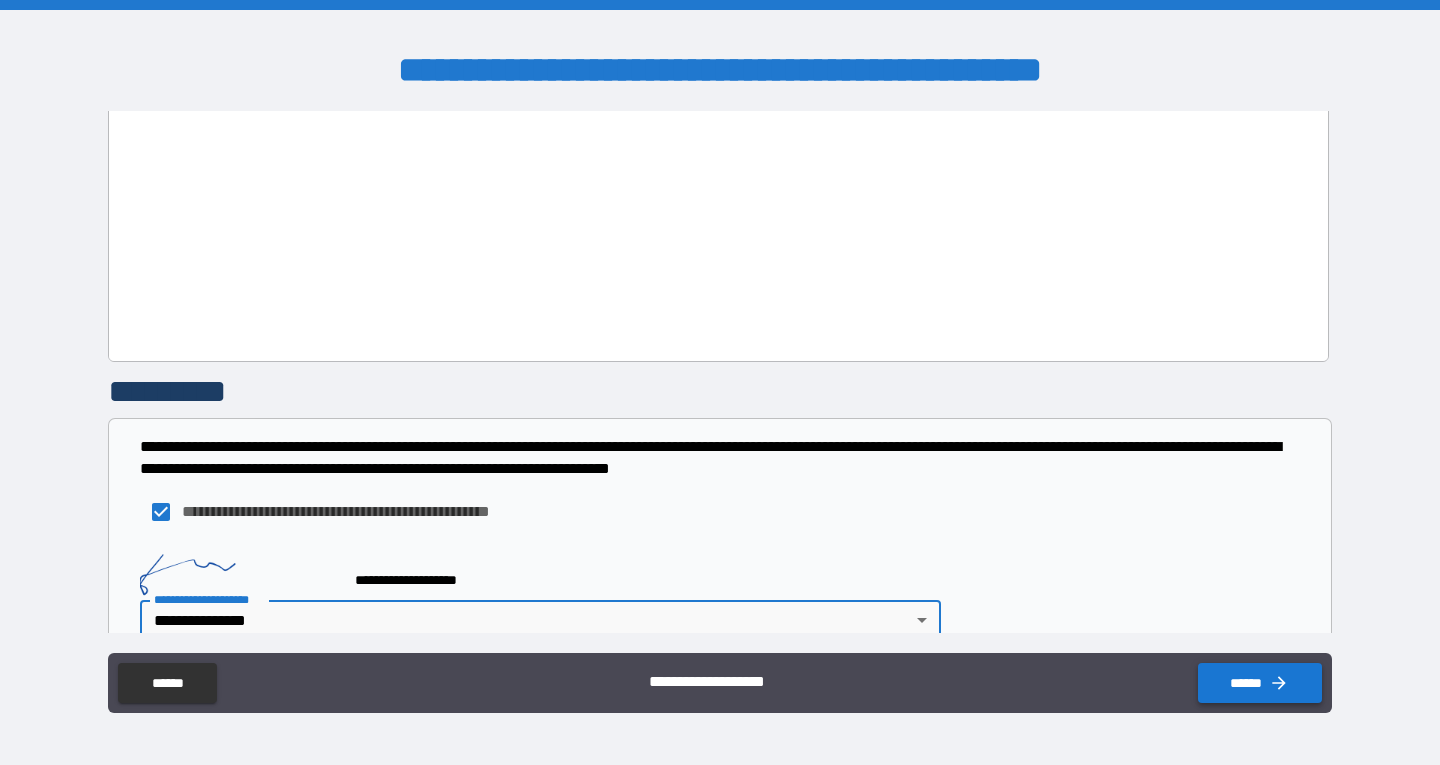 click on "******" at bounding box center [1260, 683] 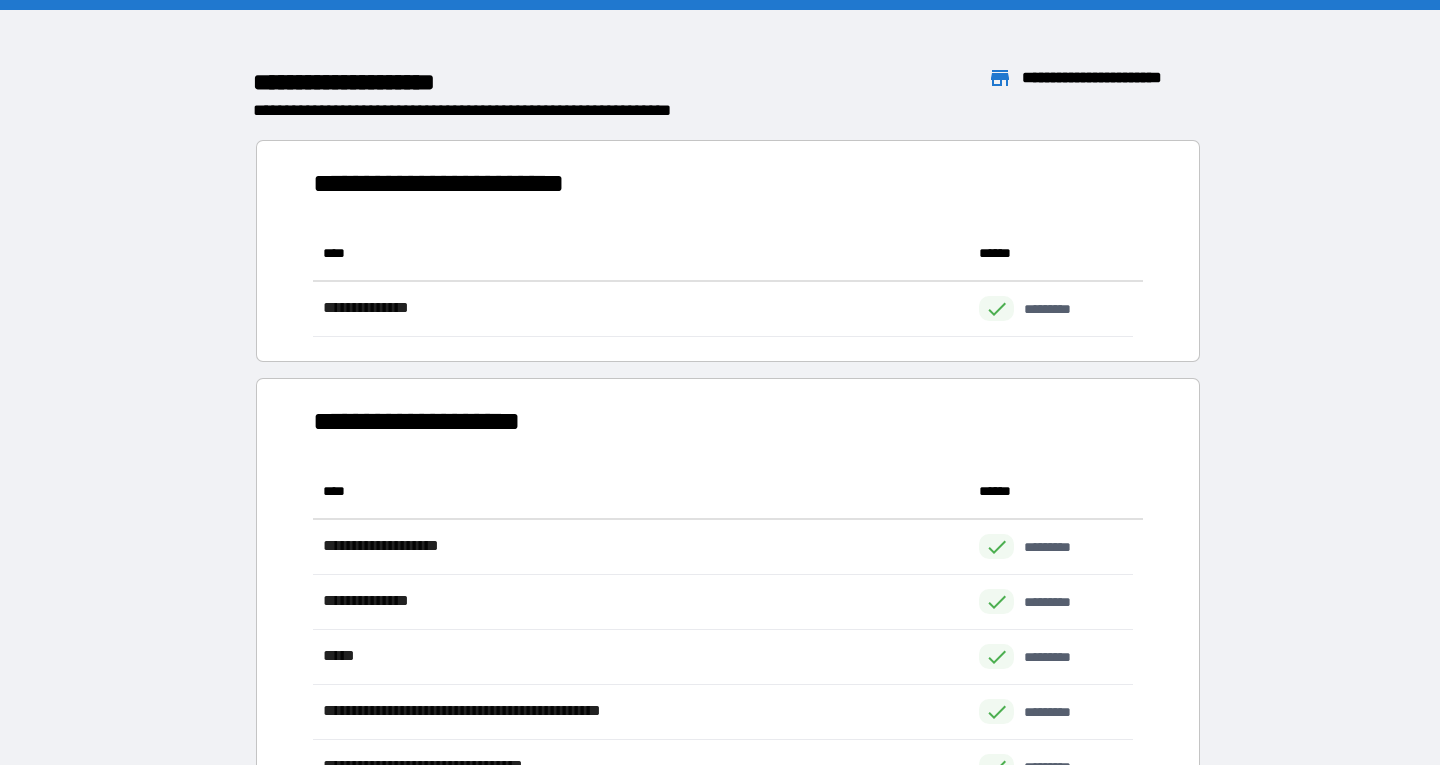 scroll, scrollTop: 16, scrollLeft: 16, axis: both 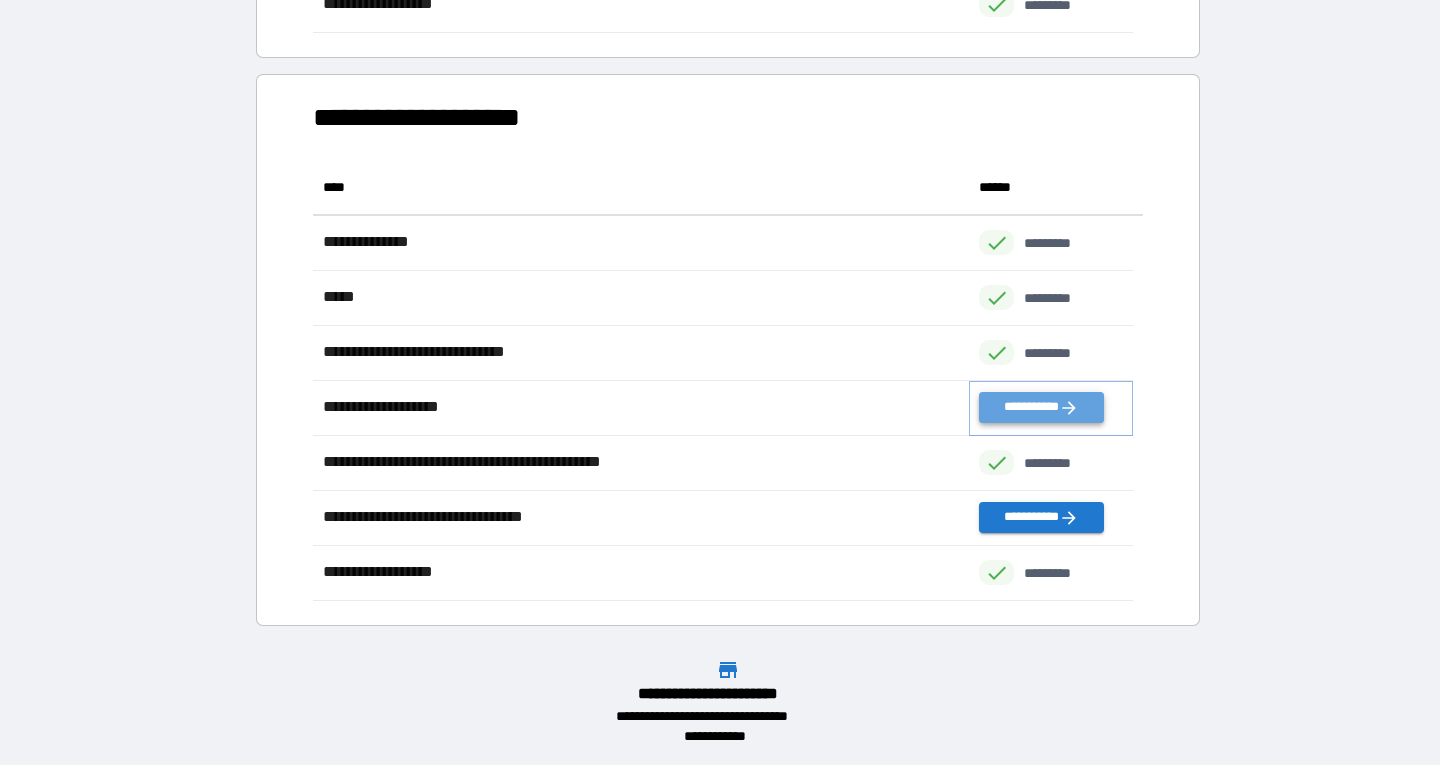 click on "**********" at bounding box center (1041, 407) 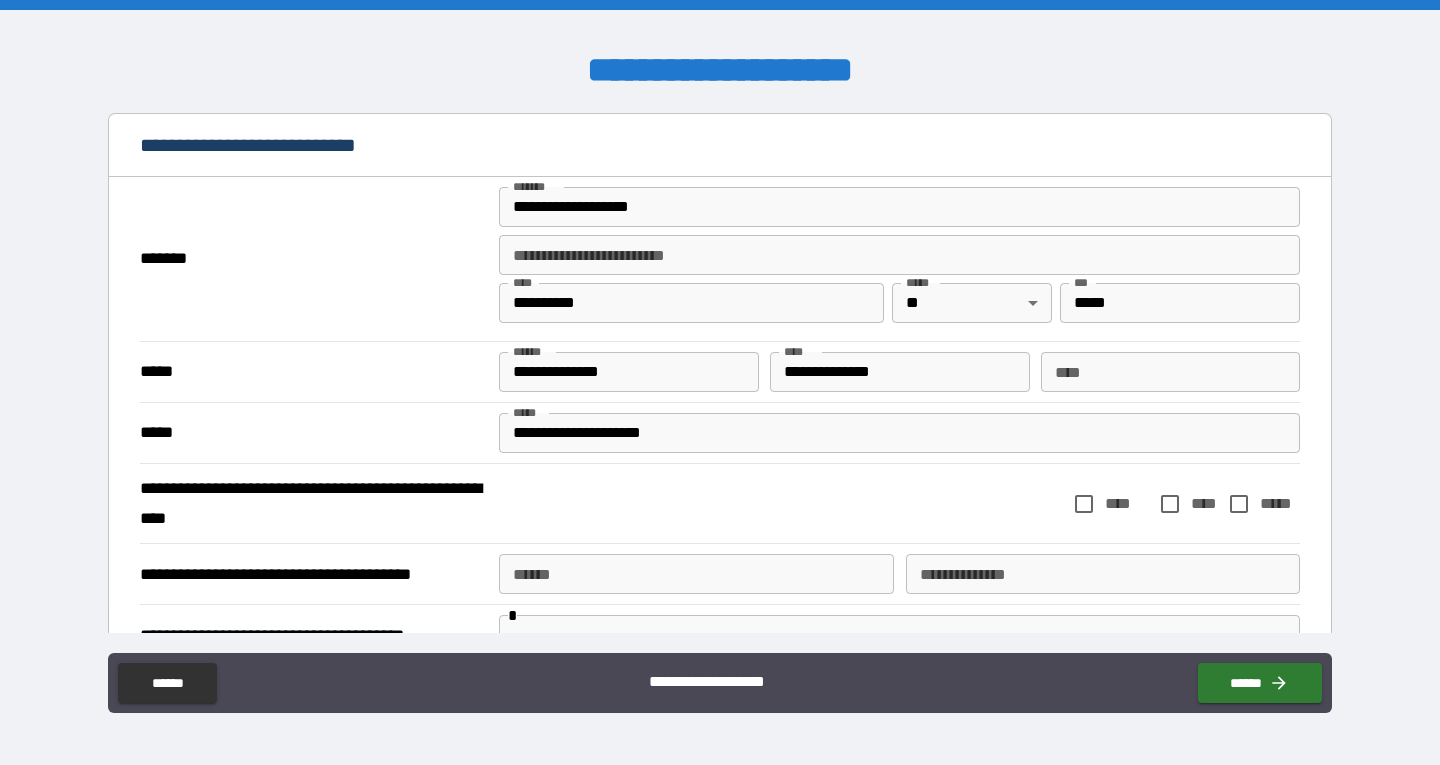 scroll, scrollTop: 600, scrollLeft: 0, axis: vertical 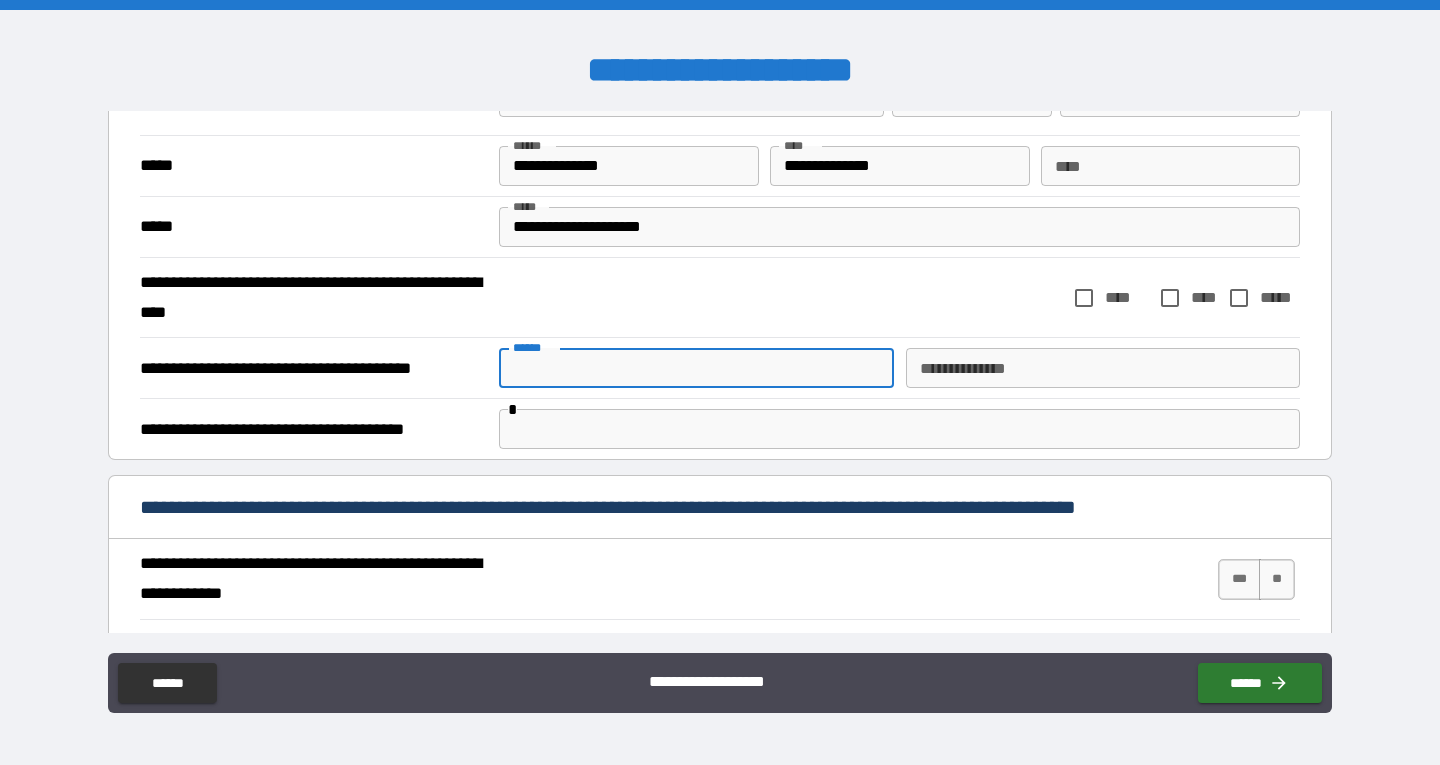 click on "****   *" at bounding box center (696, 368) 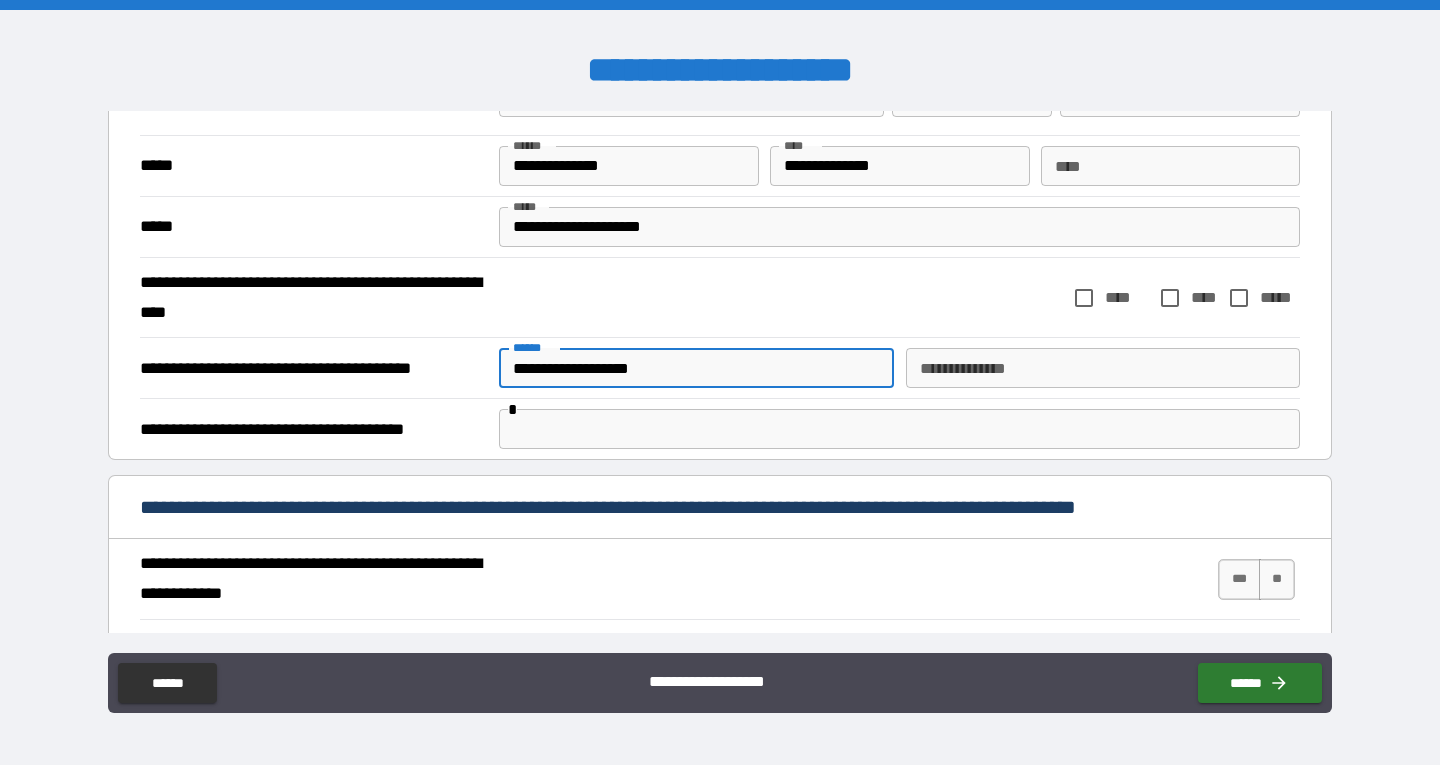 type on "**********" 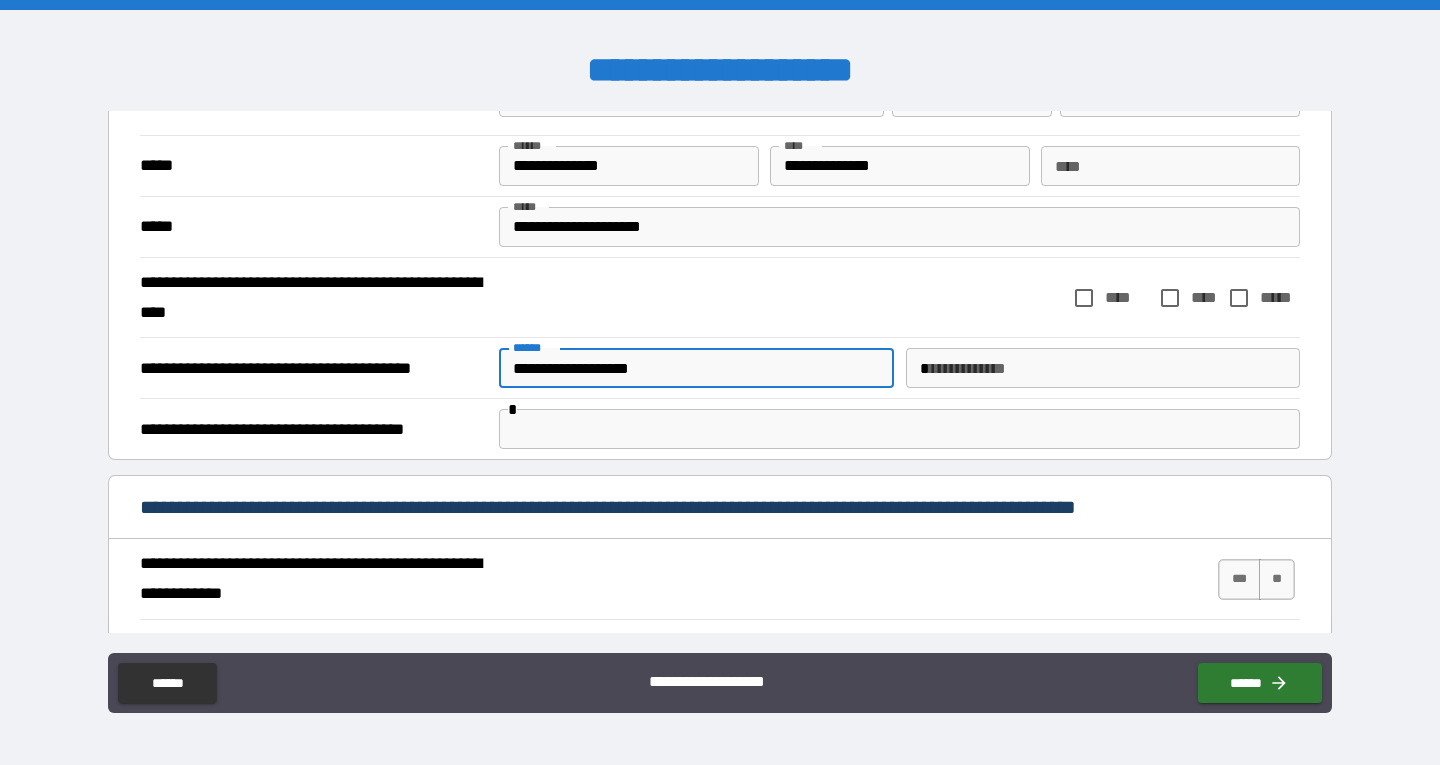 click on "*" at bounding box center (1103, 368) 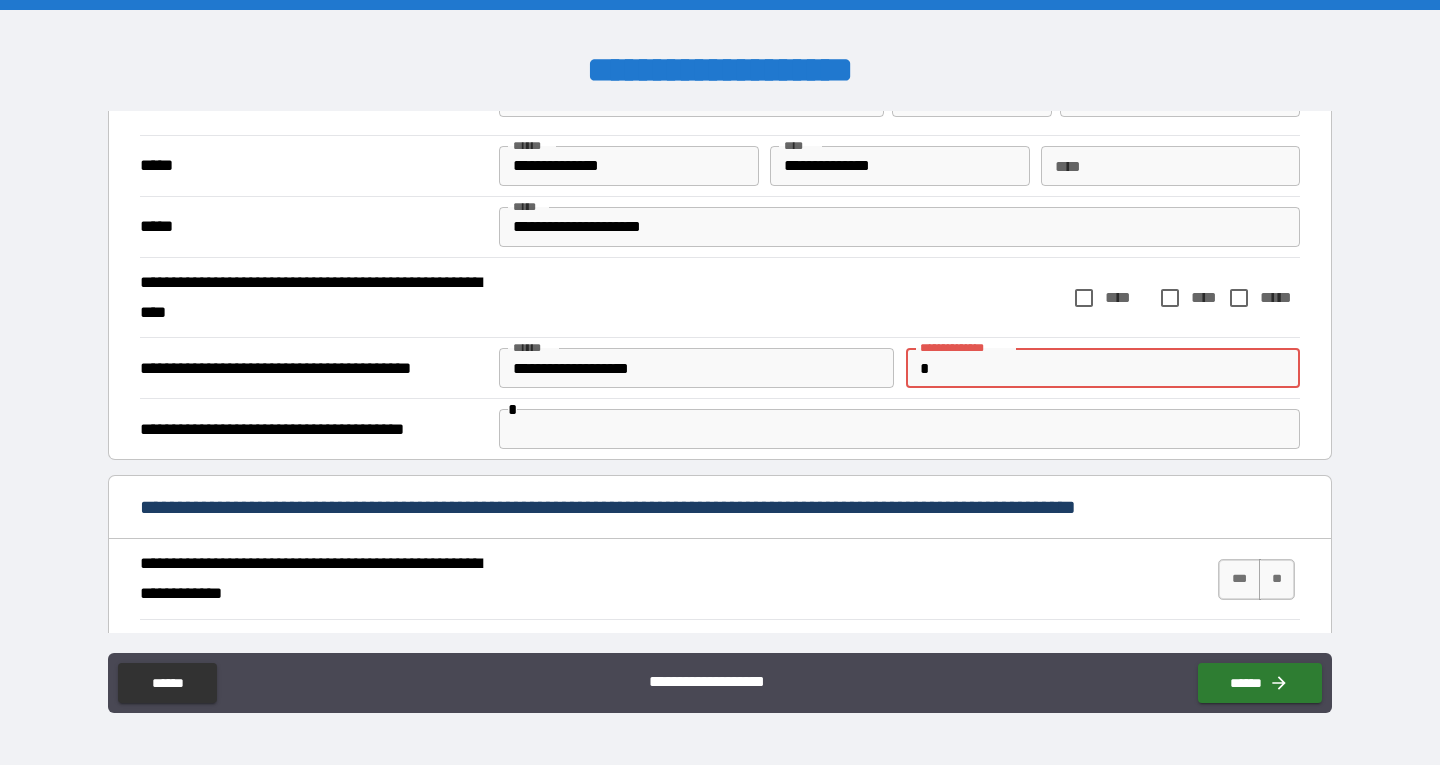 type on "**********" 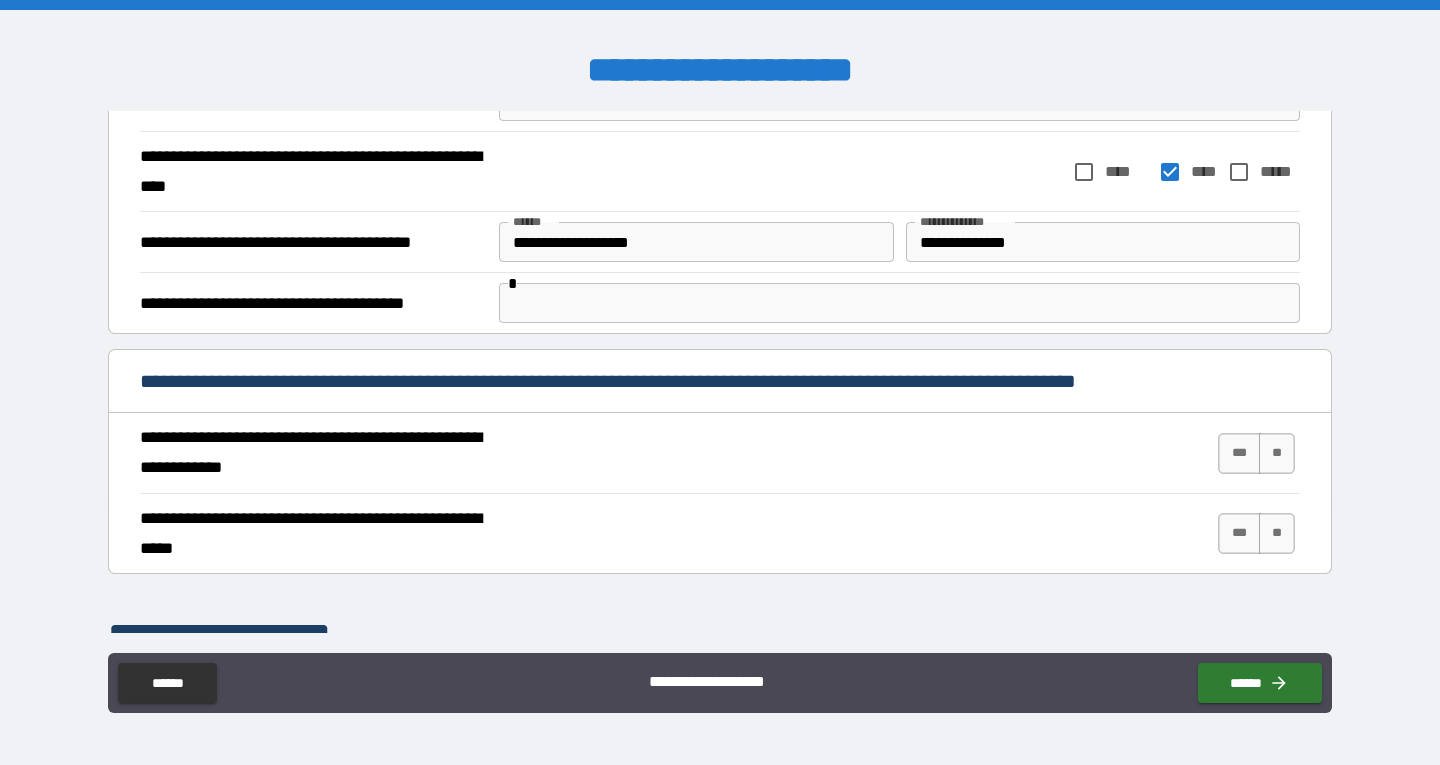 scroll, scrollTop: 800, scrollLeft: 0, axis: vertical 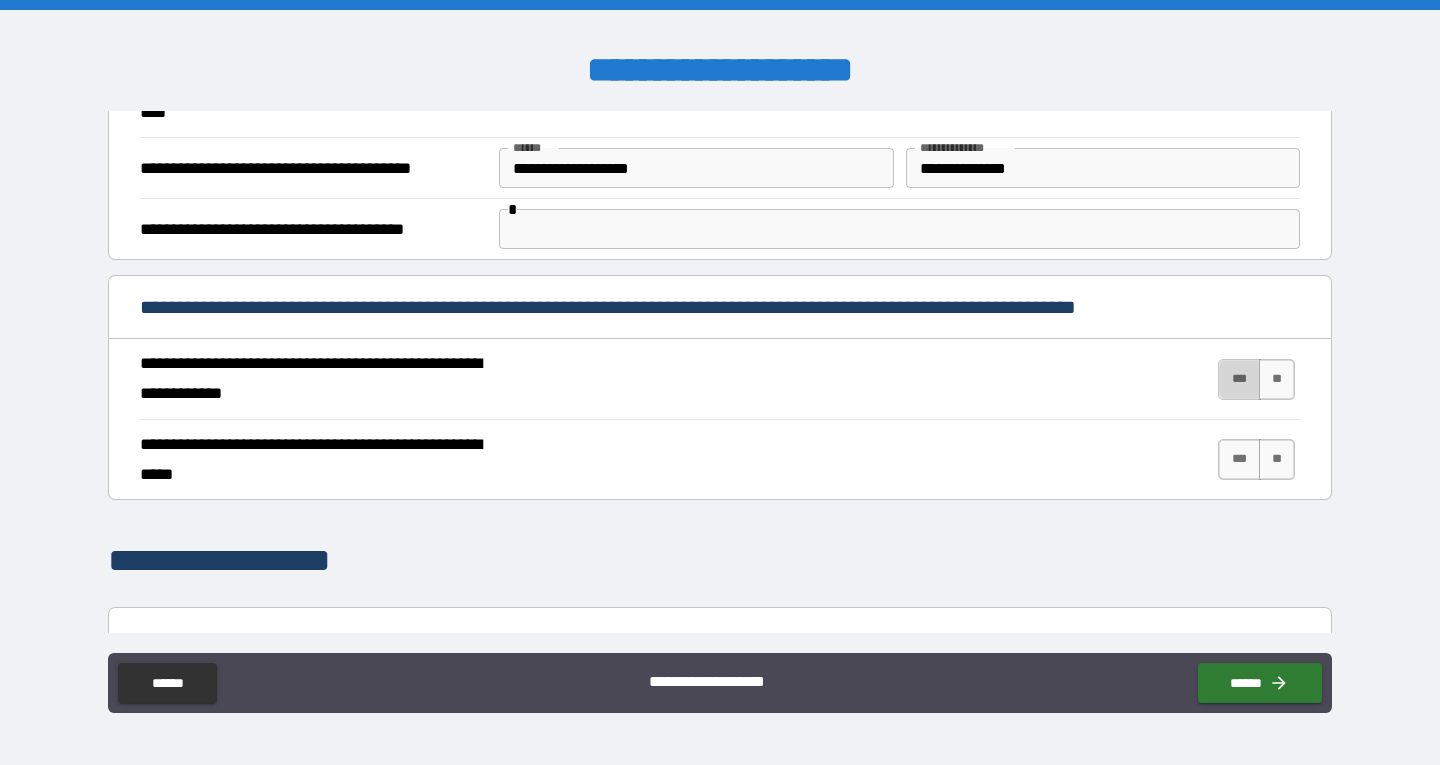 click on "***" at bounding box center (1239, 379) 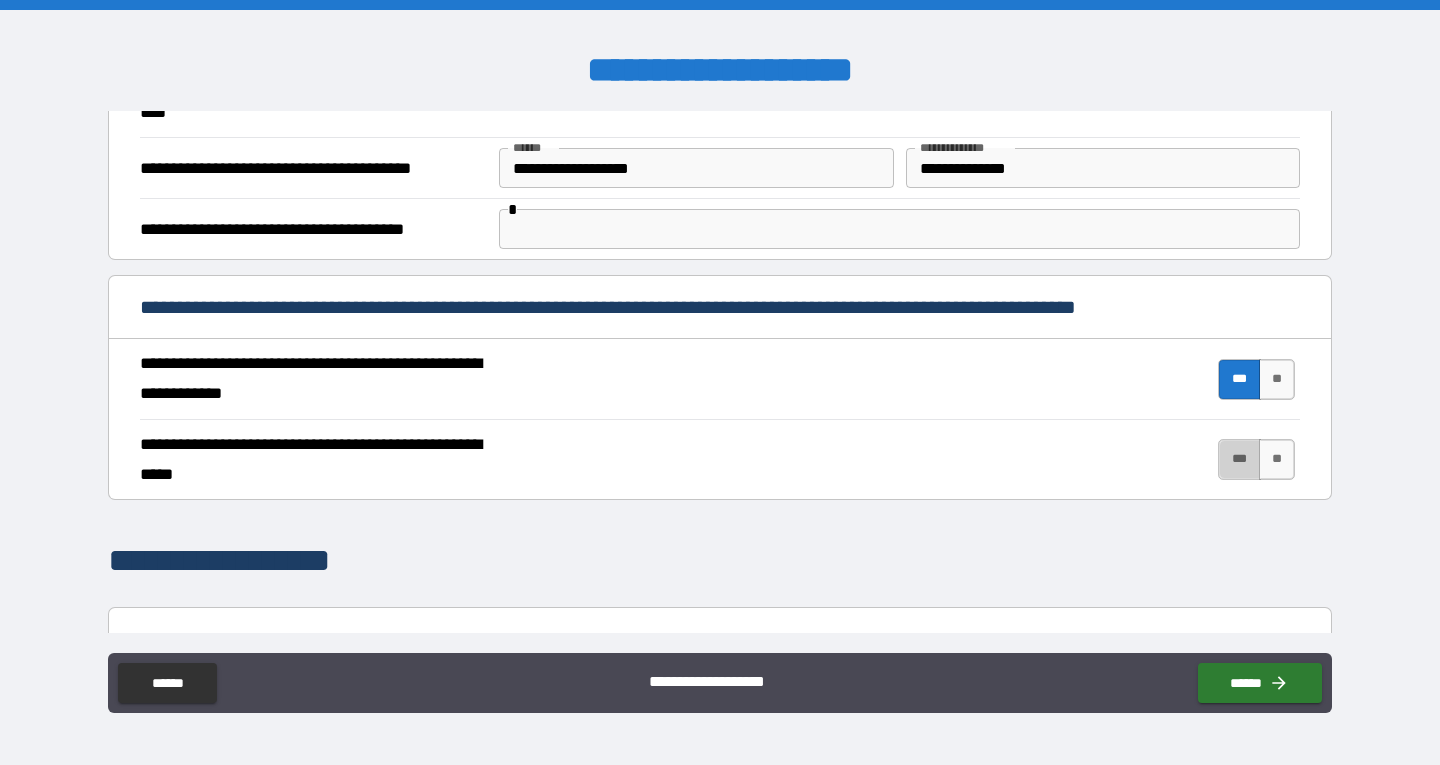 drag, startPoint x: 1218, startPoint y: 457, endPoint x: 1048, endPoint y: 562, distance: 199.81241 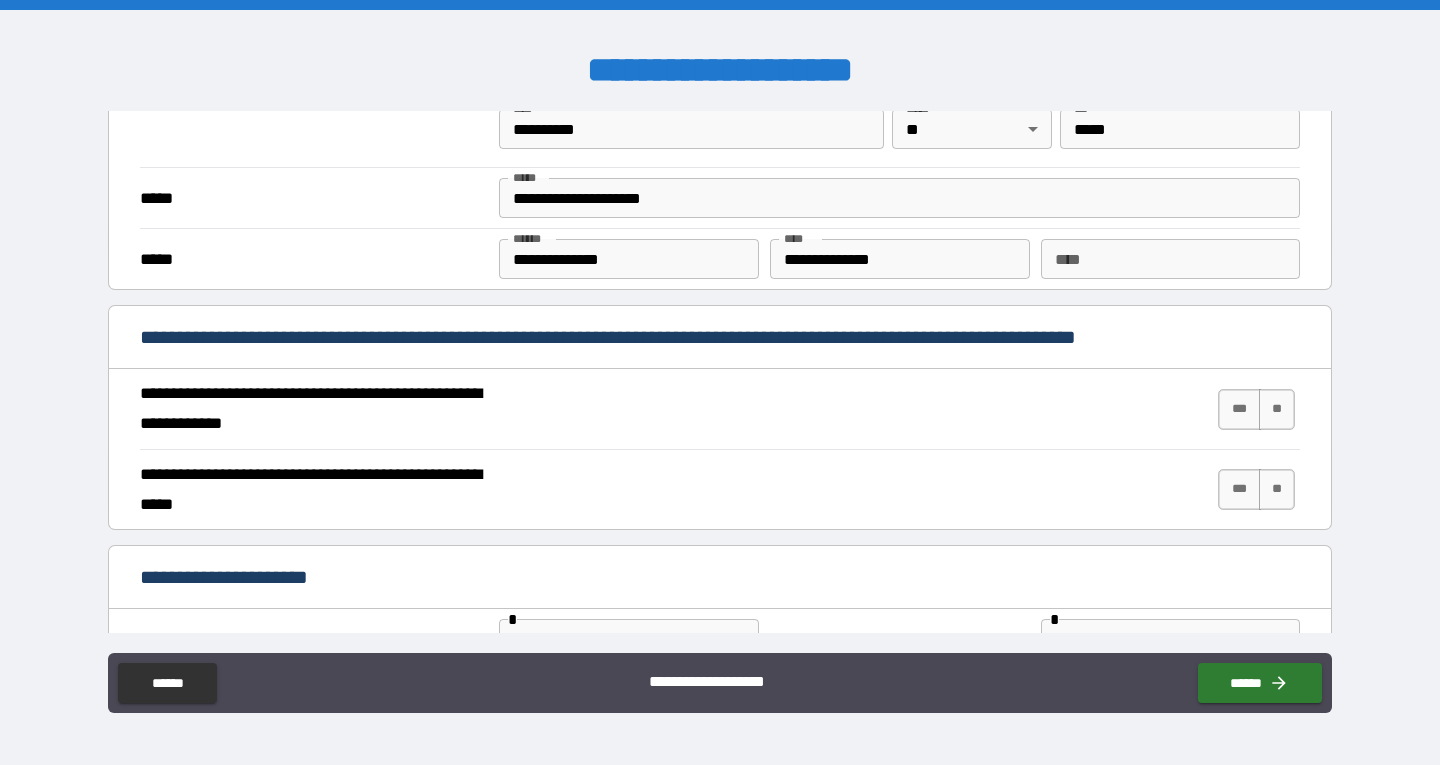scroll, scrollTop: 1900, scrollLeft: 0, axis: vertical 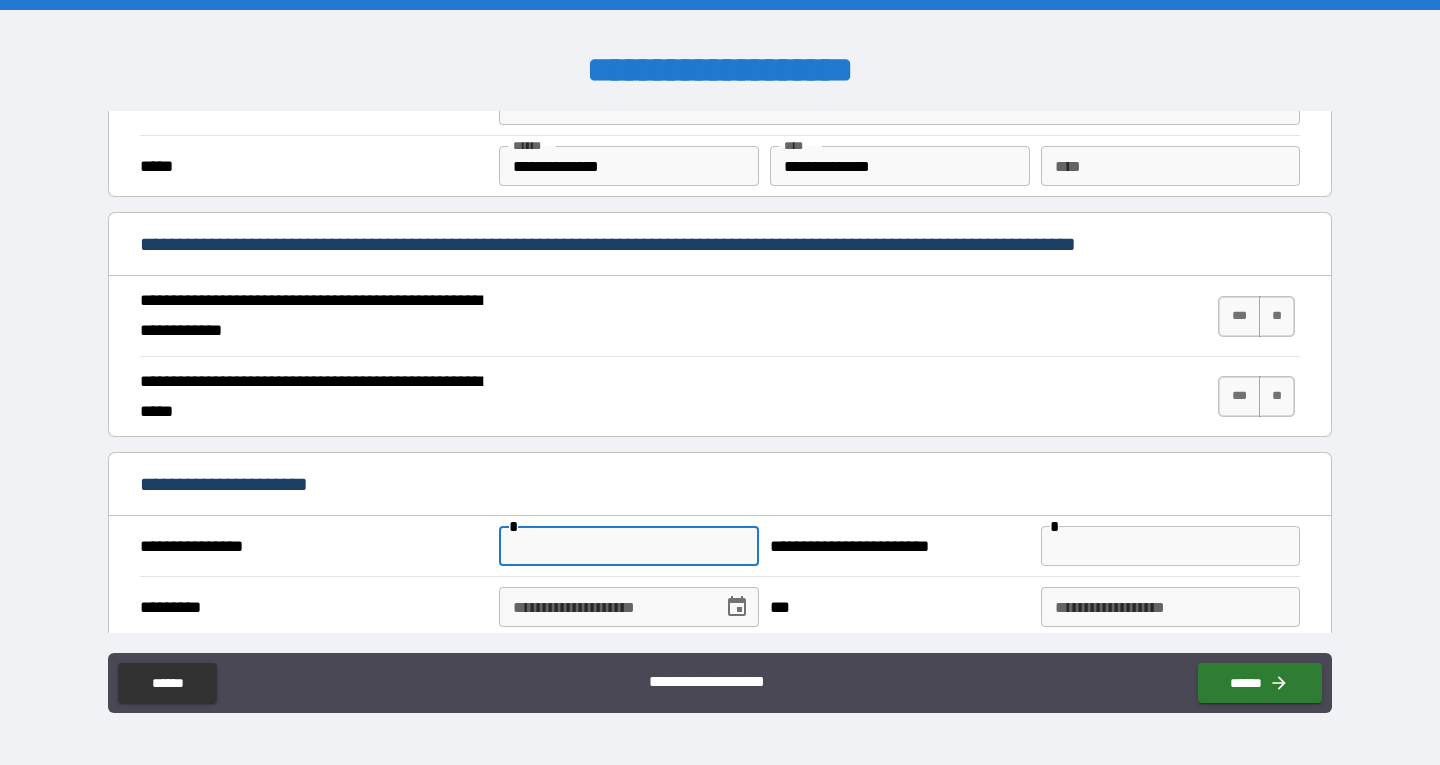 click at bounding box center (628, 546) 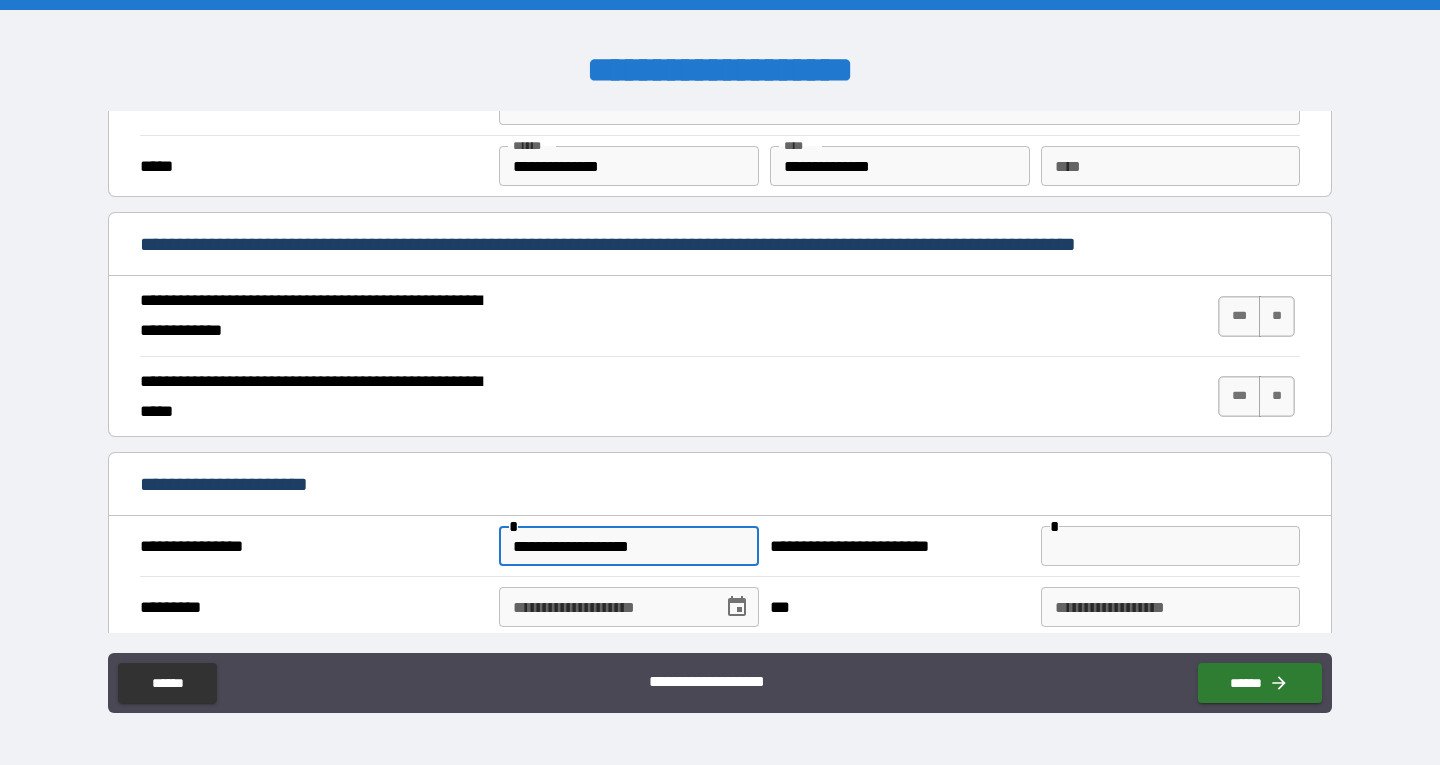 type on "**********" 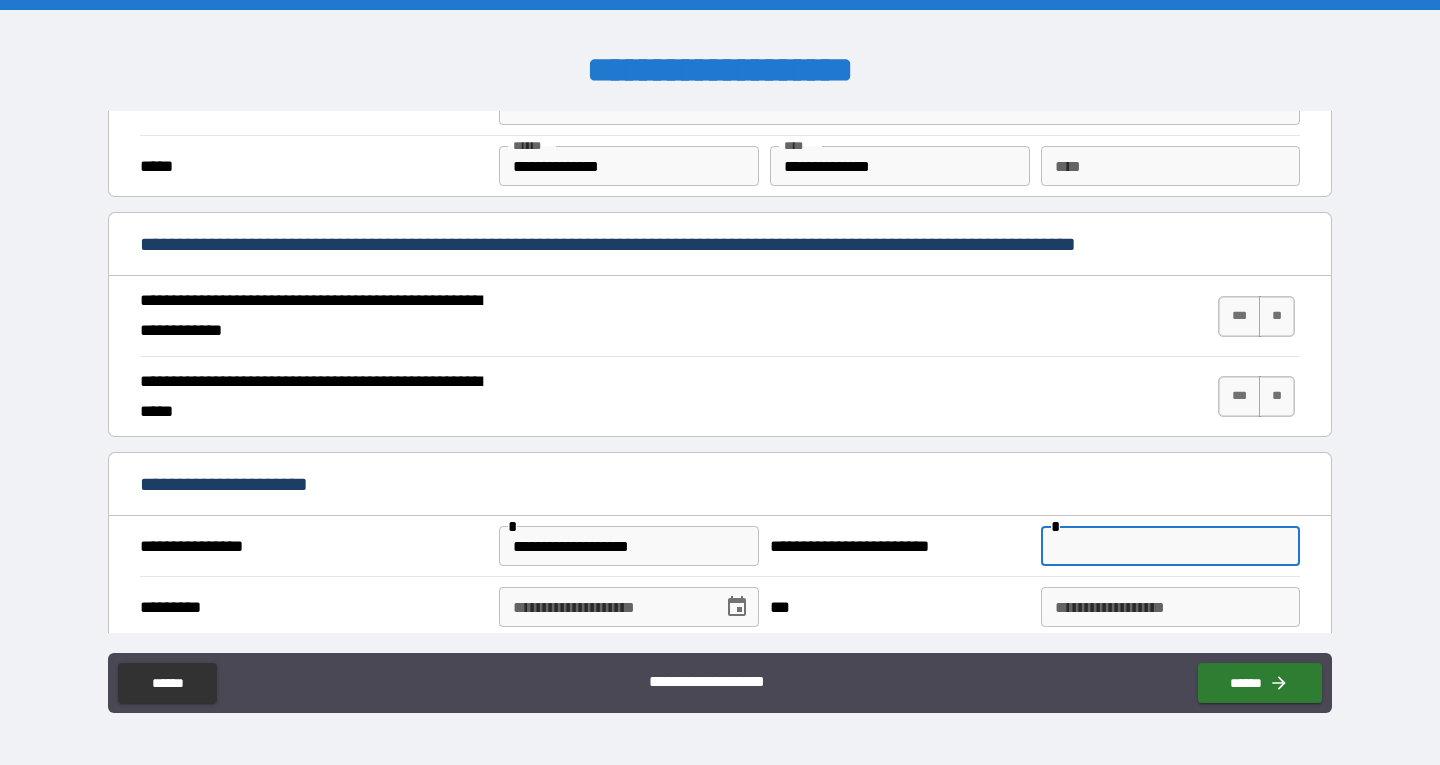 click at bounding box center [1170, 546] 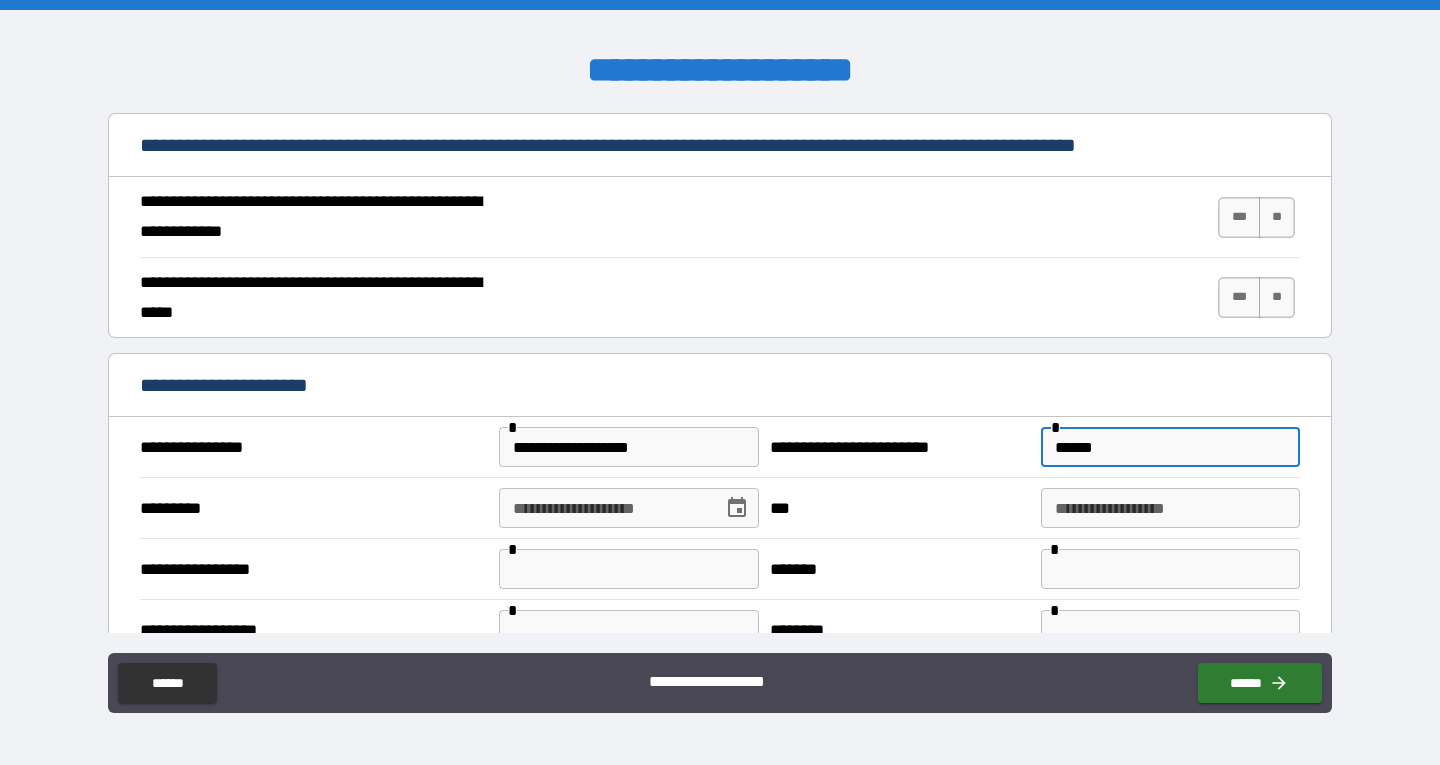 scroll, scrollTop: 2100, scrollLeft: 0, axis: vertical 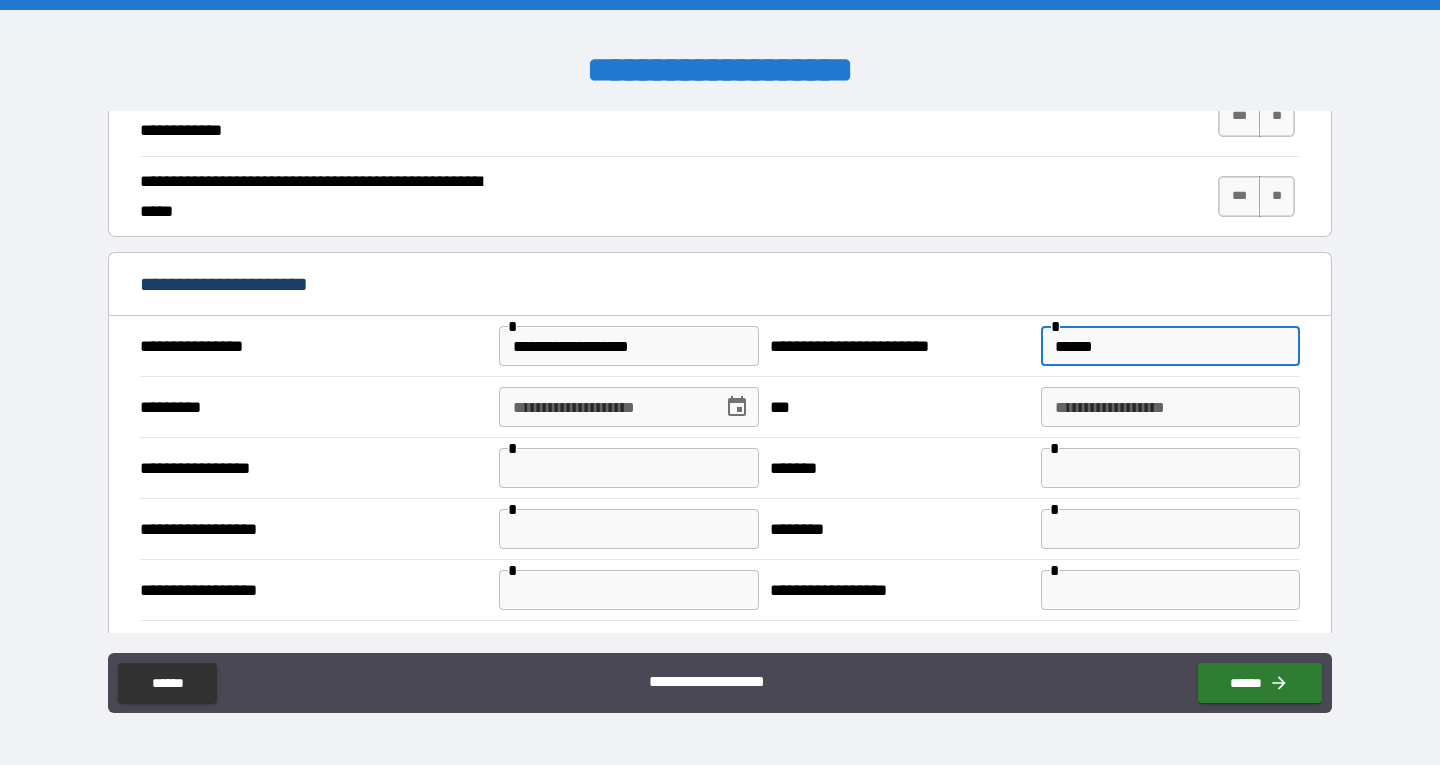 type on "******" 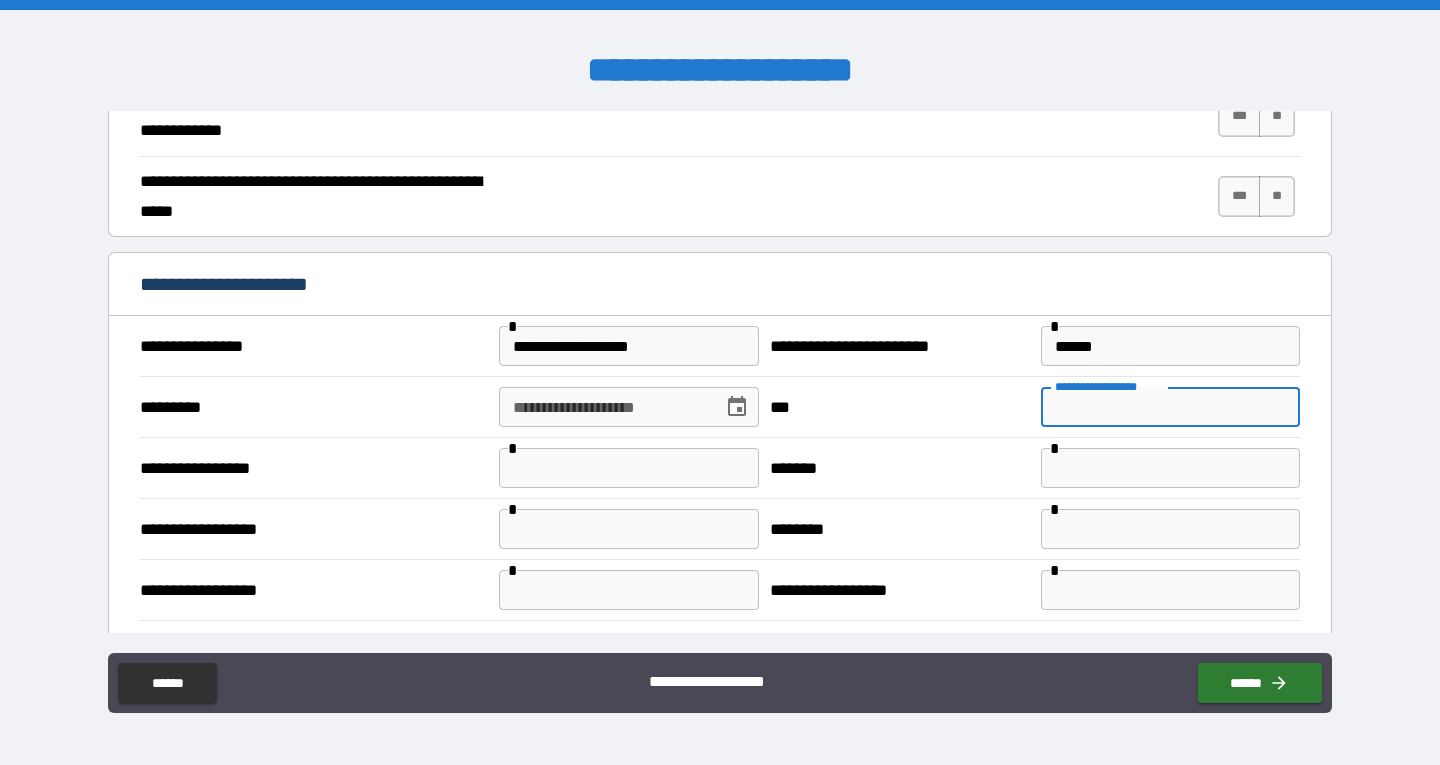 click on "**********" at bounding box center [1170, 407] 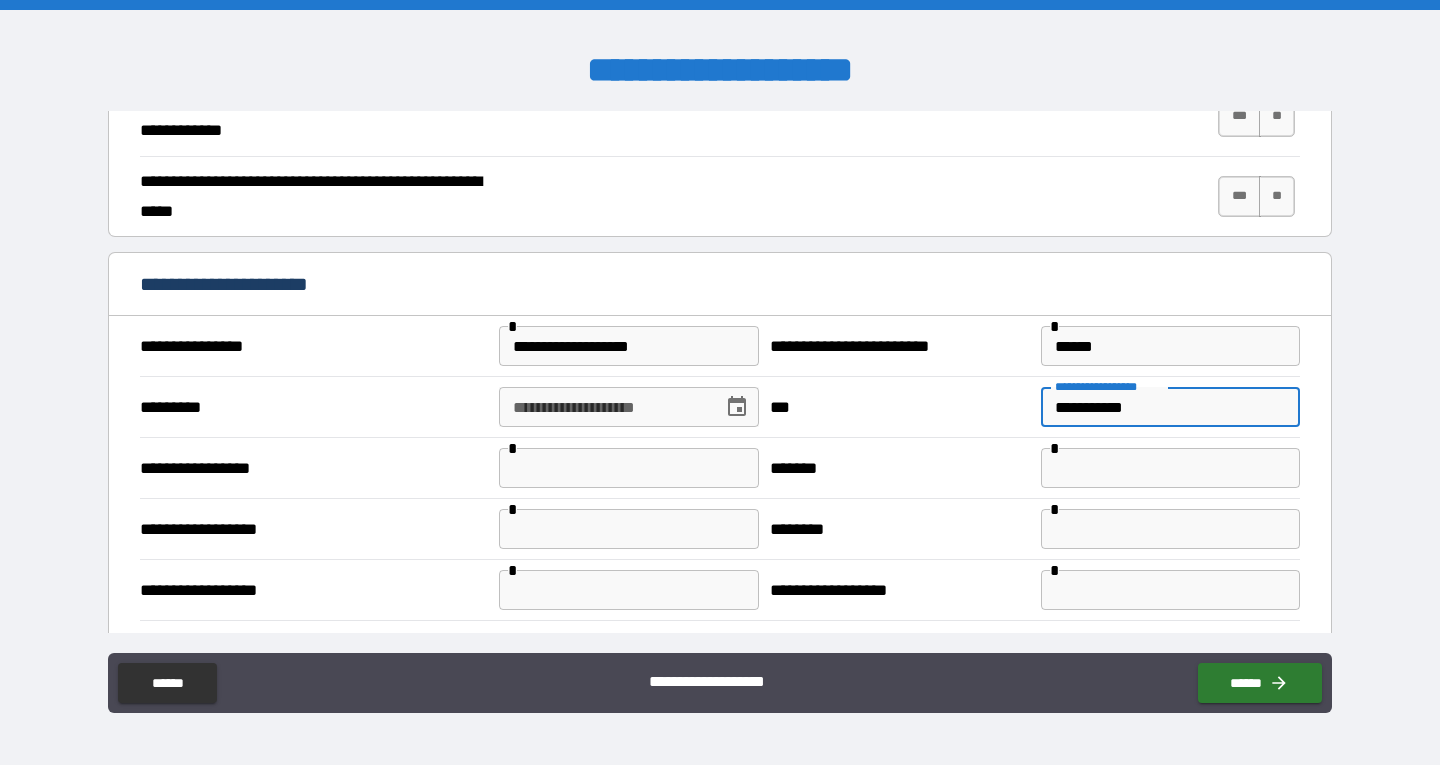 type on "**********" 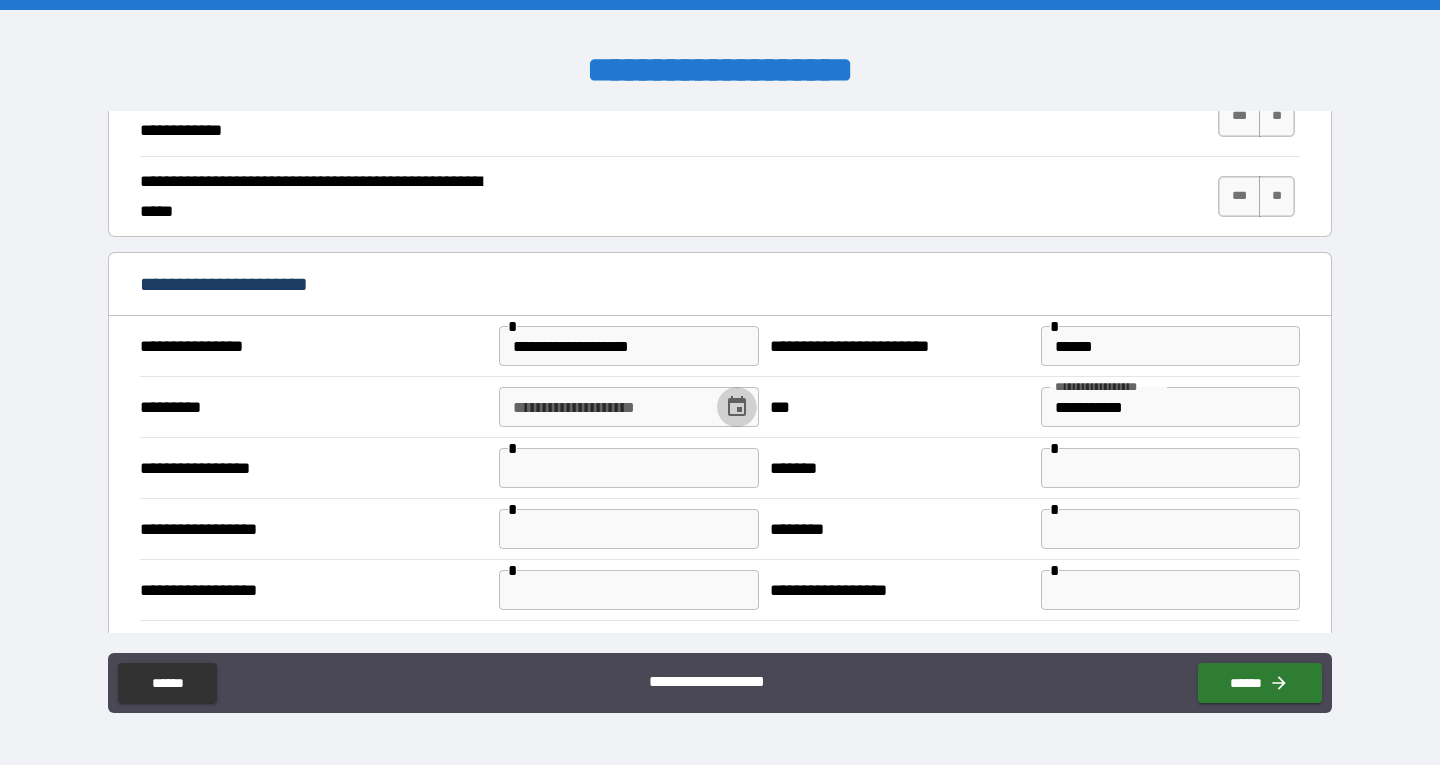 drag, startPoint x: 731, startPoint y: 403, endPoint x: 595, endPoint y: 414, distance: 136.44412 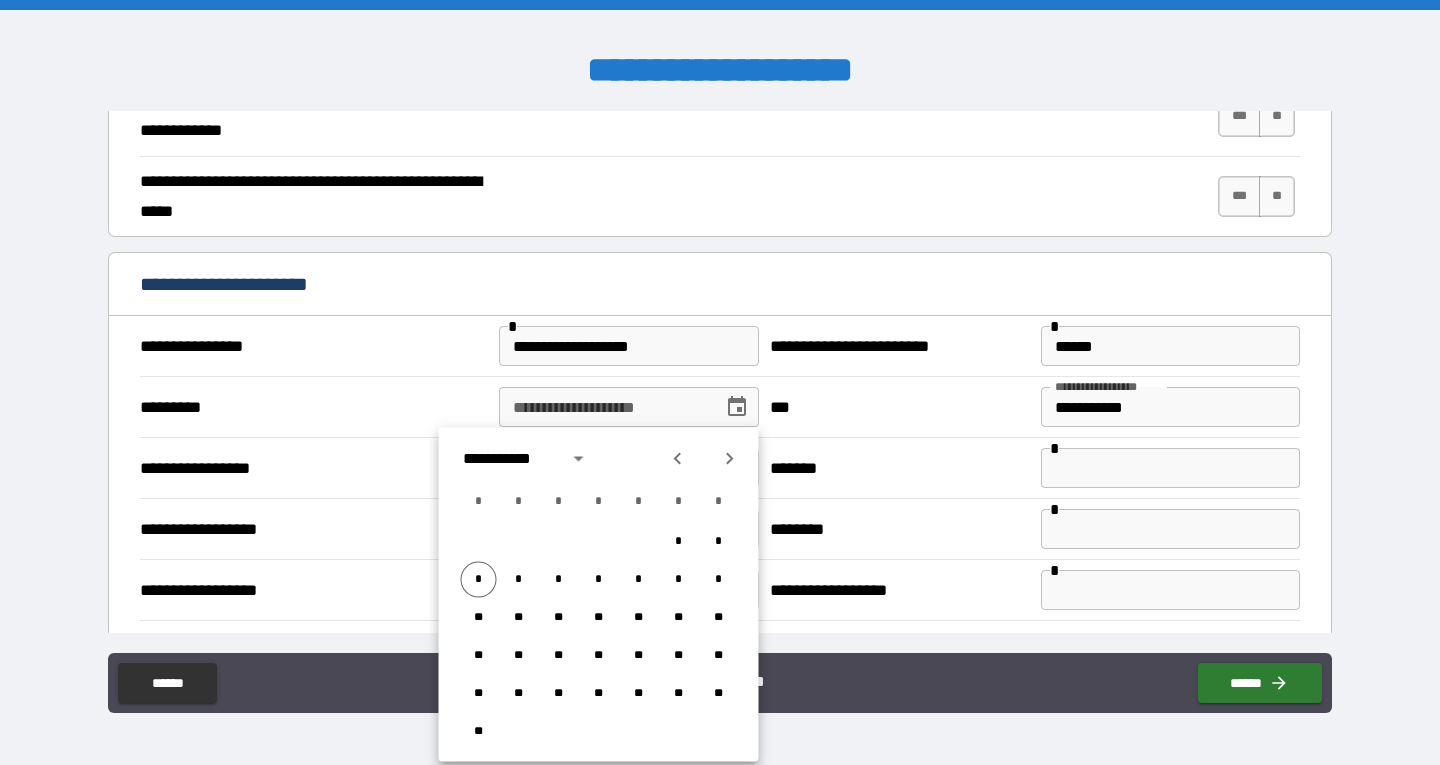 drag, startPoint x: 572, startPoint y: 455, endPoint x: 545, endPoint y: 476, distance: 34.20526 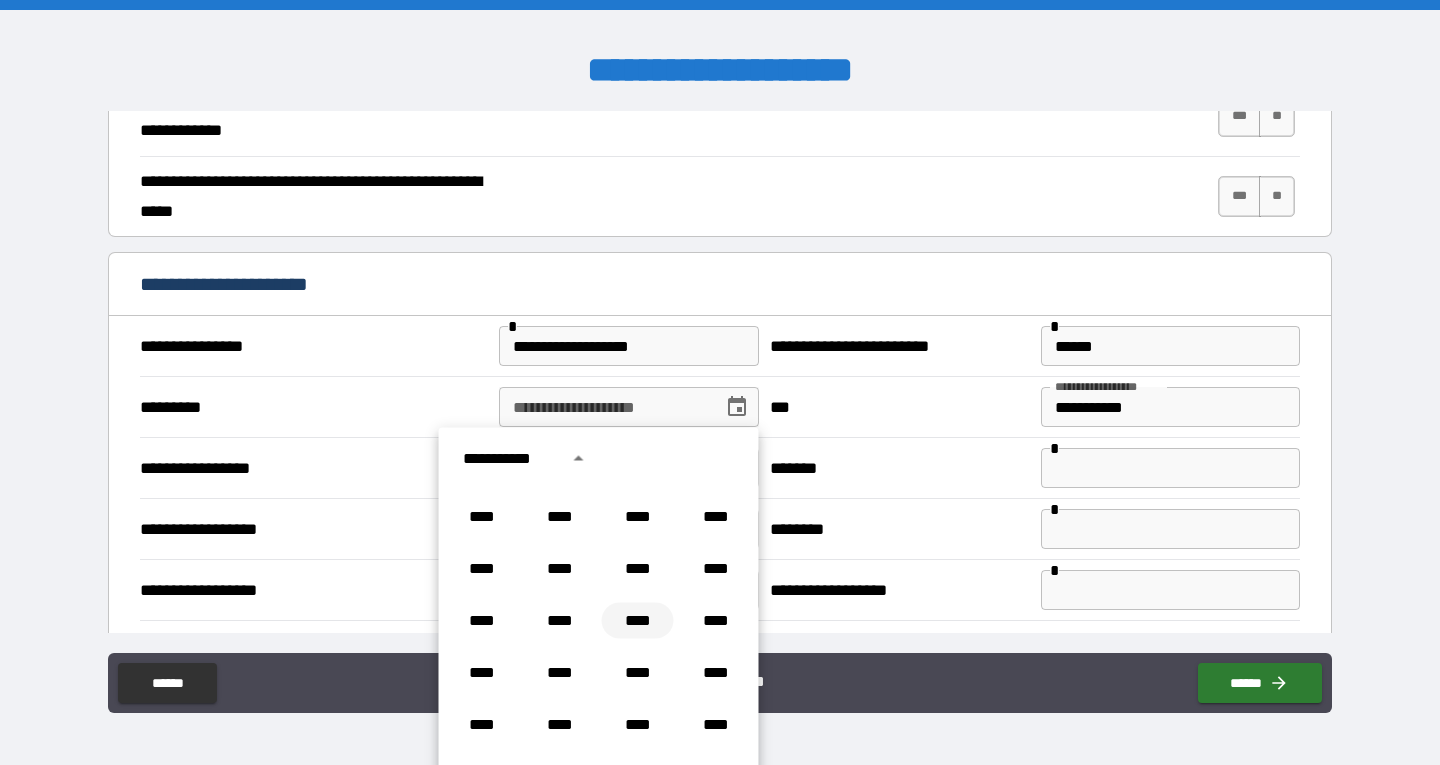 scroll, scrollTop: 886, scrollLeft: 0, axis: vertical 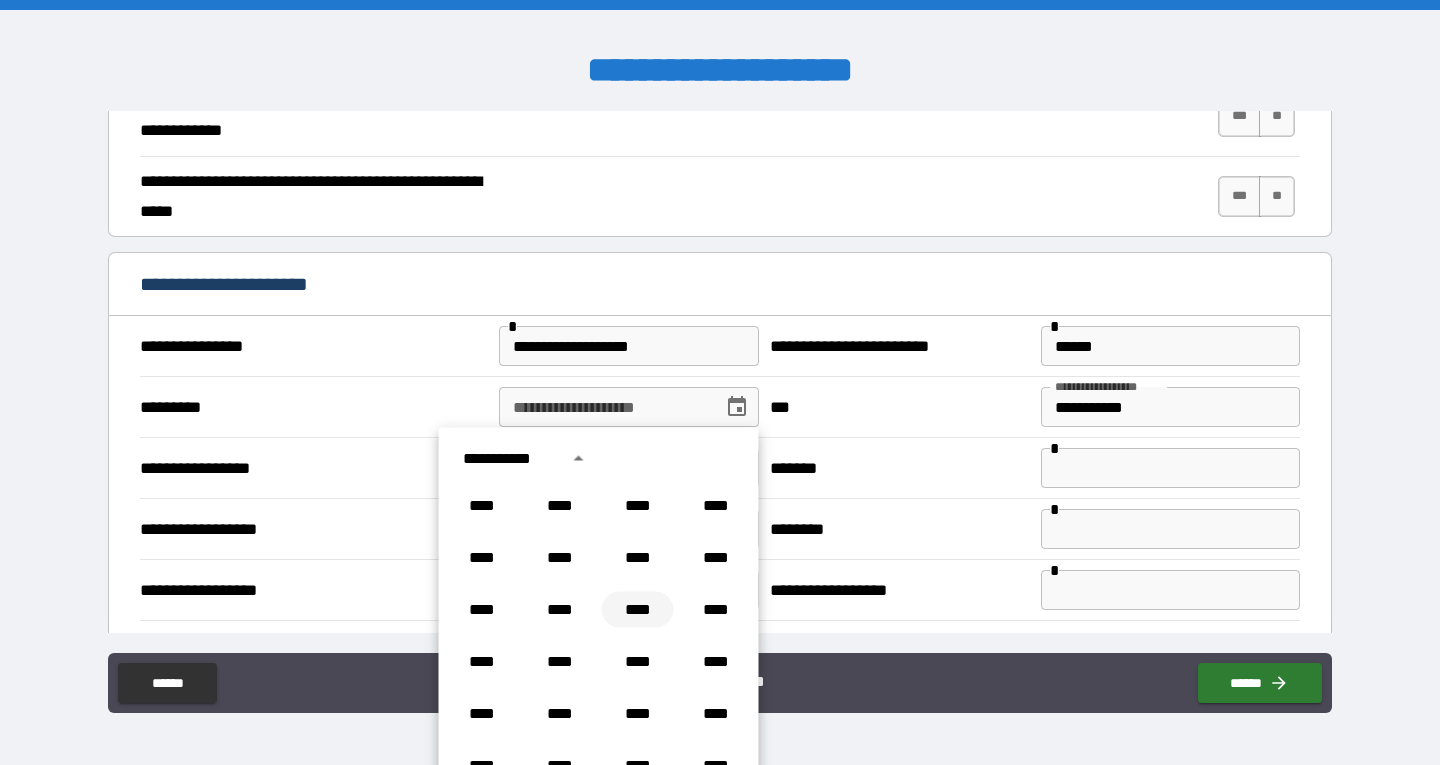 click on "****" at bounding box center [638, 610] 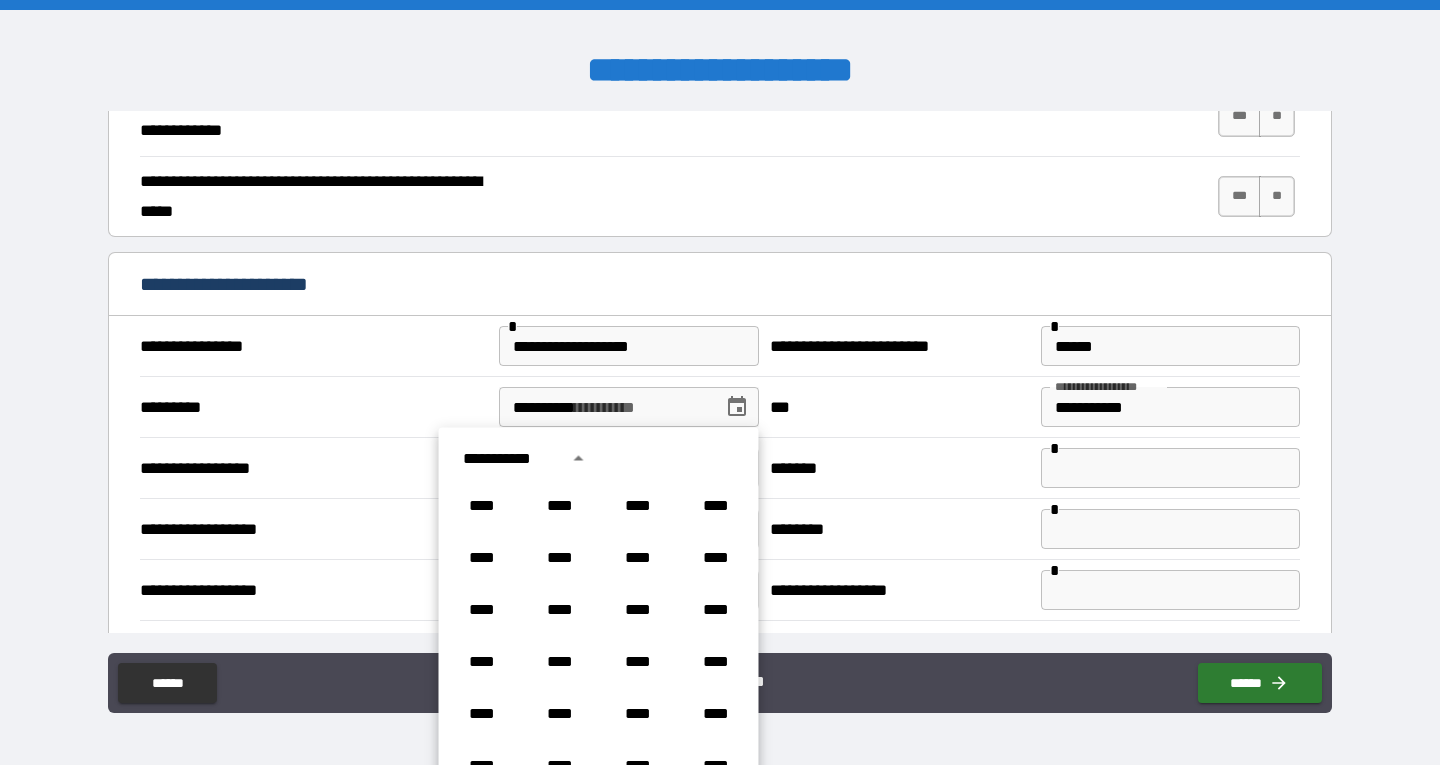 scroll, scrollTop: 0, scrollLeft: 0, axis: both 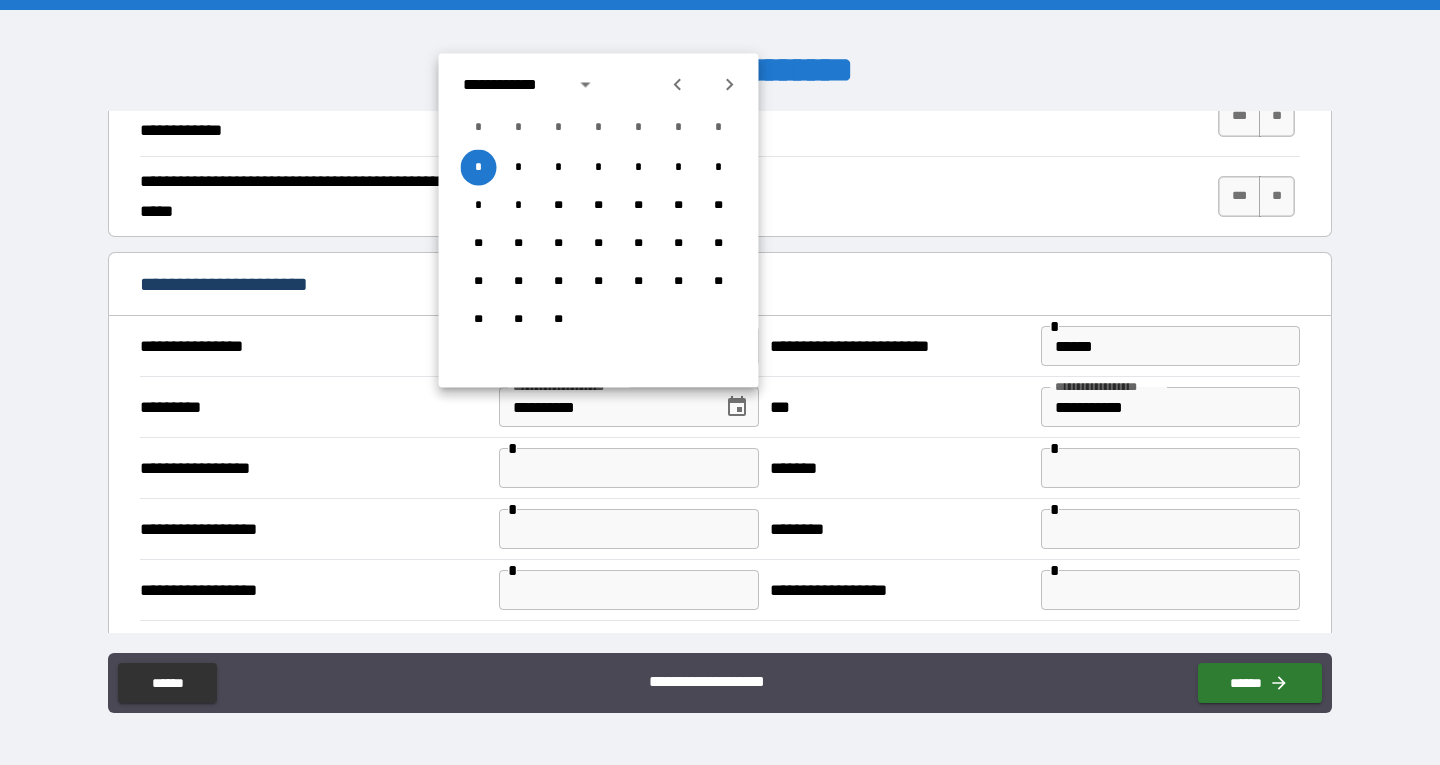 click 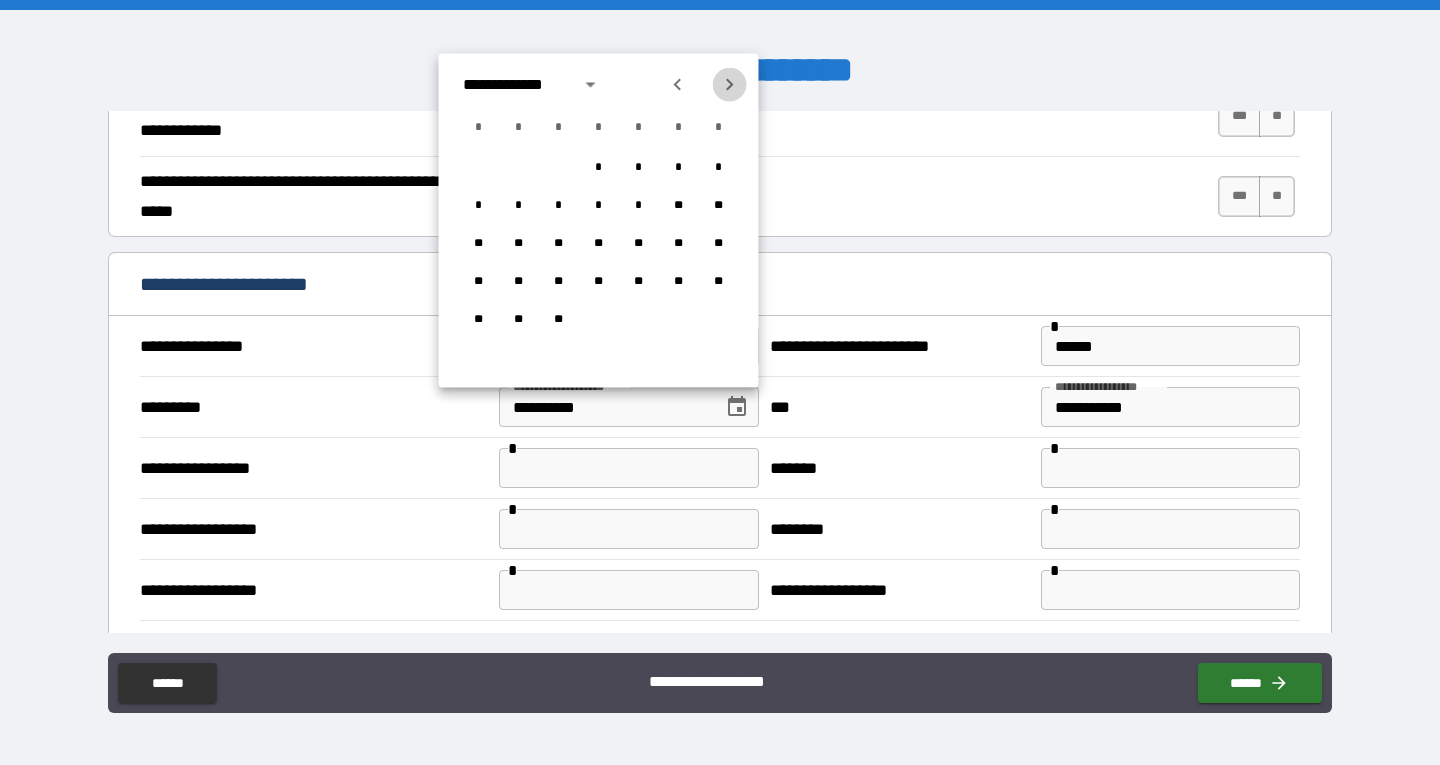 click 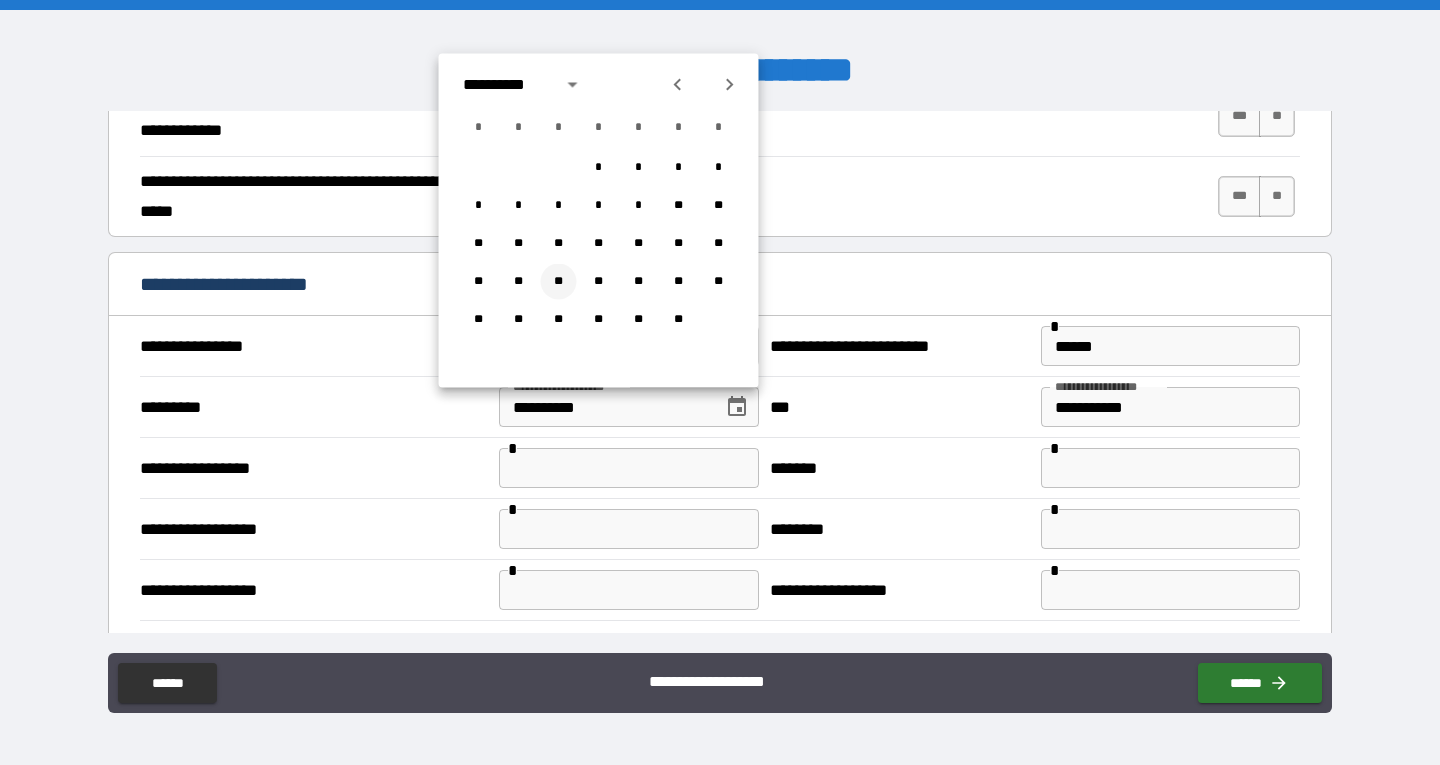 click on "**" at bounding box center [559, 282] 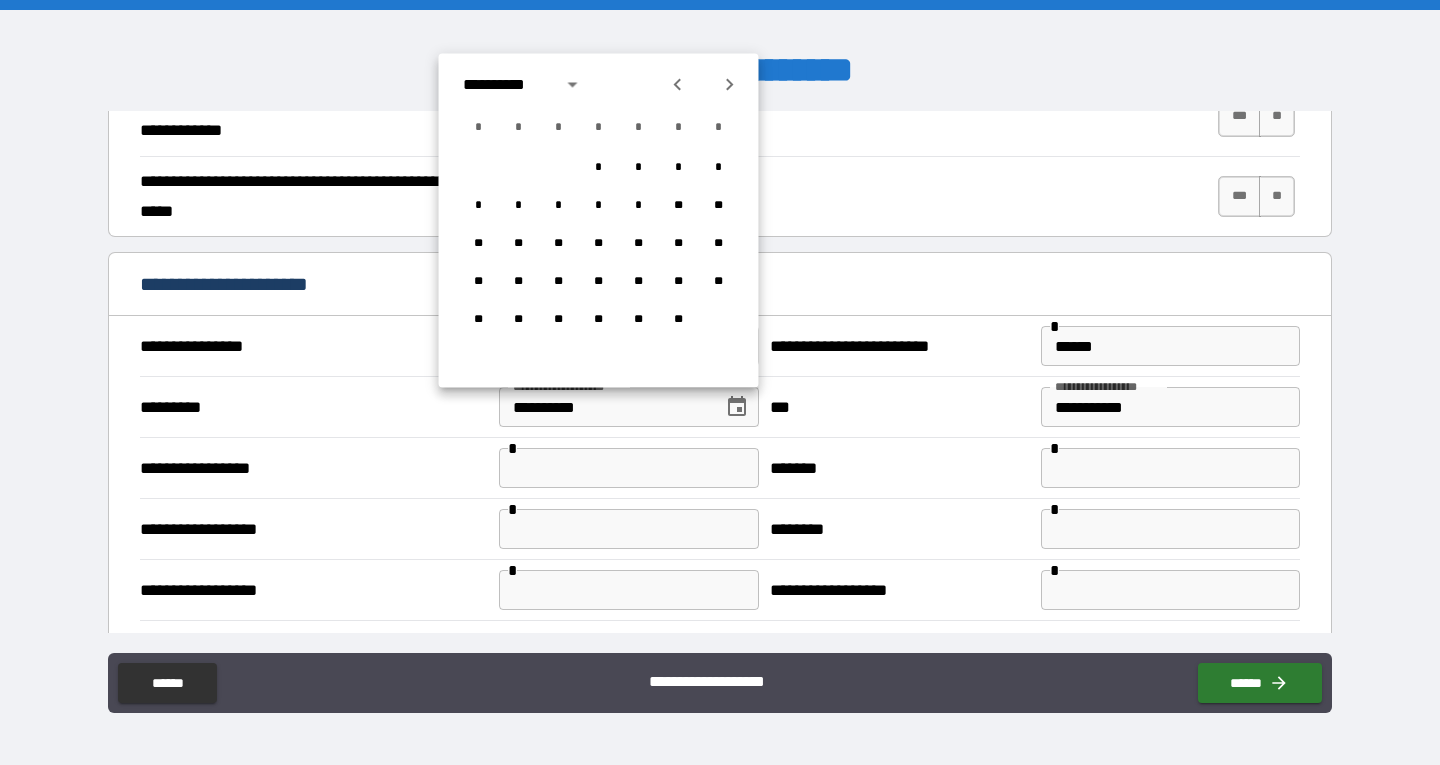 type on "**********" 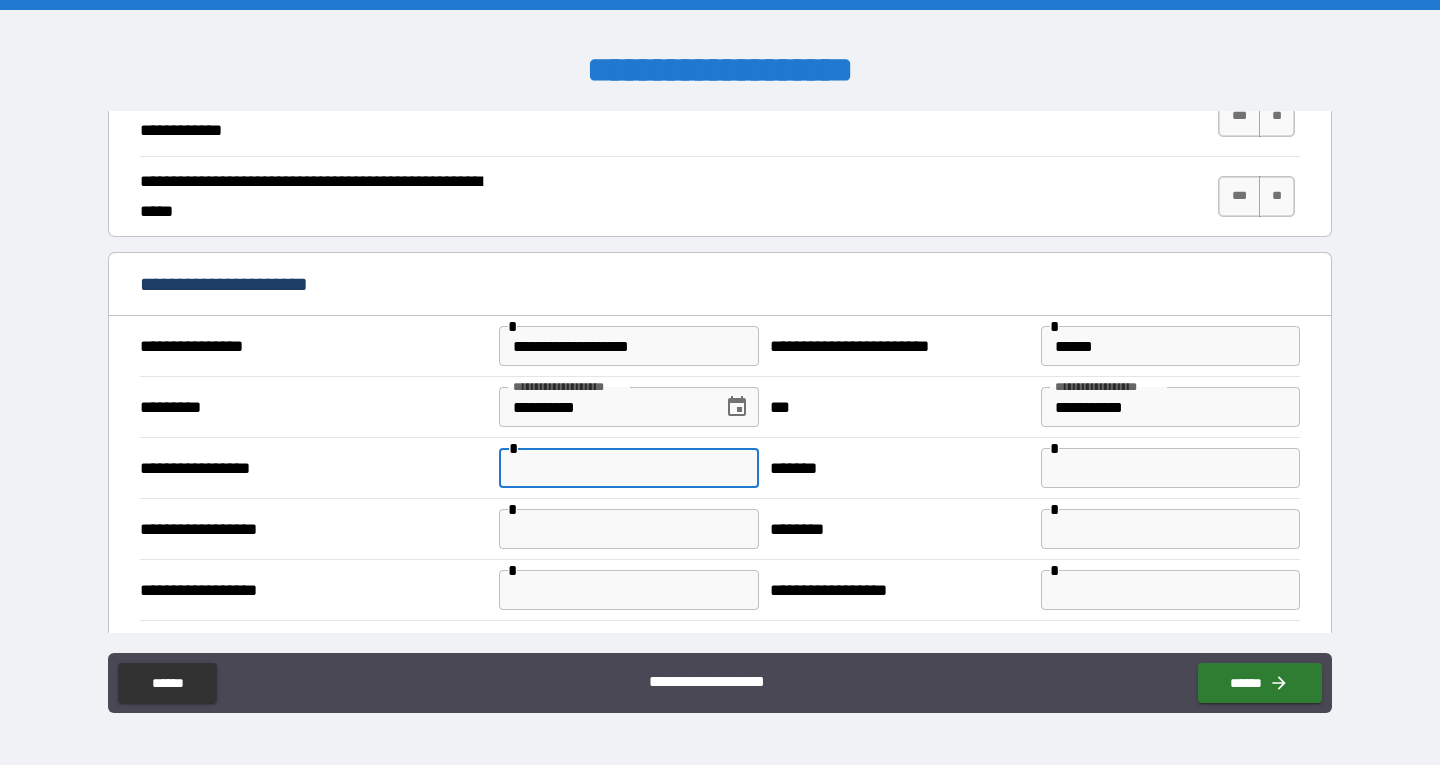 click at bounding box center [628, 468] 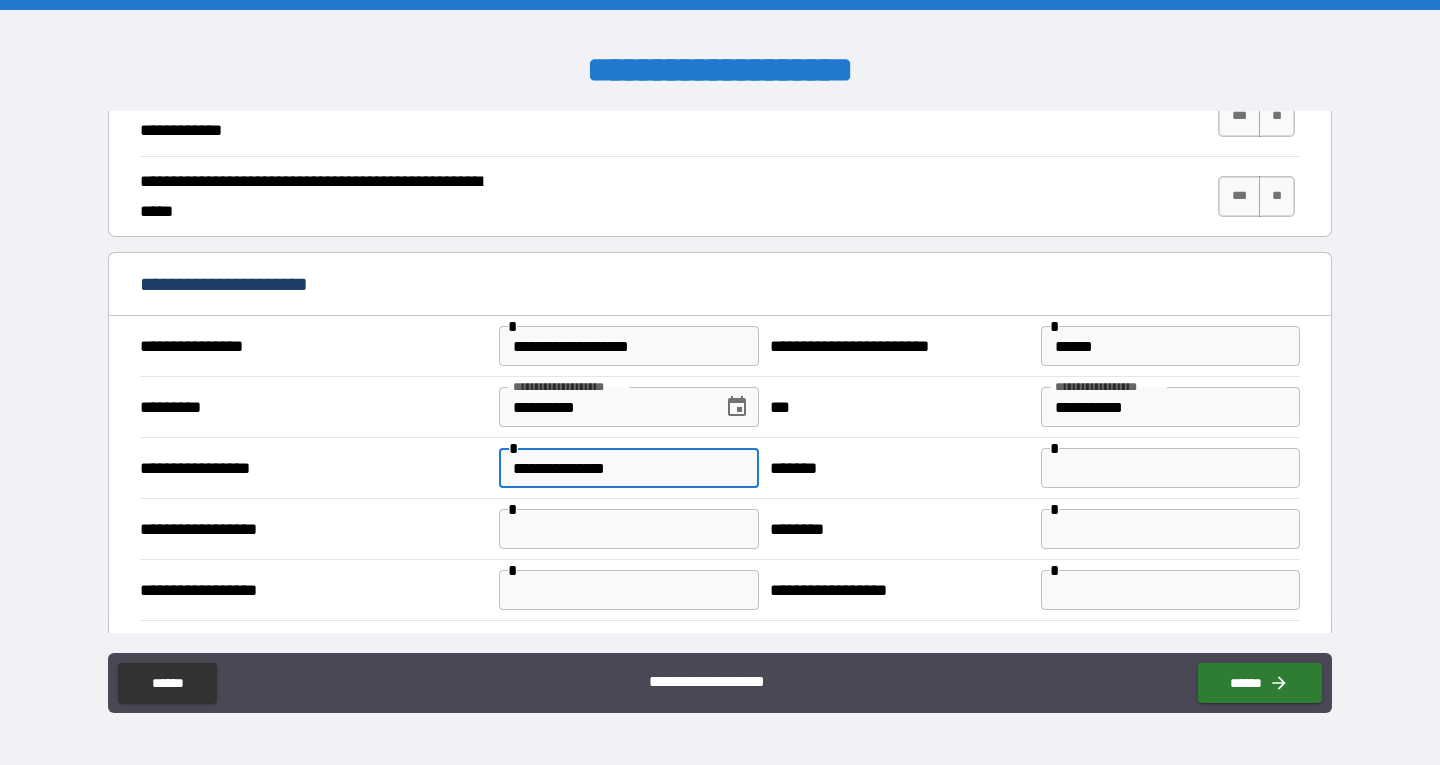 type on "**********" 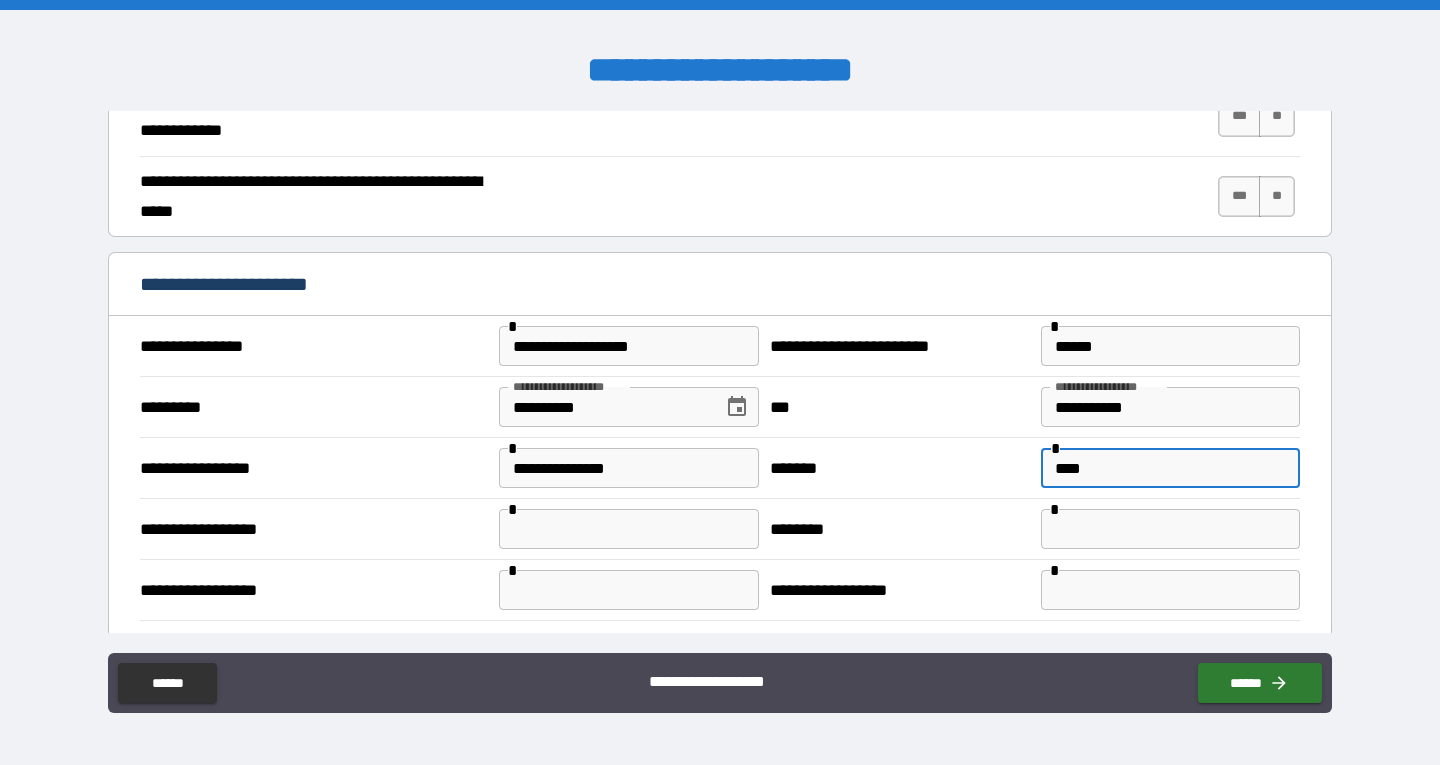 type on "****" 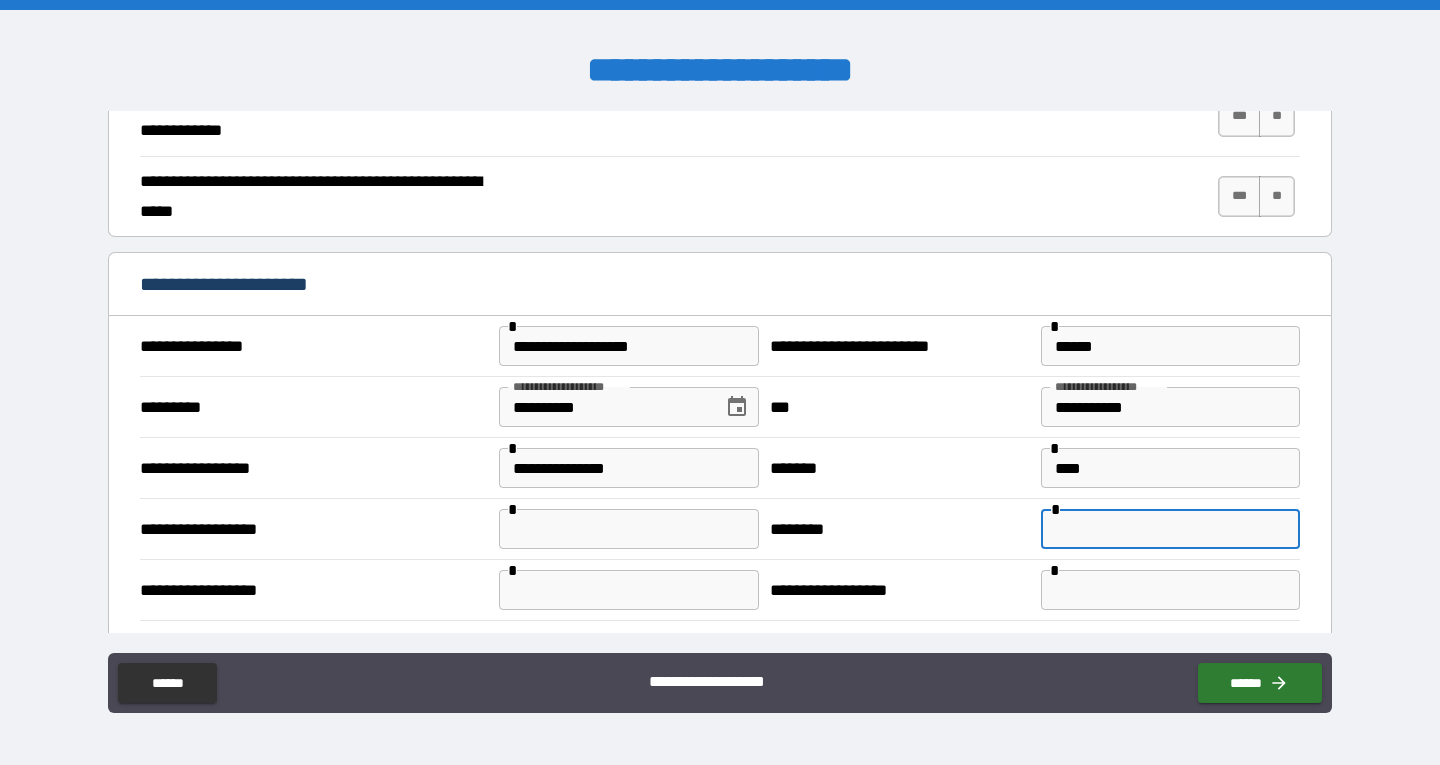 click at bounding box center (1170, 529) 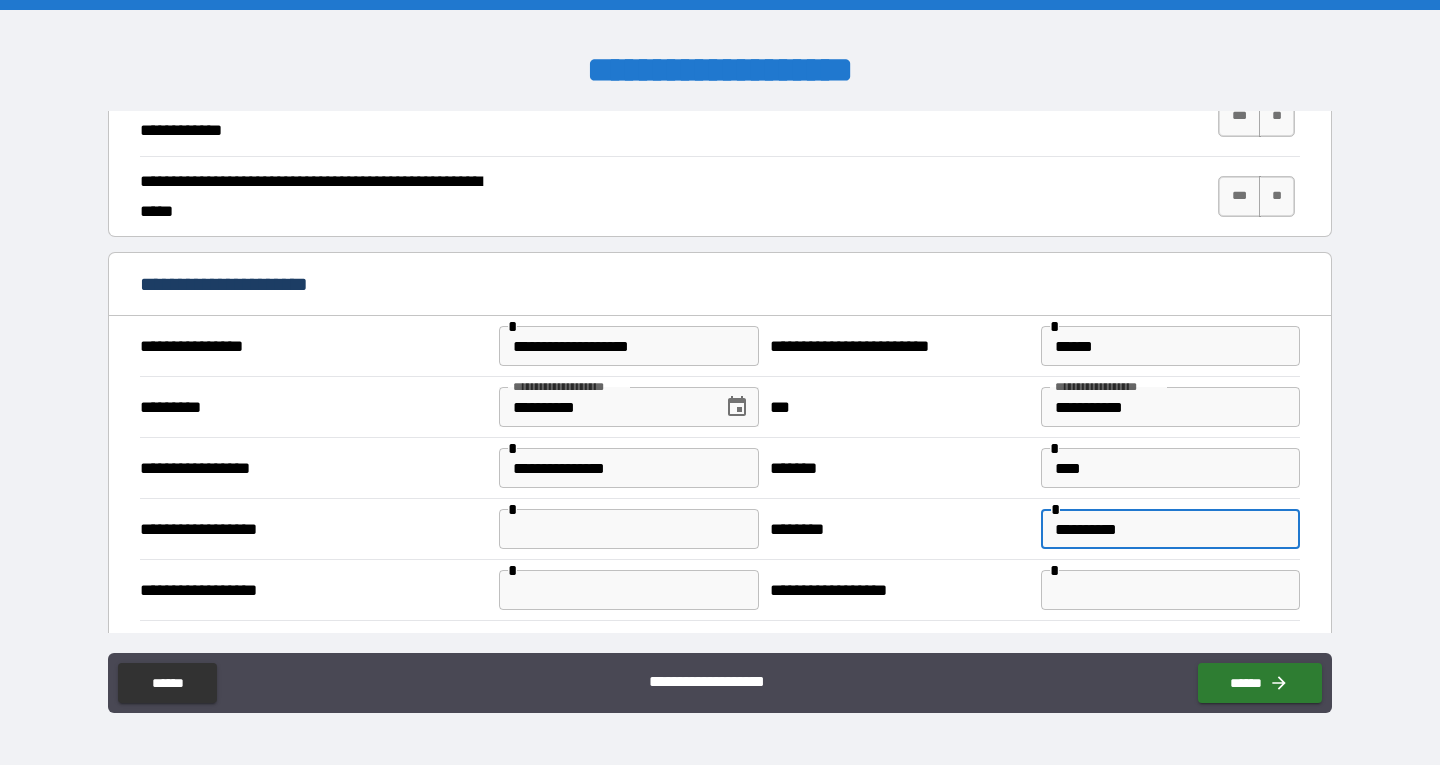type on "**********" 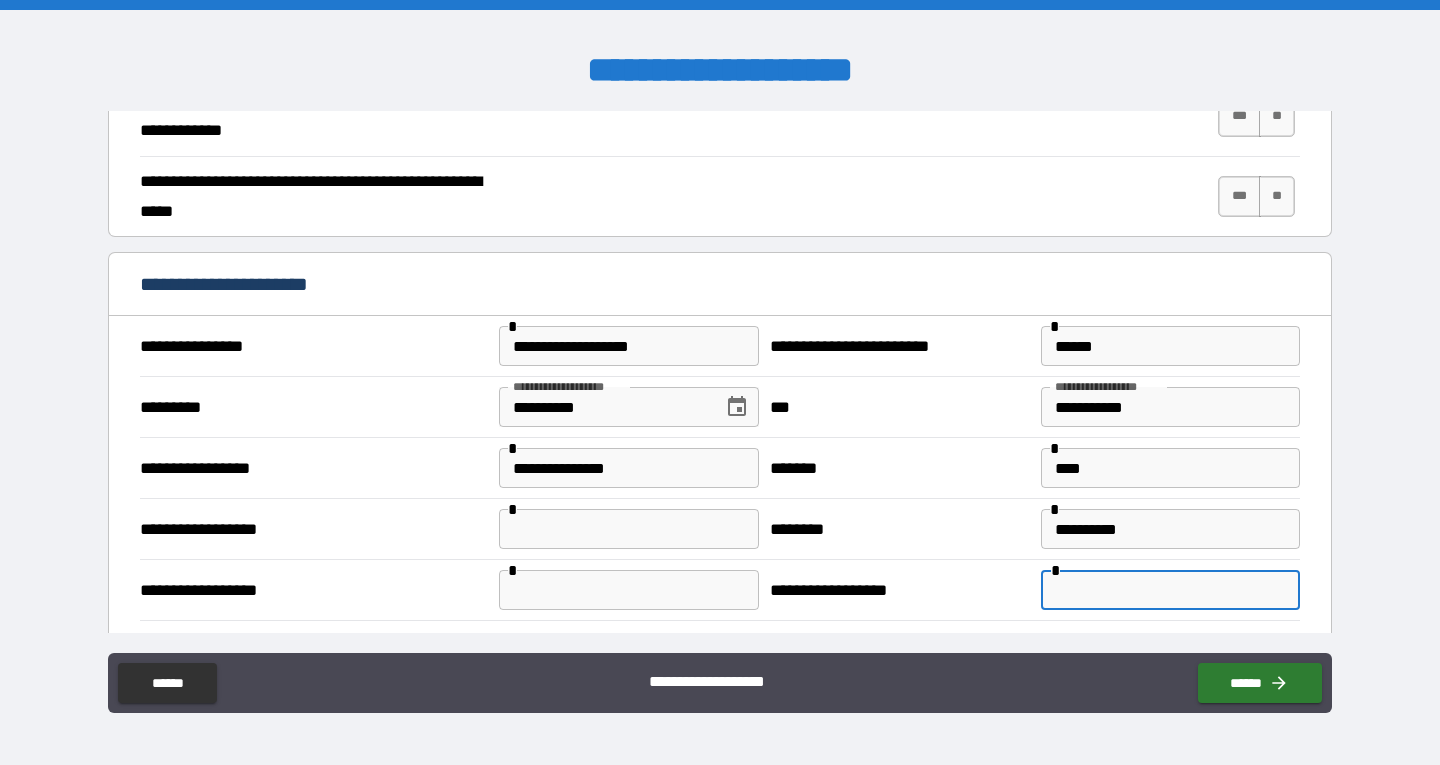 click at bounding box center (628, 529) 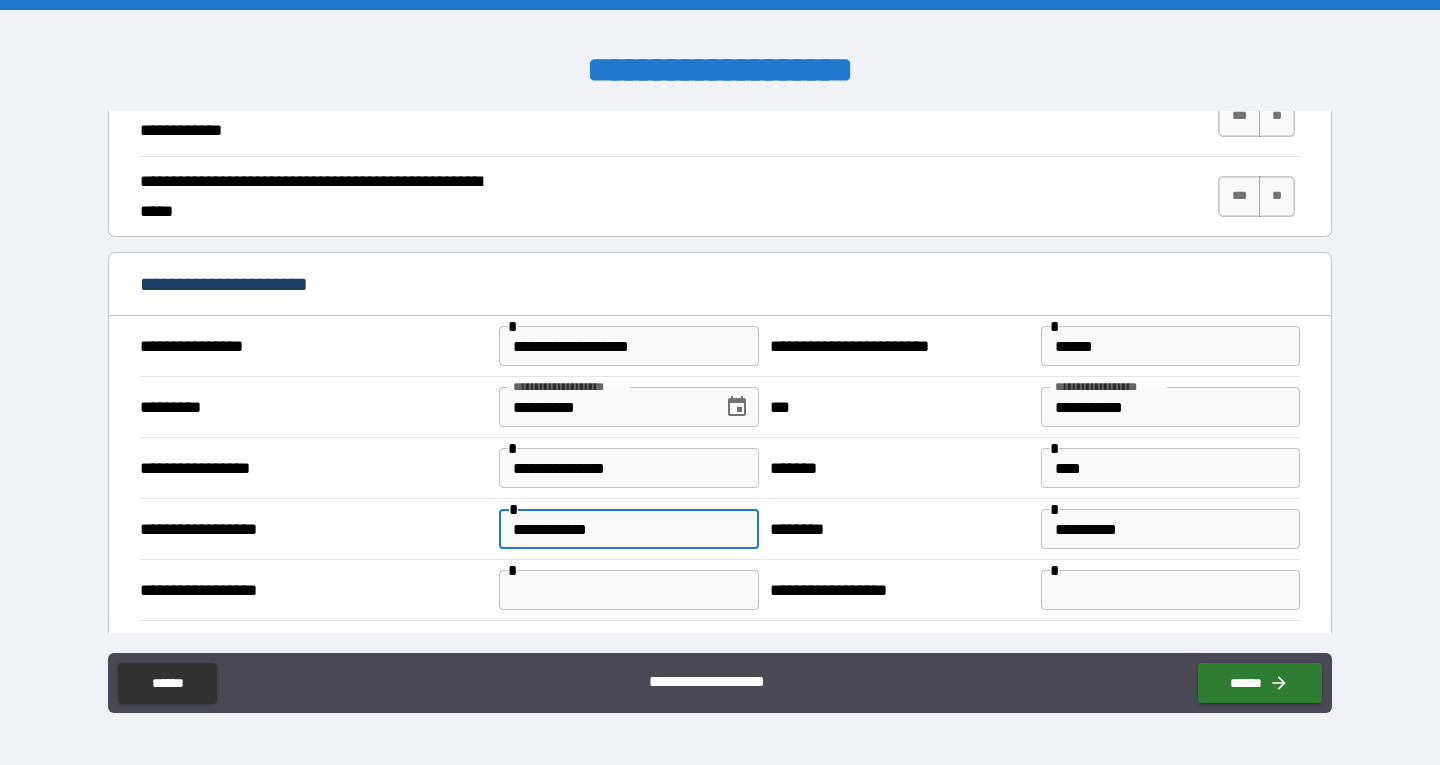 type on "**********" 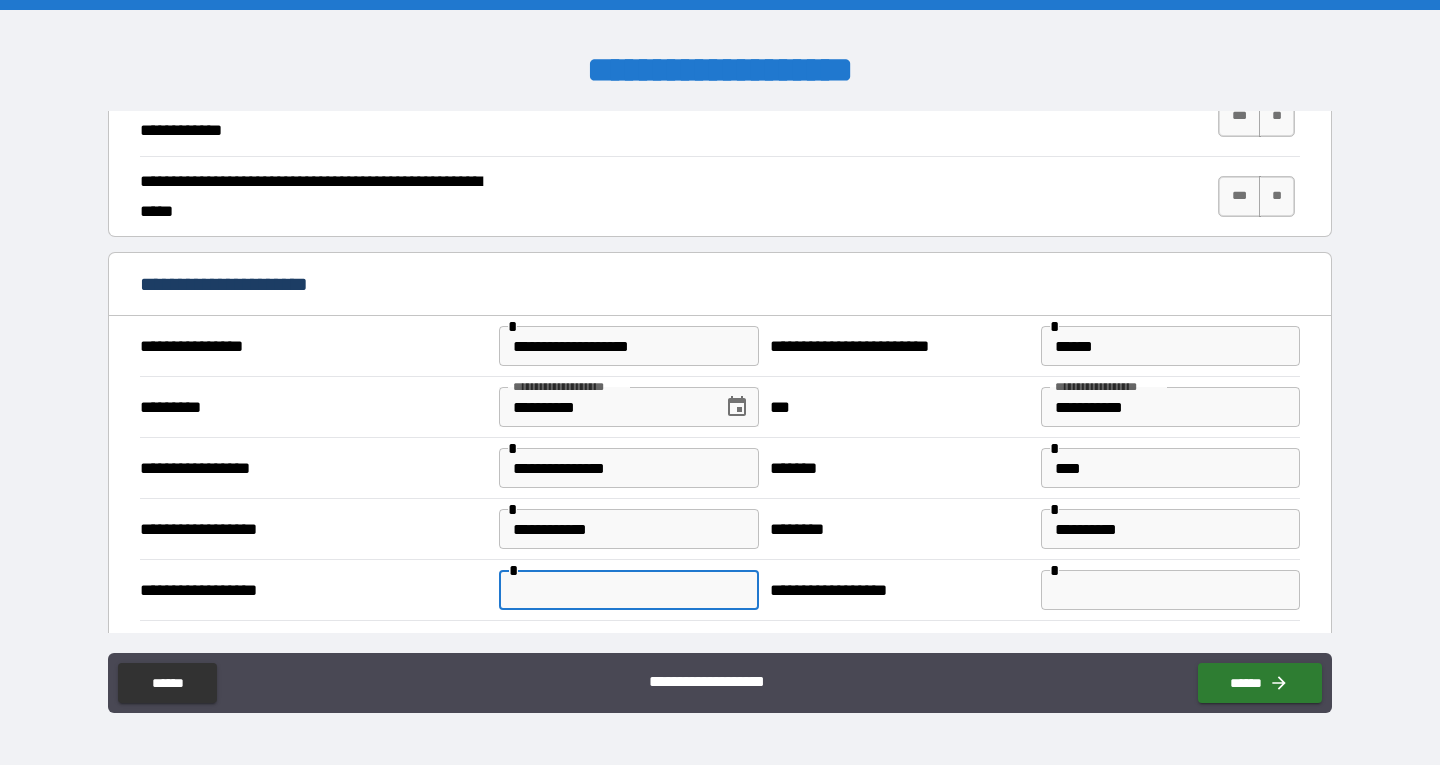 click at bounding box center [628, 590] 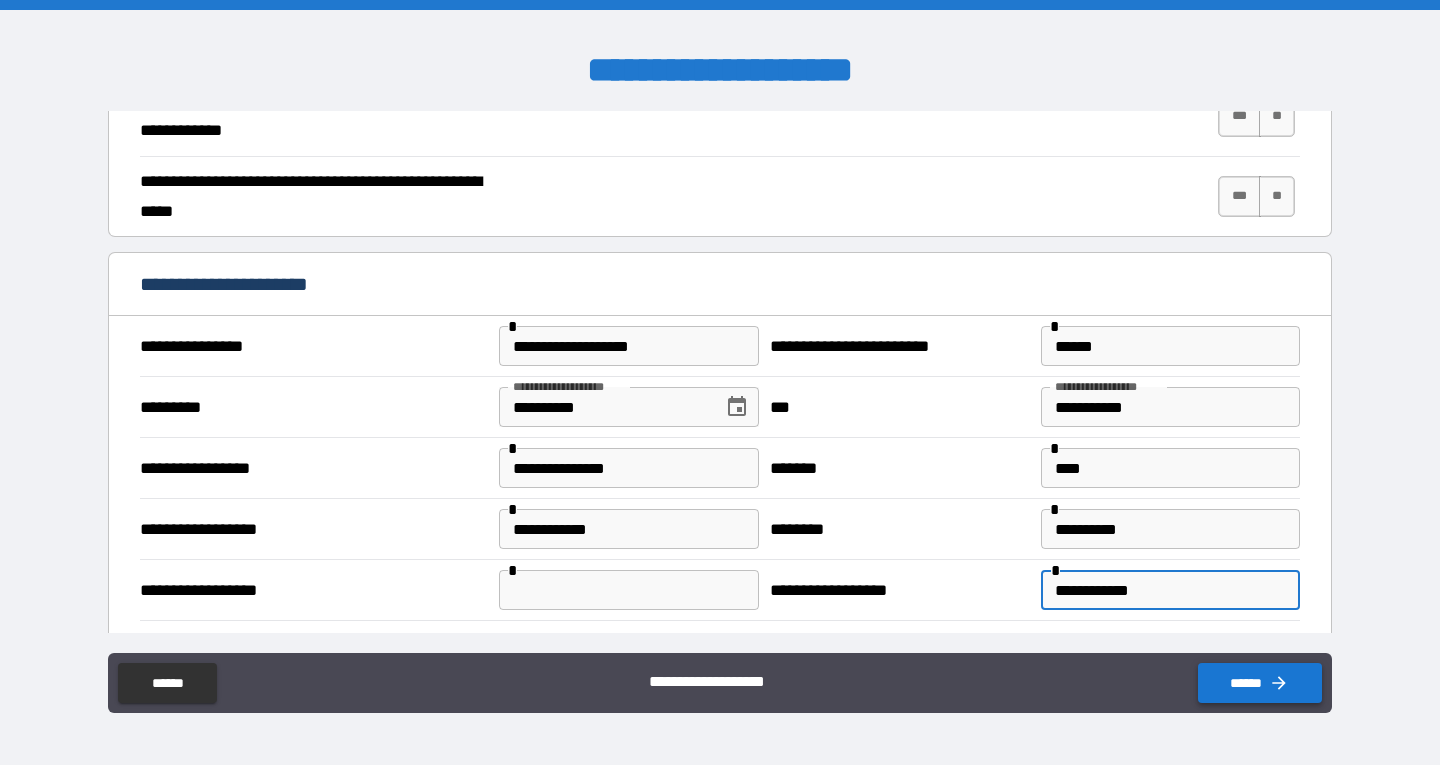 type on "**********" 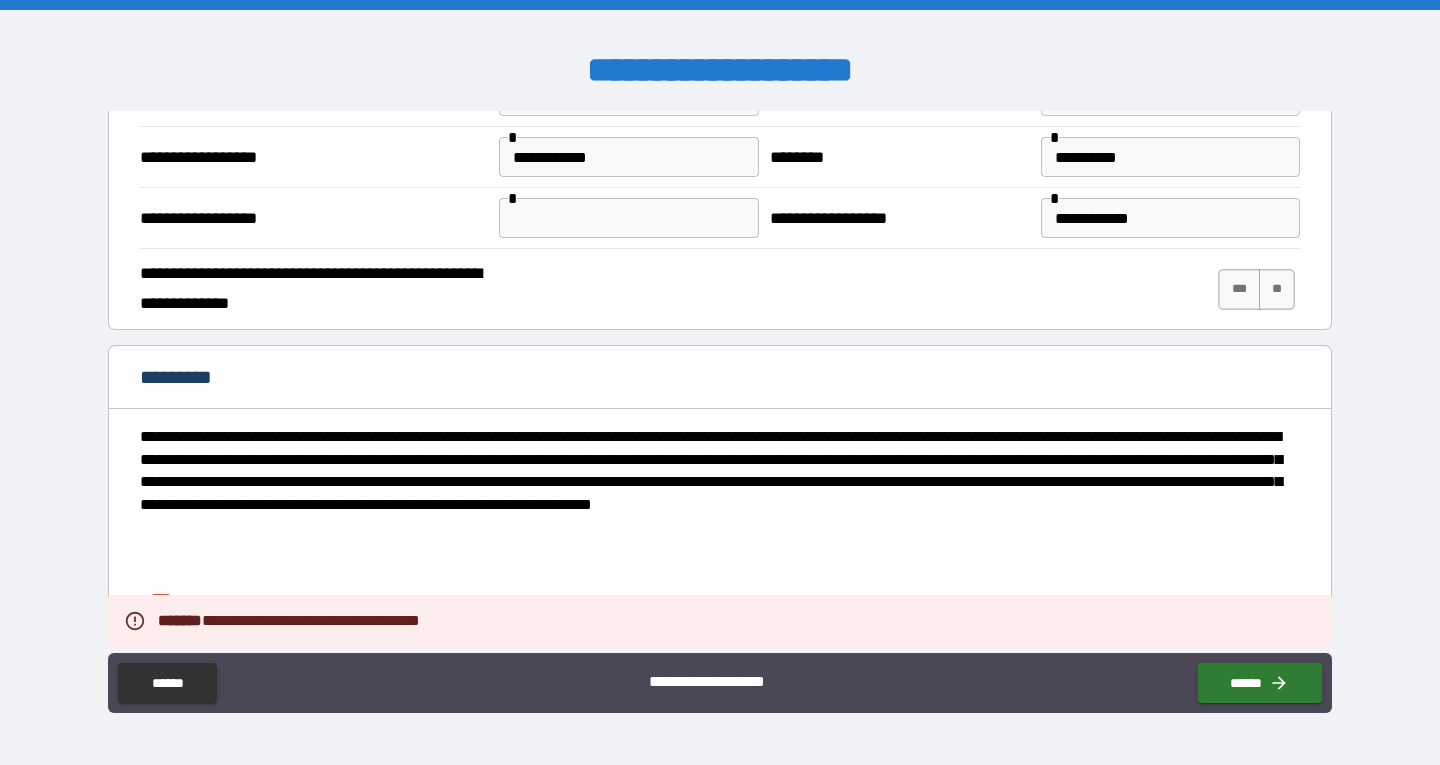 scroll, scrollTop: 2596, scrollLeft: 0, axis: vertical 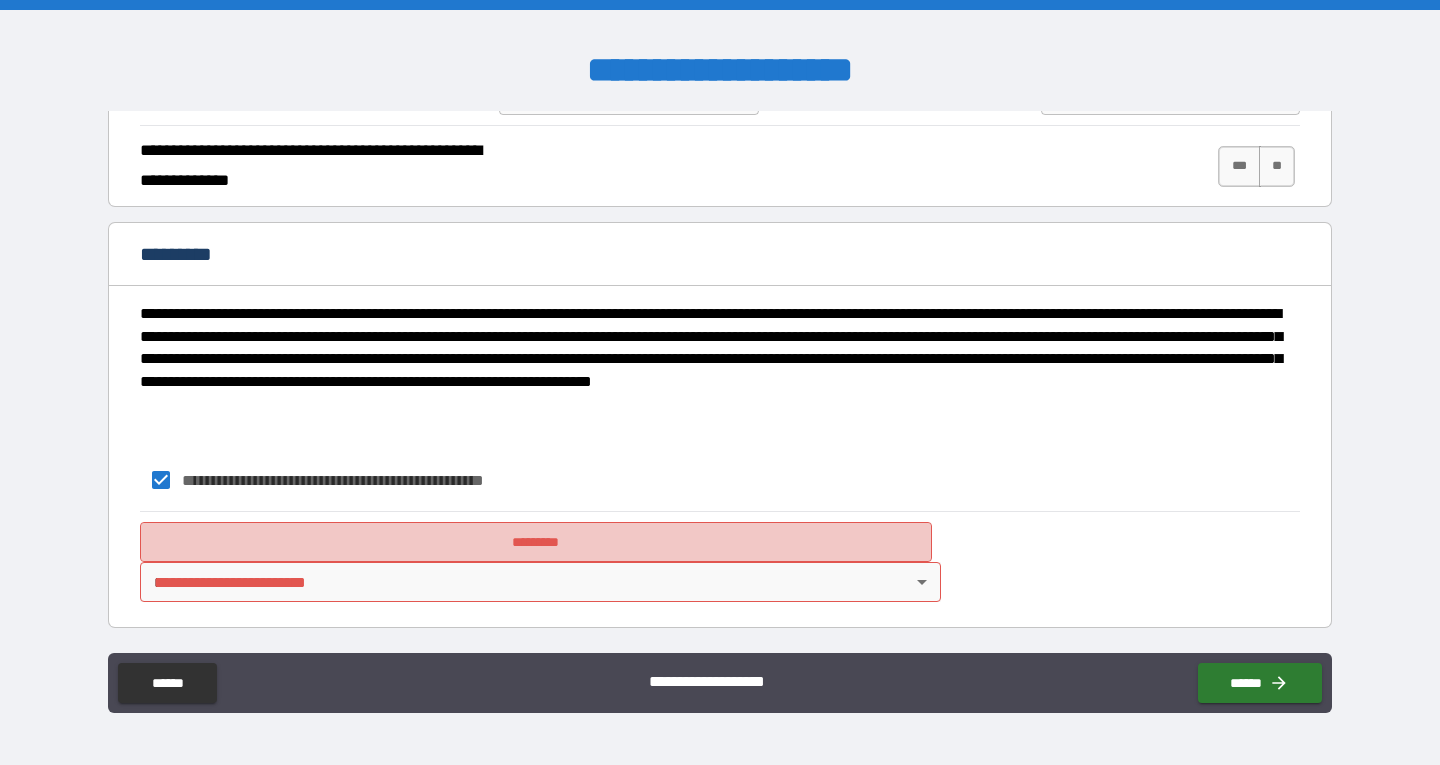 click on "*********" at bounding box center (536, 542) 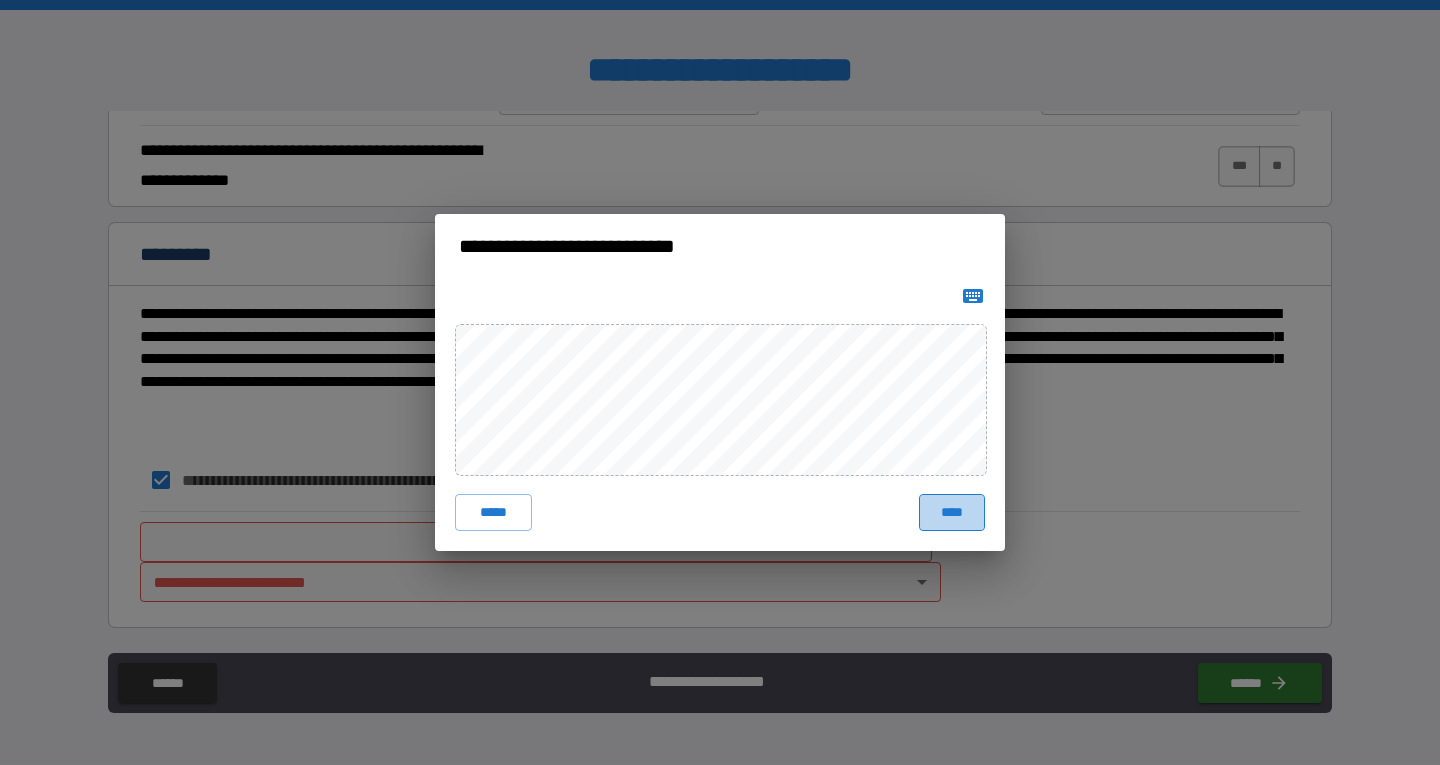 click on "****" at bounding box center [952, 512] 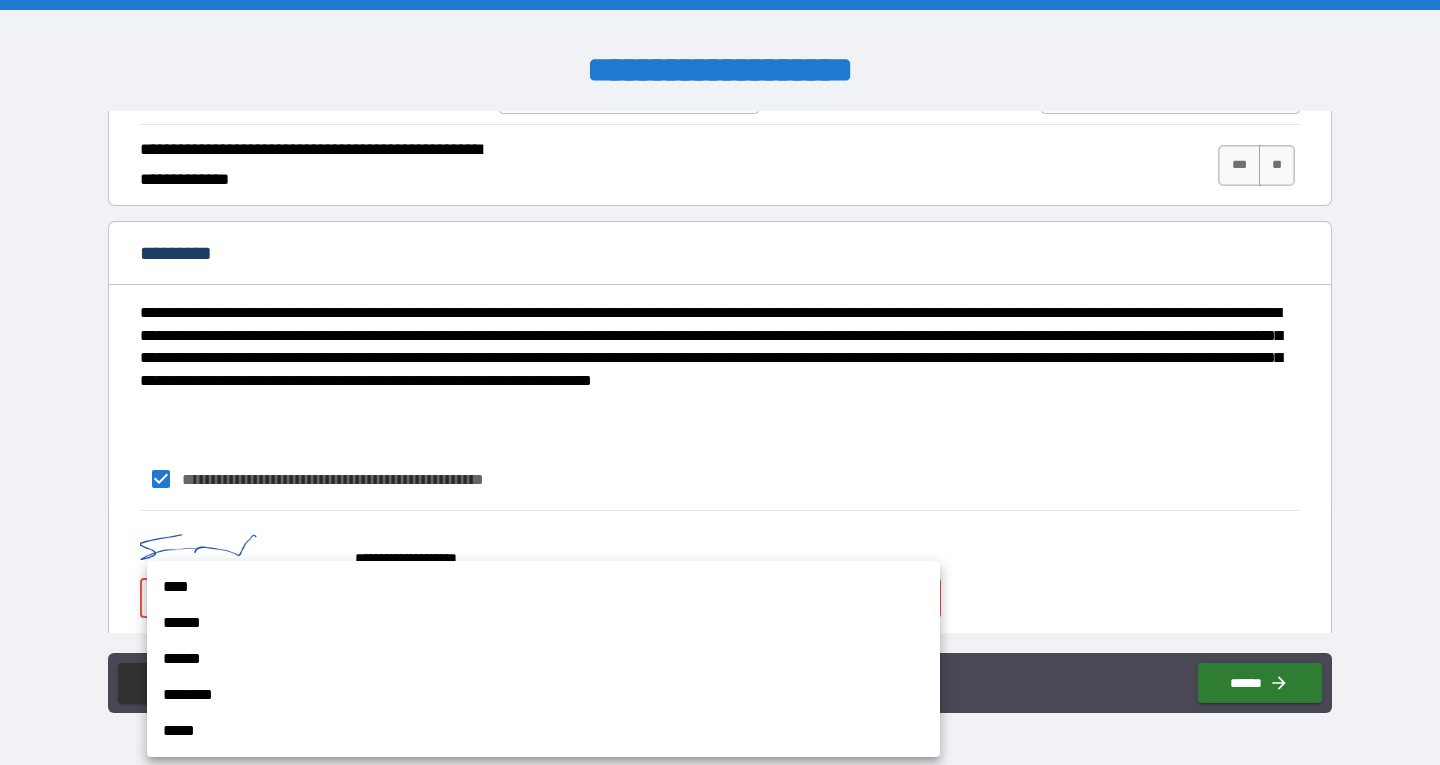click on "**********" at bounding box center [720, 382] 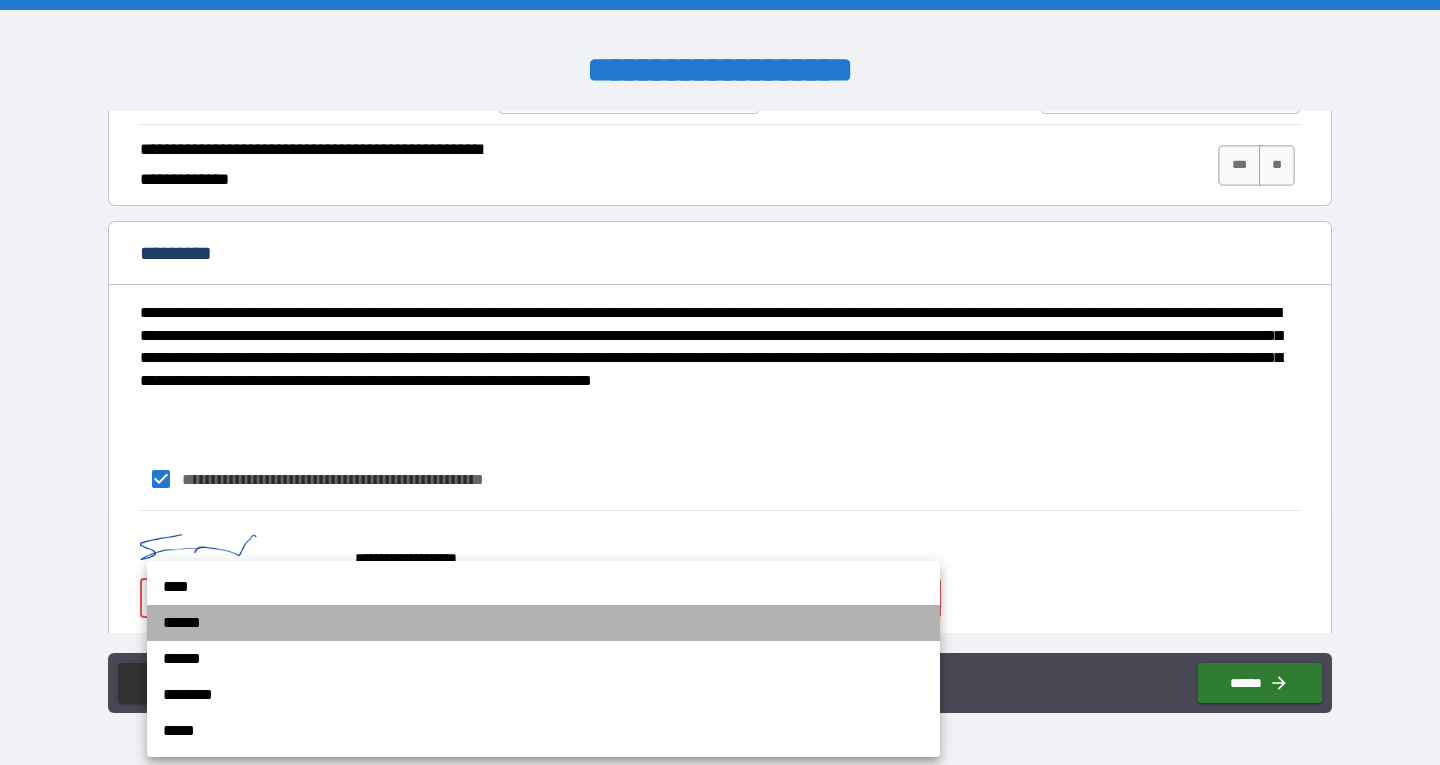 click on "******" at bounding box center [543, 623] 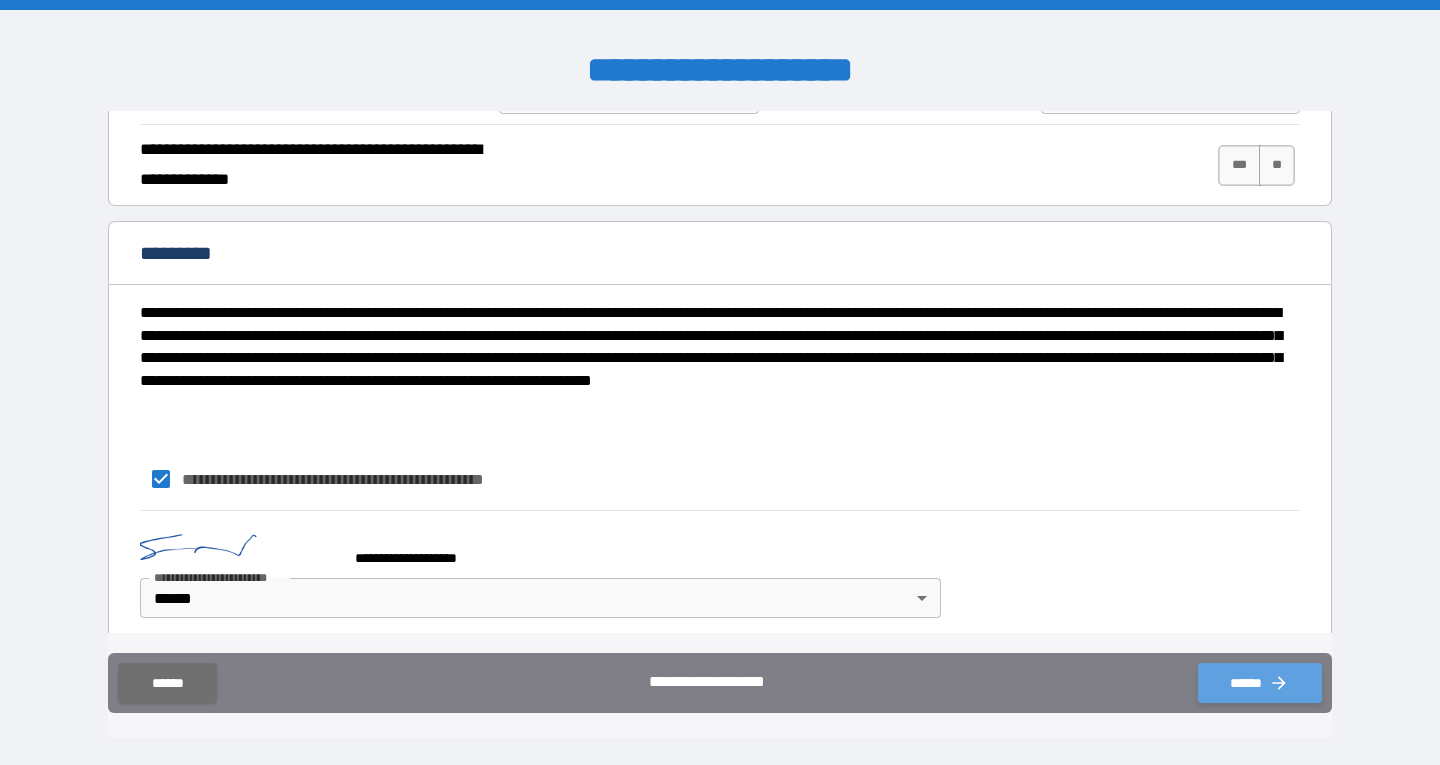 click on "******" at bounding box center [1260, 683] 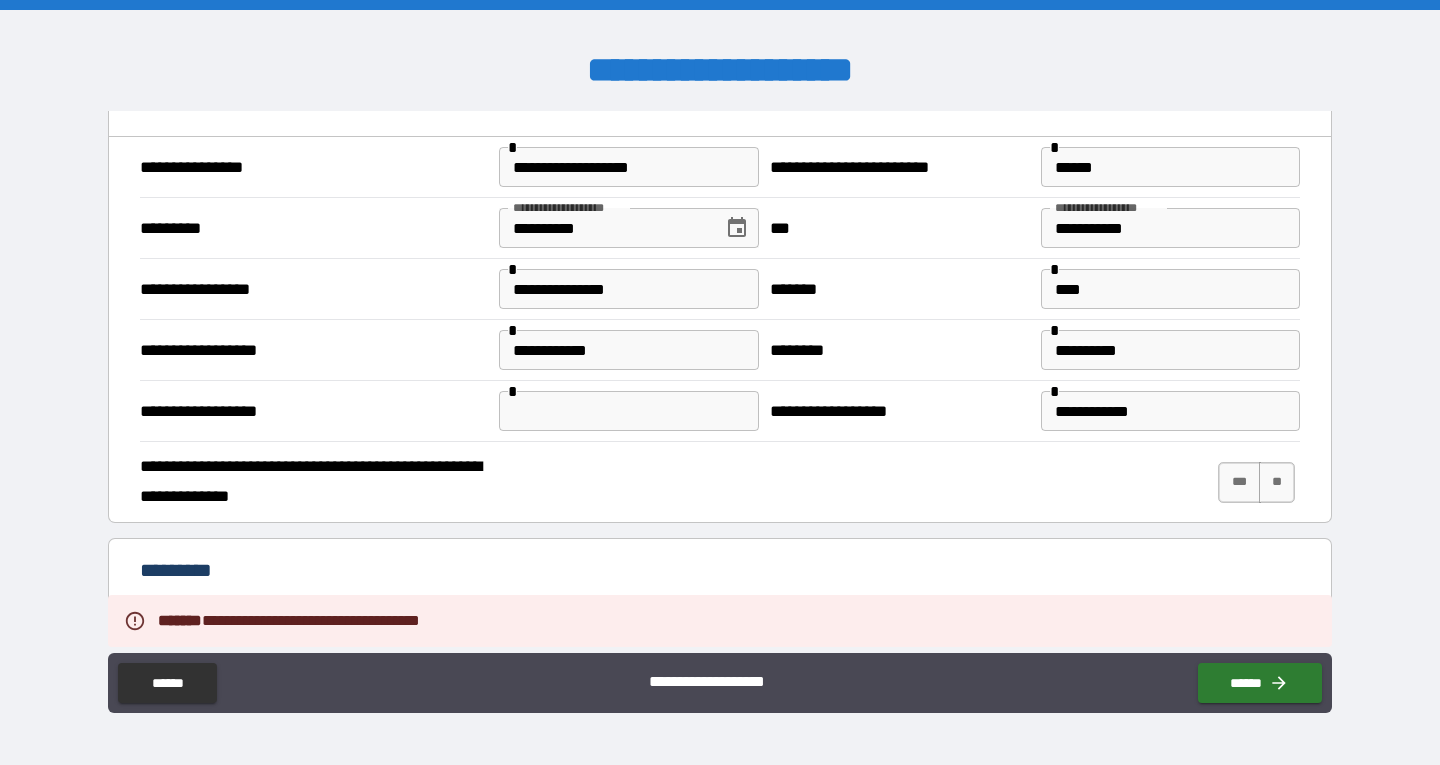 scroll, scrollTop: 2513, scrollLeft: 0, axis: vertical 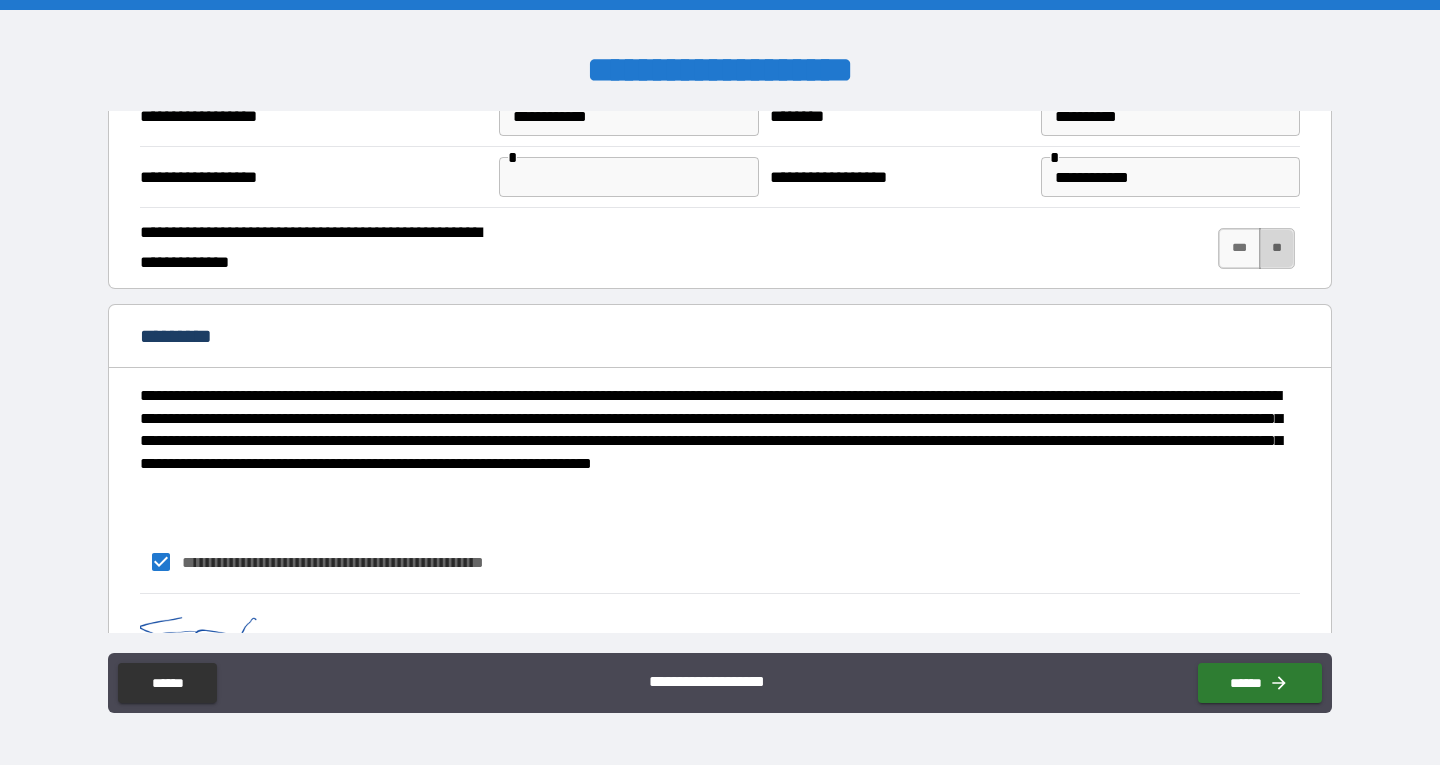 drag, startPoint x: 1265, startPoint y: 247, endPoint x: 1248, endPoint y: 315, distance: 70.0928 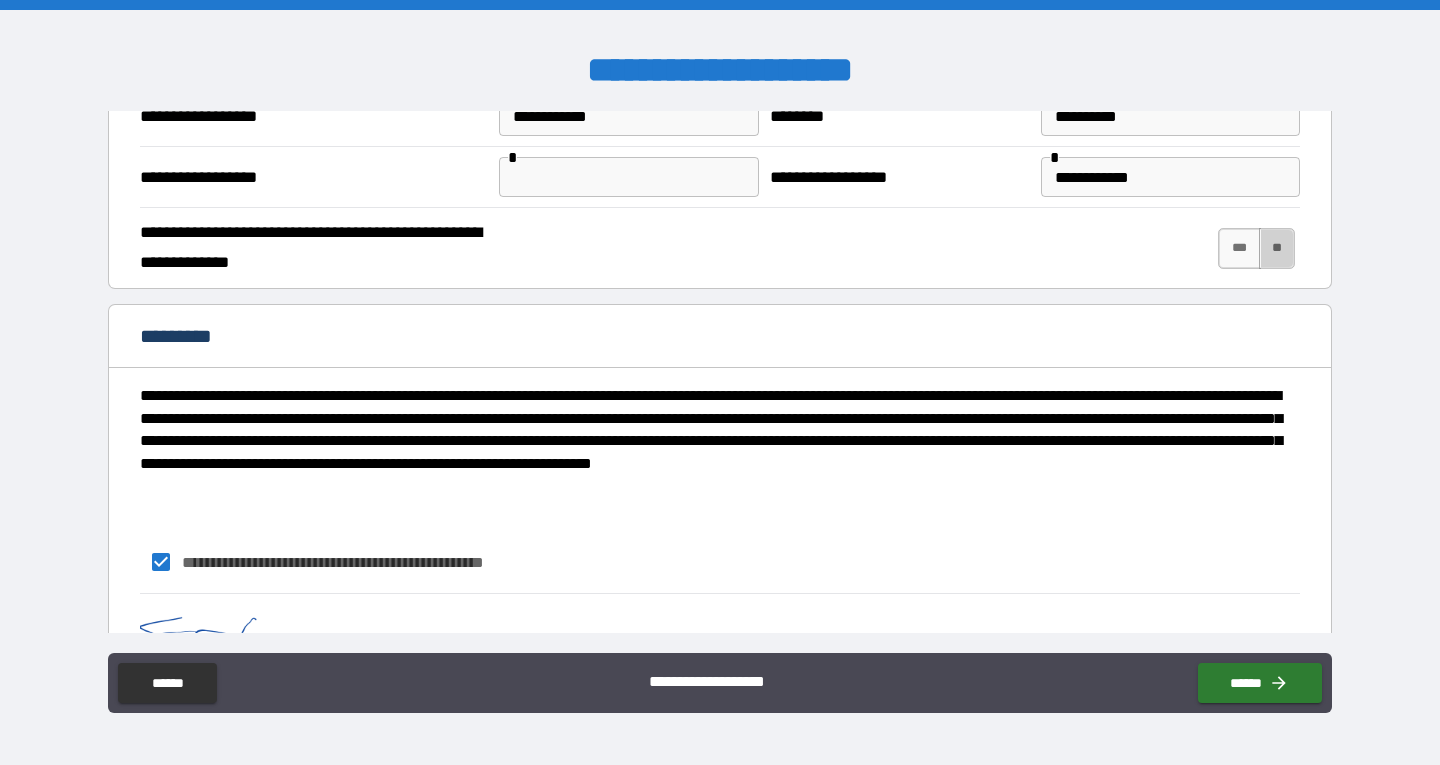 click on "**" at bounding box center [1277, 248] 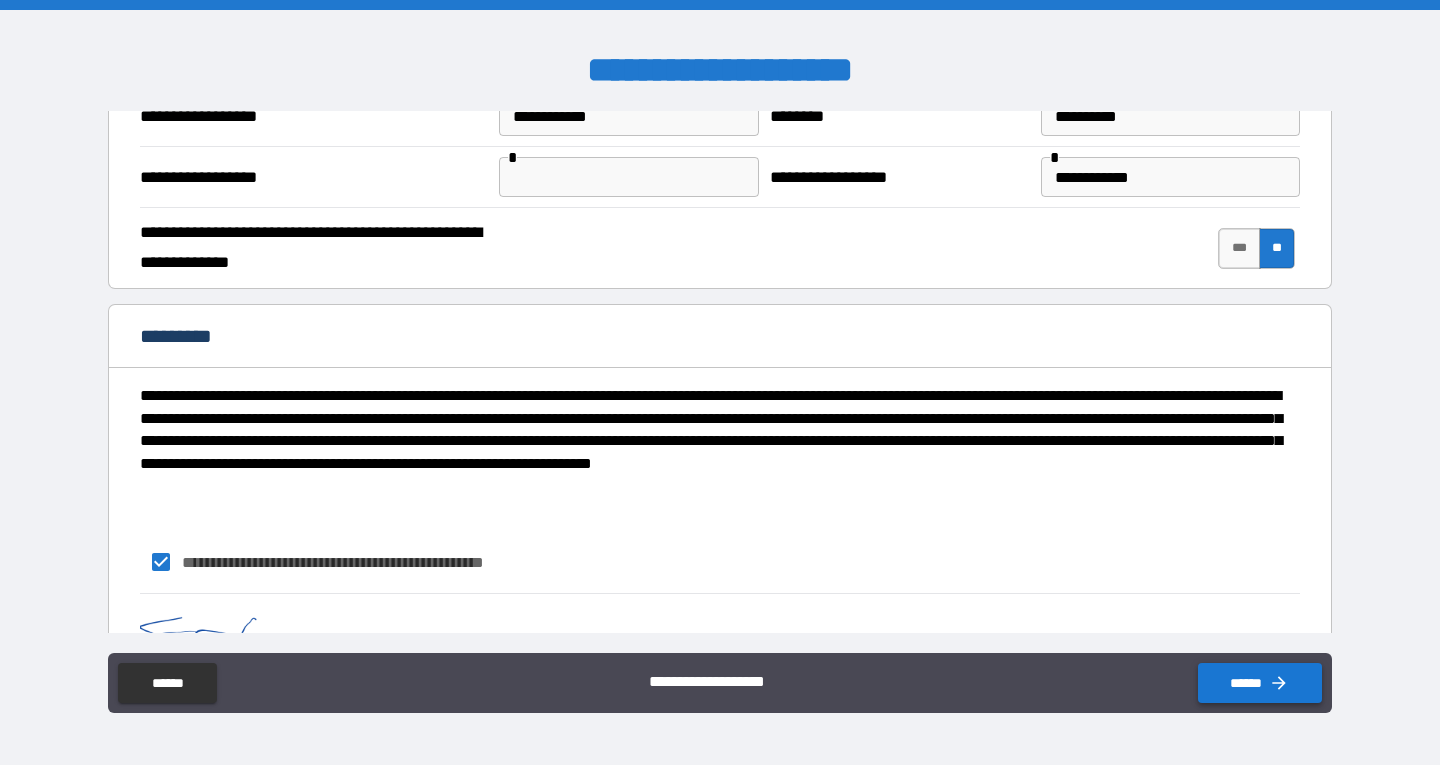 click on "******" at bounding box center [1260, 683] 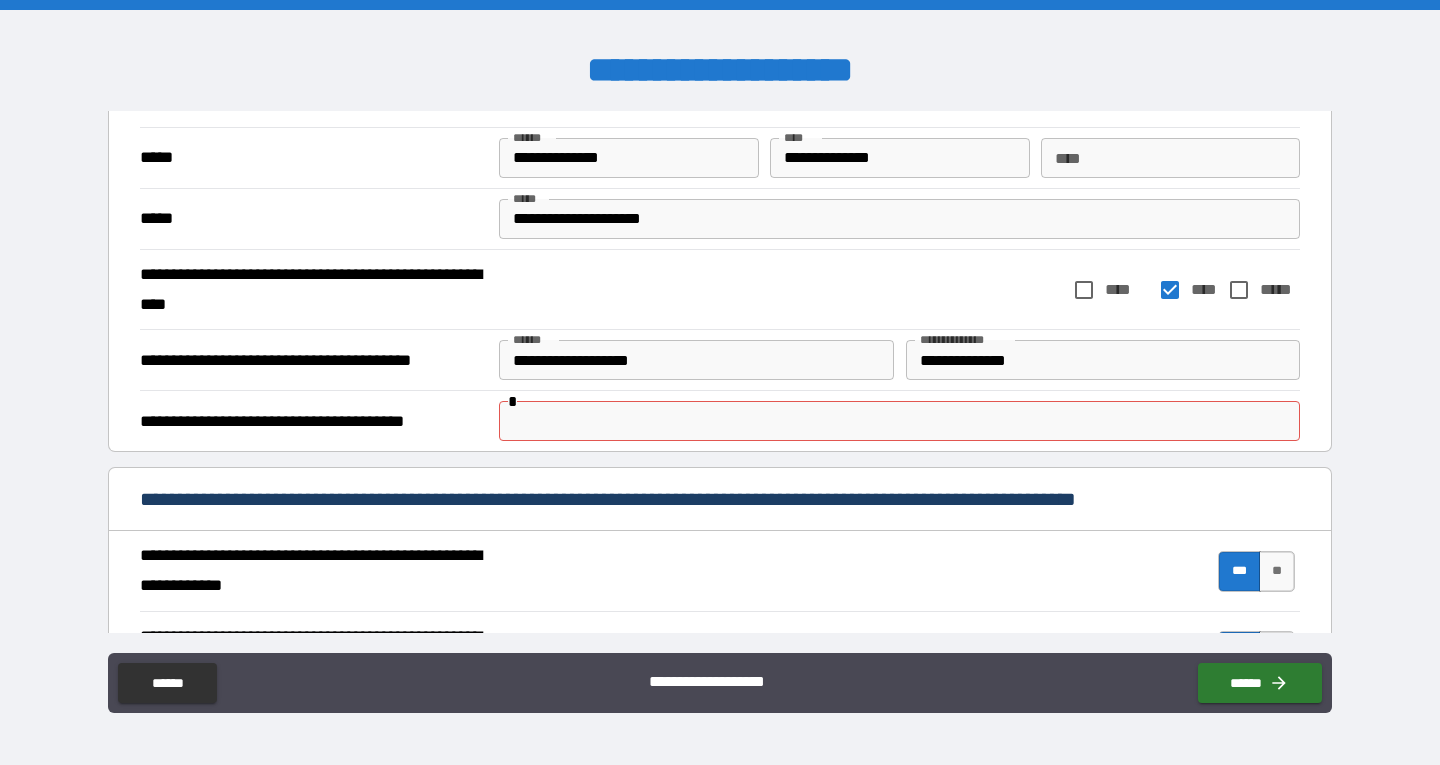 scroll, scrollTop: 713, scrollLeft: 0, axis: vertical 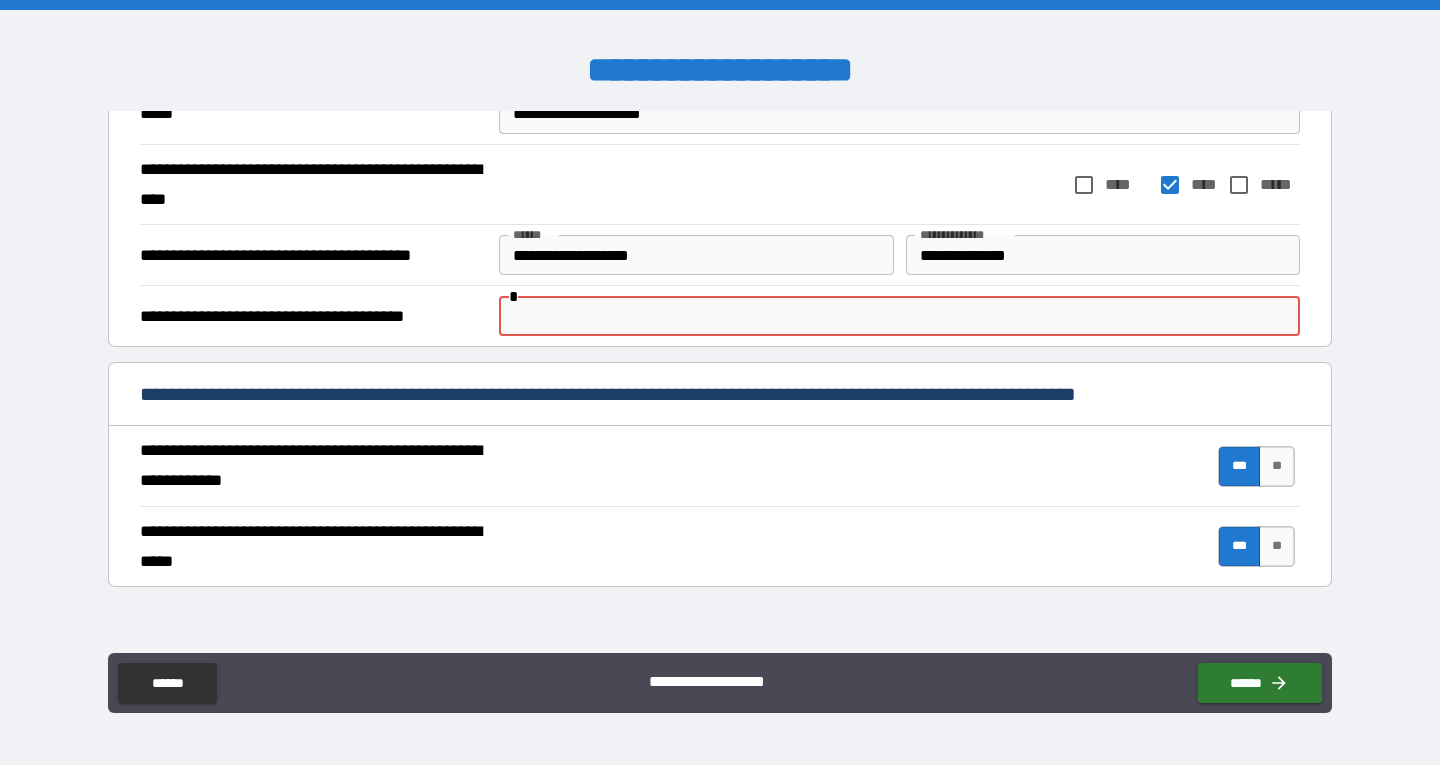 click at bounding box center (899, 316) 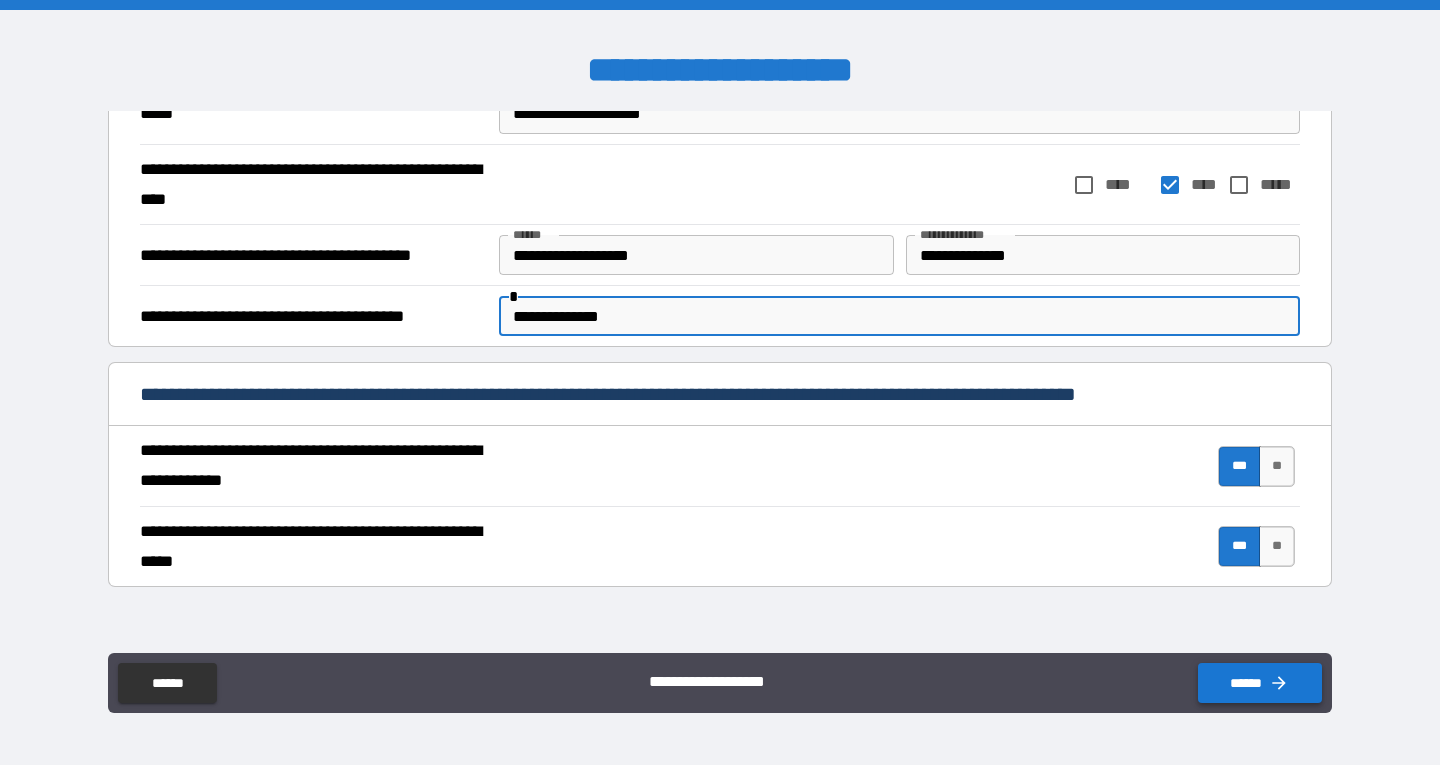 type on "**********" 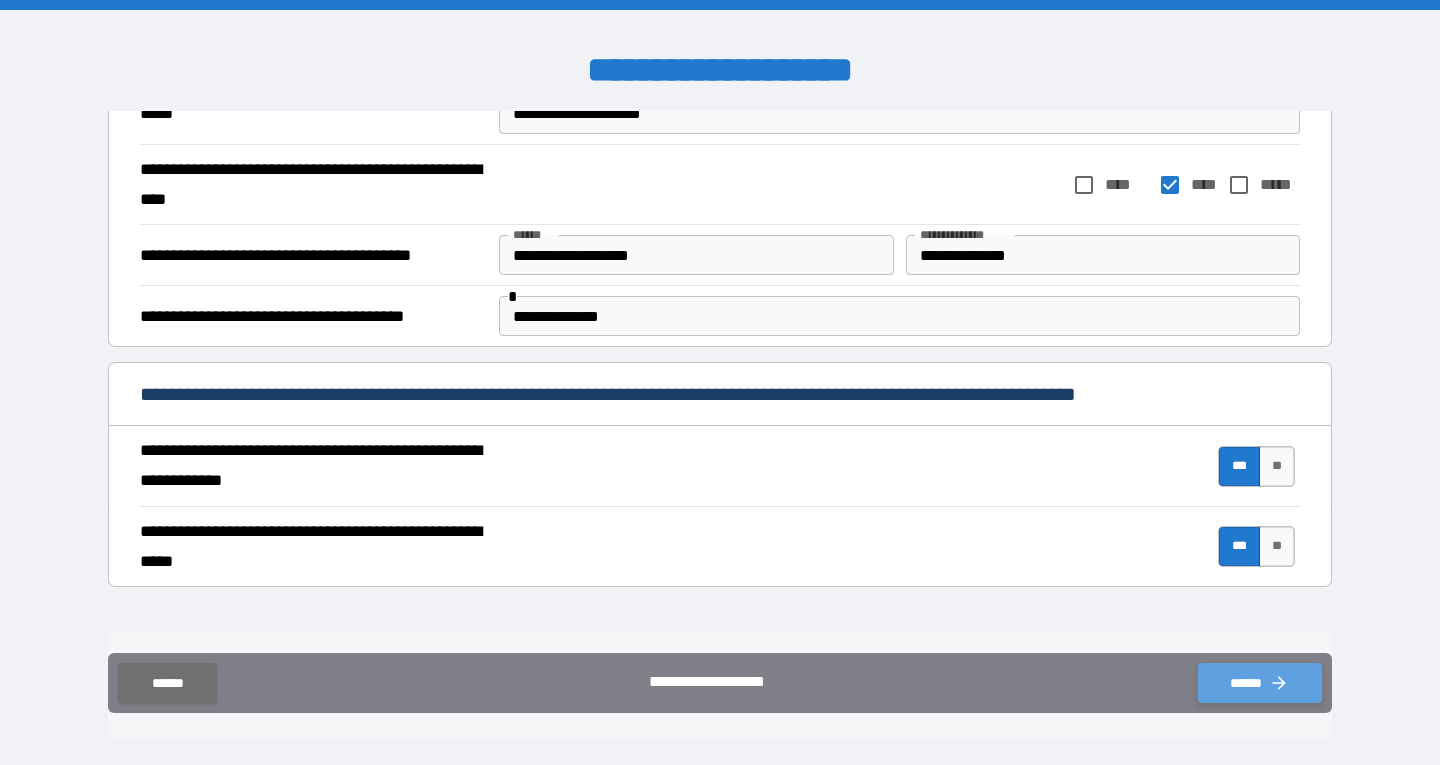 click on "******" at bounding box center [1260, 683] 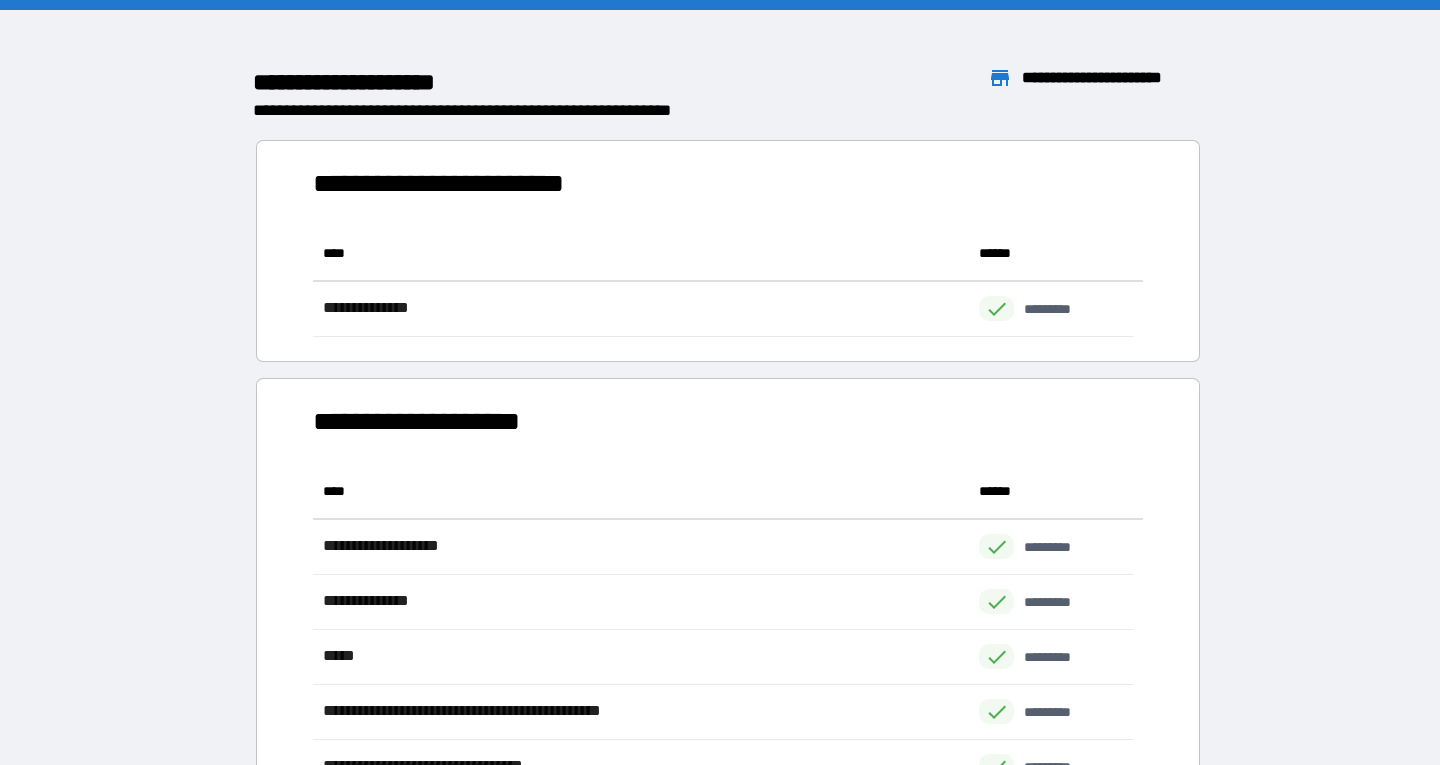 scroll, scrollTop: 16, scrollLeft: 16, axis: both 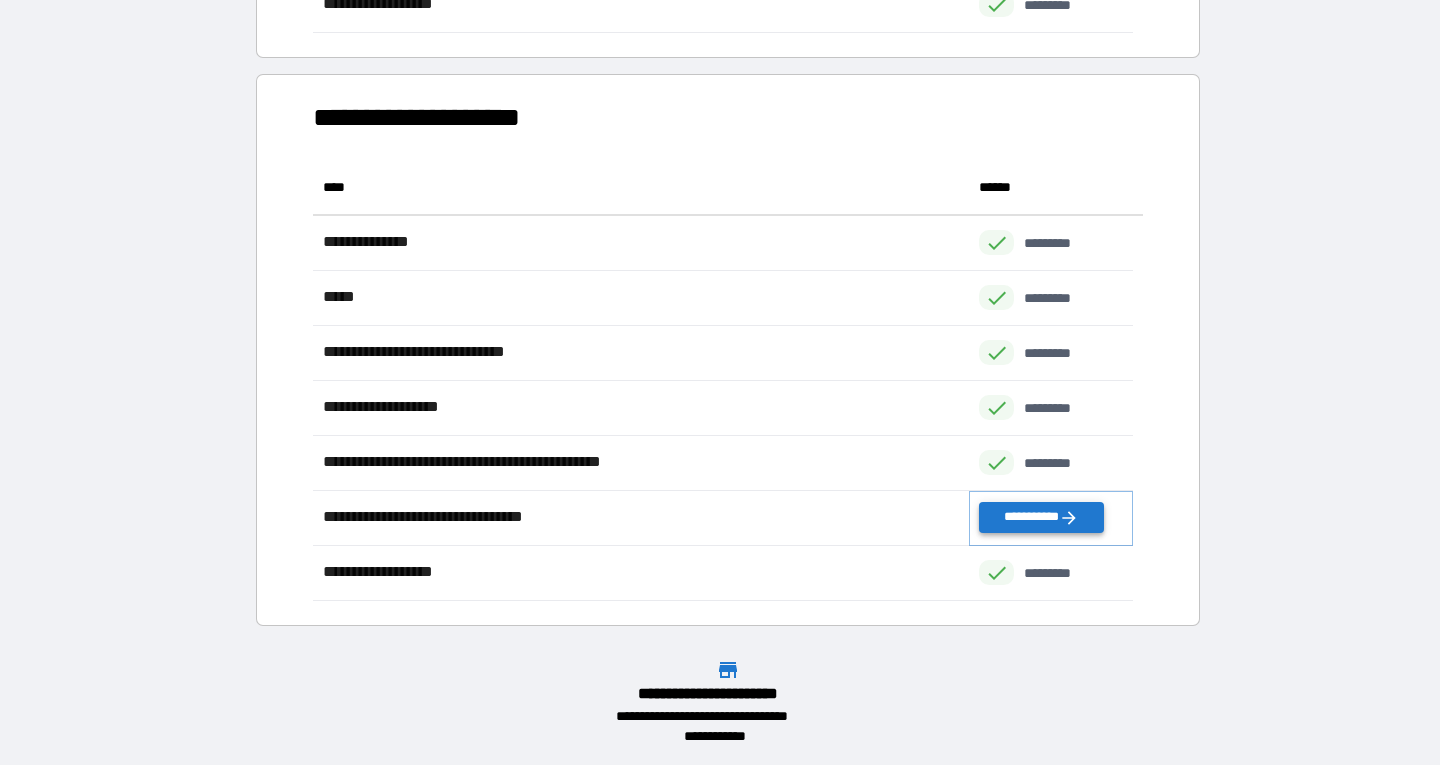 click on "**********" at bounding box center [1041, 517] 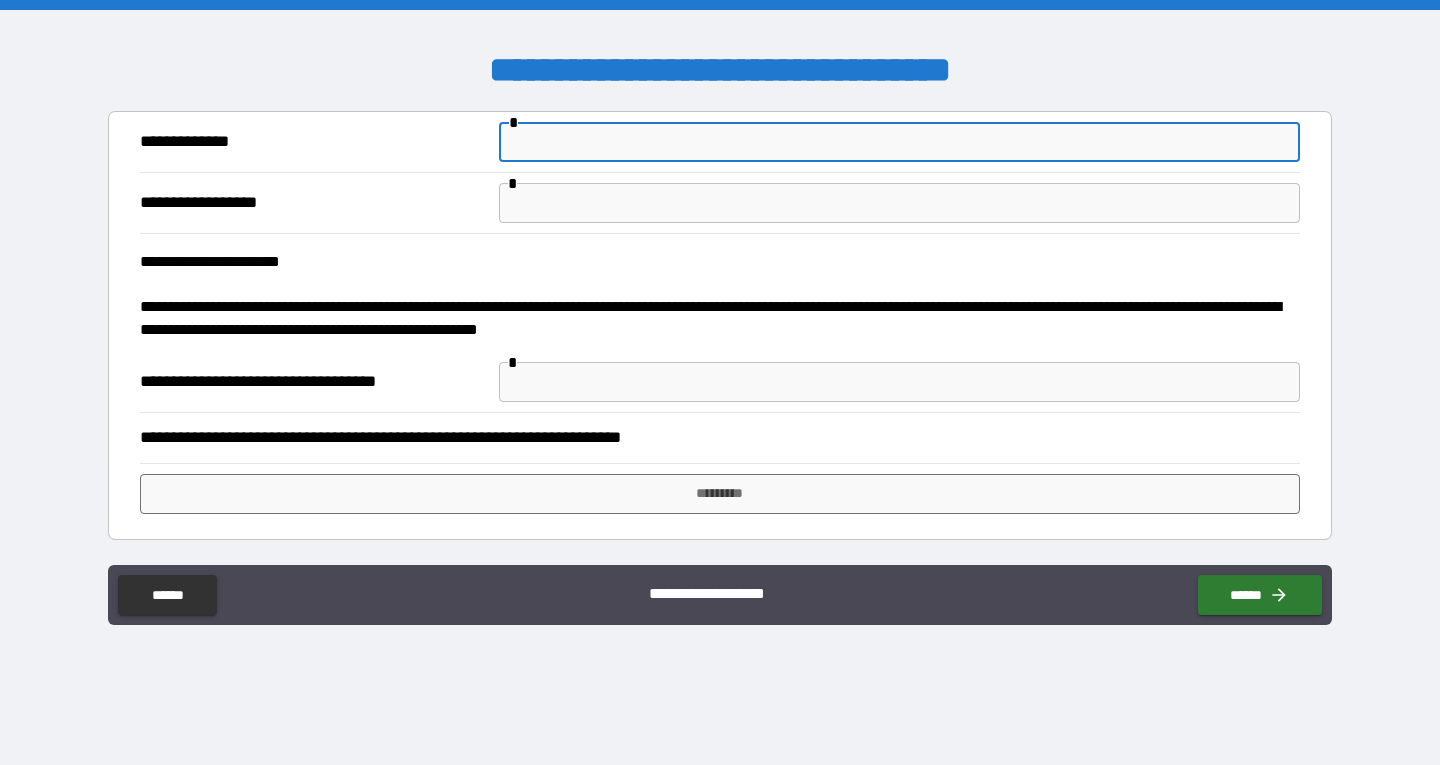 click at bounding box center [899, 142] 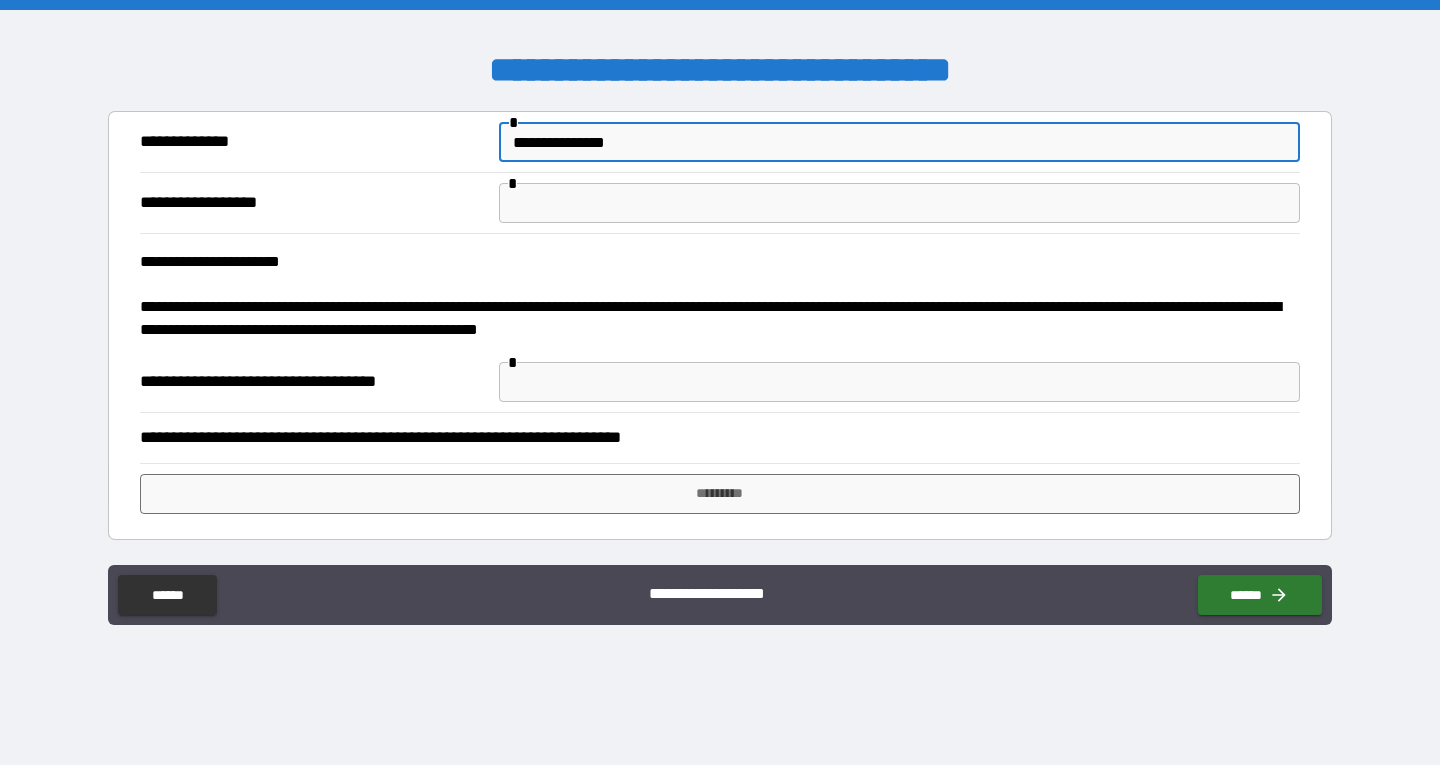 type on "**********" 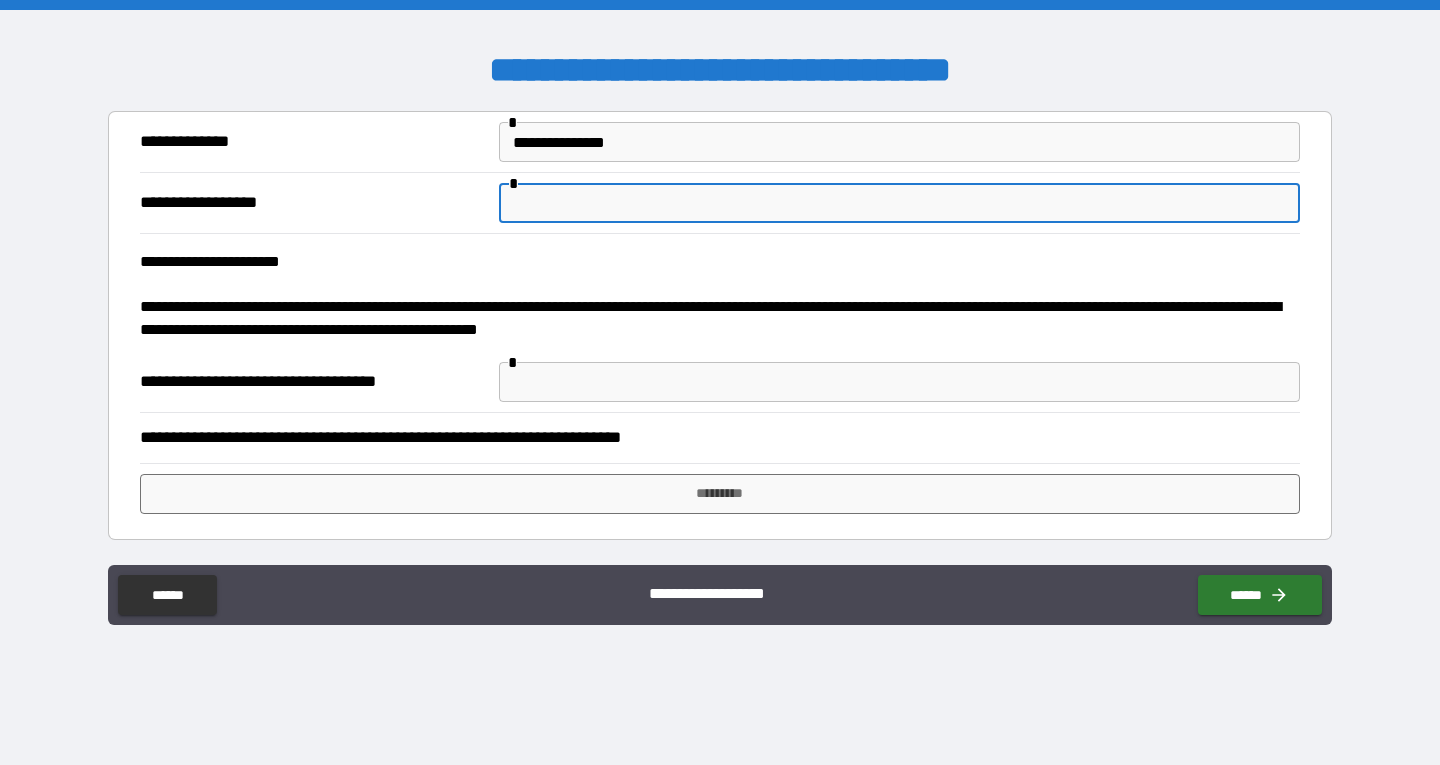 click at bounding box center (899, 203) 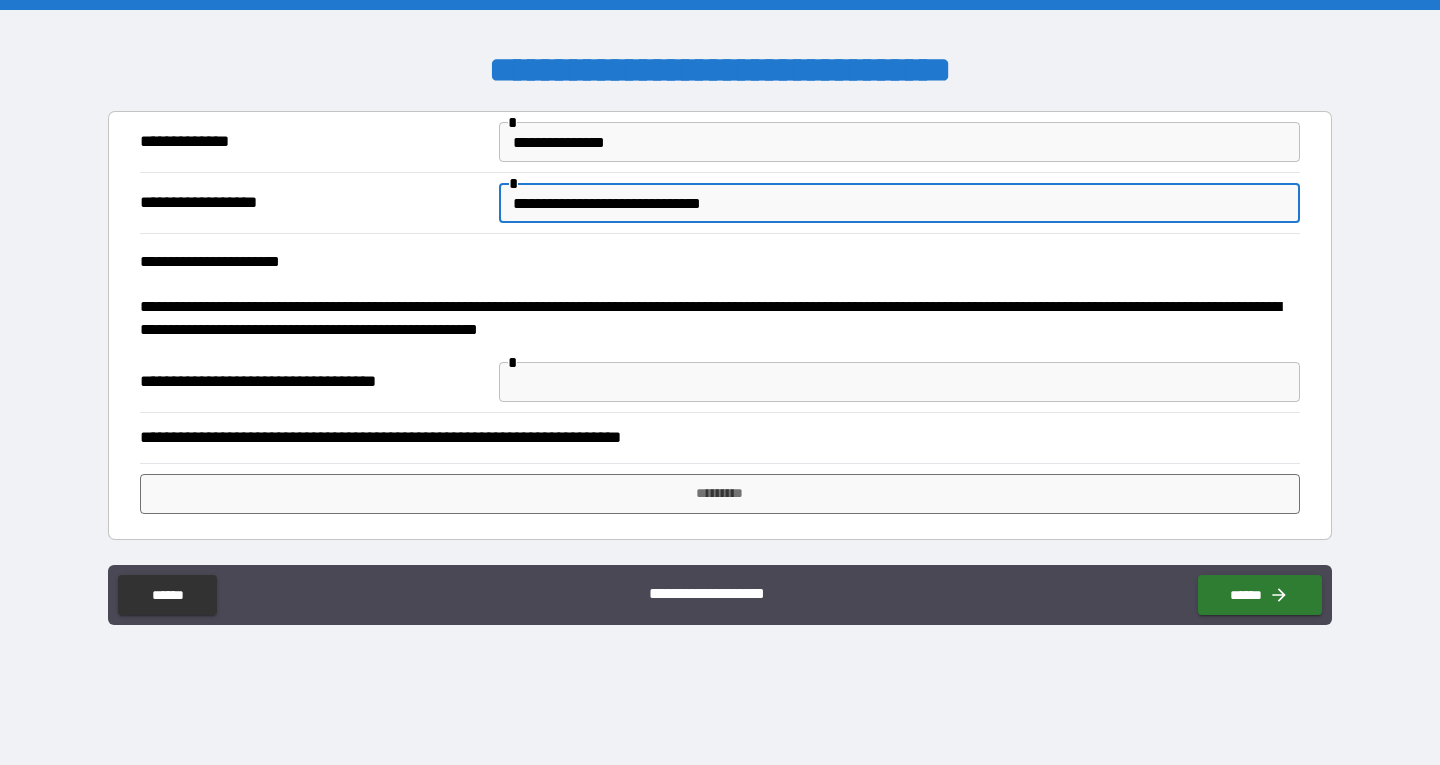 type on "**********" 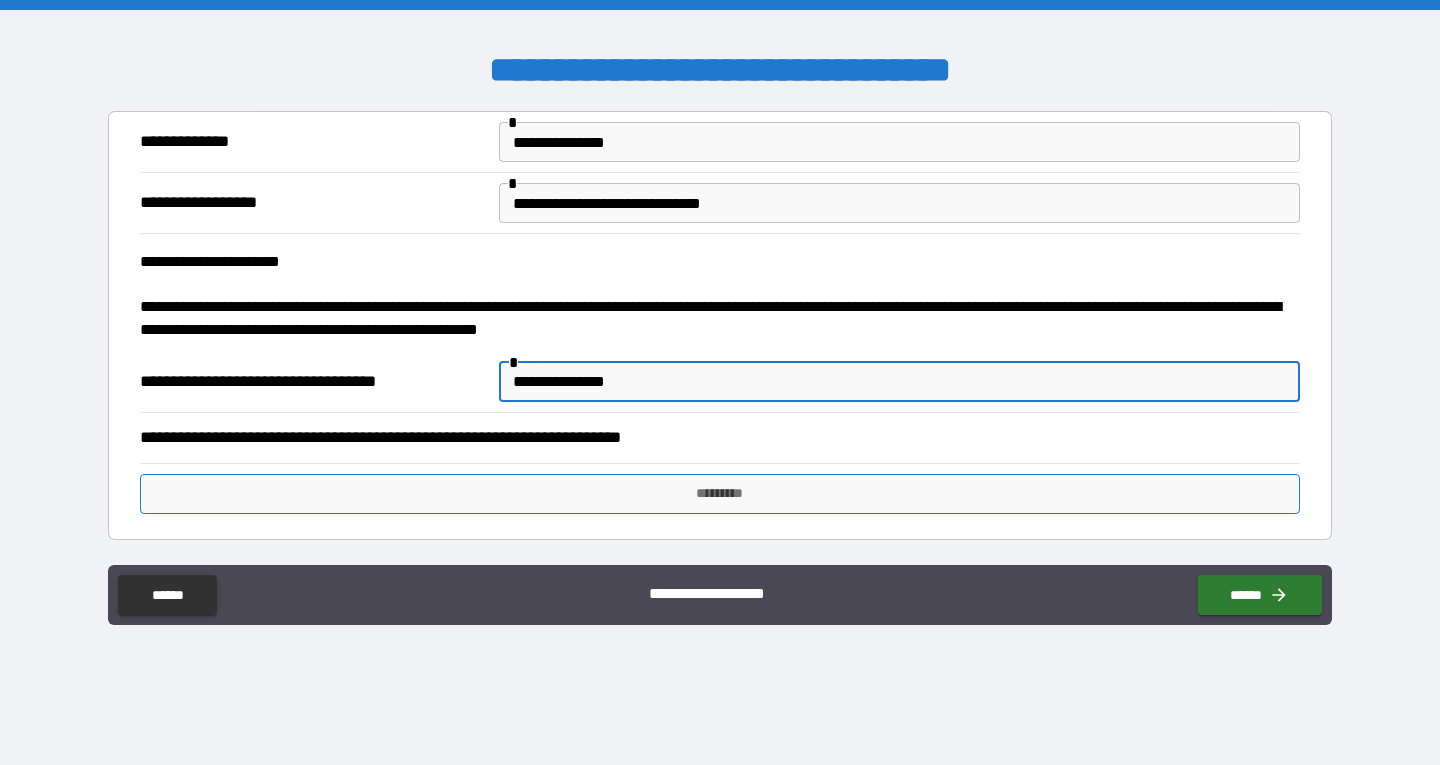 type on "**********" 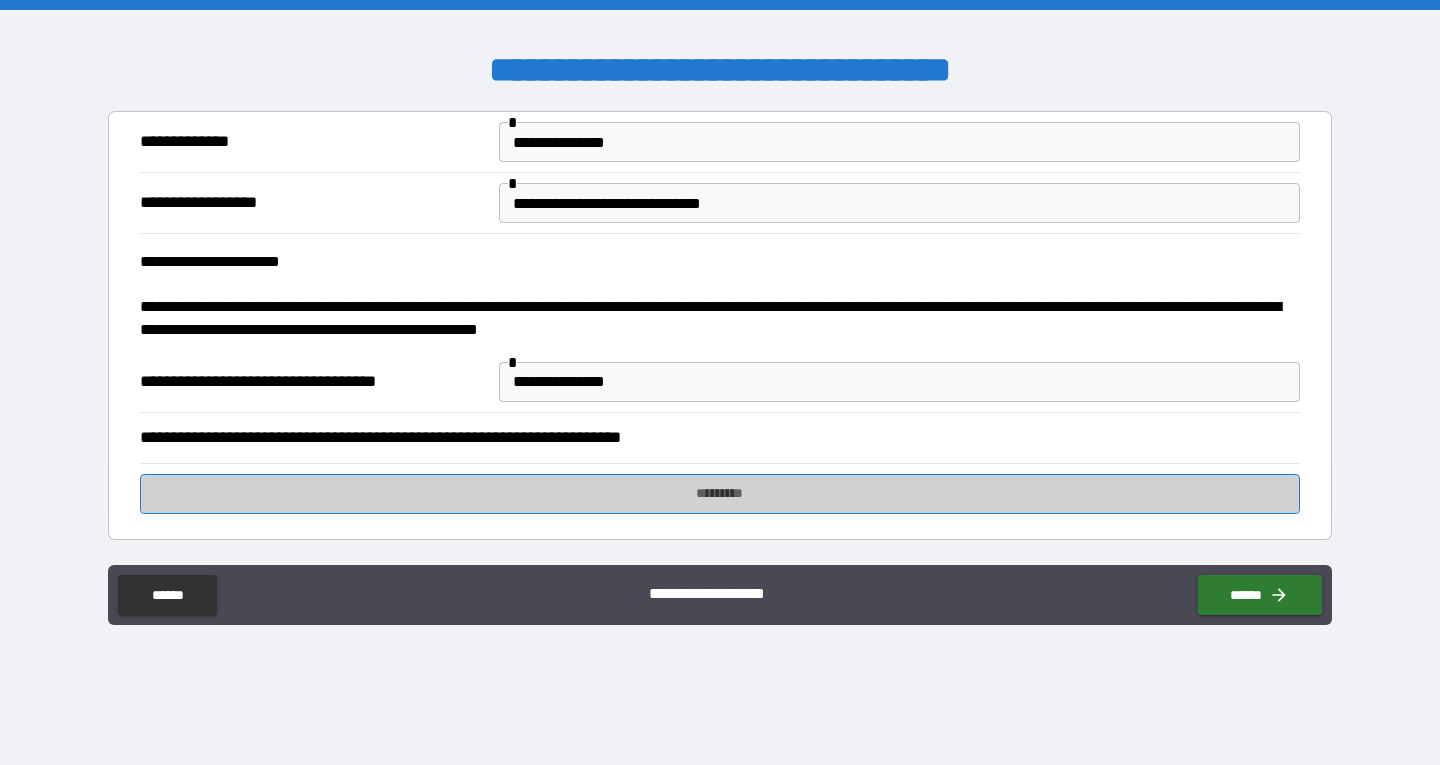 click on "*********" at bounding box center [720, 494] 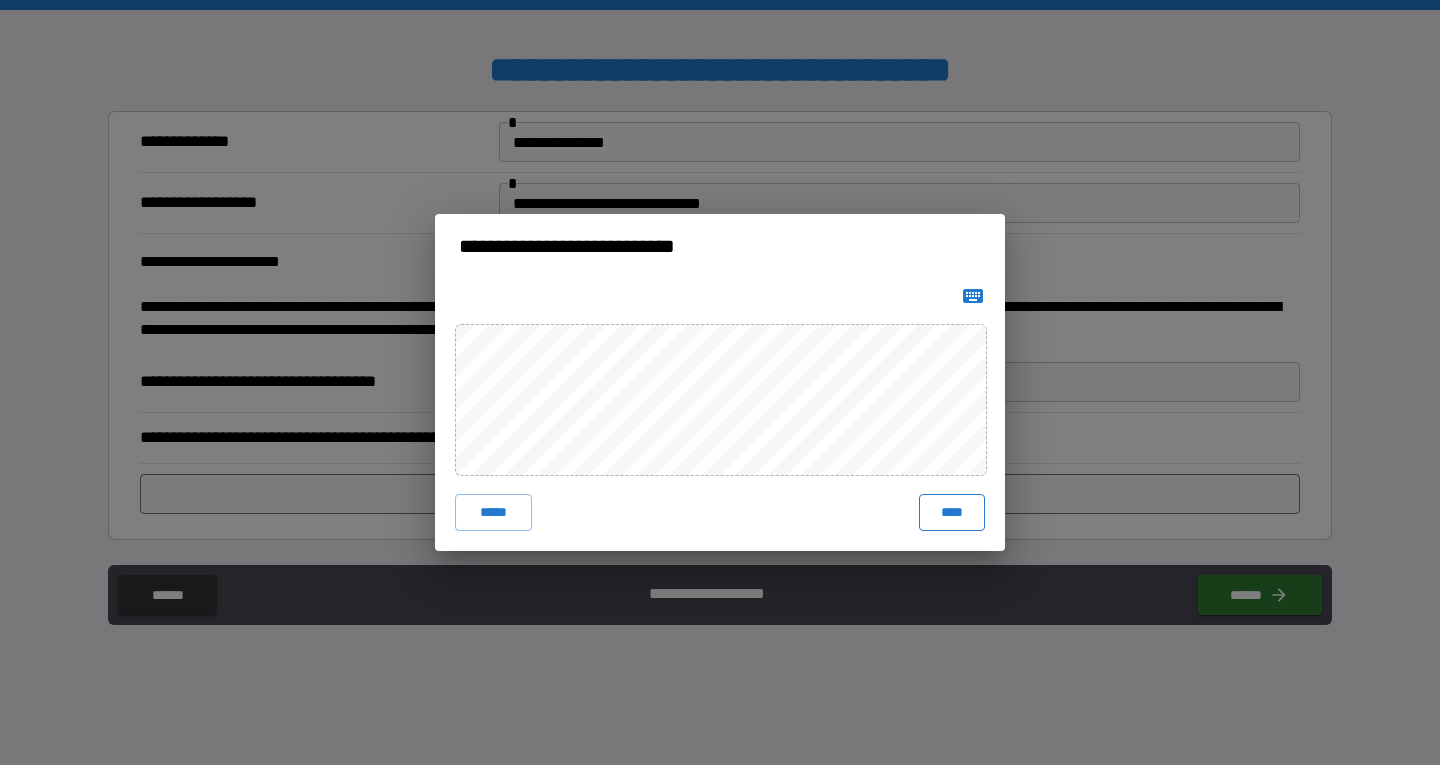 click on "****" at bounding box center [952, 512] 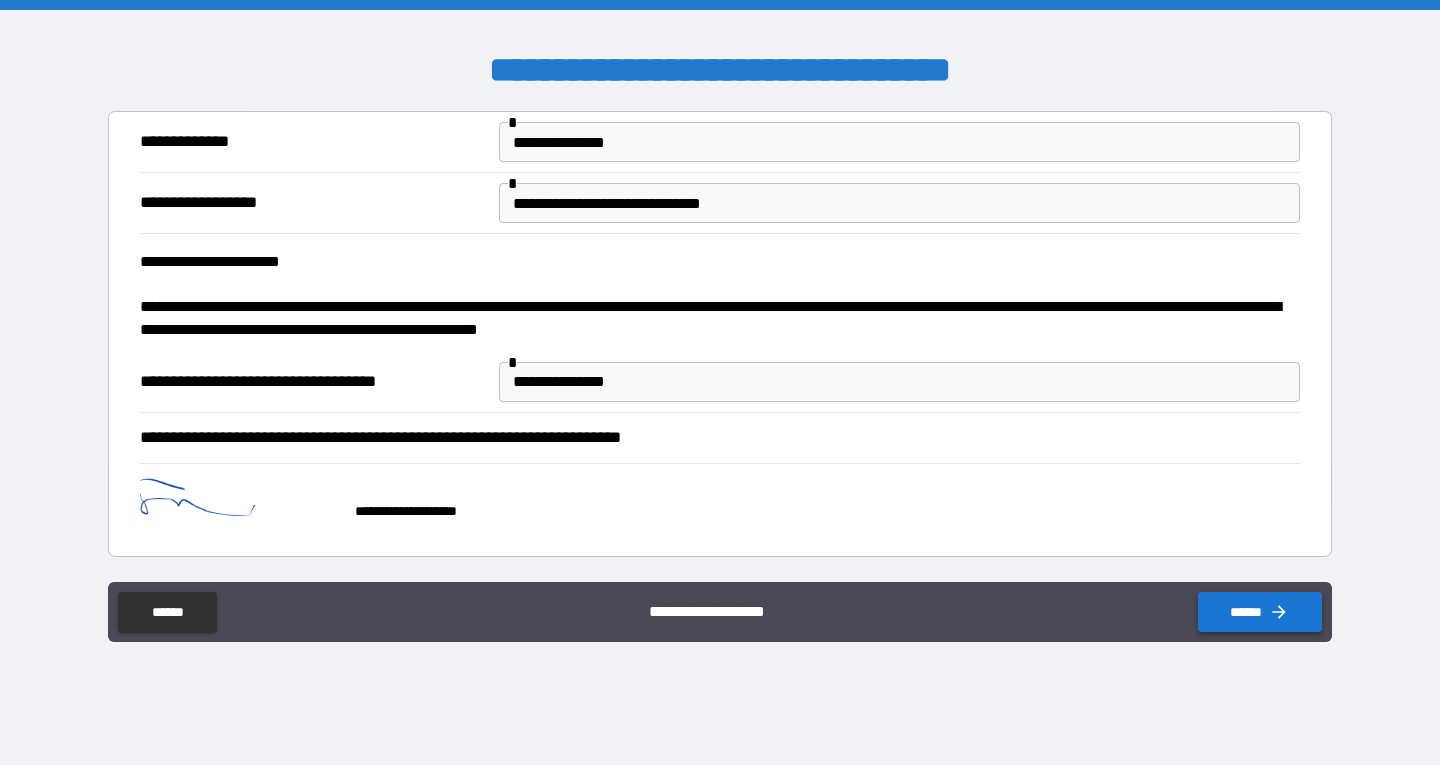 click on "******" at bounding box center [1260, 612] 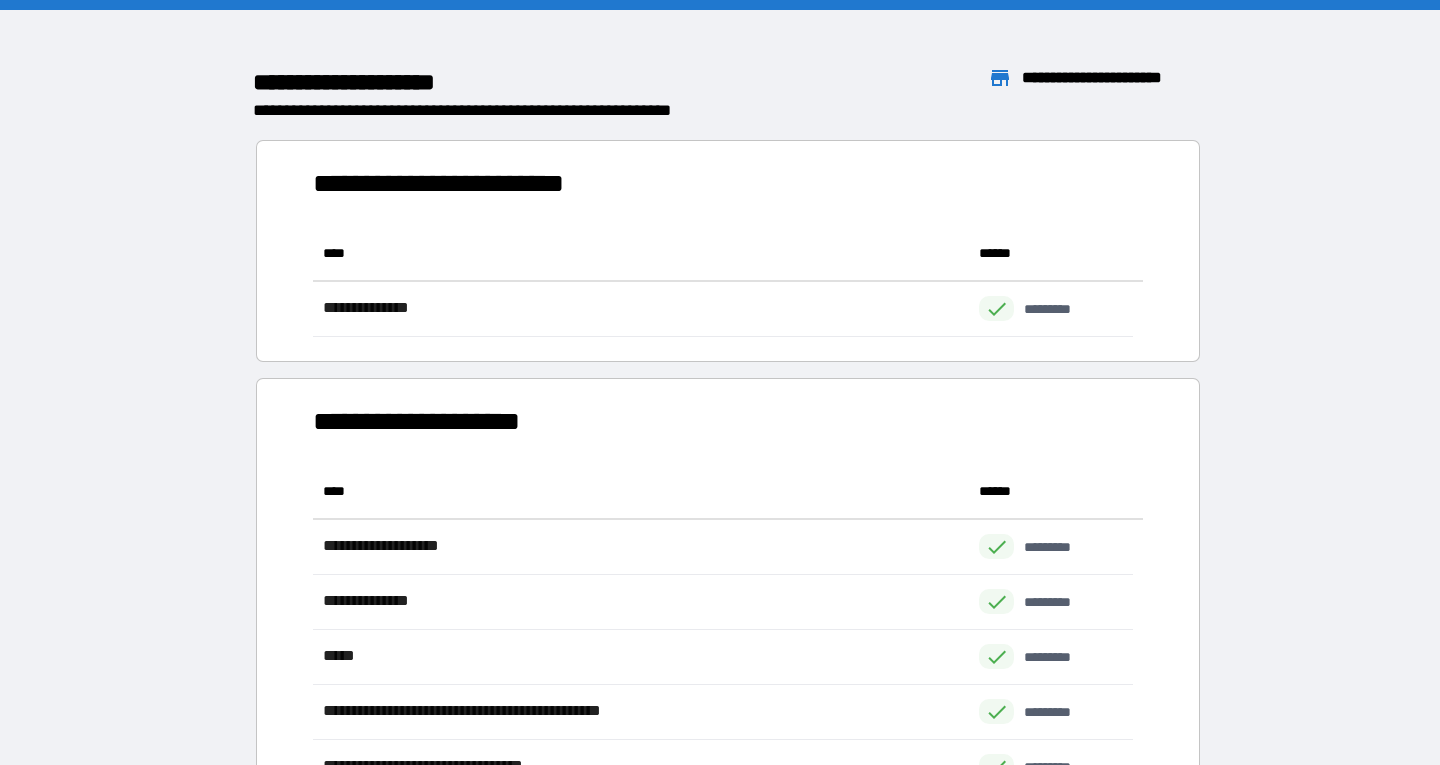 scroll, scrollTop: 16, scrollLeft: 16, axis: both 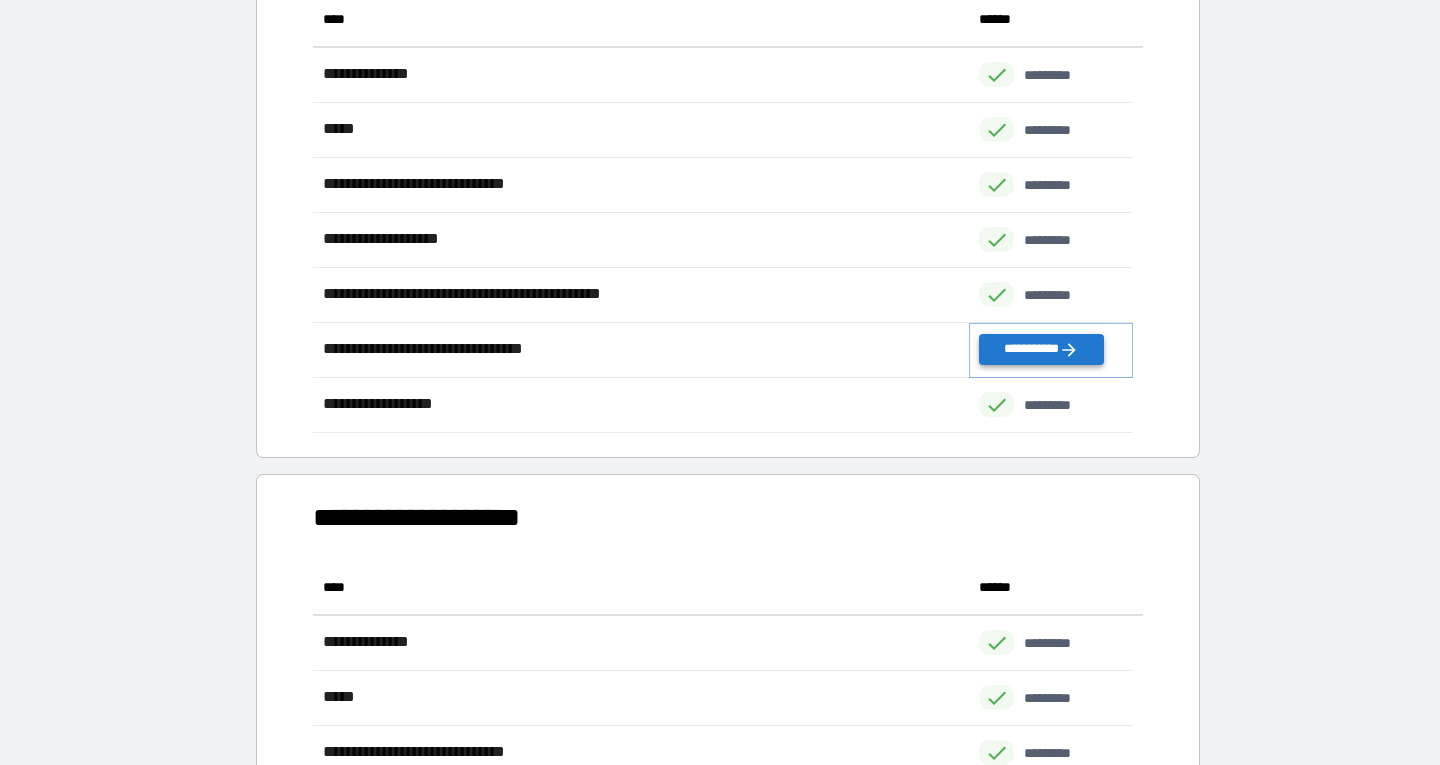 click on "**********" at bounding box center (1041, 349) 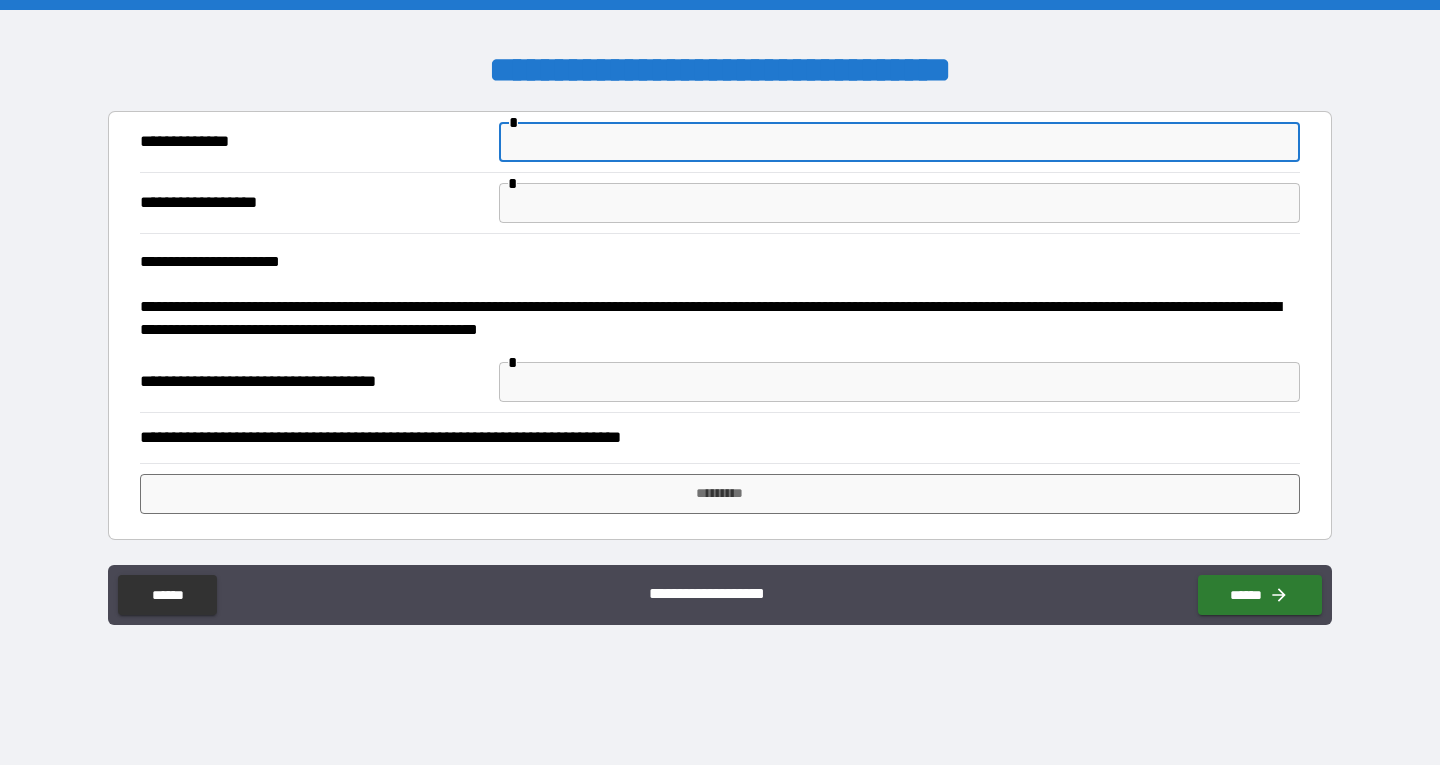 click at bounding box center (899, 142) 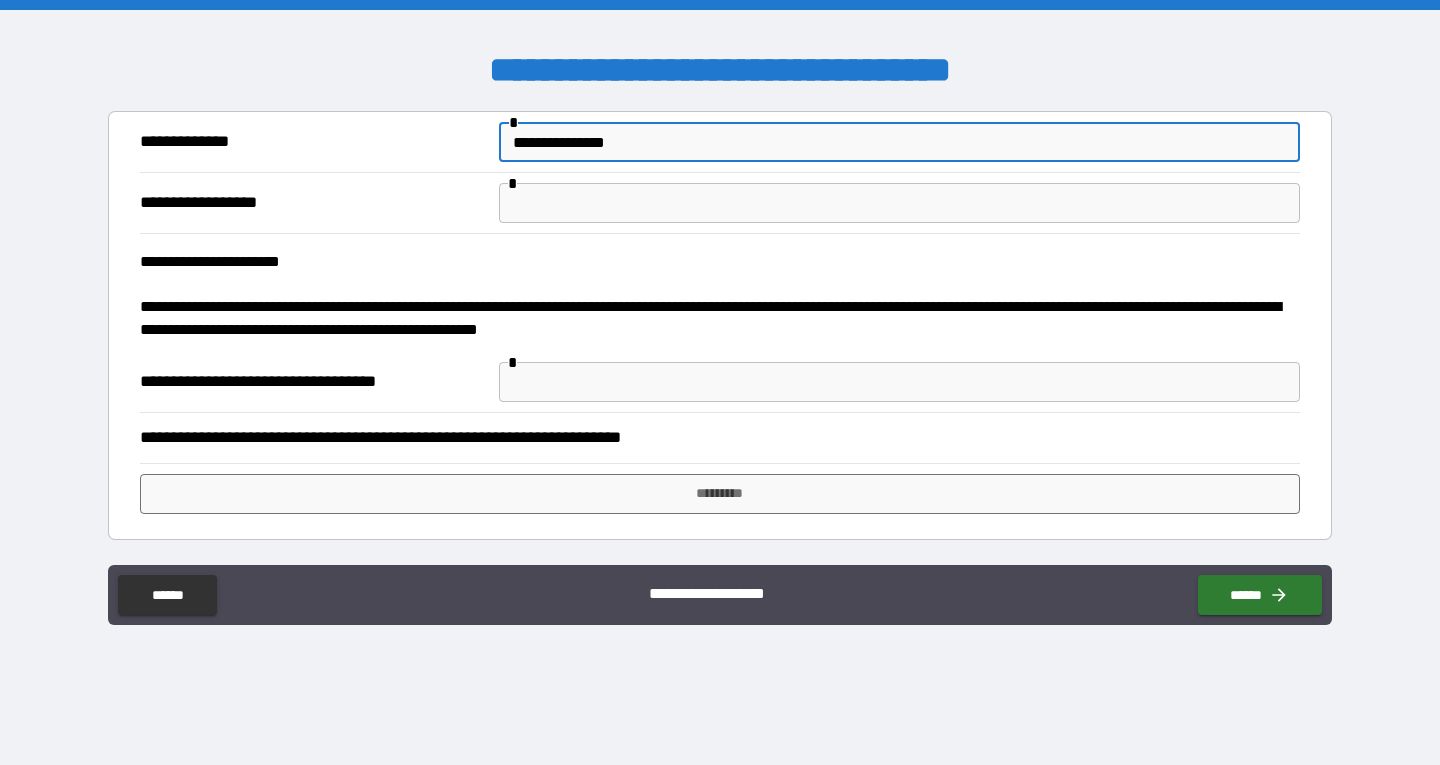 type on "**********" 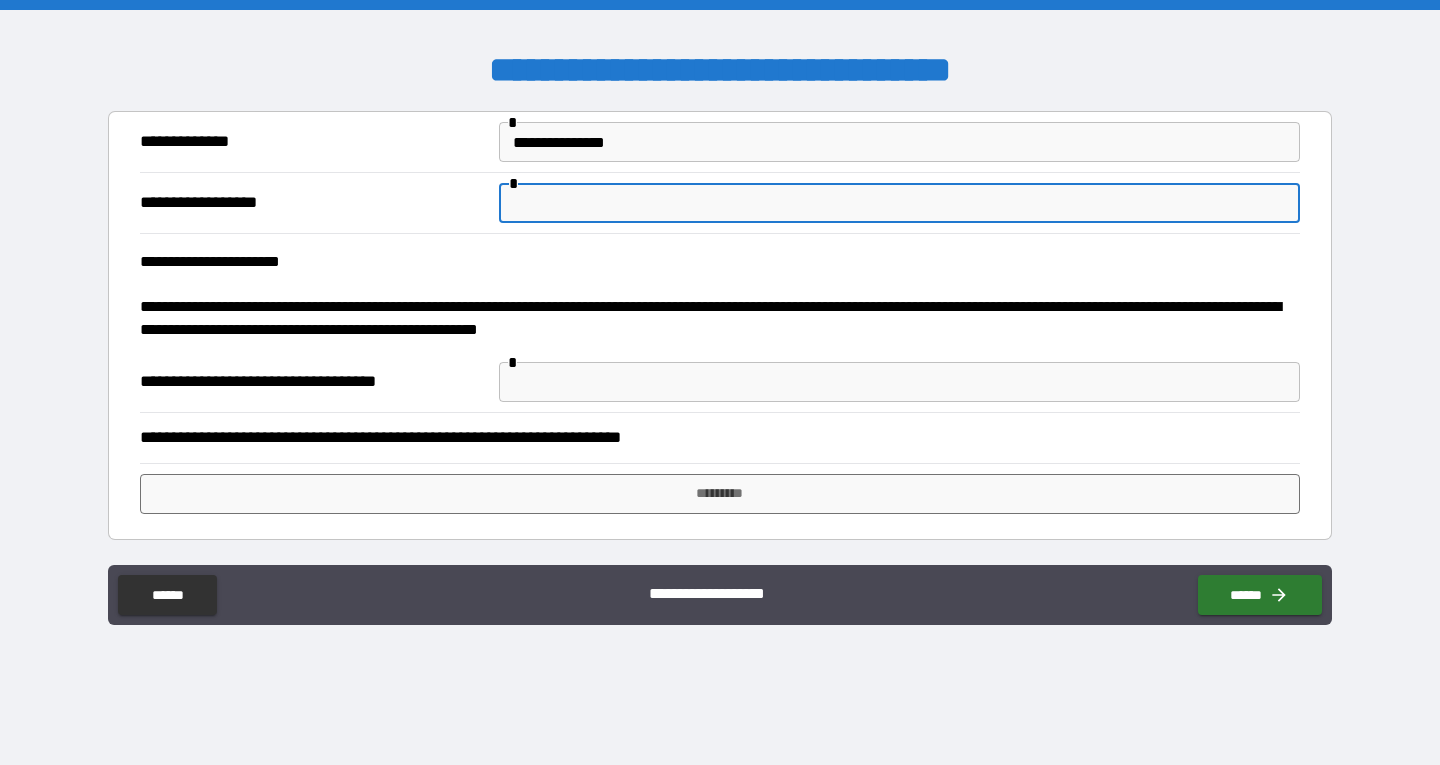 click at bounding box center [899, 203] 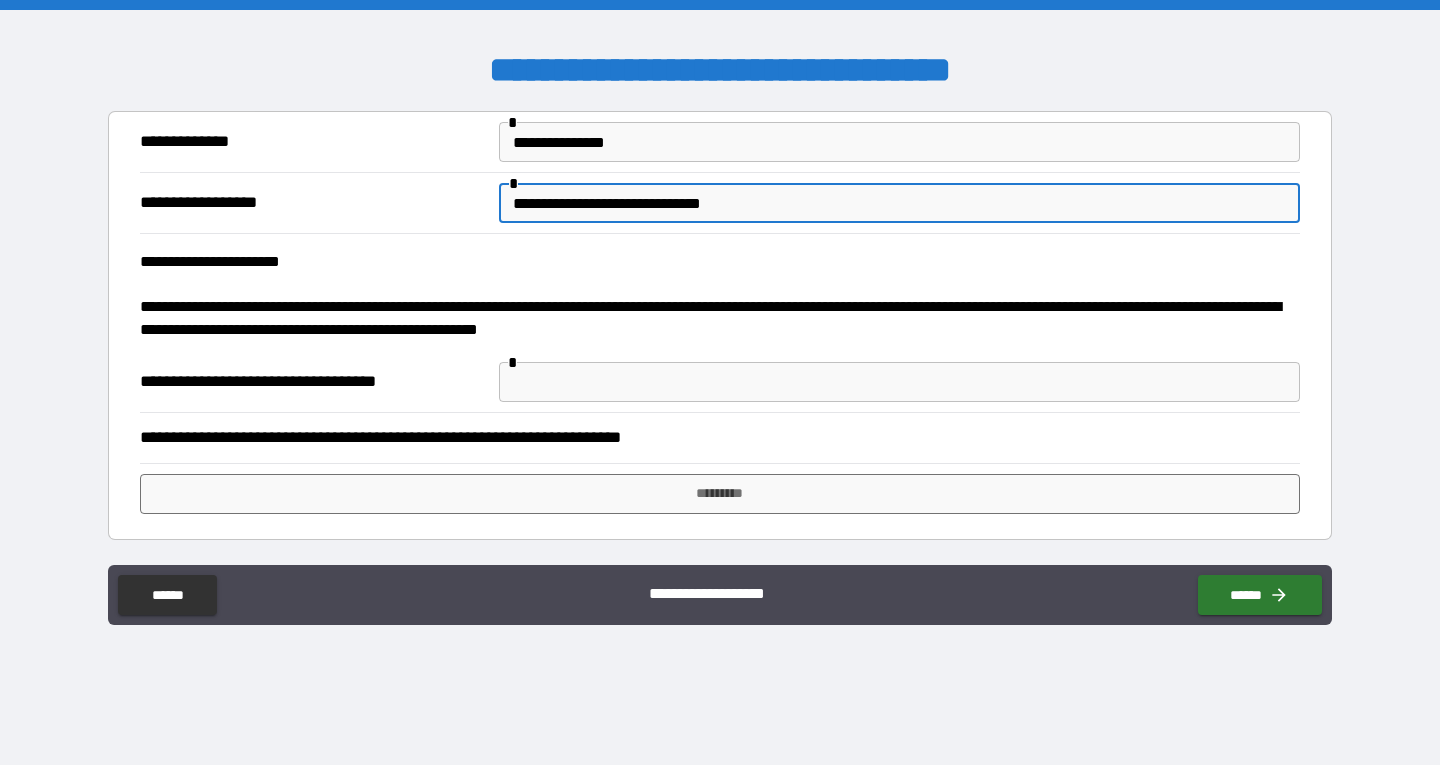type on "**********" 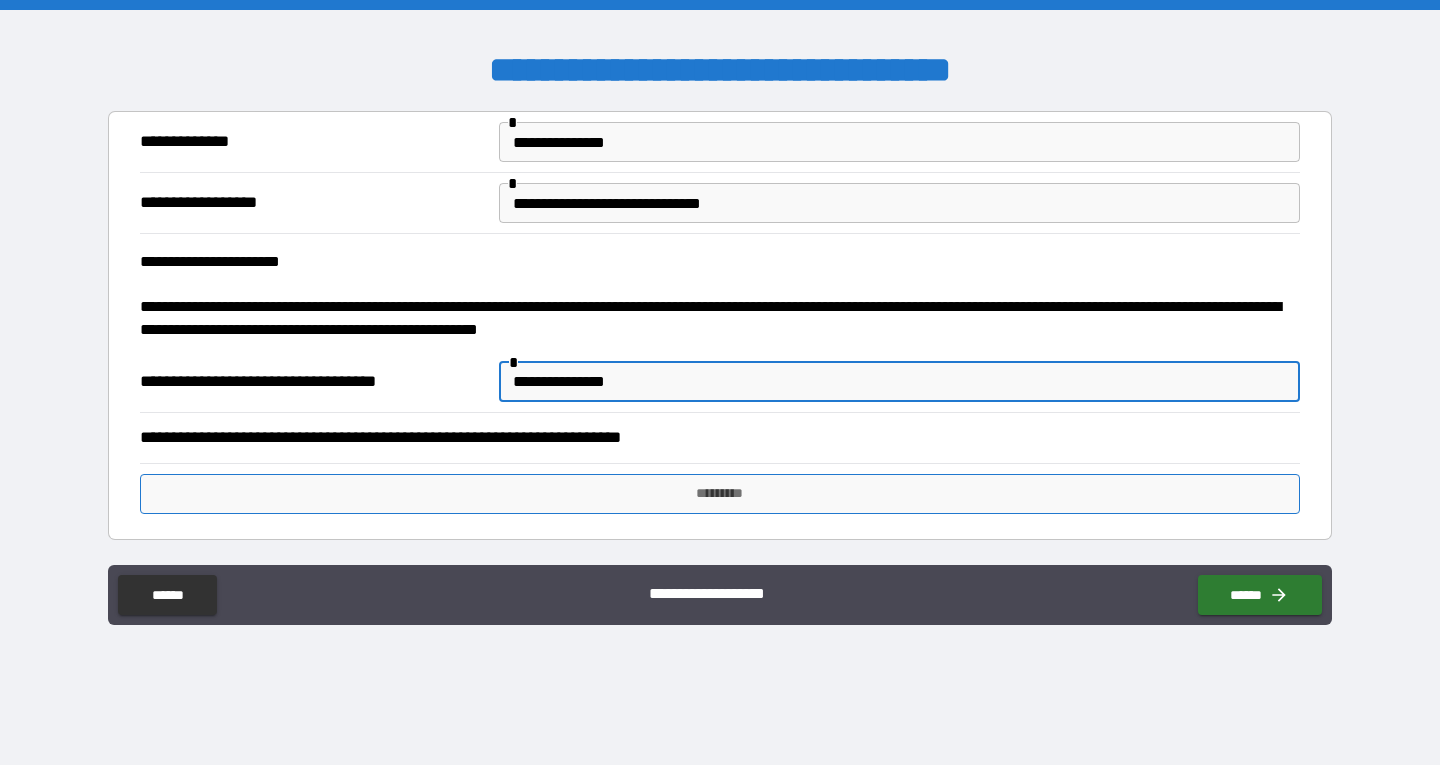 type on "**********" 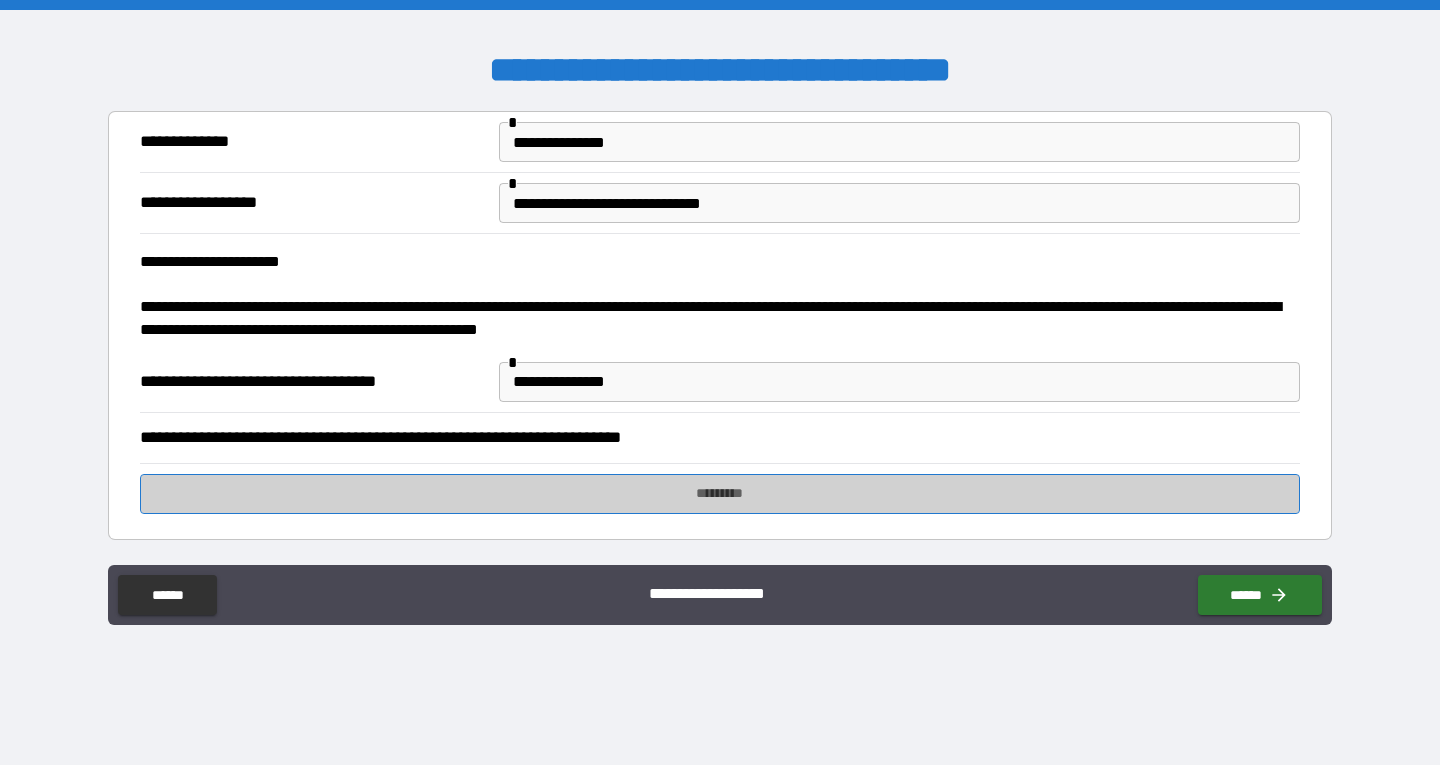 click on "*********" at bounding box center [720, 494] 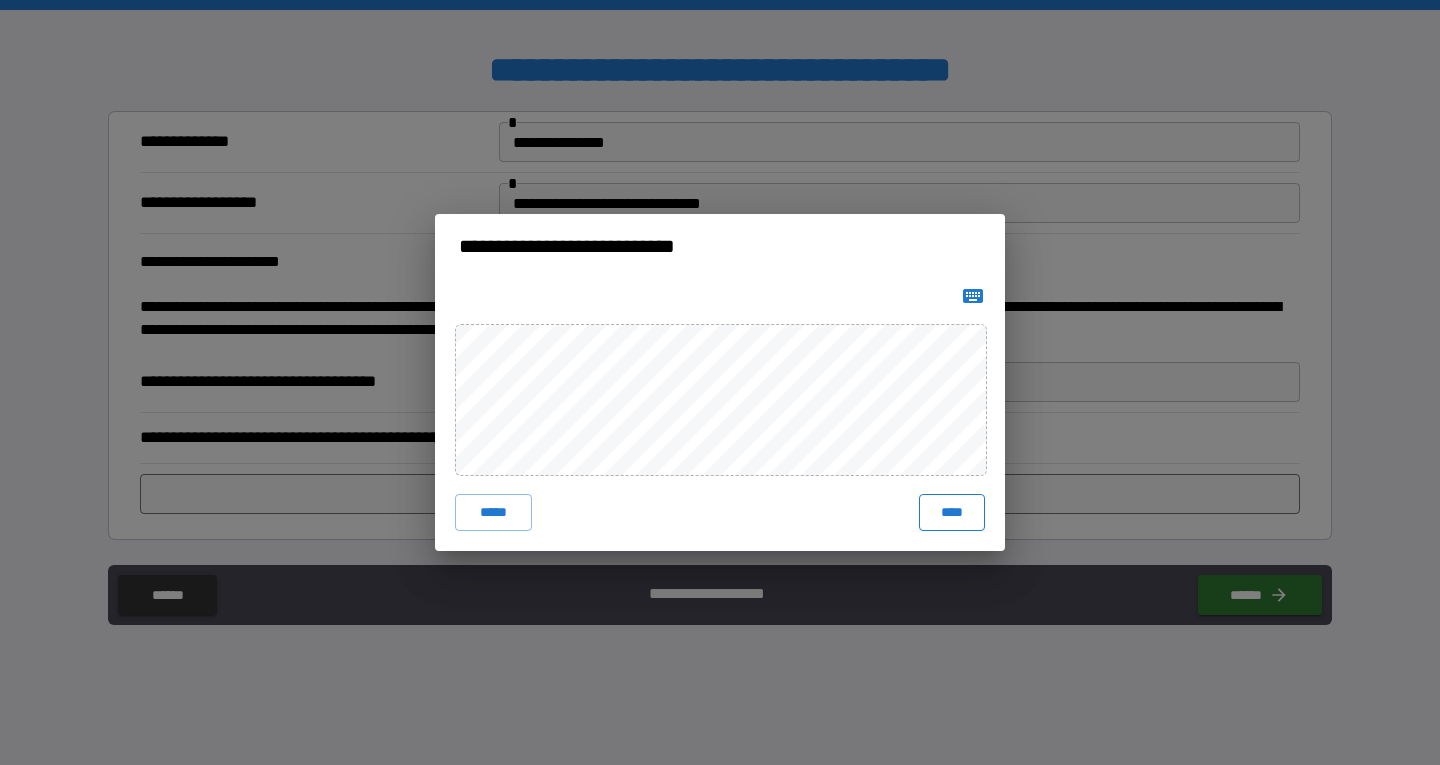 click on "****" at bounding box center [952, 512] 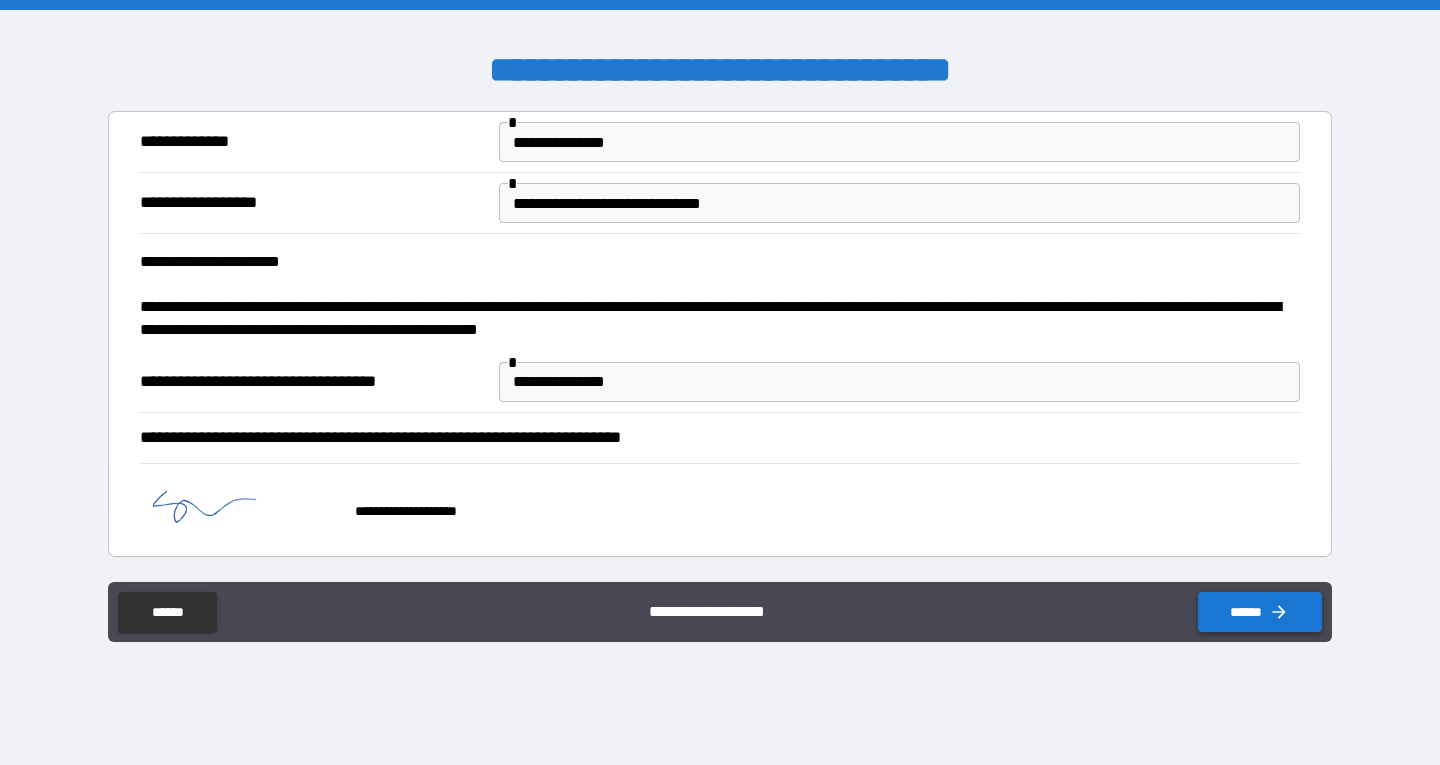 click on "******" at bounding box center (1260, 612) 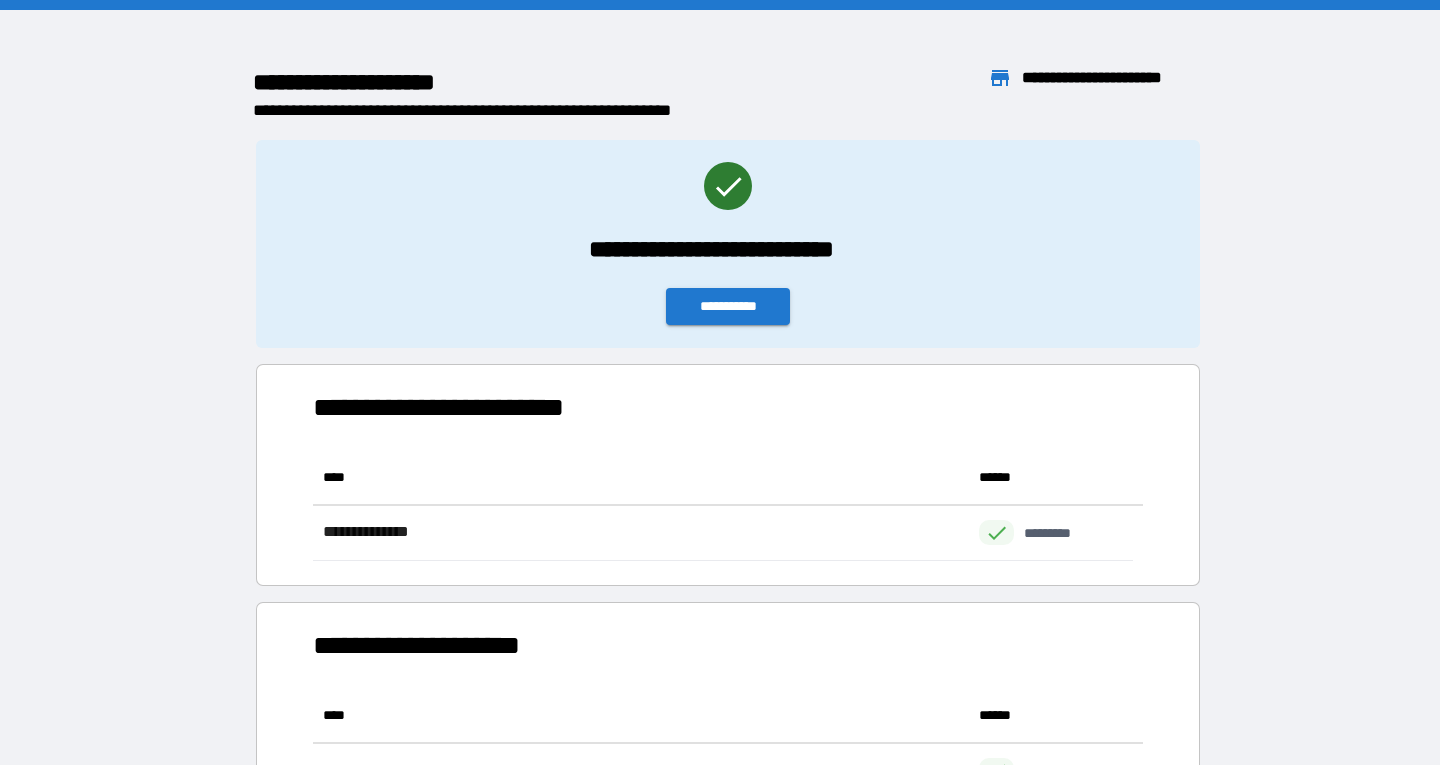 scroll, scrollTop: 16, scrollLeft: 16, axis: both 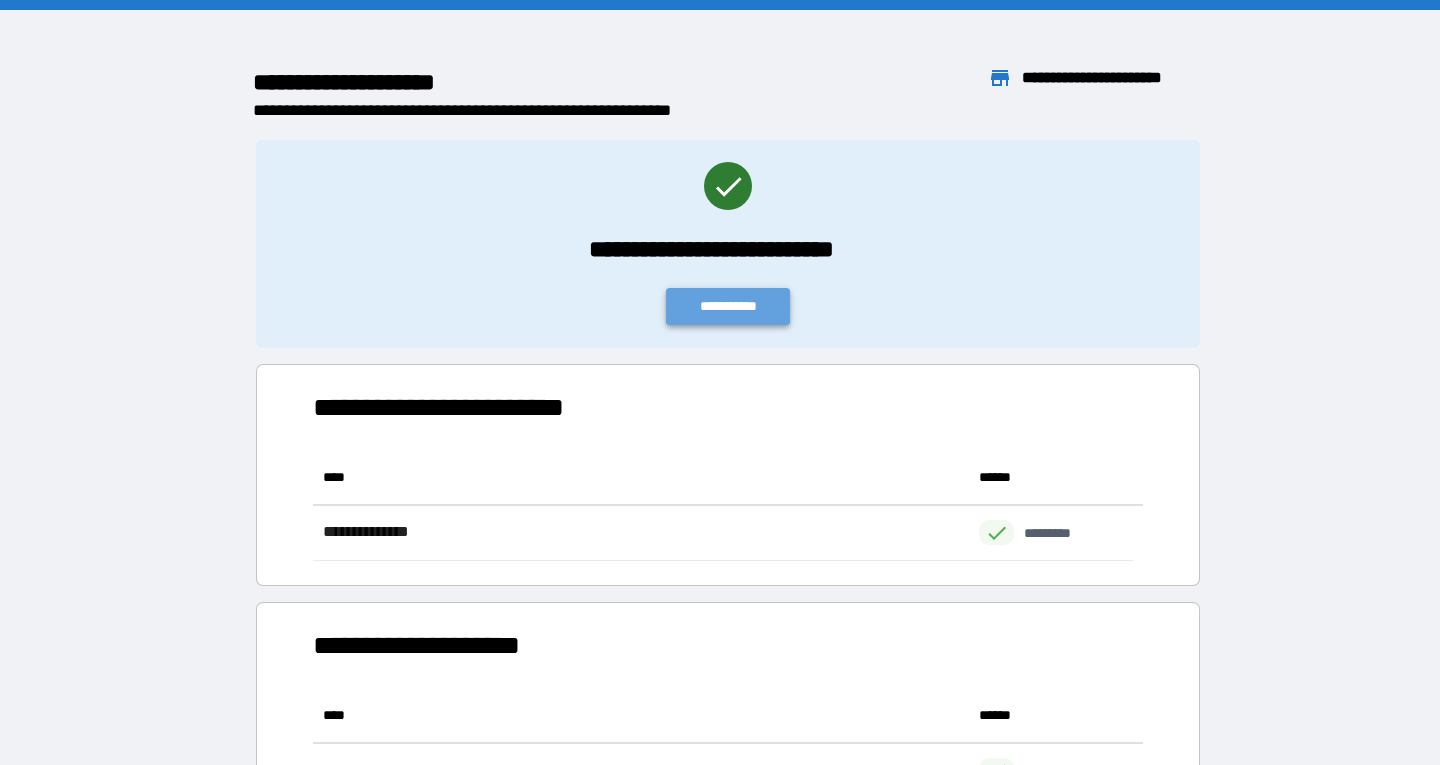 click on "**********" at bounding box center (728, 306) 